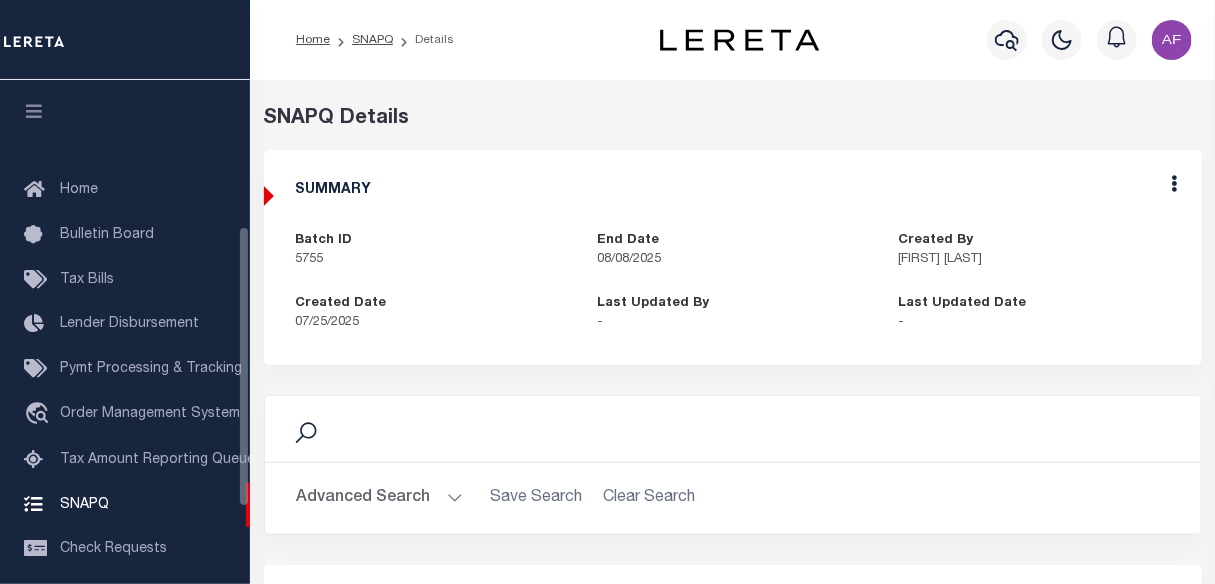 scroll, scrollTop: 21, scrollLeft: 0, axis: vertical 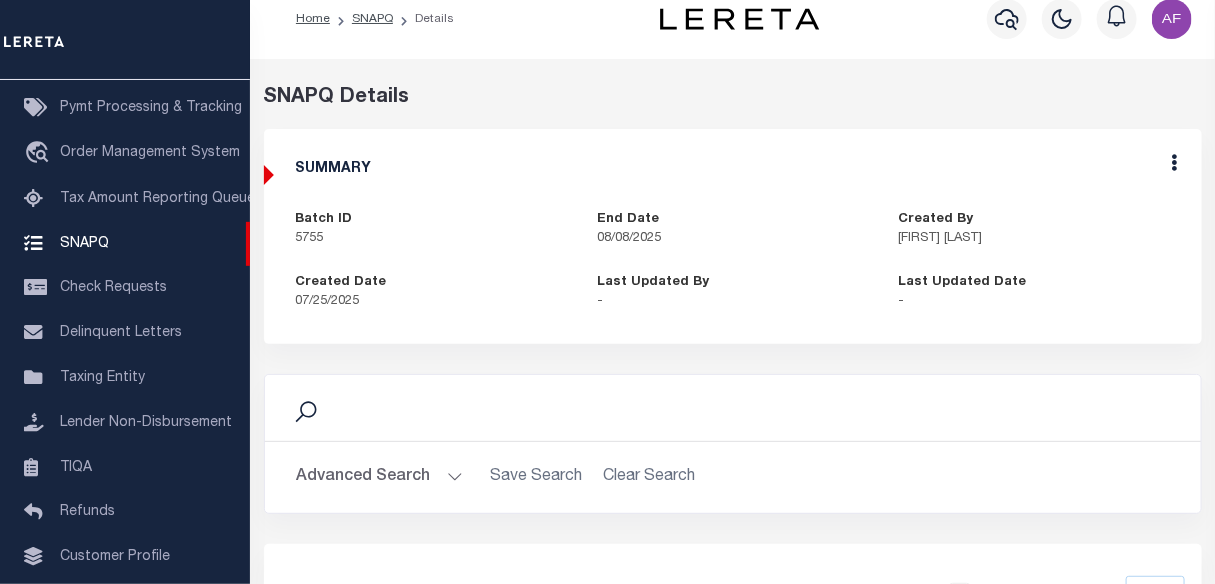 click on "Advanced Search" at bounding box center (380, 477) 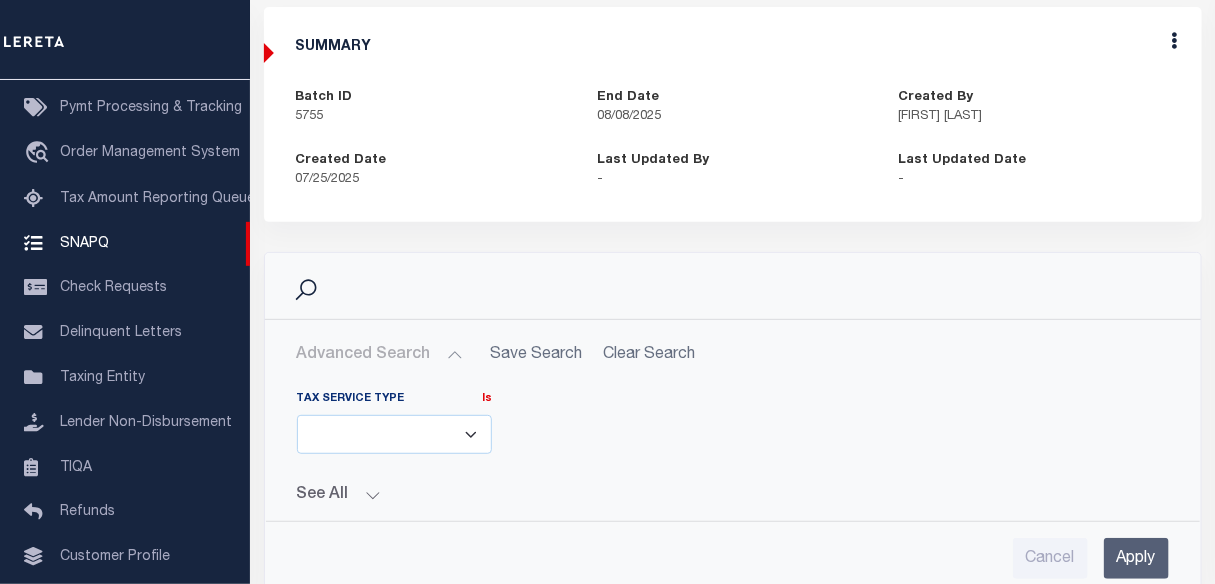 scroll, scrollTop: 203, scrollLeft: 0, axis: vertical 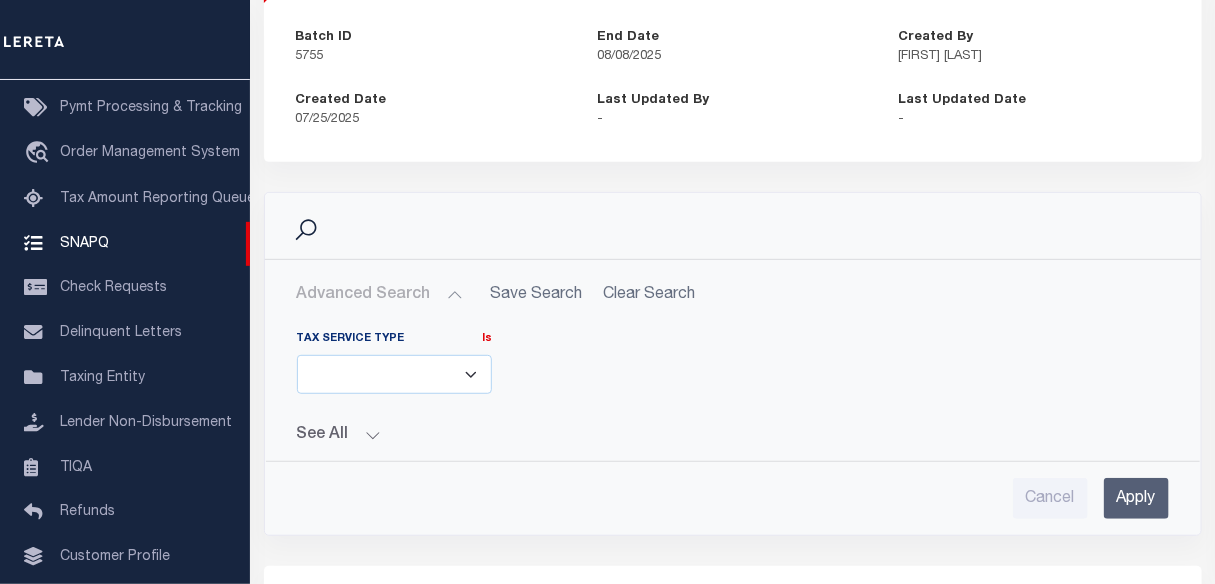 click on "ESCROW NonESCROW" at bounding box center (395, 374) 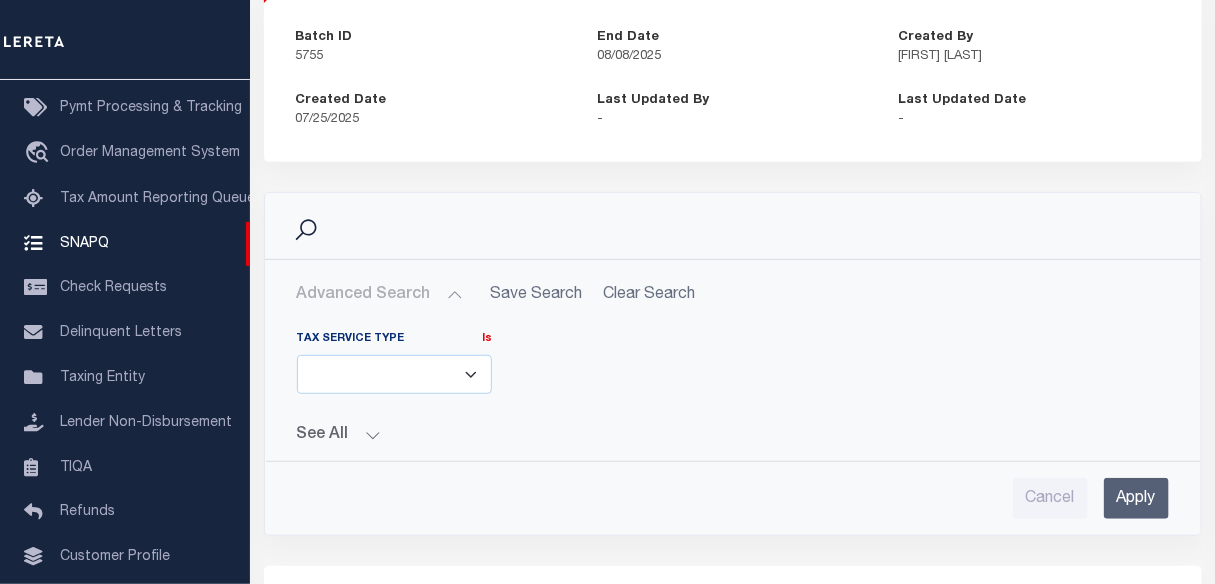 drag, startPoint x: 728, startPoint y: 429, endPoint x: 740, endPoint y: 344, distance: 85.84288 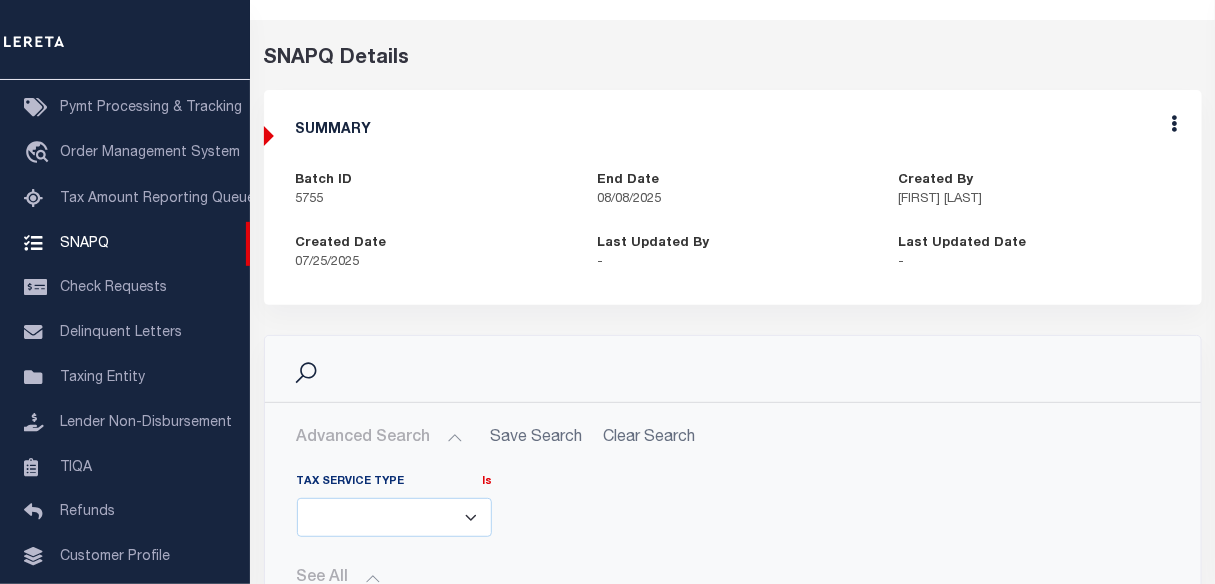 scroll, scrollTop: 0, scrollLeft: 0, axis: both 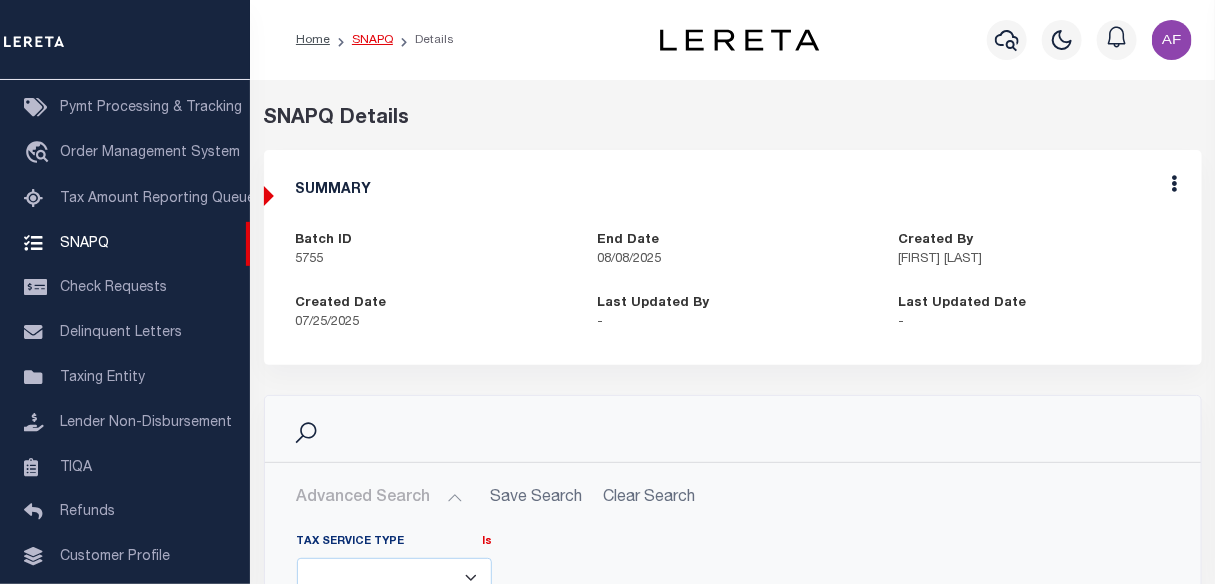 click on "SNAPQ" at bounding box center (372, 40) 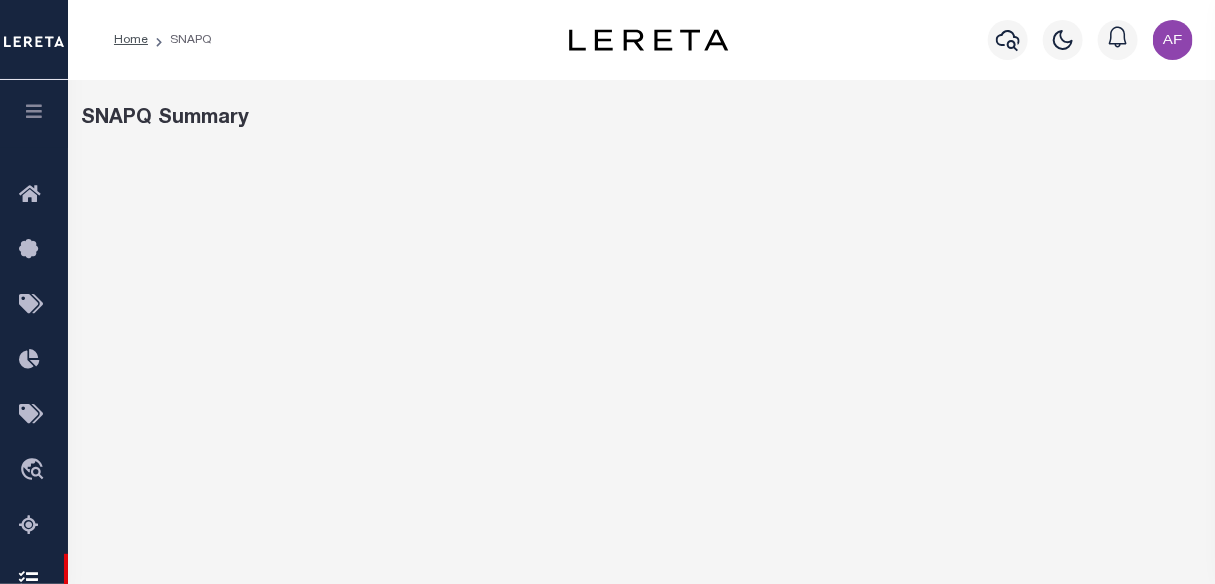 select on "100" 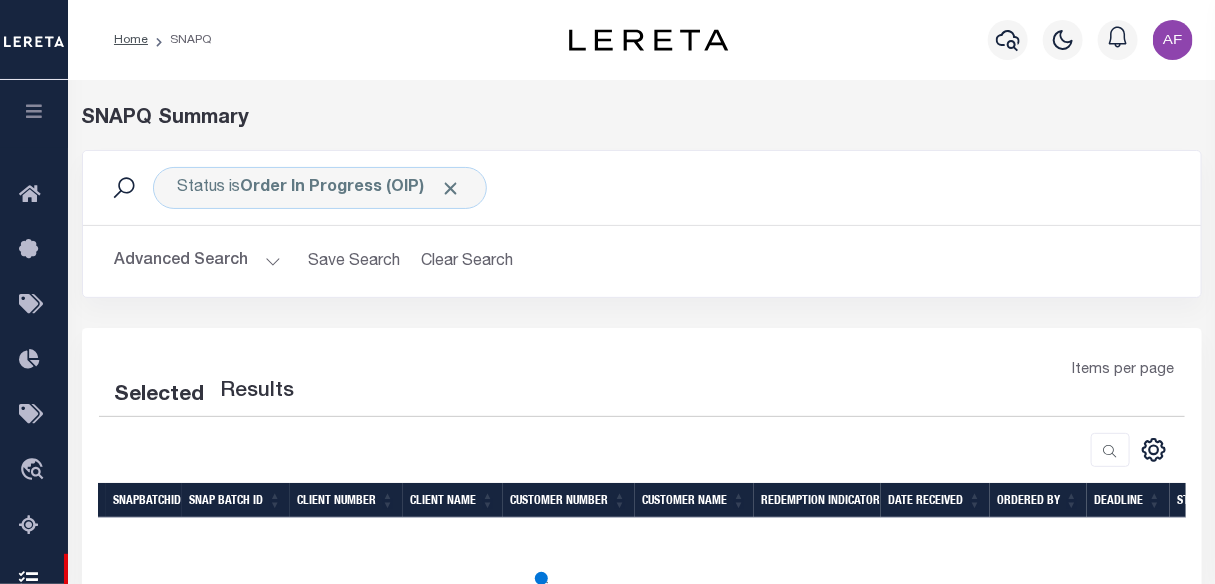 select on "100" 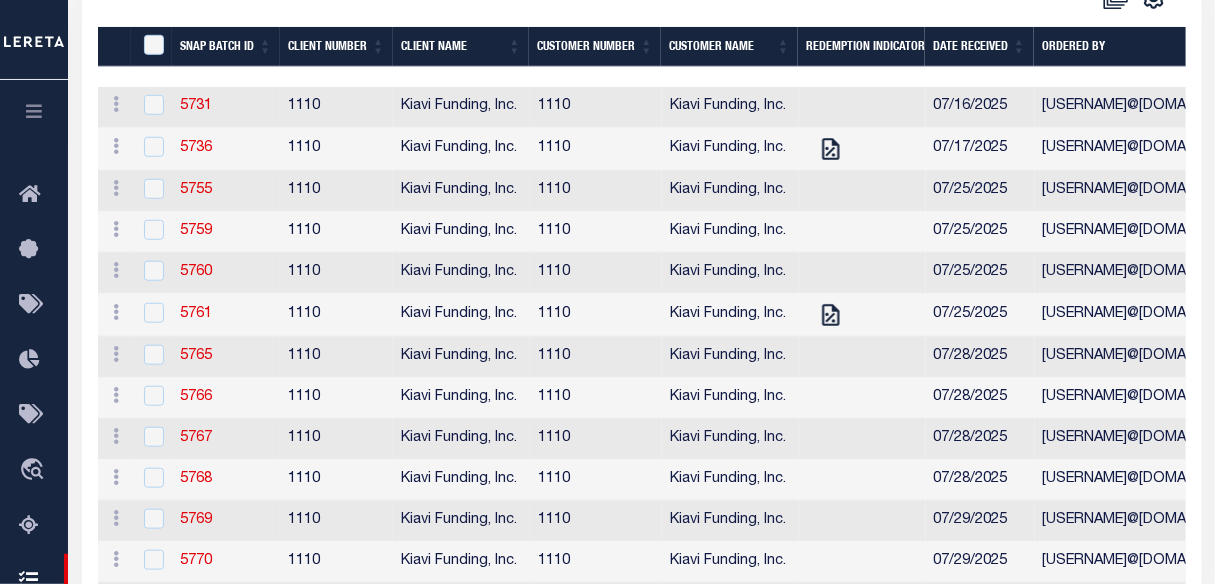 scroll, scrollTop: 454, scrollLeft: 0, axis: vertical 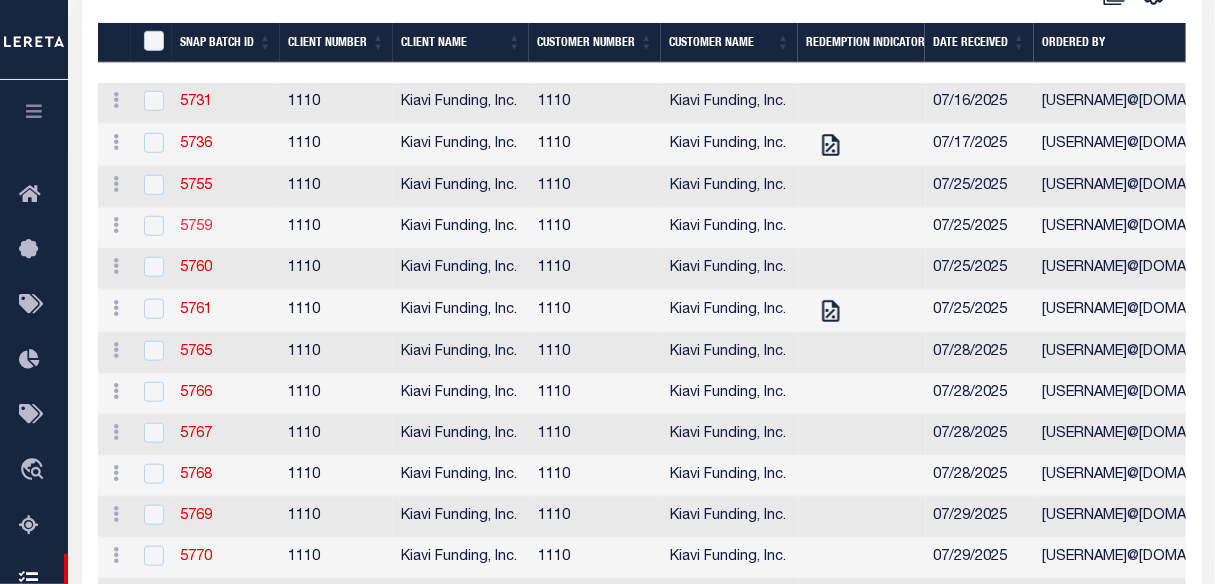 click on "5759" at bounding box center [196, 227] 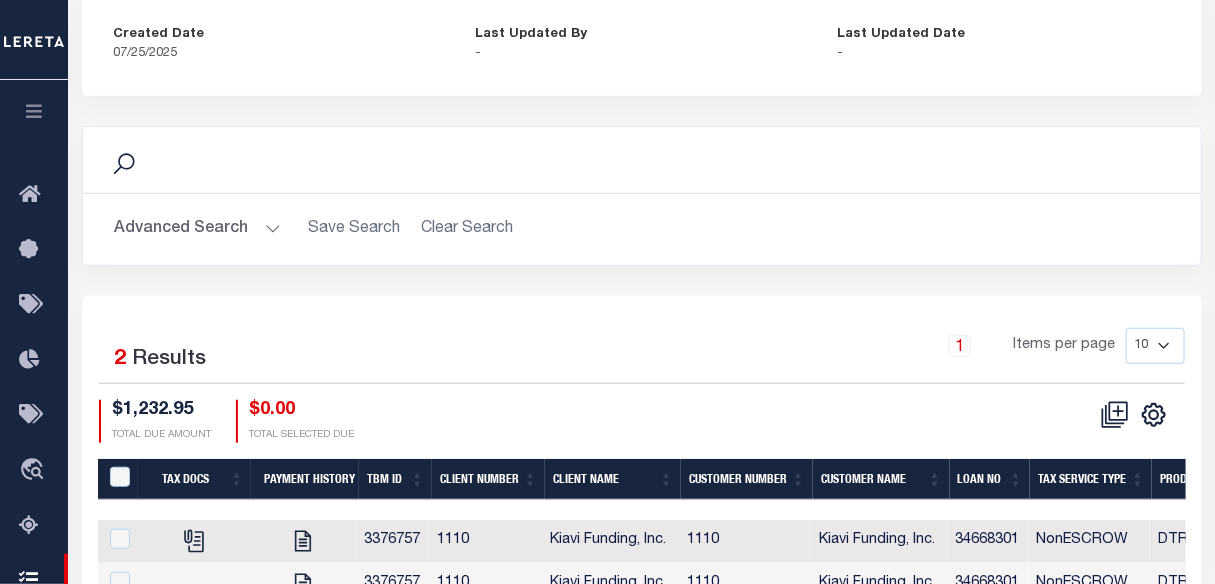 scroll, scrollTop: 363, scrollLeft: 0, axis: vertical 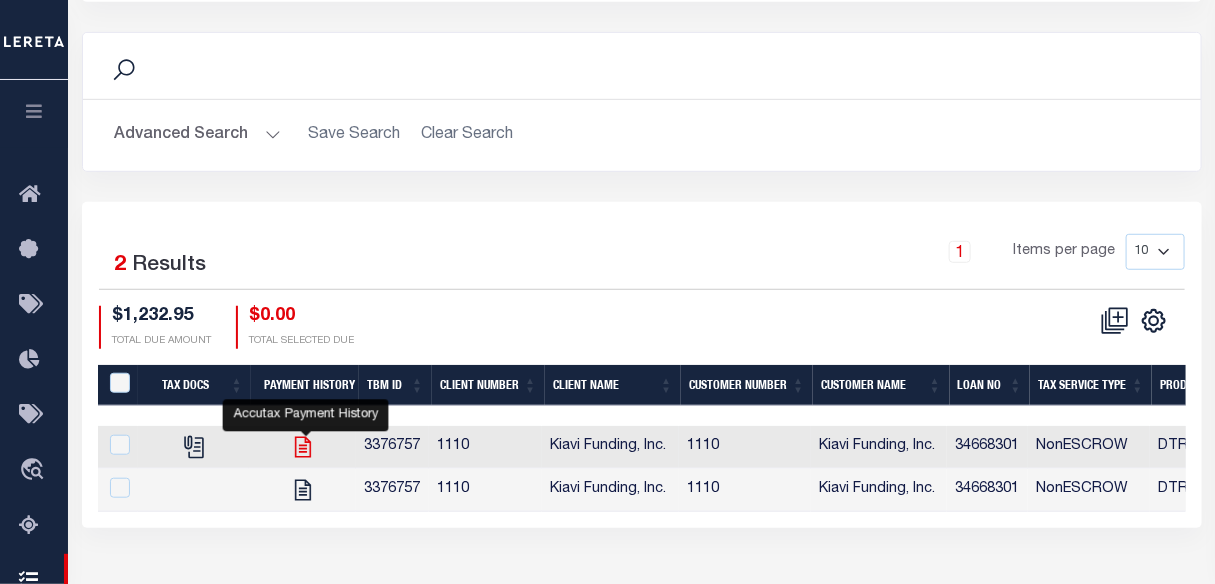 click 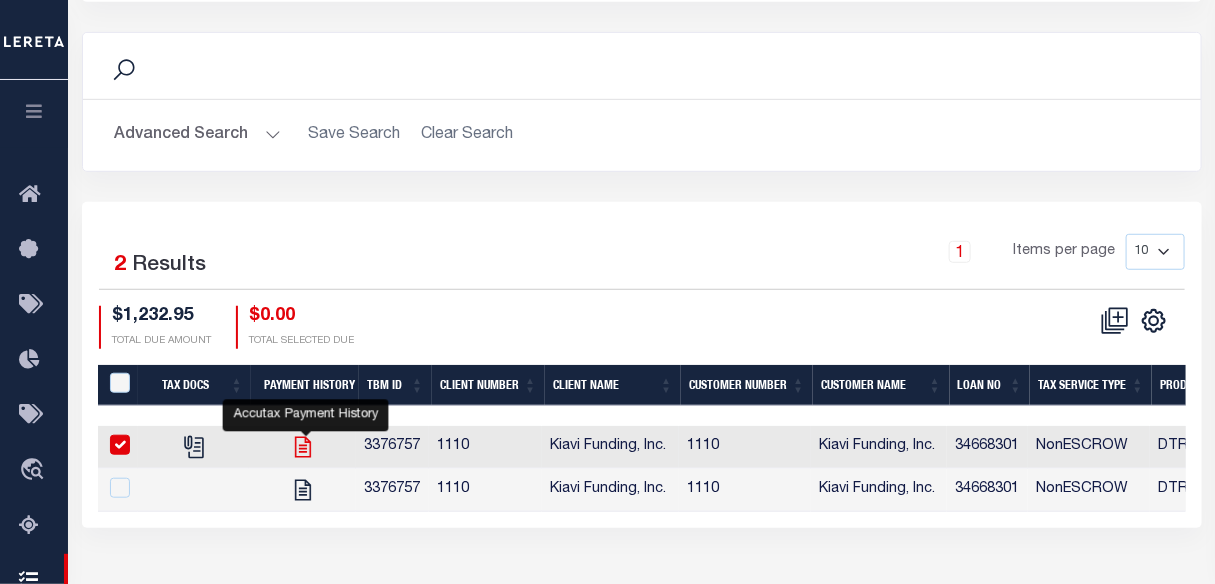 checkbox on "true" 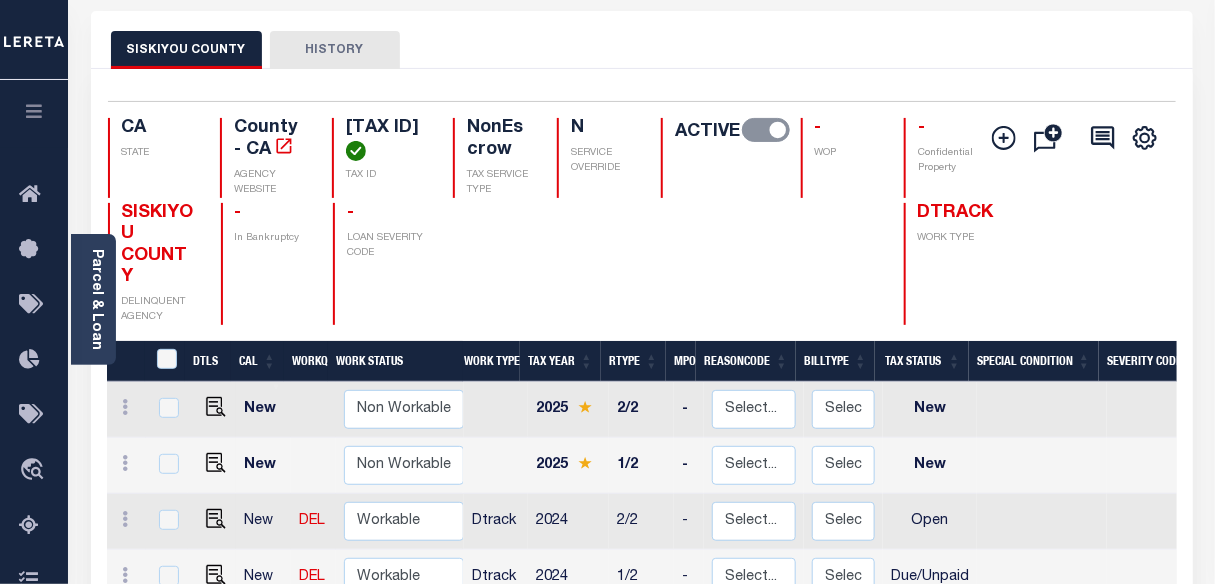 scroll, scrollTop: 181, scrollLeft: 0, axis: vertical 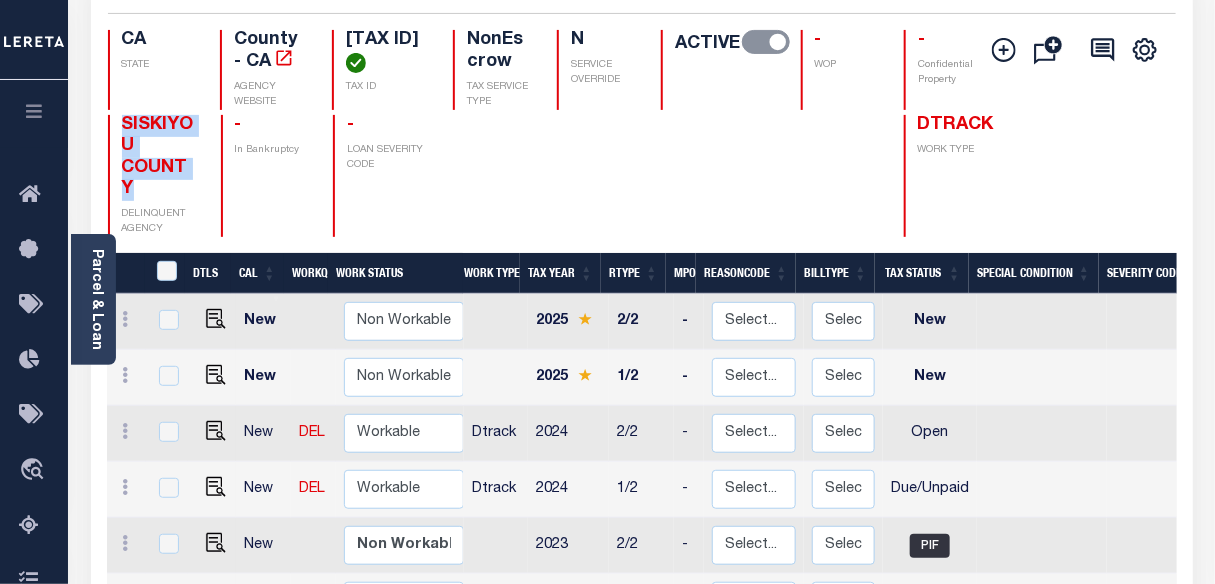 drag, startPoint x: 125, startPoint y: 124, endPoint x: 152, endPoint y: 182, distance: 63.97656 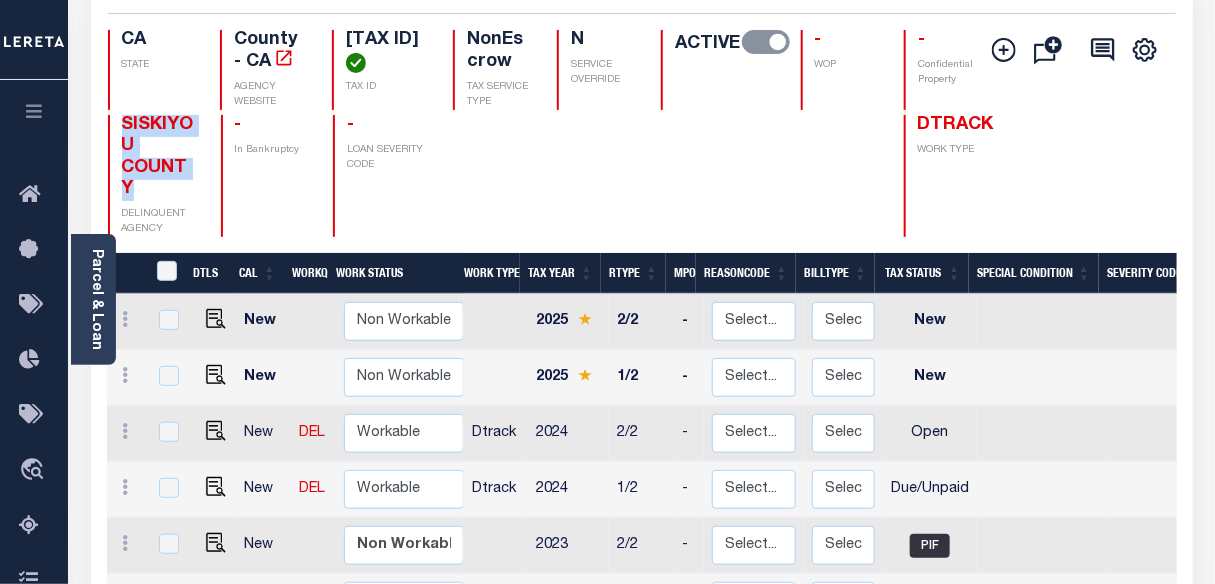 click on "SISKIYOU COUNTY" at bounding box center (159, 158) 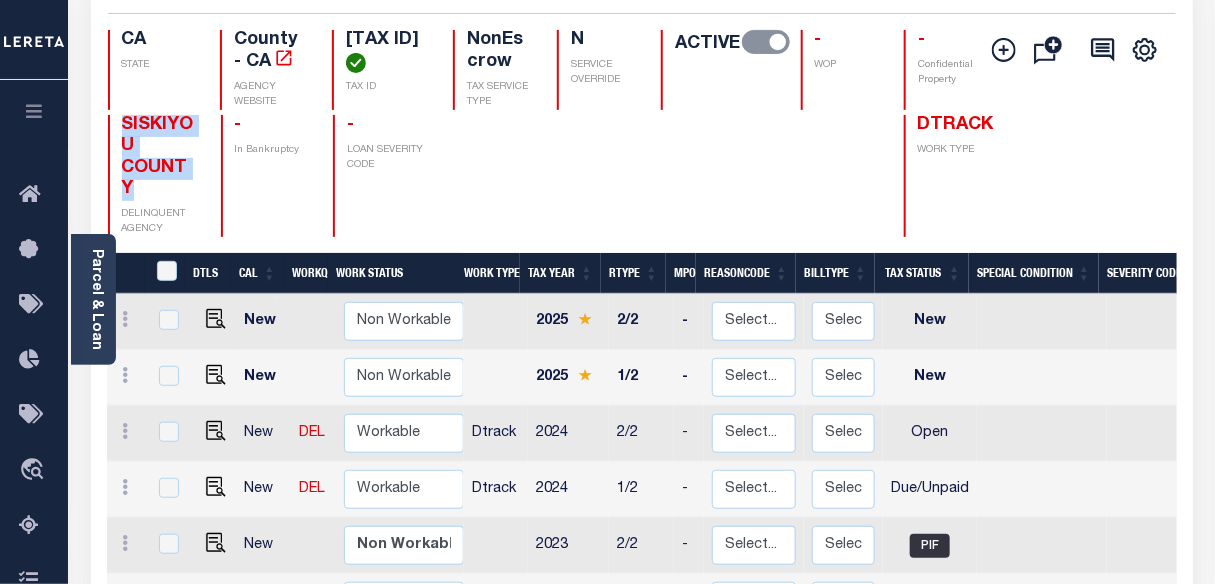 drag, startPoint x: 340, startPoint y: 37, endPoint x: 381, endPoint y: 60, distance: 47.010635 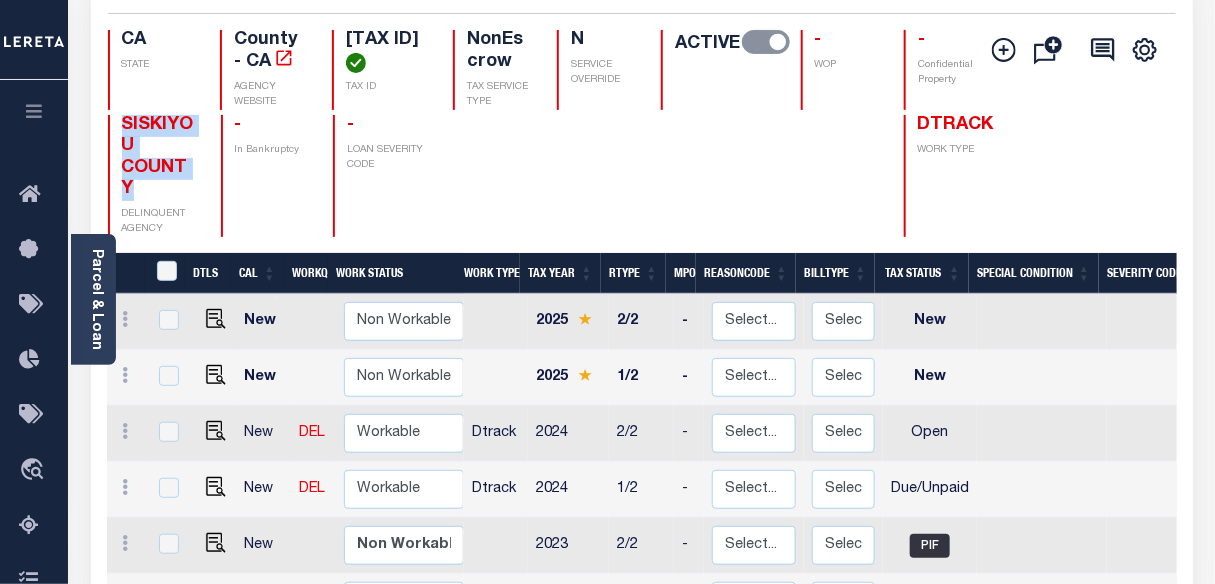 click on "057093100000
TAX ID" at bounding box center [380, 70] 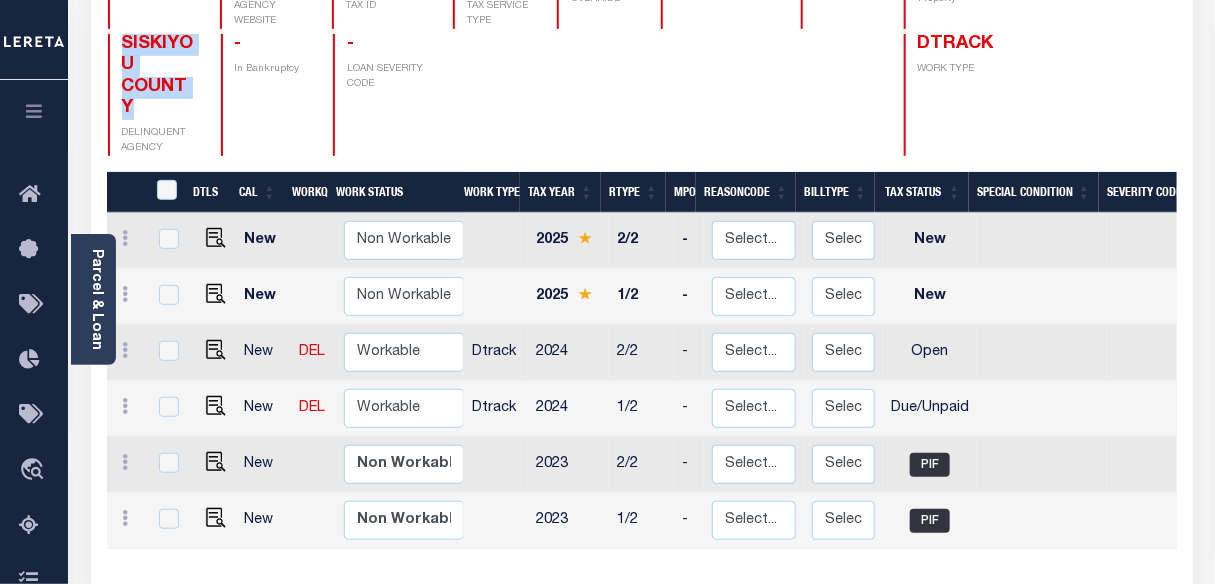 scroll, scrollTop: 363, scrollLeft: 0, axis: vertical 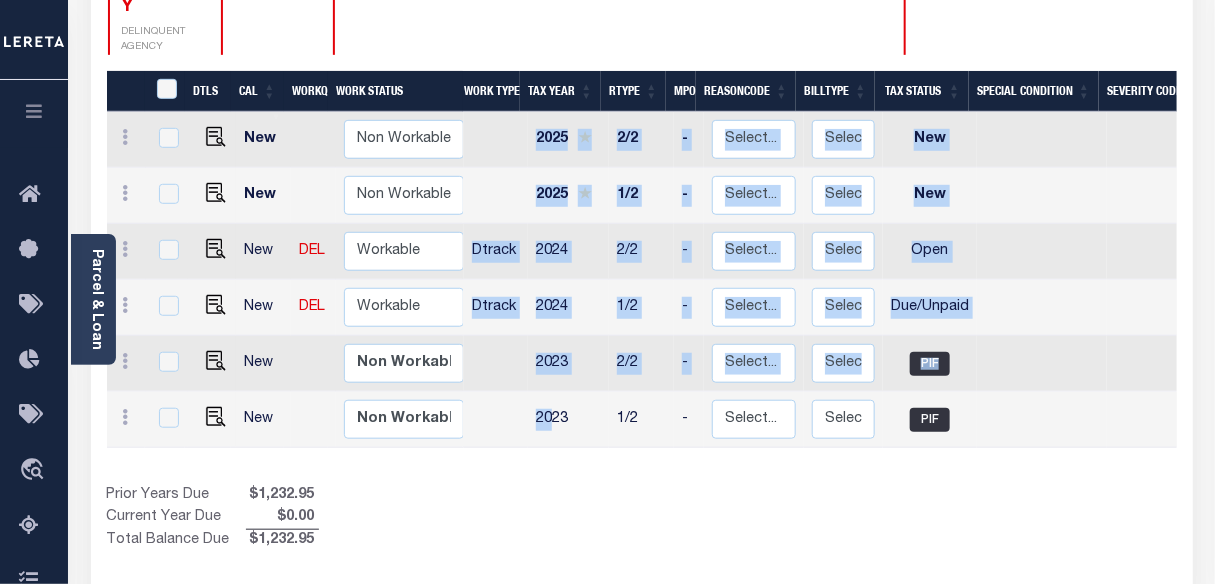 drag, startPoint x: 548, startPoint y: 447, endPoint x: 746, endPoint y: 450, distance: 198.02272 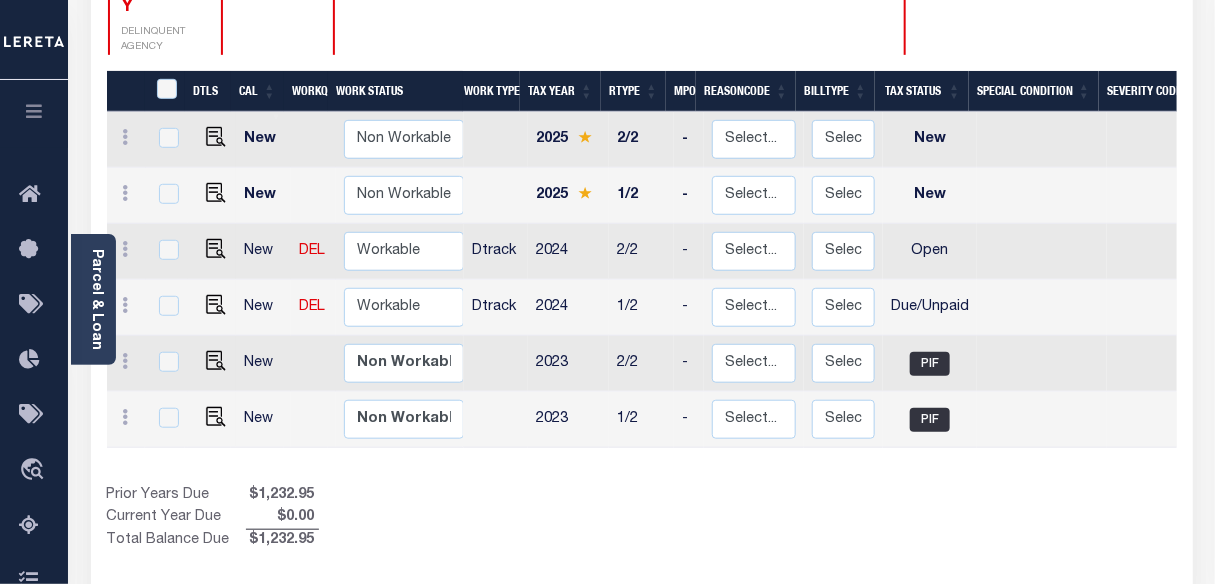 click on "DTLS CAL WorkQ Work Status Work Type Tax Year RType MPO ReasonCode BillType Tax Status Special Condition Severity Code Base Amt Balance Due Total DLQ As of Date Docs ELD PWOP Date LD Payment Batch Status SNAP            DTLS CAL WorkQ Work Status Work Type Tax Year RType MPO ReasonCode BillType Tax Status Special Condition Severity Code Base Amt Balance Due Total DLQ As of Date Docs ELD PWOP Date LD Payment Batch Status SNAP
New Non Workable" at bounding box center (642, 311) 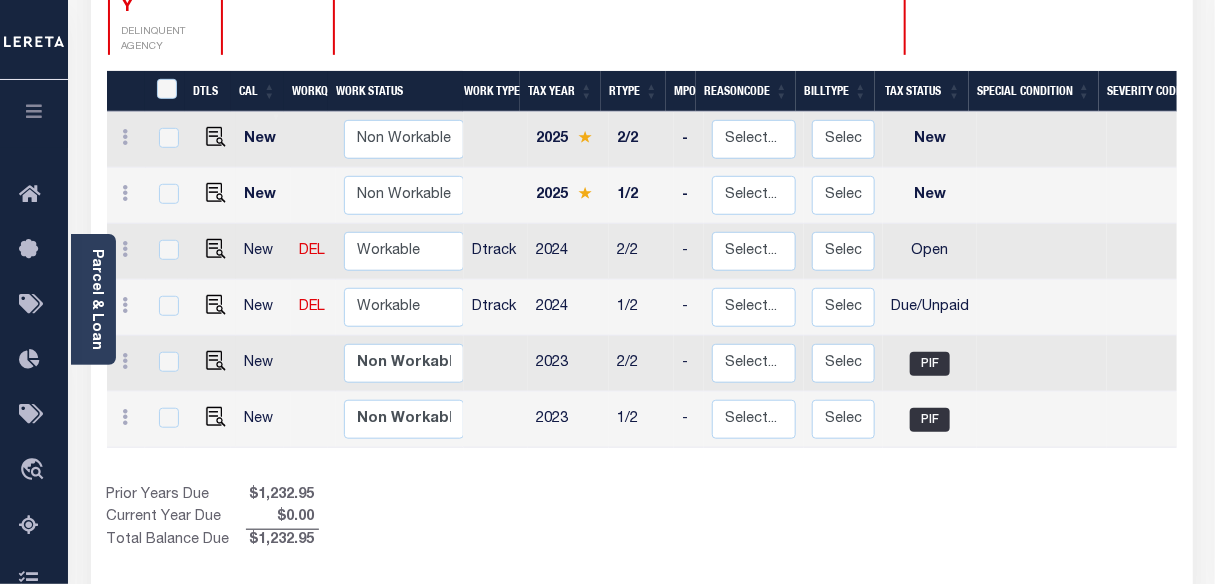 scroll, scrollTop: 0, scrollLeft: 202, axis: horizontal 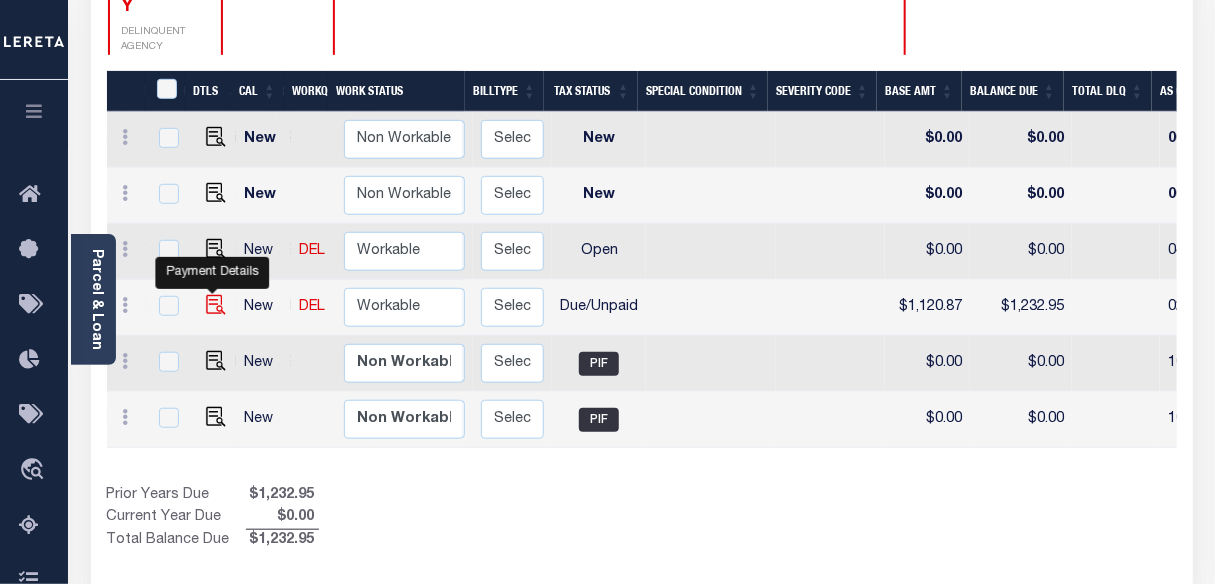 click at bounding box center (216, 305) 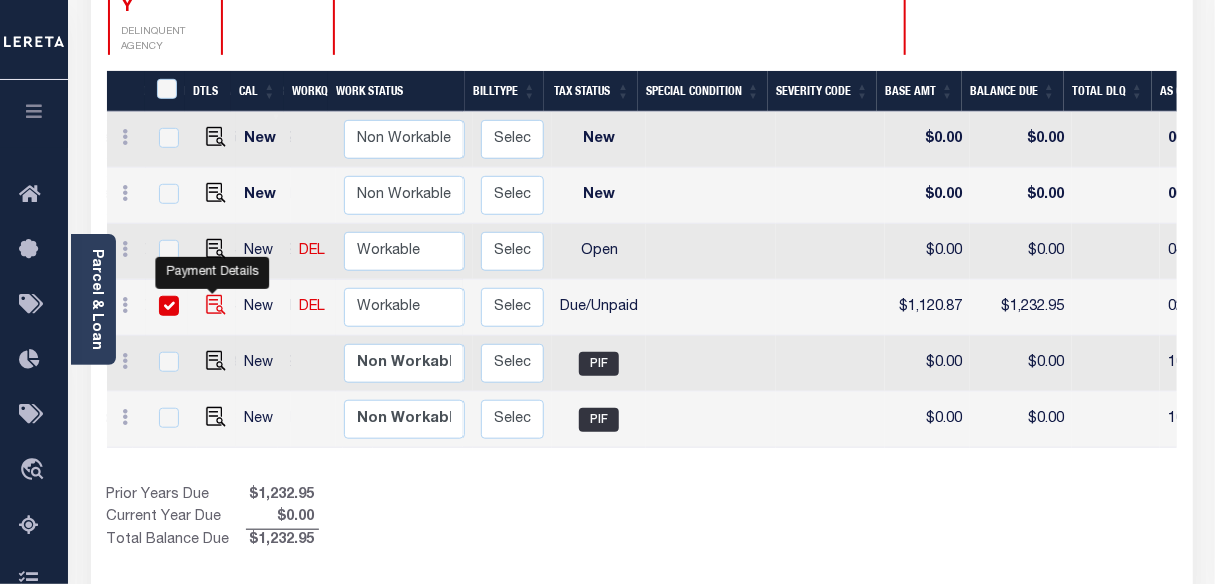 checkbox on "true" 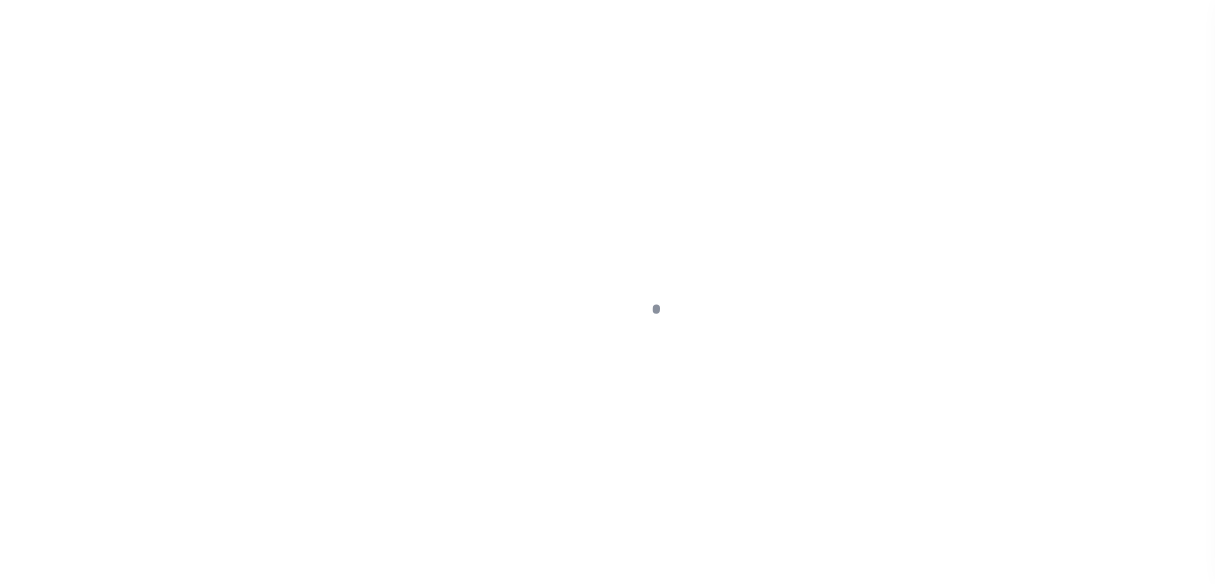 select on "DUE" 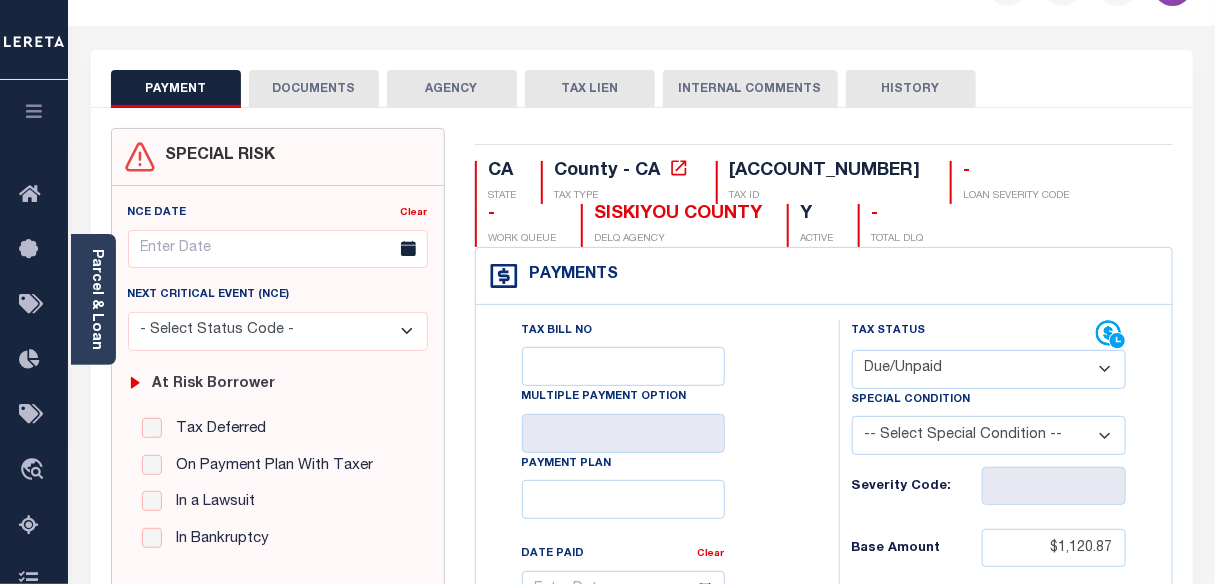 scroll, scrollTop: 0, scrollLeft: 0, axis: both 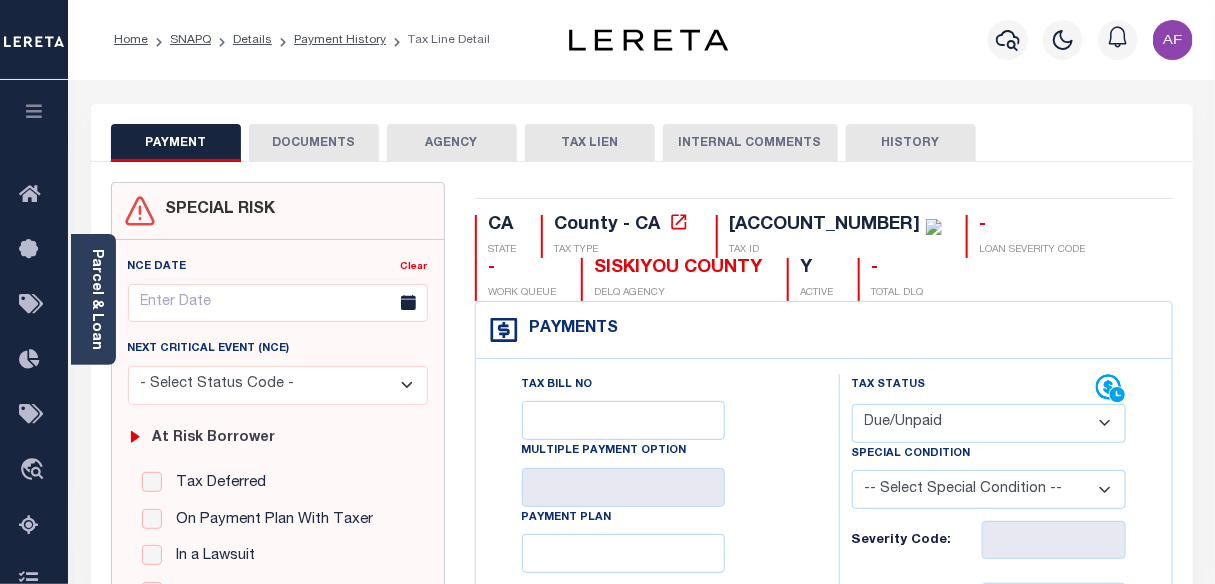 drag, startPoint x: 366, startPoint y: 116, endPoint x: 321, endPoint y: 128, distance: 46.572525 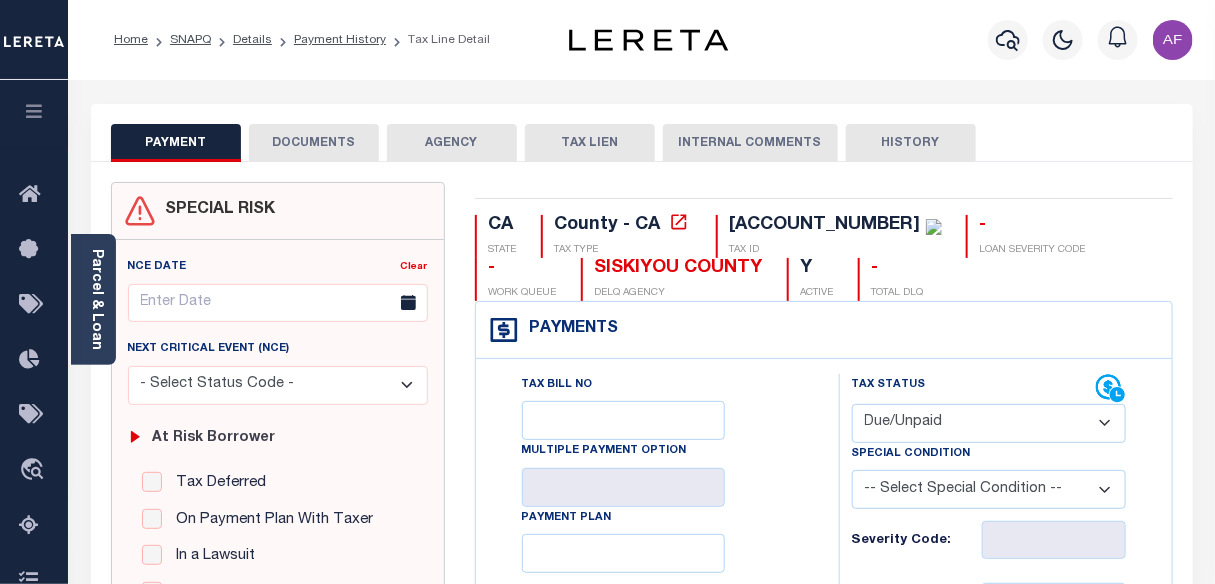 click on "DOCUMENTS" at bounding box center [314, 143] 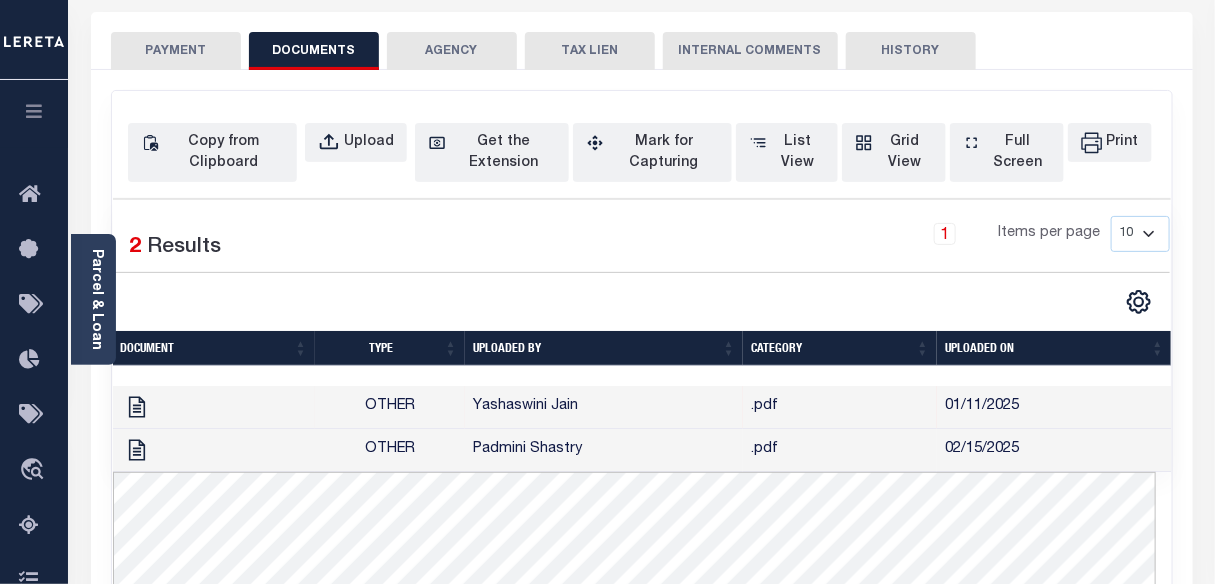 scroll, scrollTop: 0, scrollLeft: 0, axis: both 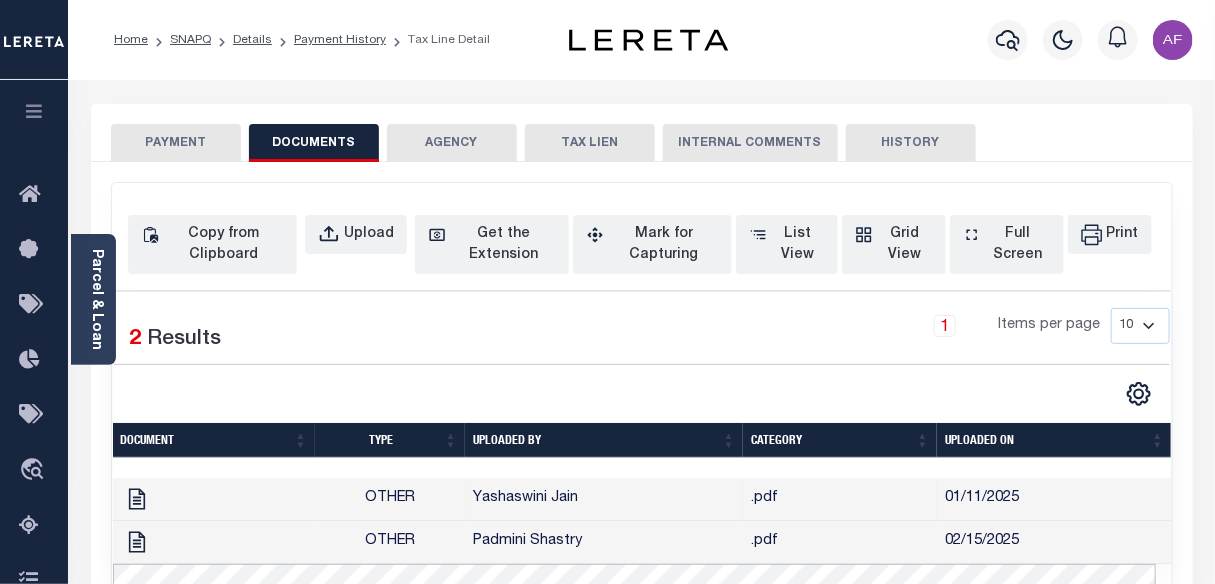 click on "PAYMENT" at bounding box center (176, 143) 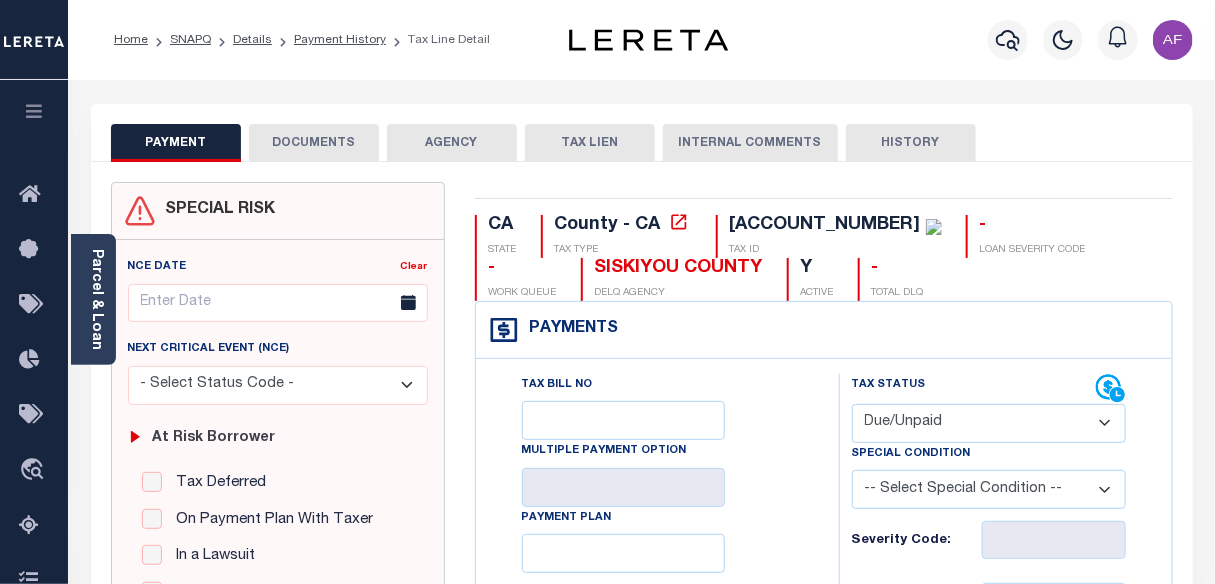 click on "DOCUMENTS" at bounding box center (314, 143) 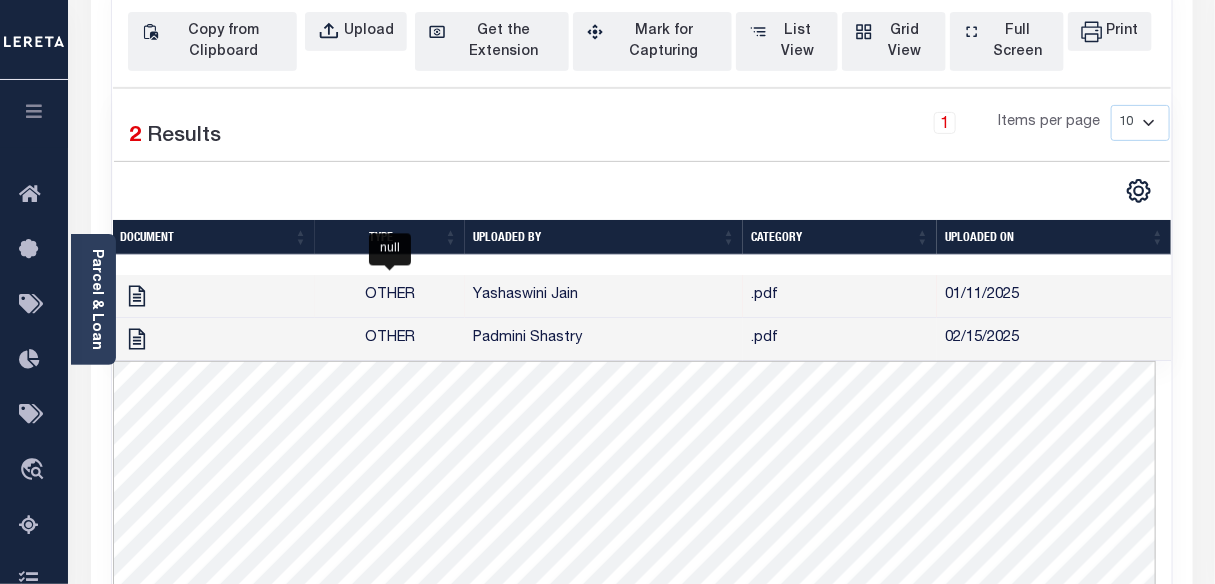 scroll, scrollTop: 272, scrollLeft: 0, axis: vertical 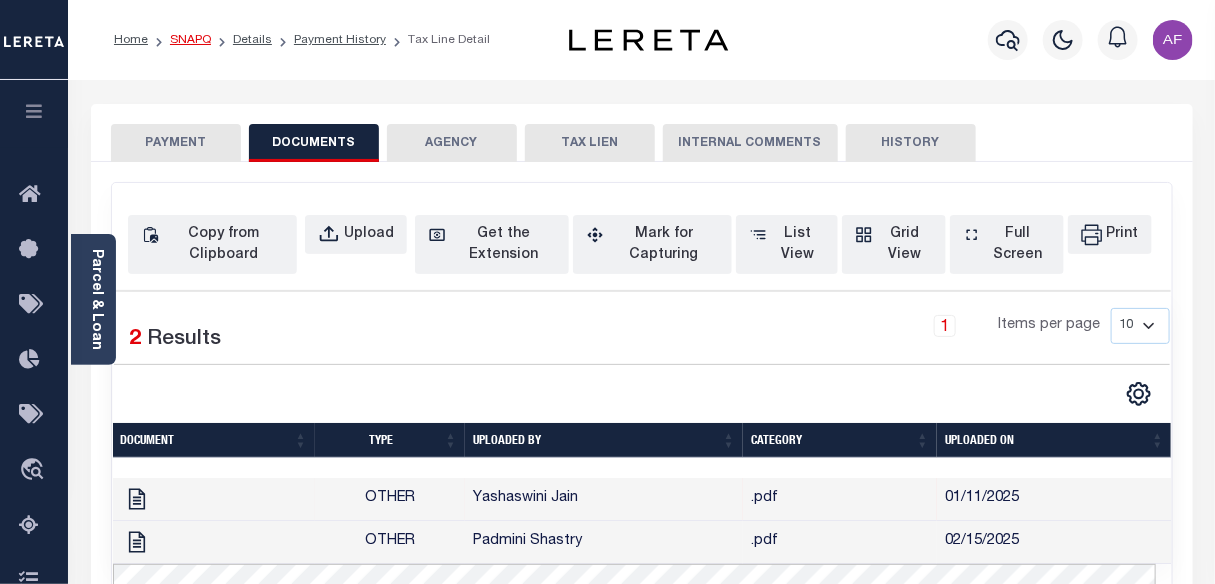 click on "SNAPQ" at bounding box center [190, 40] 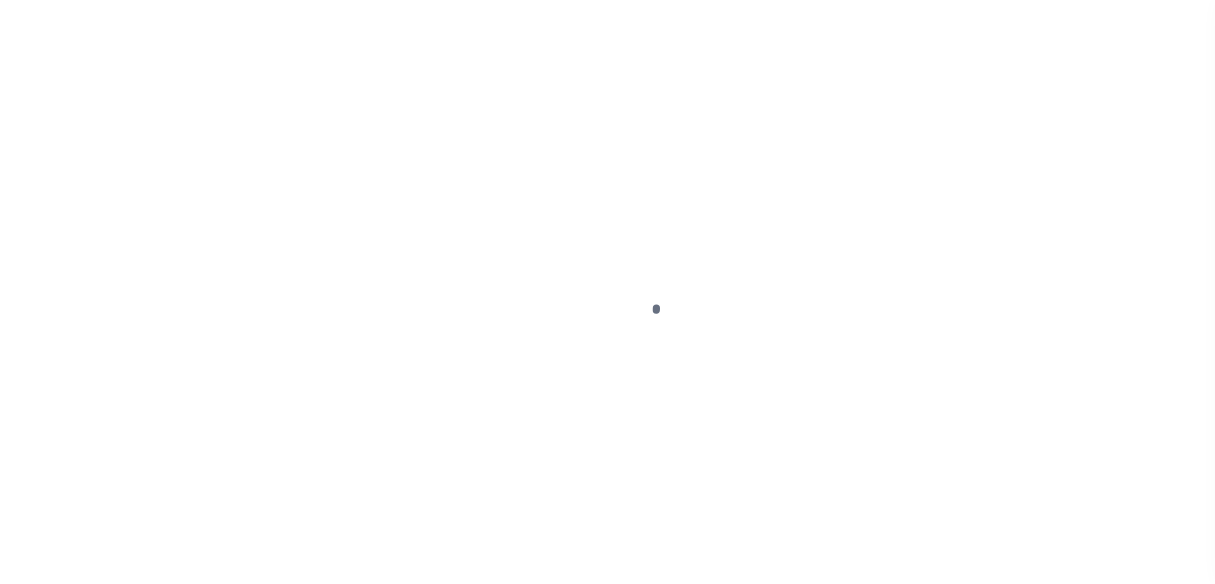 scroll, scrollTop: 0, scrollLeft: 0, axis: both 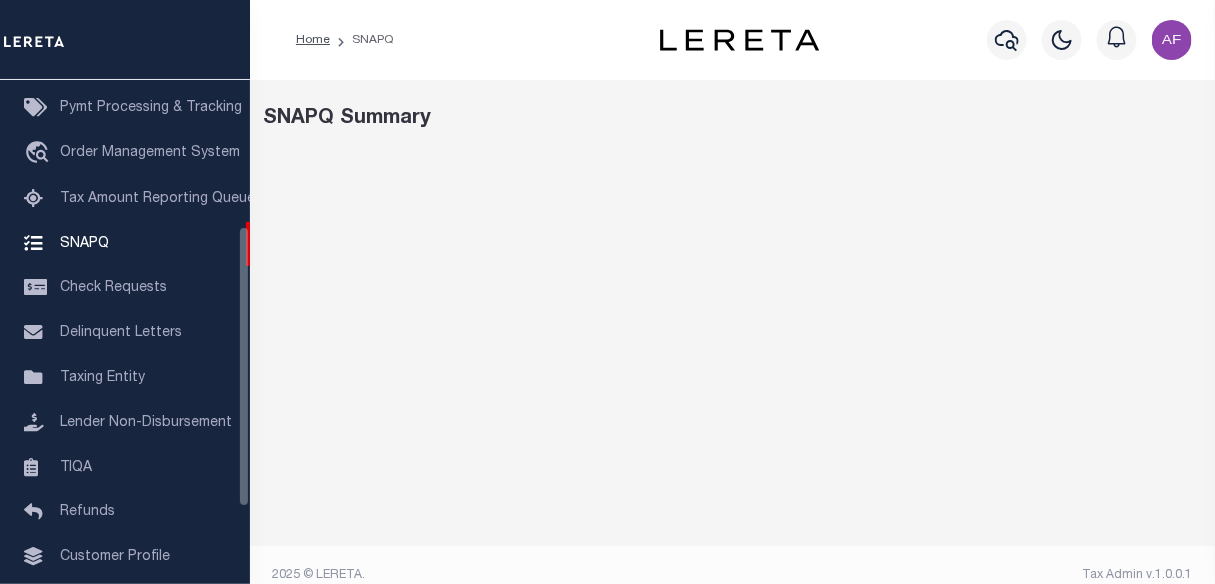 select on "100" 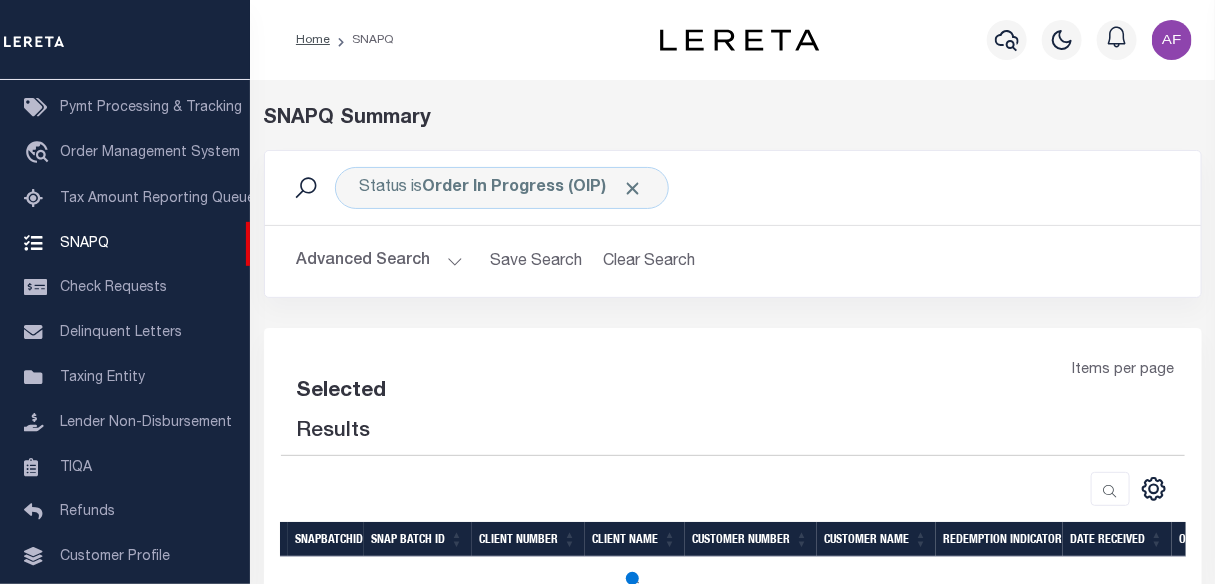 select on "100" 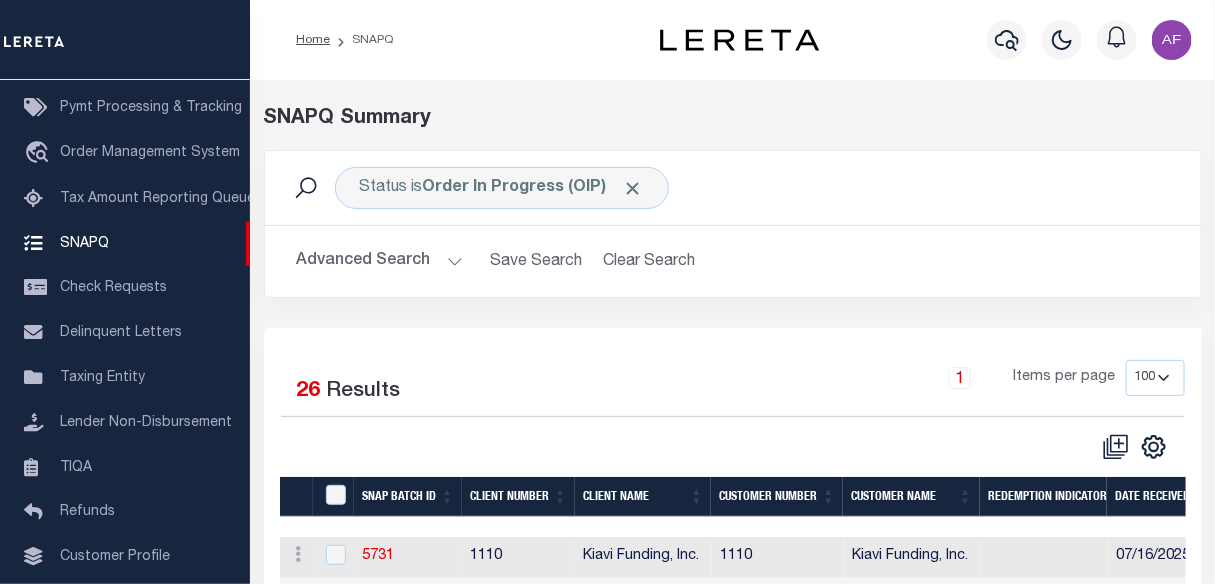 click on "Profile
Sign out" at bounding box center (1008, 40) 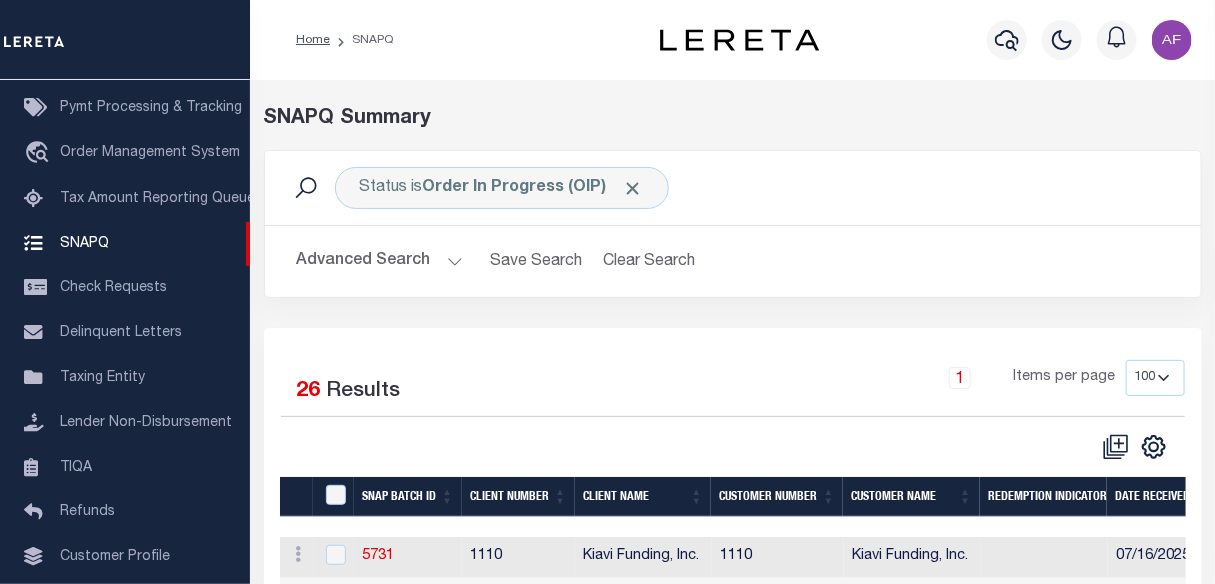 scroll, scrollTop: 563, scrollLeft: 0, axis: vertical 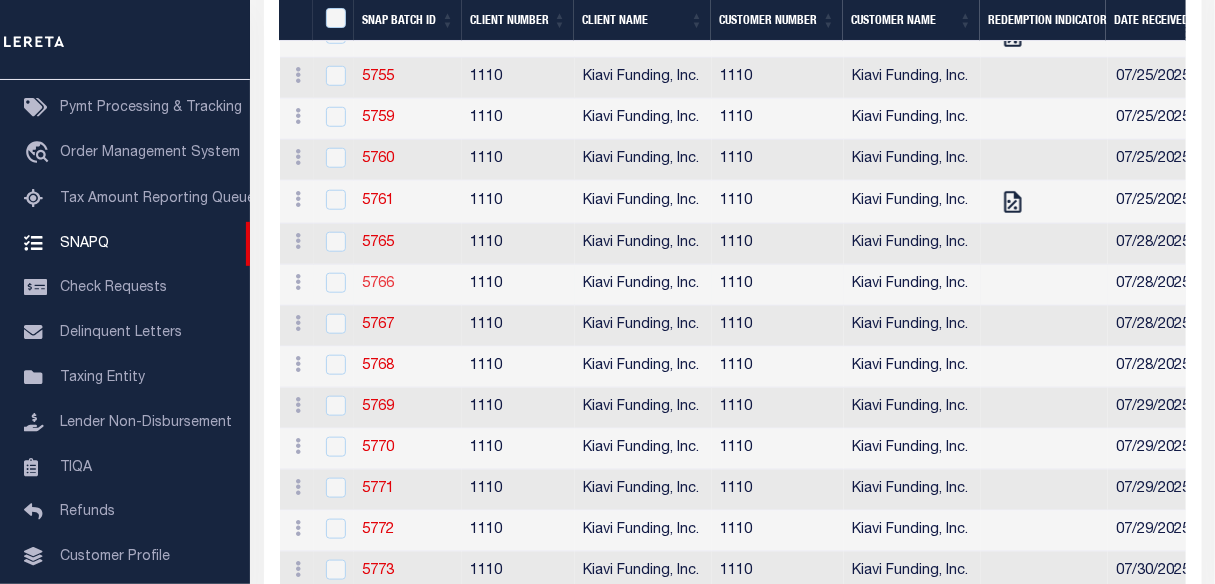 click on "5766" at bounding box center [378, 284] 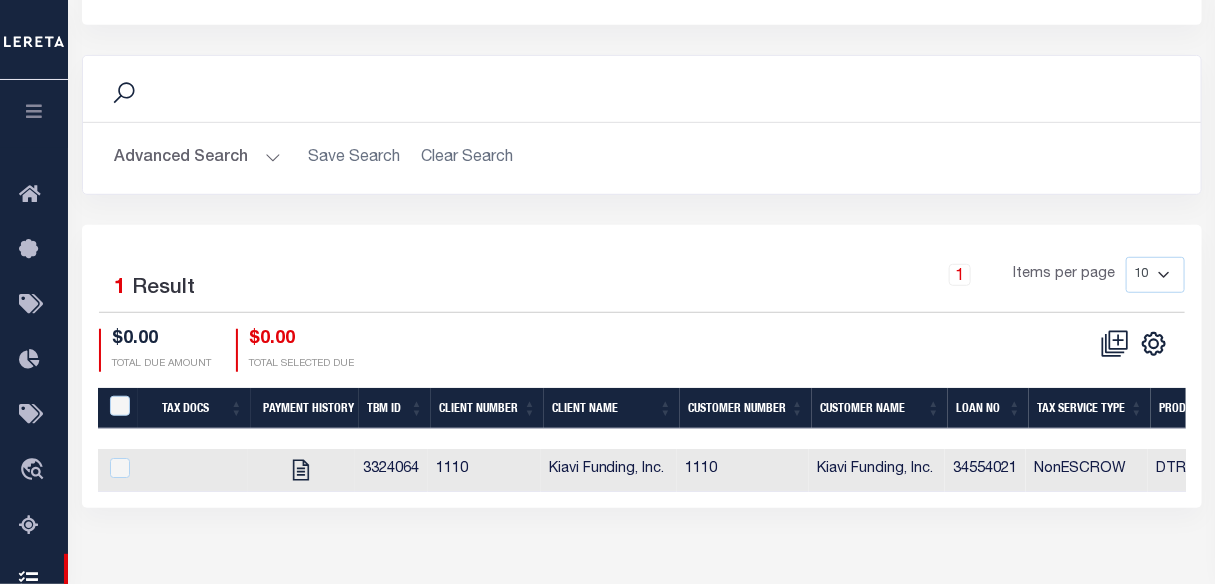 scroll, scrollTop: 363, scrollLeft: 0, axis: vertical 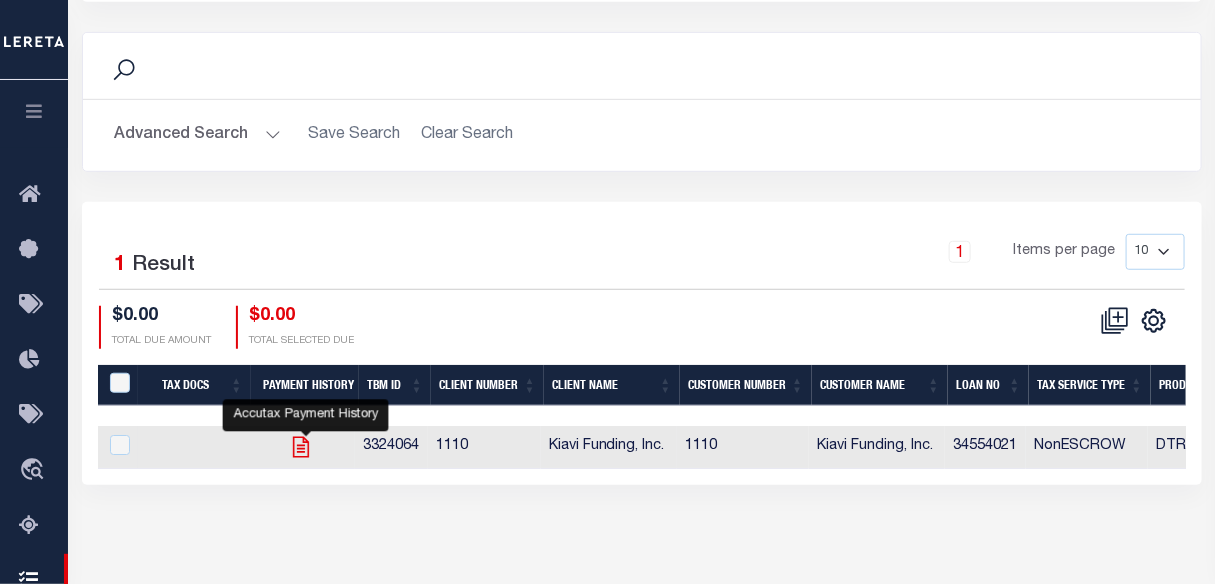 click 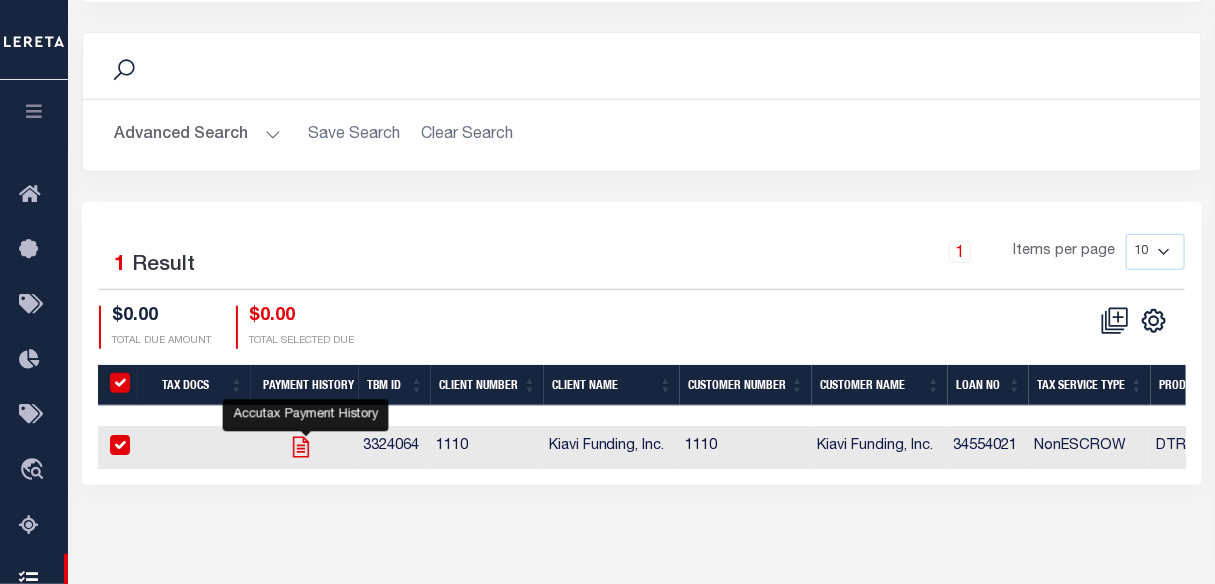 checkbox on "true" 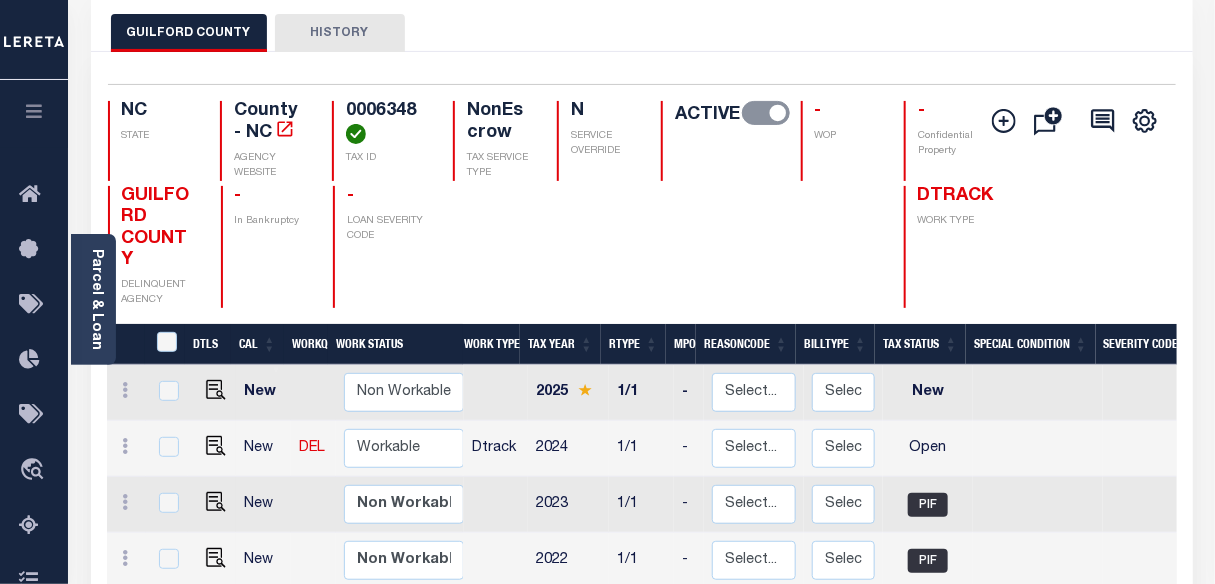 scroll, scrollTop: 90, scrollLeft: 0, axis: vertical 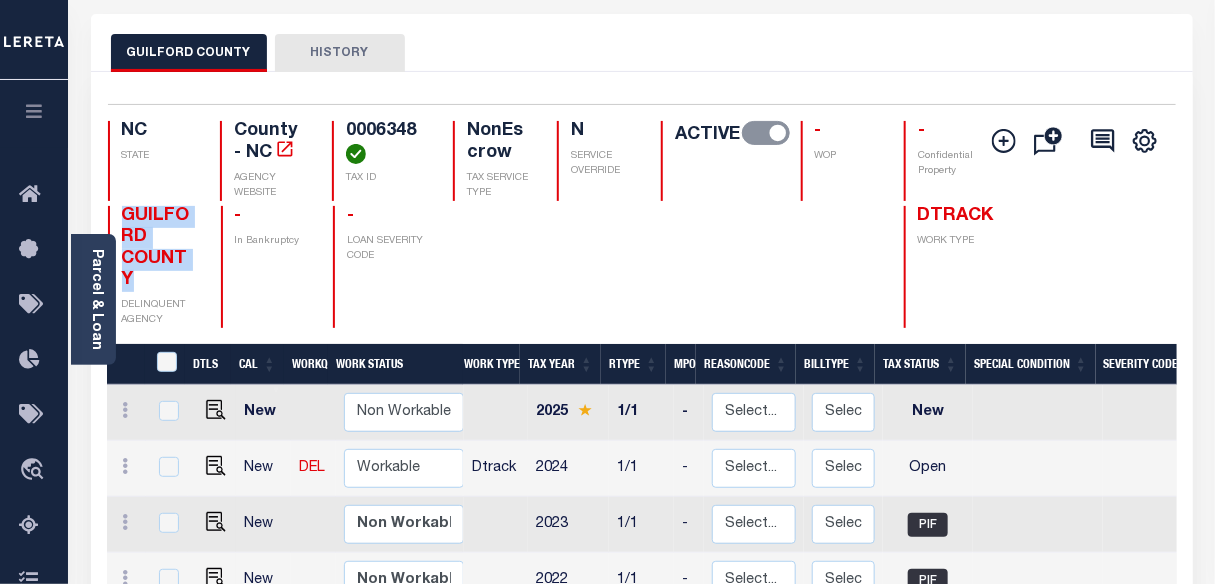 drag, startPoint x: 124, startPoint y: 211, endPoint x: 182, endPoint y: 275, distance: 86.37129 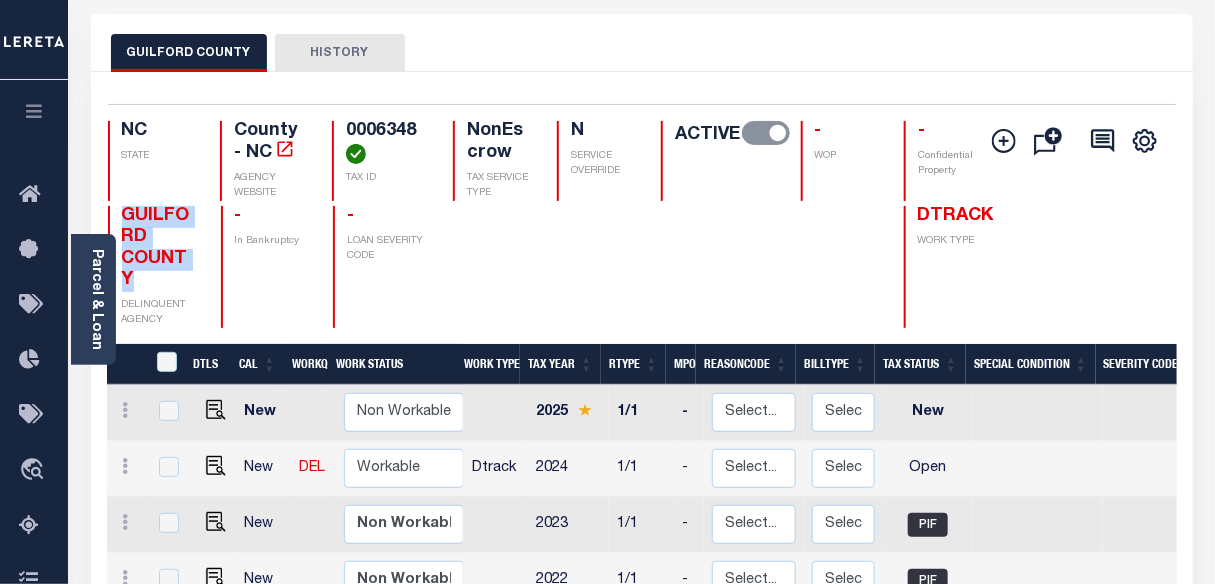click on "GUILFORD COUNTY" at bounding box center [159, 249] 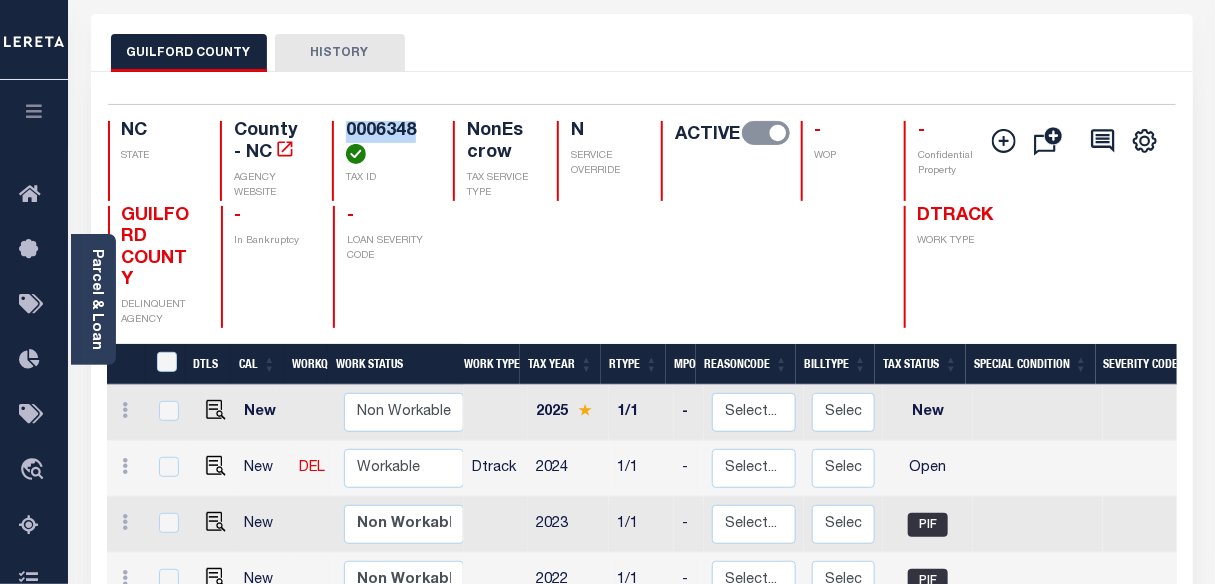 drag, startPoint x: 346, startPoint y: 130, endPoint x: 428, endPoint y: 134, distance: 82.0975 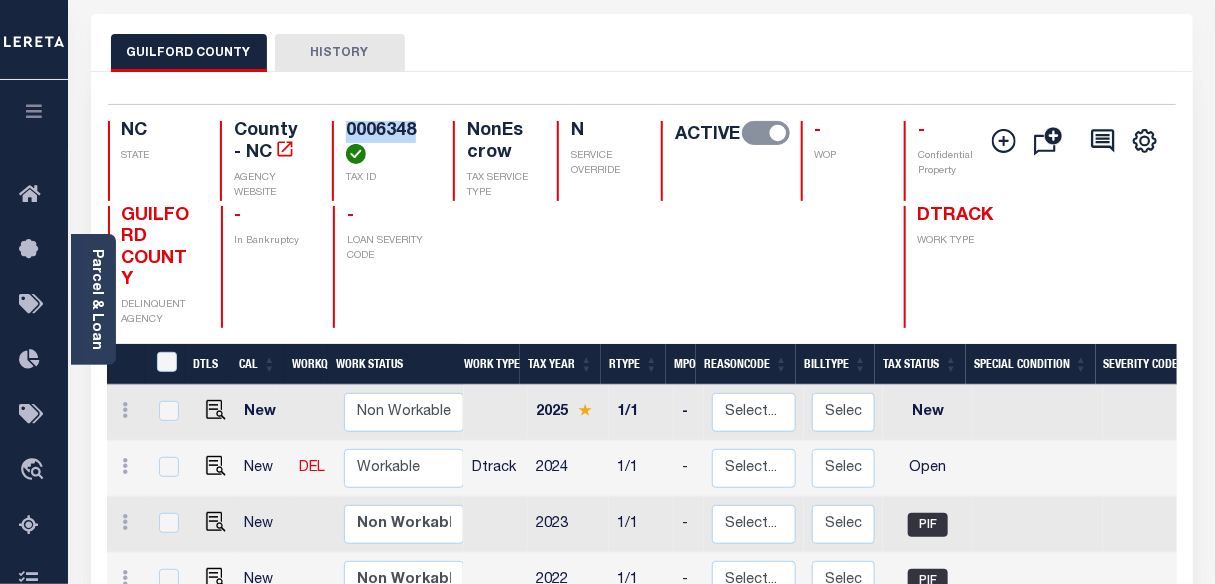 click on "0006348" at bounding box center [387, 142] 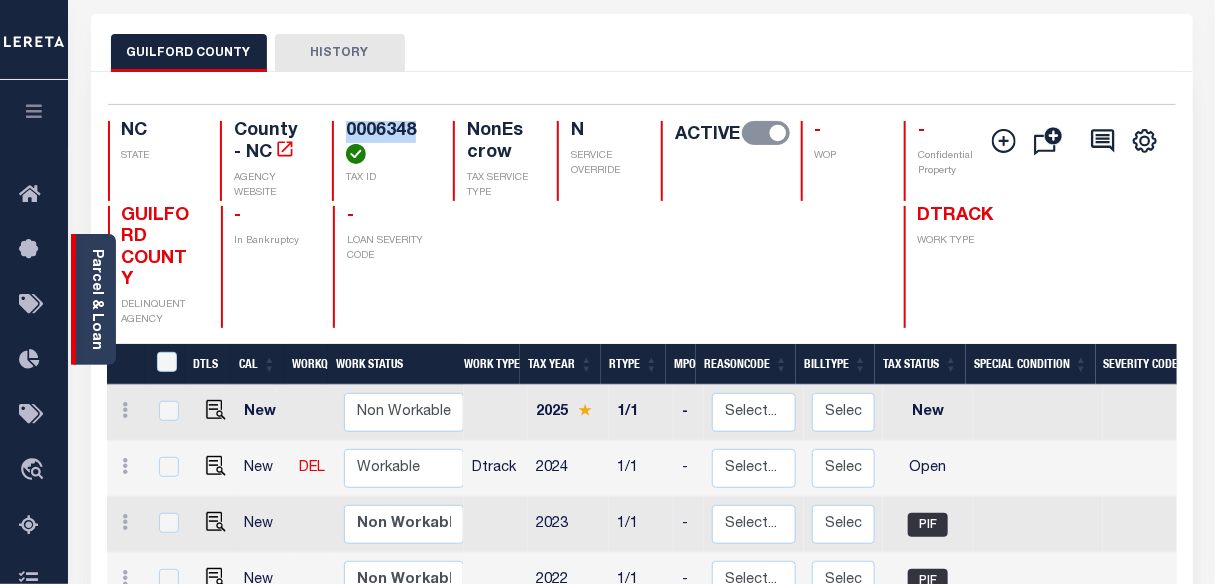 click on "Parcel & Loan" at bounding box center (96, 299) 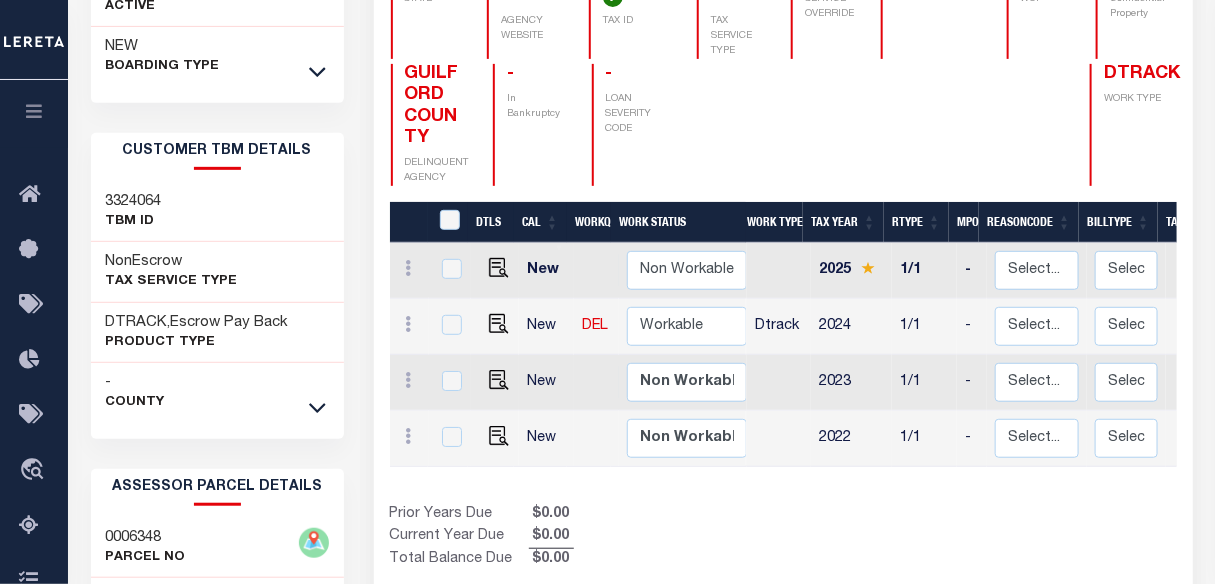 scroll, scrollTop: 363, scrollLeft: 0, axis: vertical 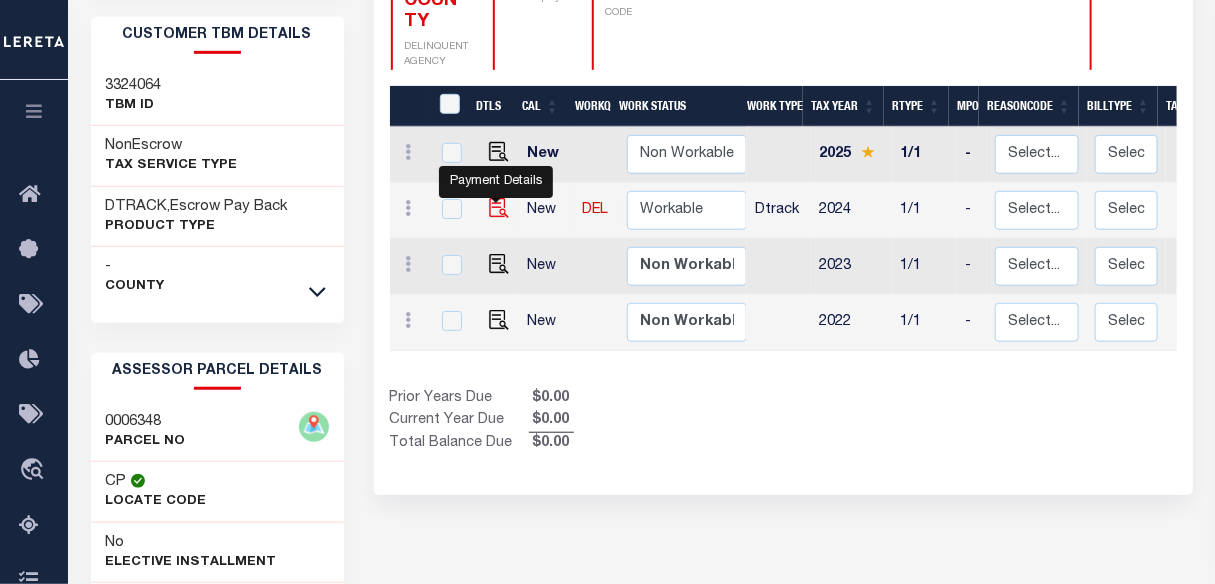 click at bounding box center [499, 208] 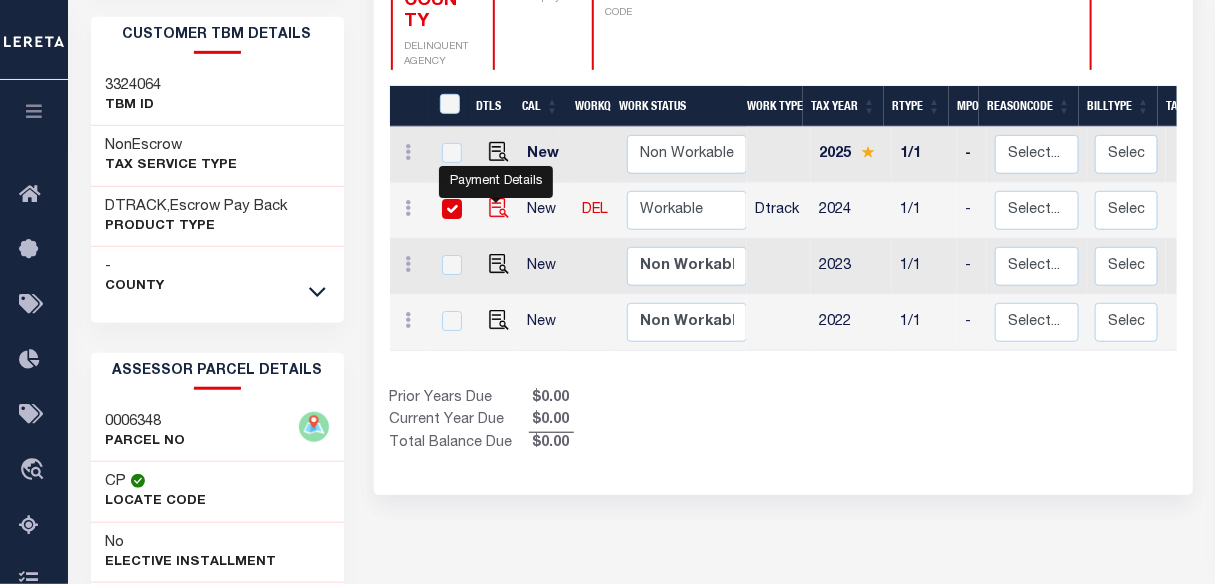 checkbox on "true" 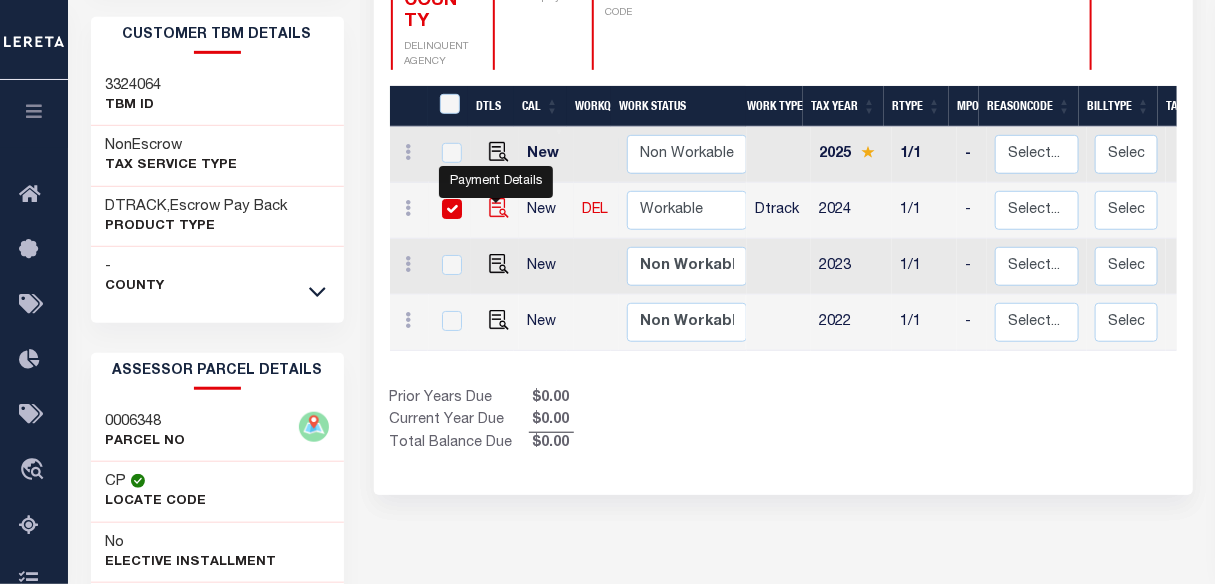 checkbox on "true" 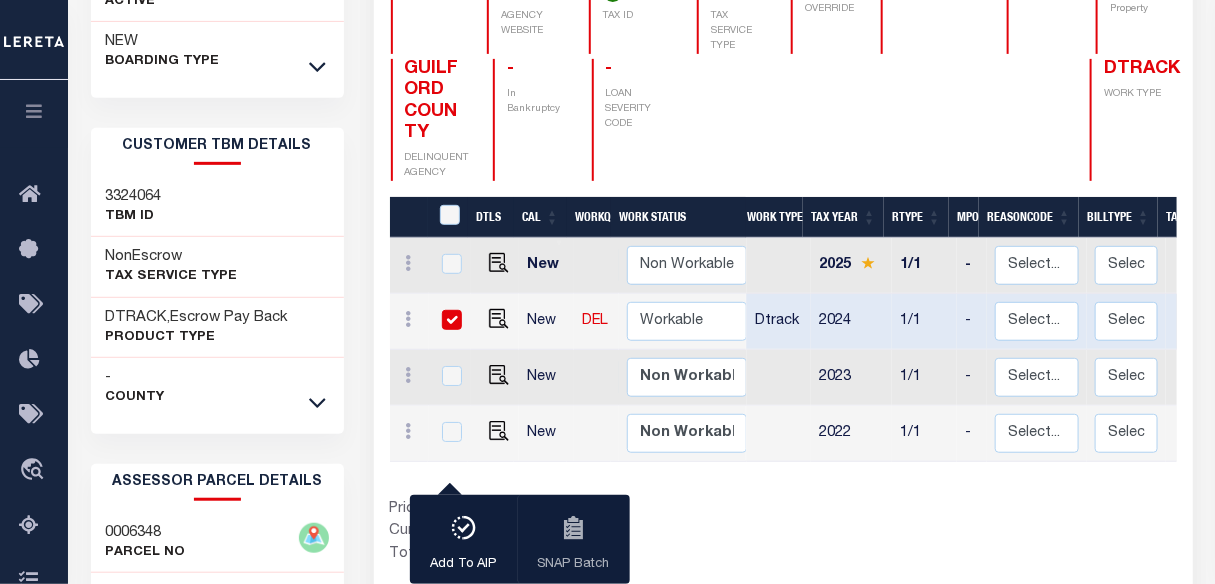 scroll, scrollTop: 363, scrollLeft: 0, axis: vertical 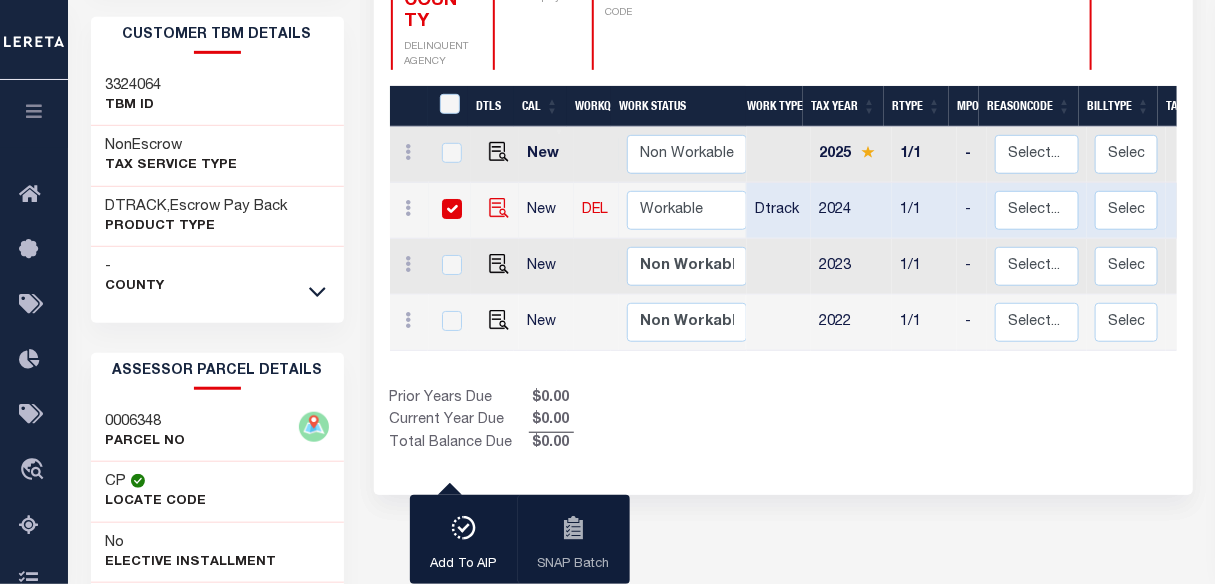 click at bounding box center (499, 208) 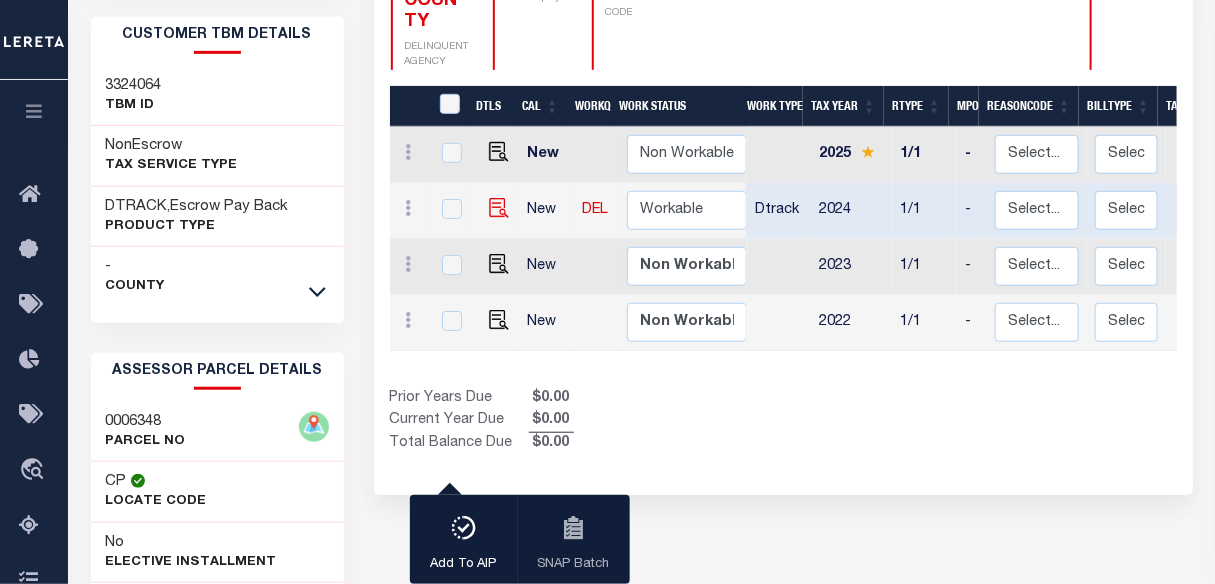 checkbox on "false" 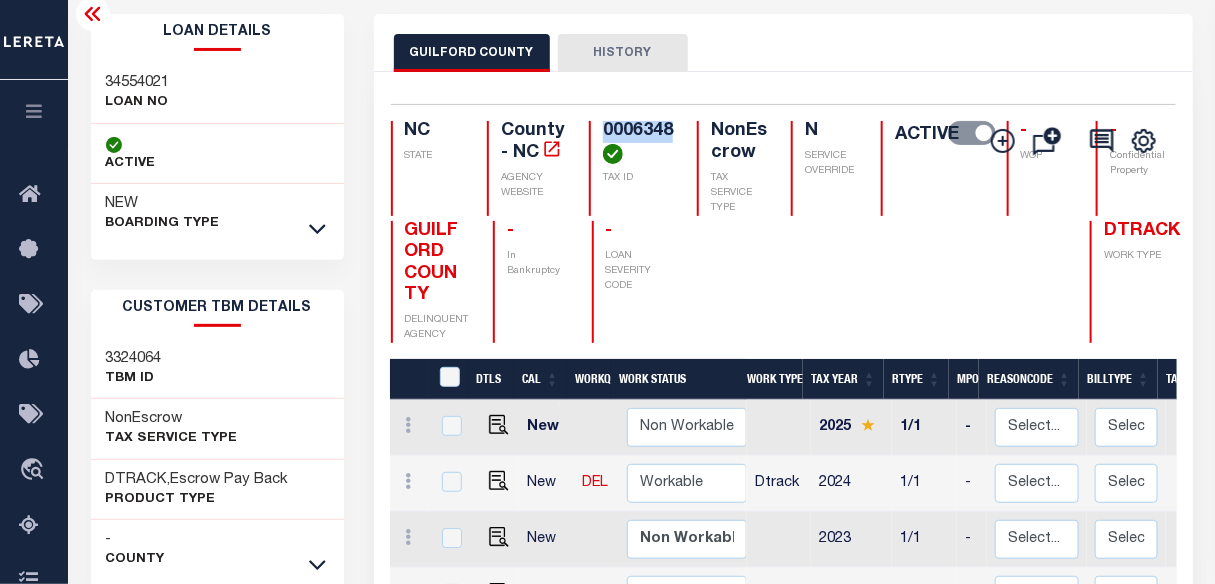 scroll, scrollTop: 272, scrollLeft: 0, axis: vertical 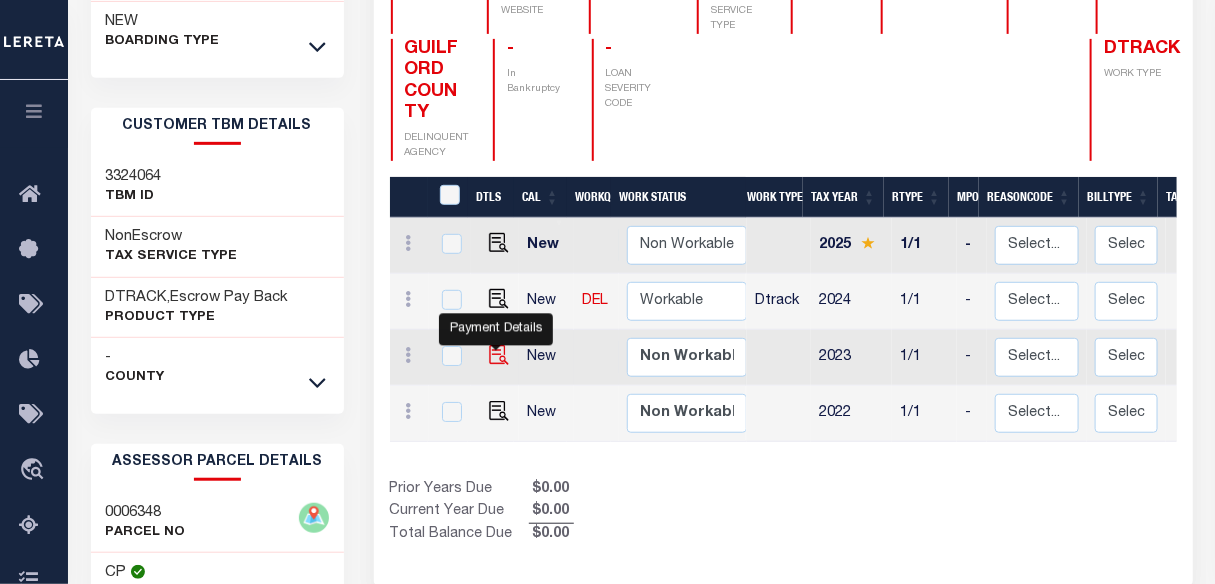 click at bounding box center (499, 355) 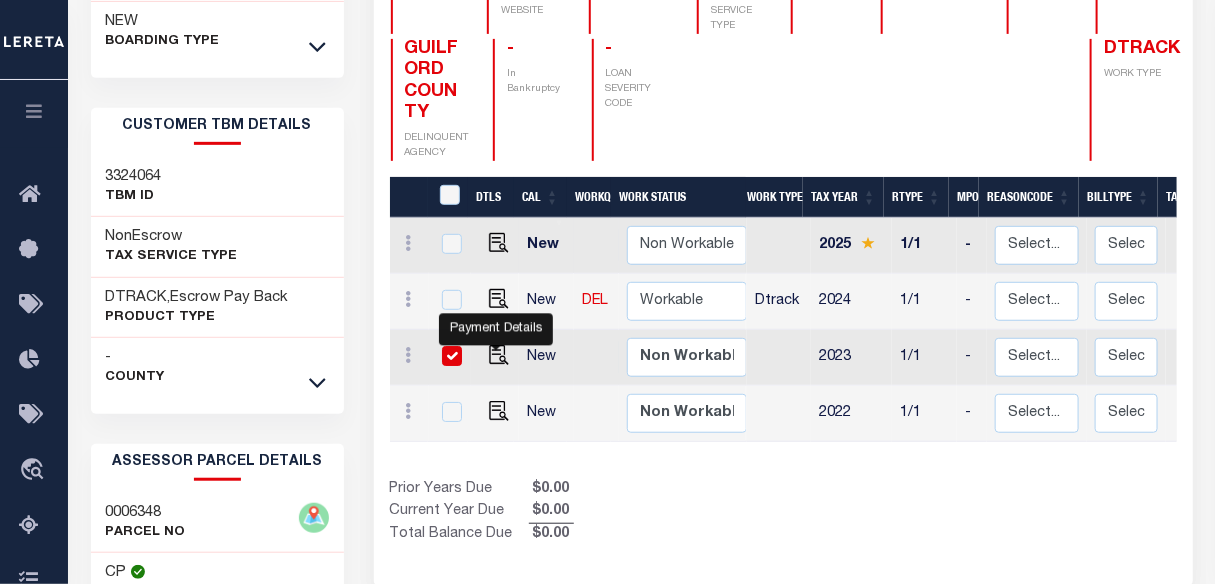 checkbox on "true" 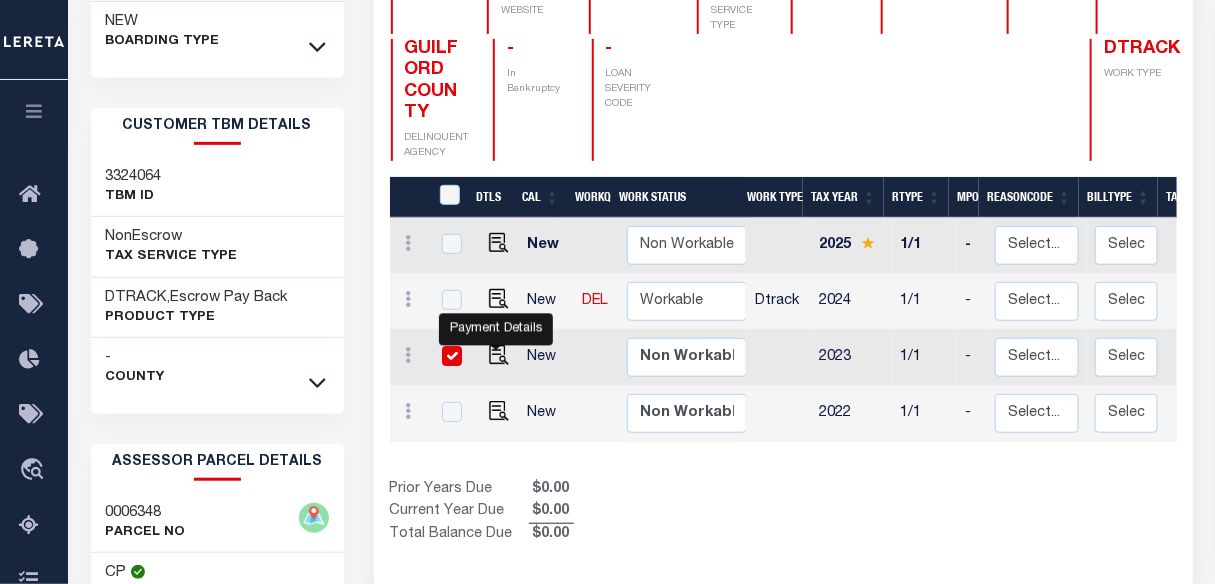 checkbox on "true" 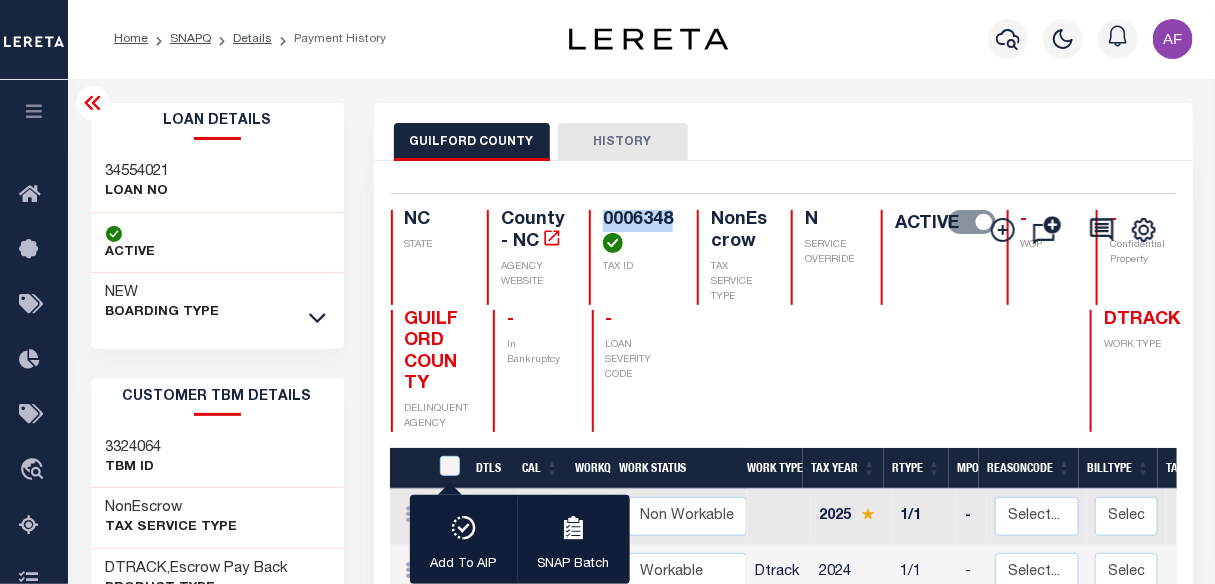 scroll, scrollTop: 0, scrollLeft: 0, axis: both 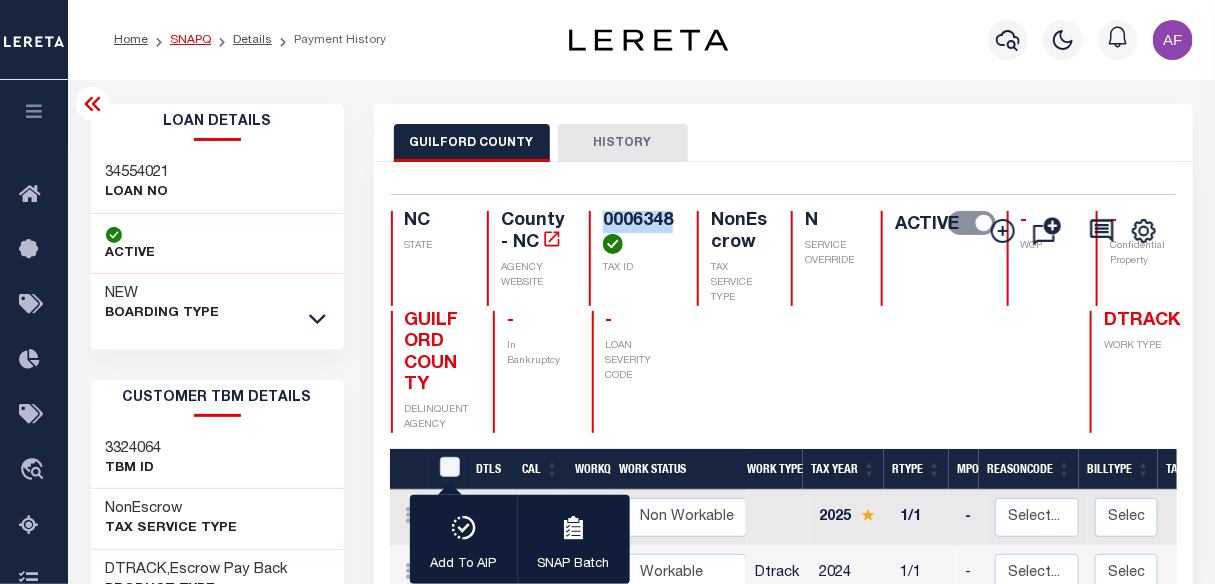 click on "SNAPQ" at bounding box center (190, 40) 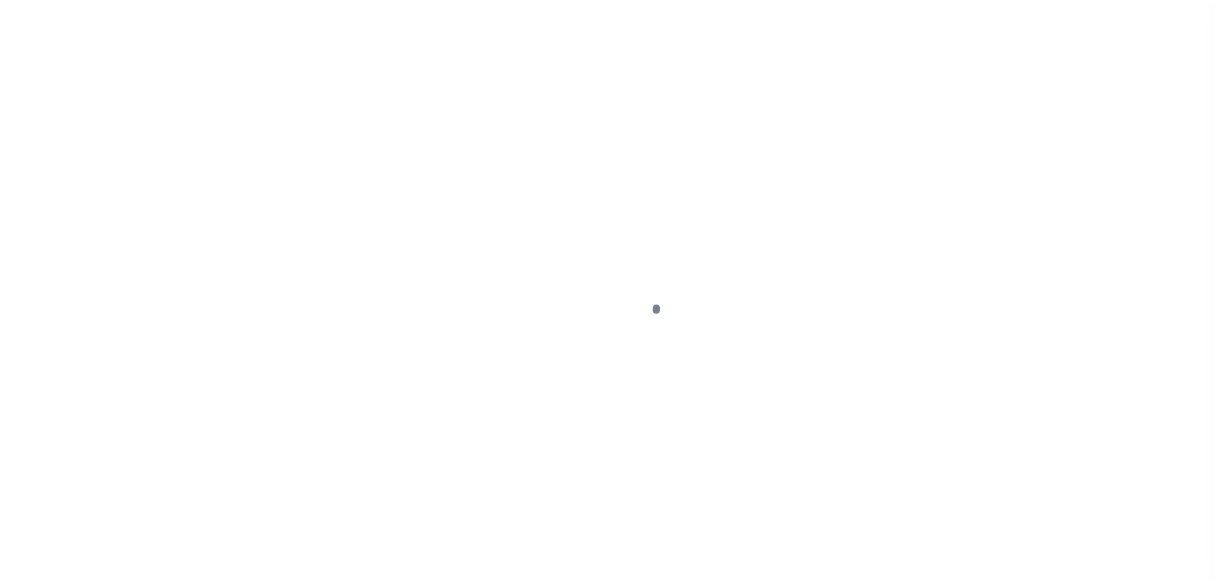 select on "OP2" 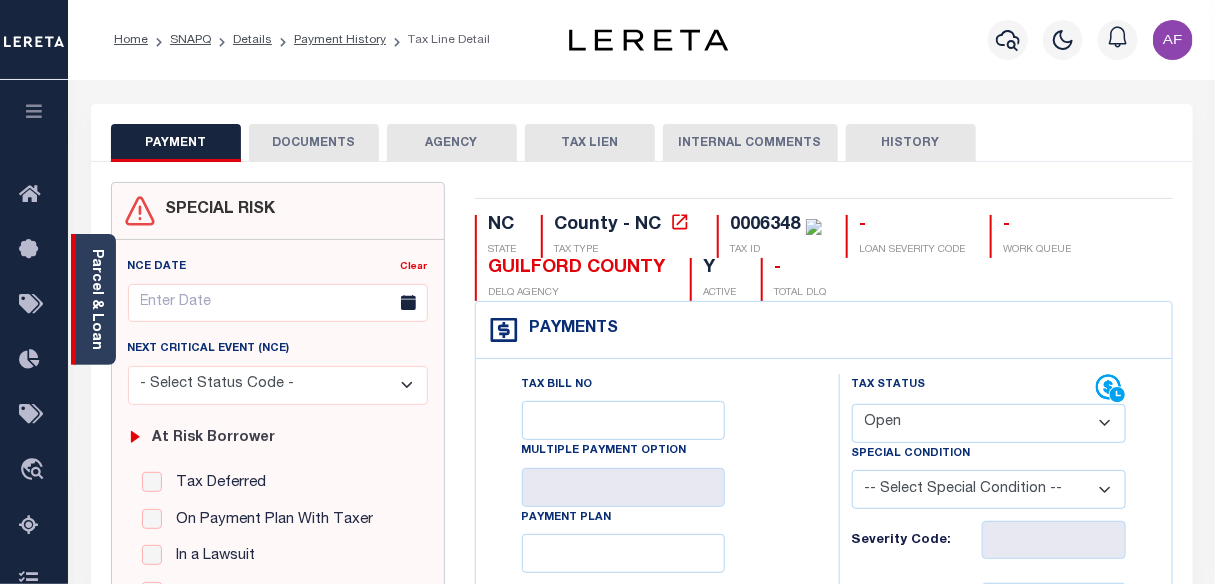 click on "Parcel & Loan" at bounding box center (93, 299) 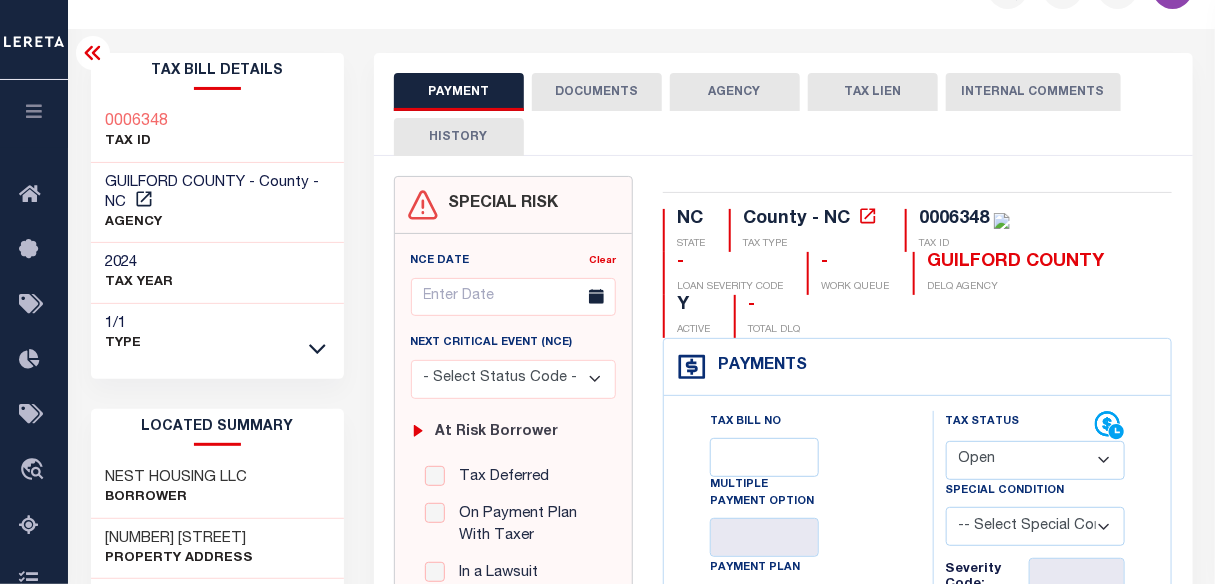 scroll, scrollTop: 181, scrollLeft: 0, axis: vertical 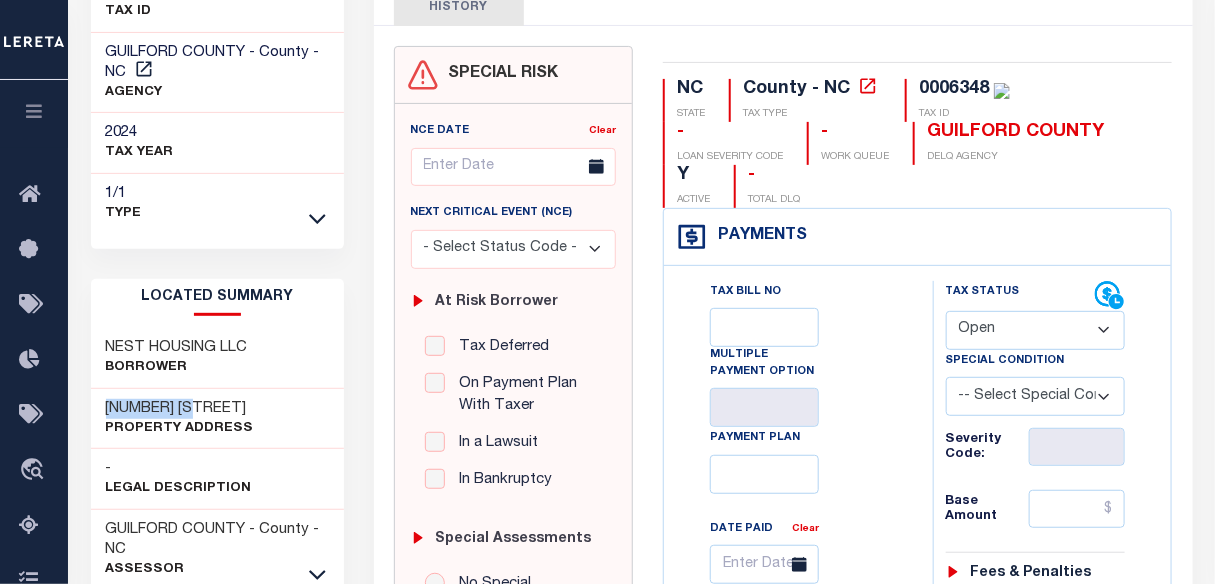 drag, startPoint x: 105, startPoint y: 409, endPoint x: 209, endPoint y: 392, distance: 105.380264 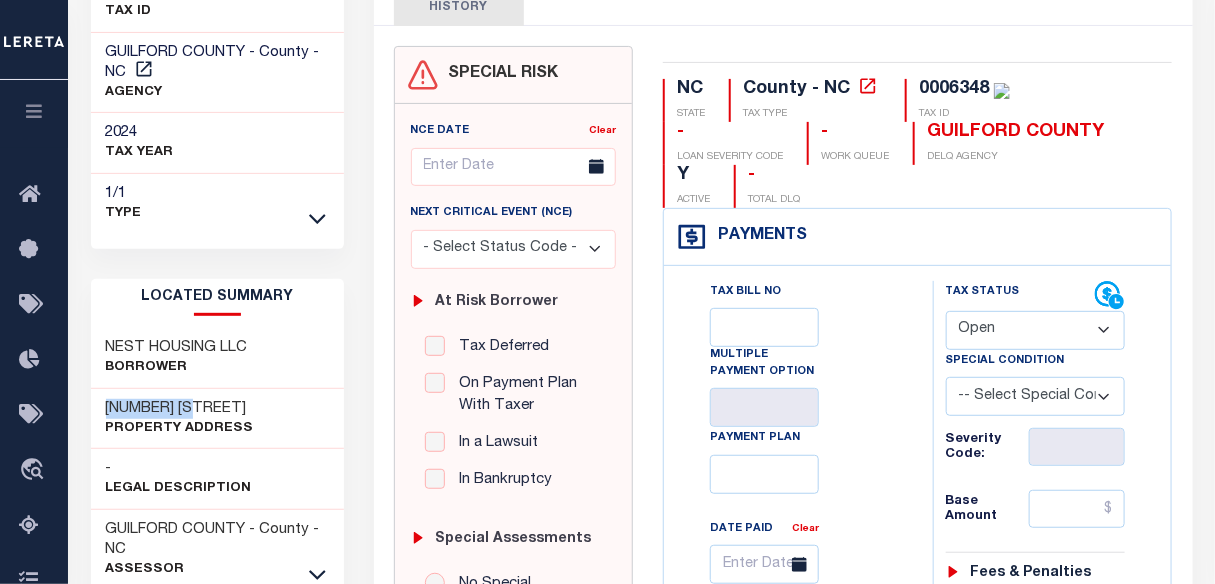 click on "[NUMBER] [STREET]
Property Address" at bounding box center (217, 419) 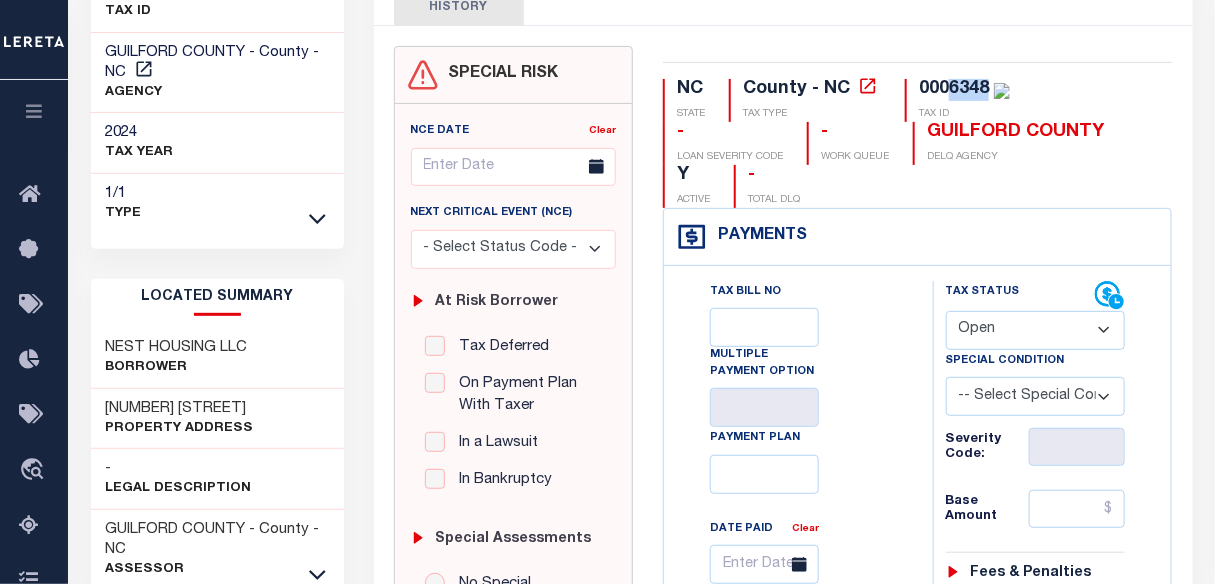 drag, startPoint x: 951, startPoint y: 90, endPoint x: 985, endPoint y: 88, distance: 34.058773 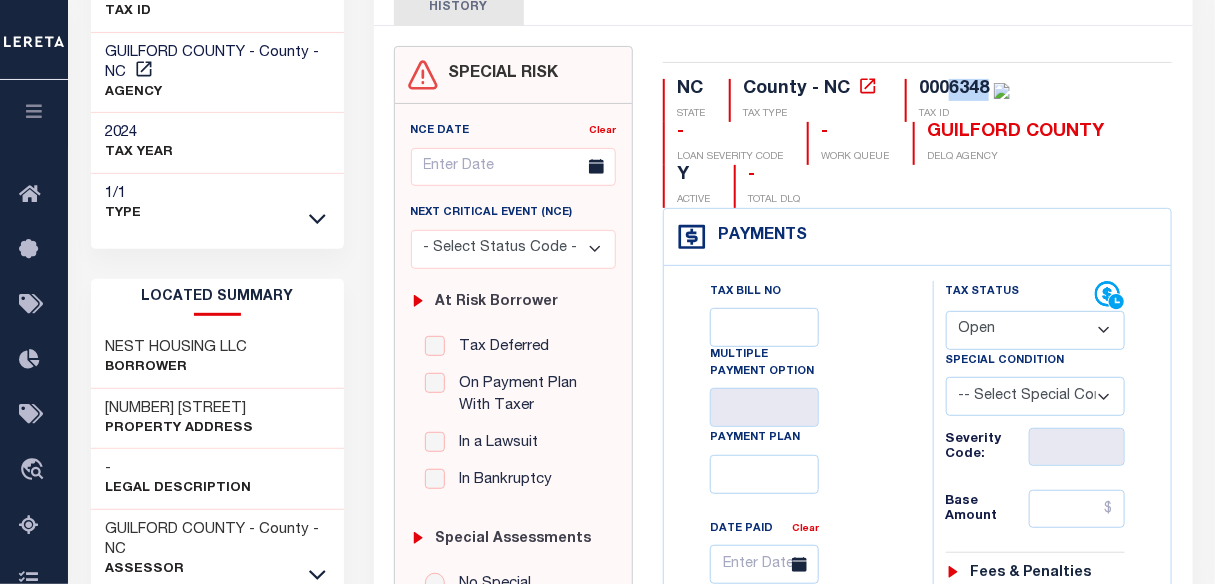click on "0006348" at bounding box center [954, 89] 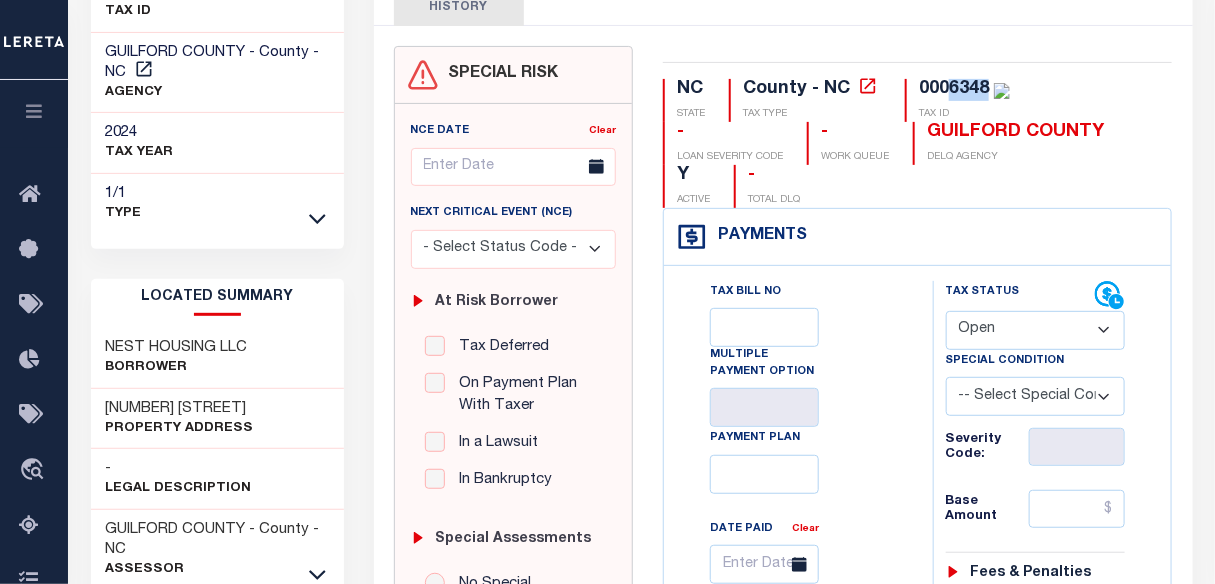 scroll, scrollTop: 0, scrollLeft: 0, axis: both 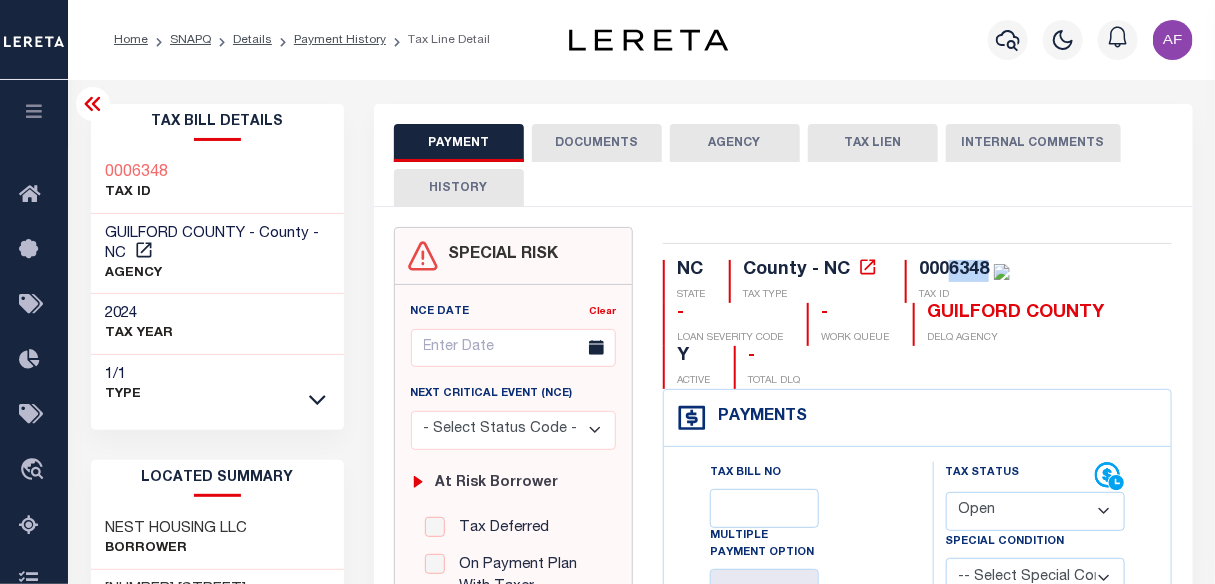 click 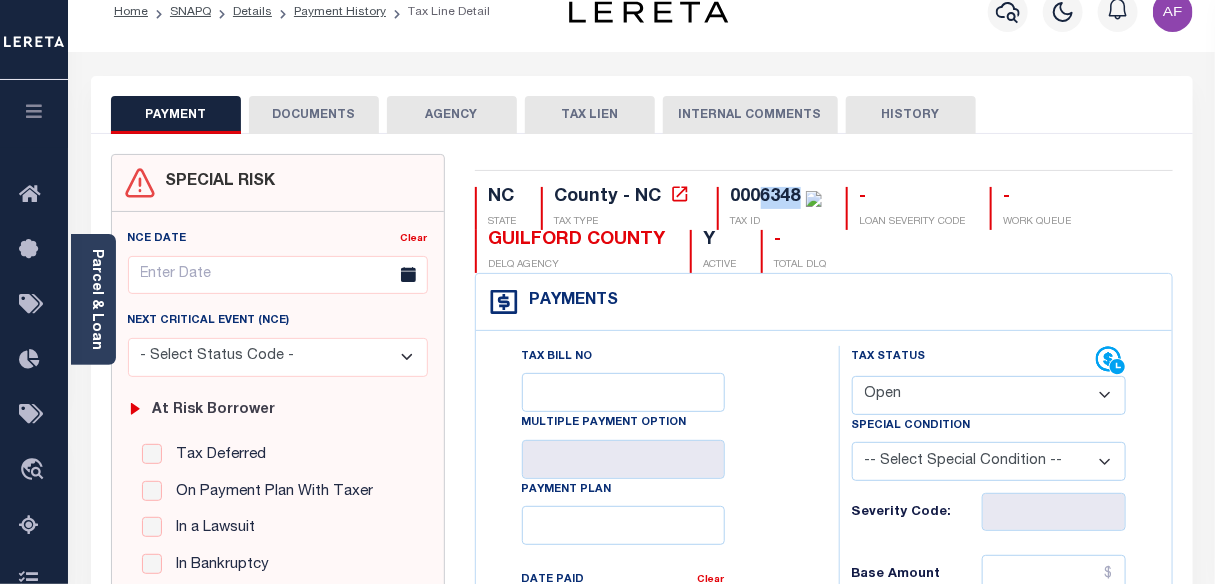 scroll, scrollTop: 0, scrollLeft: 0, axis: both 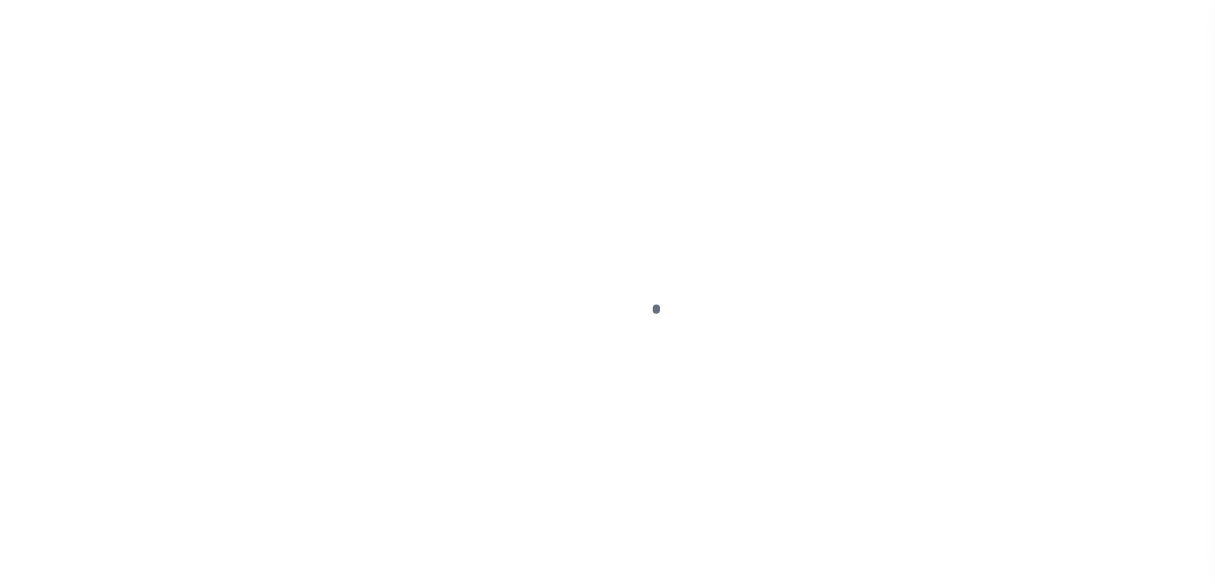 select on "OP2" 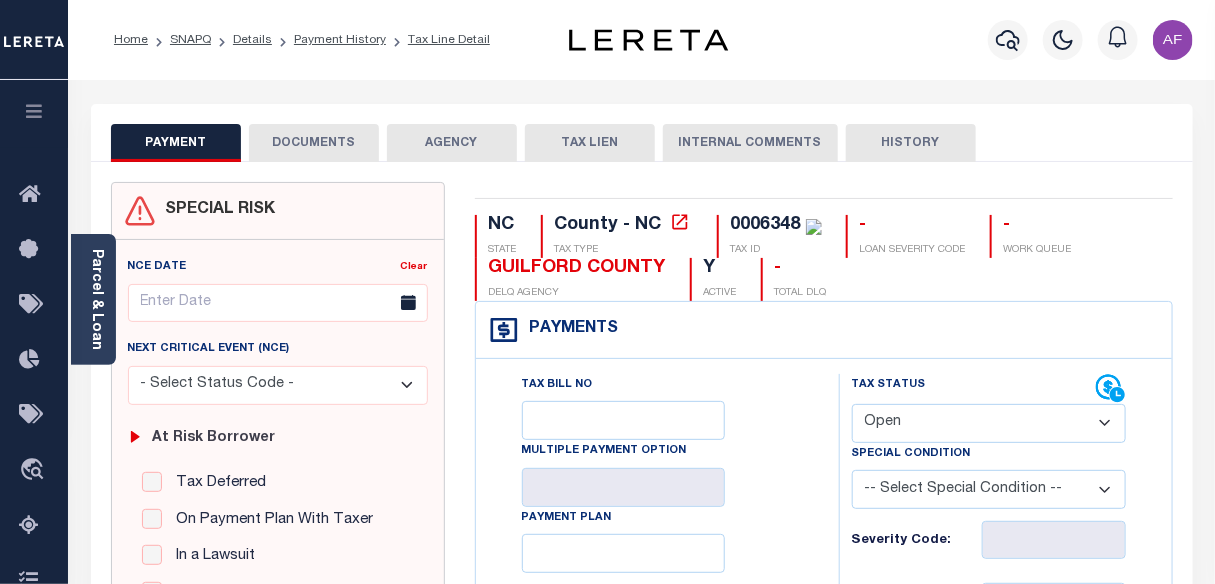 click on "- Select Status Code -
Open
Due/Unpaid
Paid
Incomplete
No Tax Due
Internal Refund Processed
New" at bounding box center (989, 423) 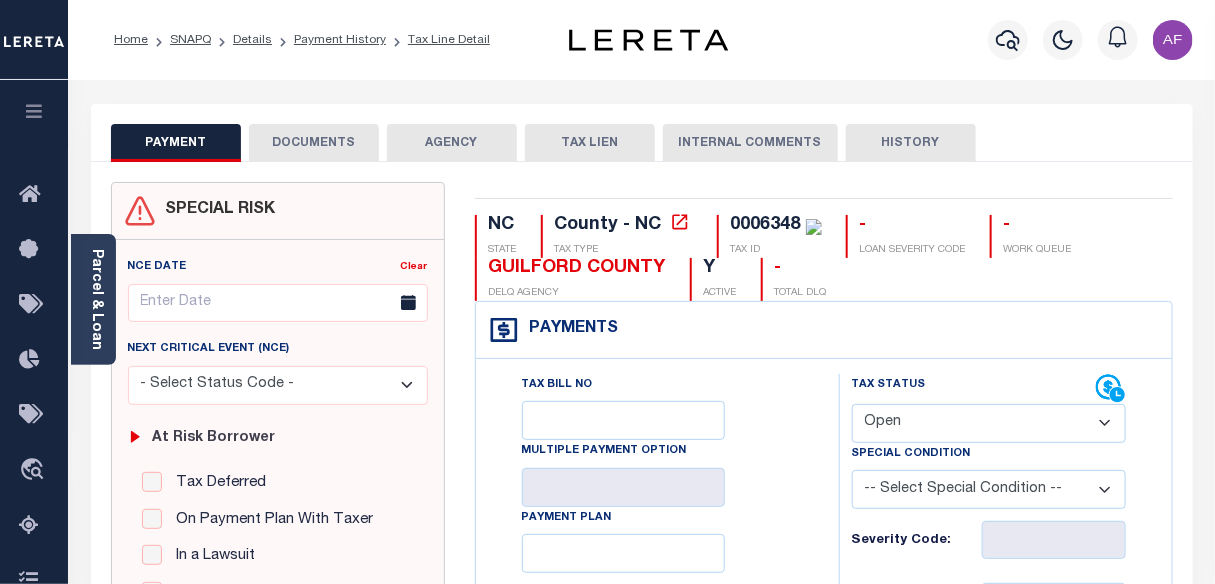 click on "-- Select Special Condition --
3RD PARTY TAX LIEN
AGENCY TAX LIEN (A.K.A Inside Lien)
BALANCE FORWARD
BANKRUPTCY
BILL W/ OTHER PARCEL
CONFIDENTIAL ACCOUNT
DEFERRED
DELAYED BILLING
DELQ CURRENT TAX YEAR INSTALLMENT(S) EXIST
DELQ PRIOR YEAR(S) EXIST
EXEMPT
HOMEOWNER AUTHORIZATION
IN DISPUTE/UNDER PROTEST
INCLUDES PRIOR UNPAID
INCLUDES RE-LEVIED TAX
INSTALLMENT PLAN
LITIGATION
LOST PROPERTY (FORECLOSED/DEEDED)
LOW ASSESSMENT
LOW TAX THRESHOLD
MULTIPLE TAXIDS
NEW PROPERTY
NOT ASSESSED
NOT CERTIFIED
OTHER FEES INVOLVED
OVERPAYMENT - POSSIBLE REFUND DUE
PARTIAL PAYMENT MAY EXIST
Pay Plan
RE-LEVIED TO ANOTHER AGENCY
REDEMP AMTS NOT AVAILABLE
REPORTED ON LEGACY RTYPE
SUBJECT TO FORECLOSURE
TAX LIEN RELEASED
TAX SALE-SUBJECT TO POWER TO SELL" at bounding box center [989, 489] 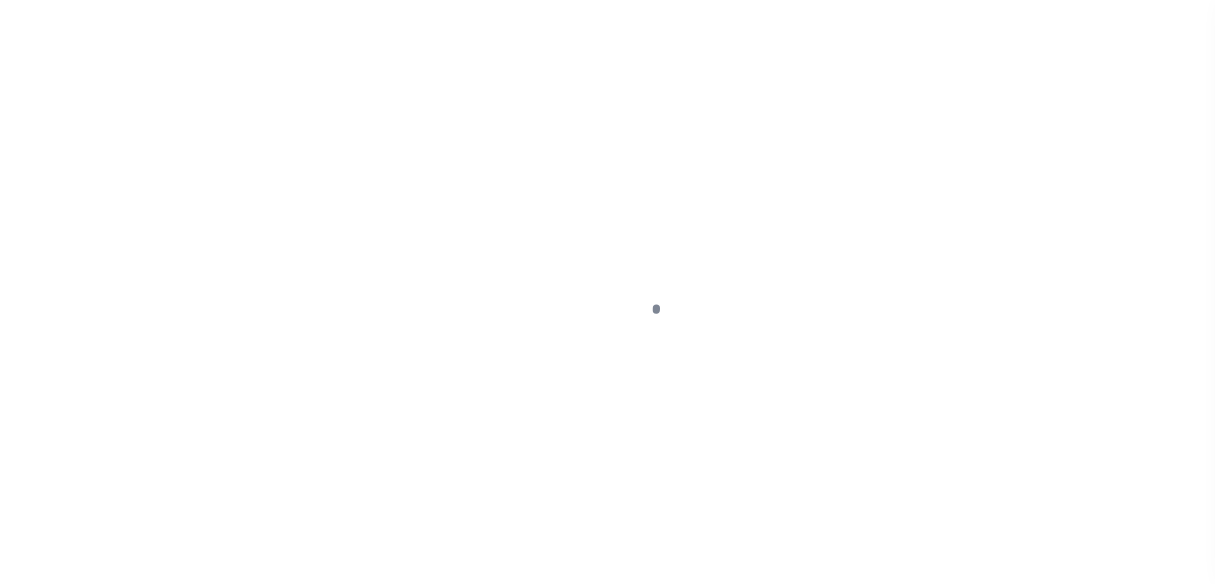 select on "PIF" 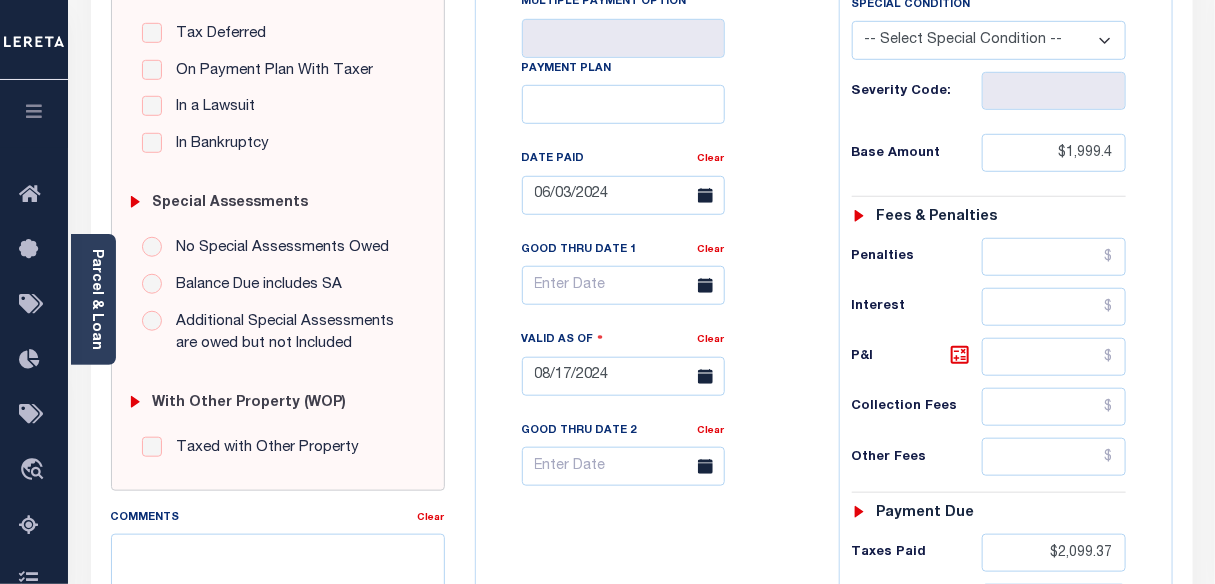 scroll, scrollTop: 454, scrollLeft: 0, axis: vertical 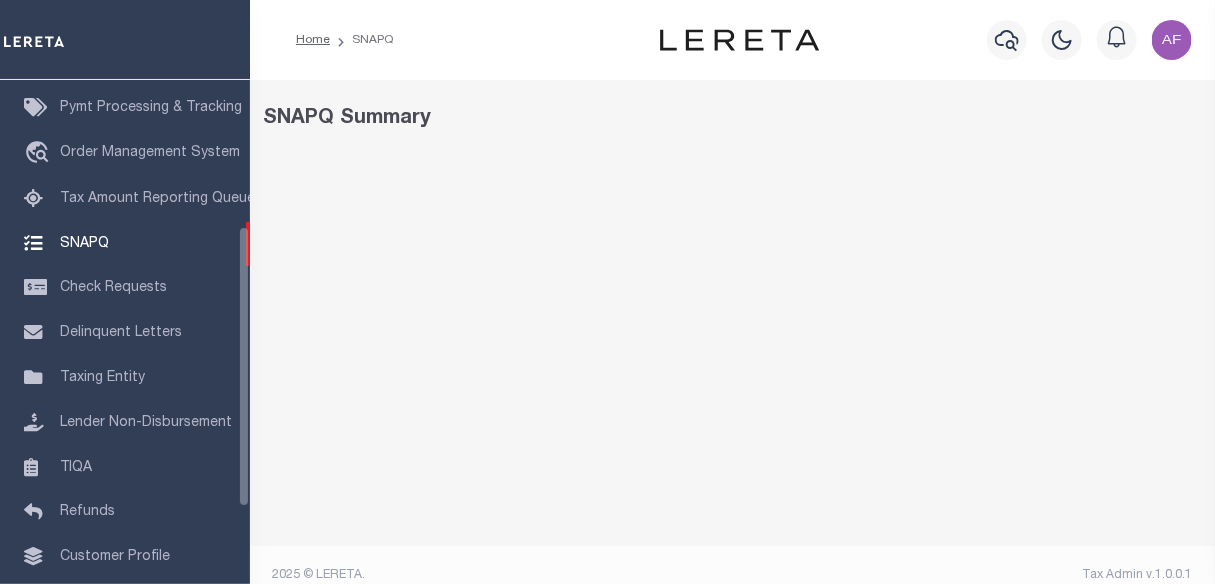select on "100" 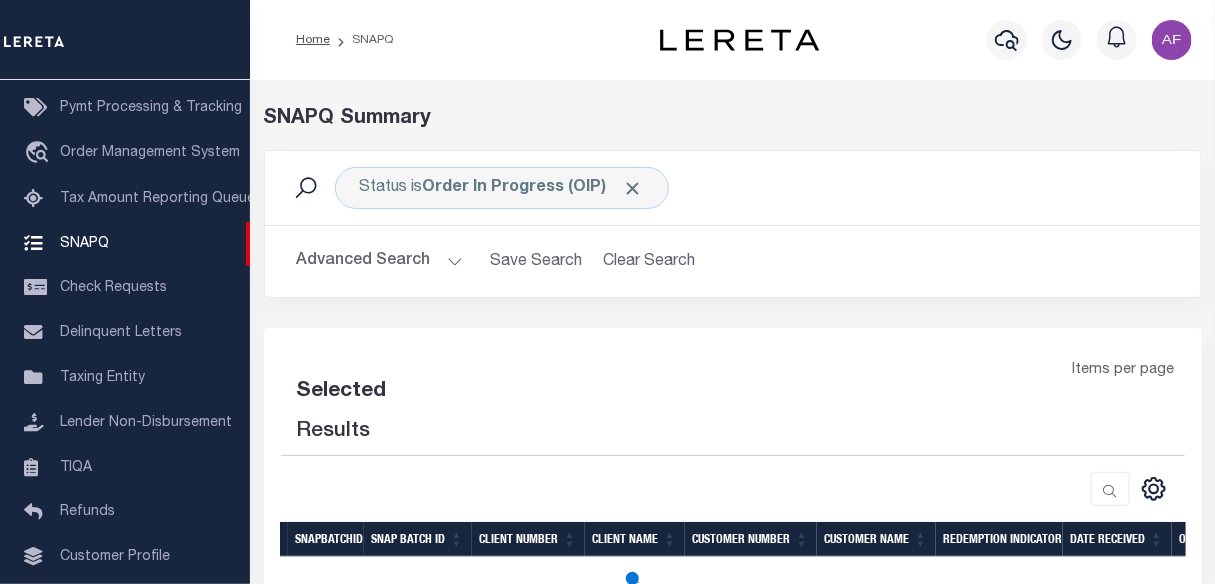 click on "Profile
Sign out" at bounding box center [1008, 40] 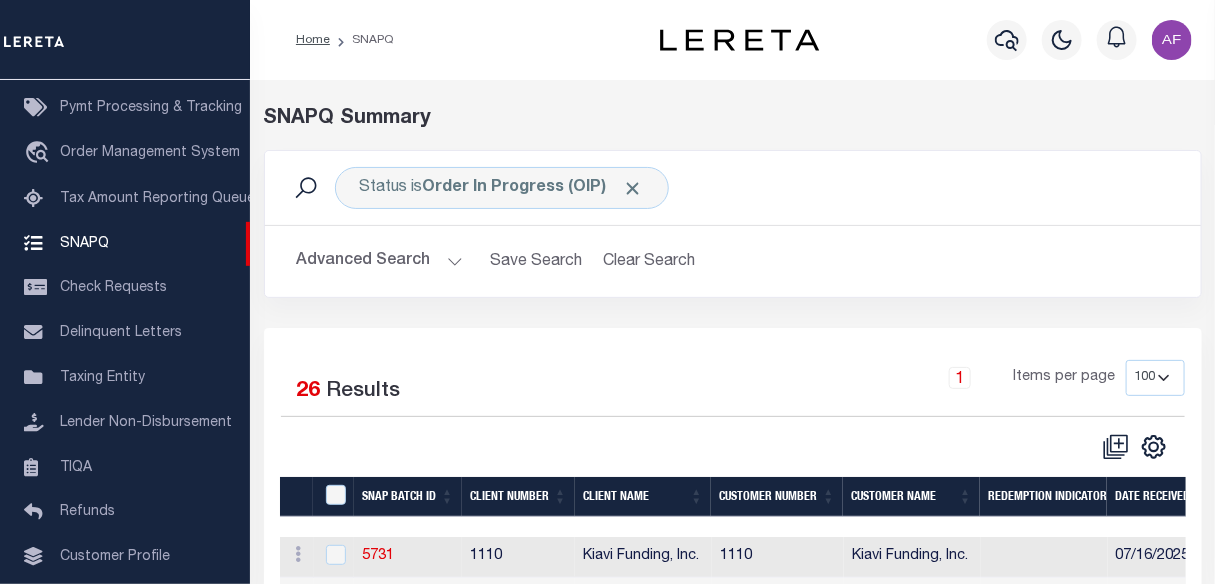 scroll, scrollTop: 353, scrollLeft: 0, axis: vertical 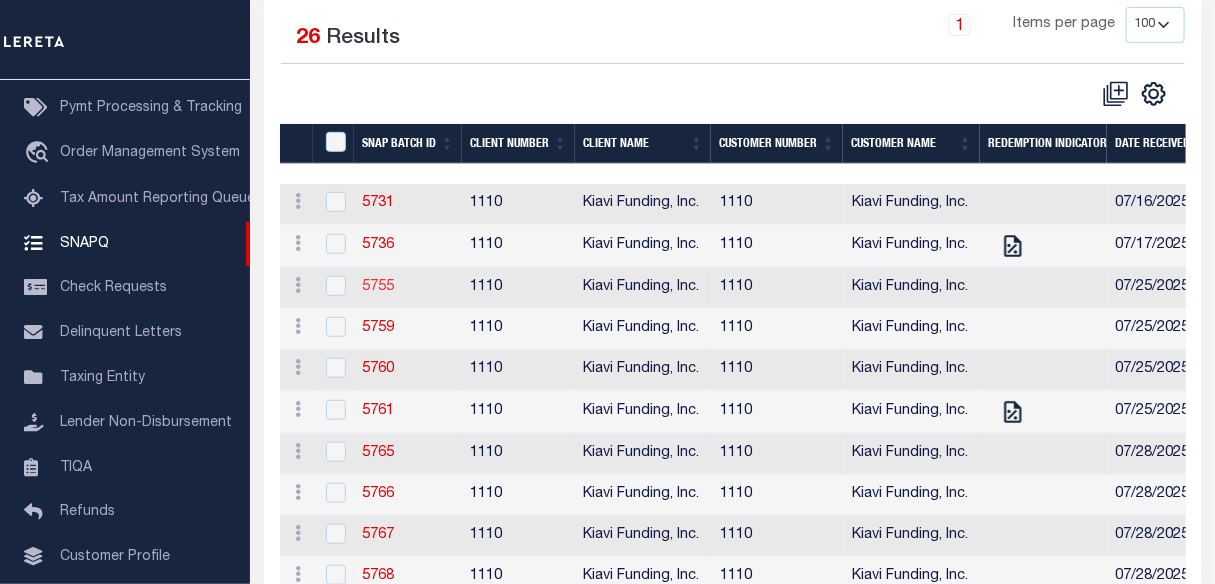 click on "5755" at bounding box center [378, 287] 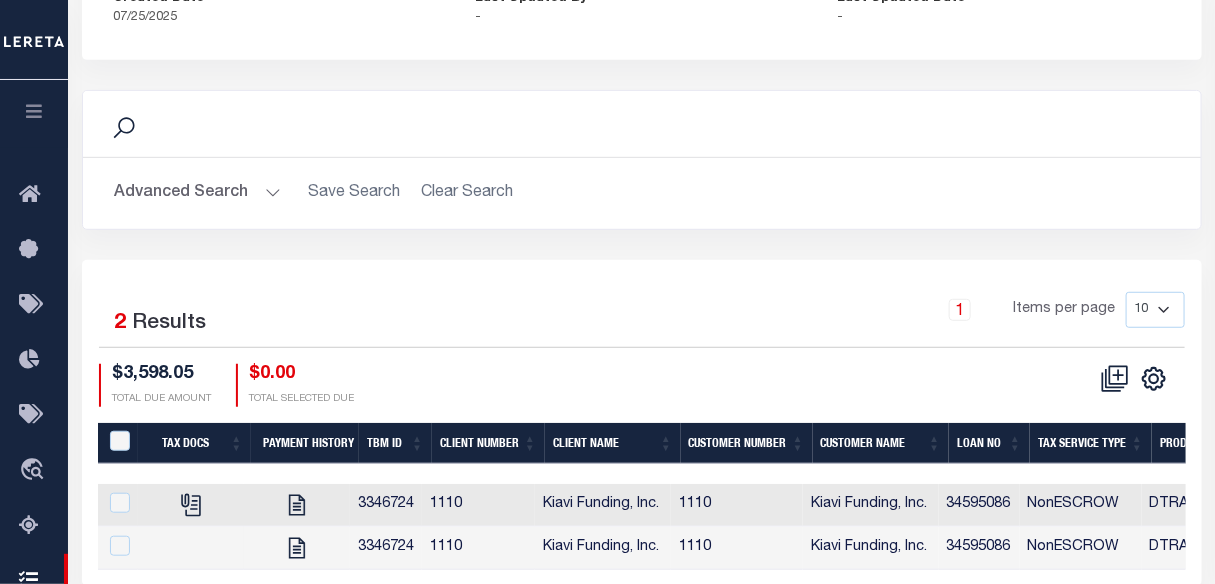 scroll, scrollTop: 363, scrollLeft: 0, axis: vertical 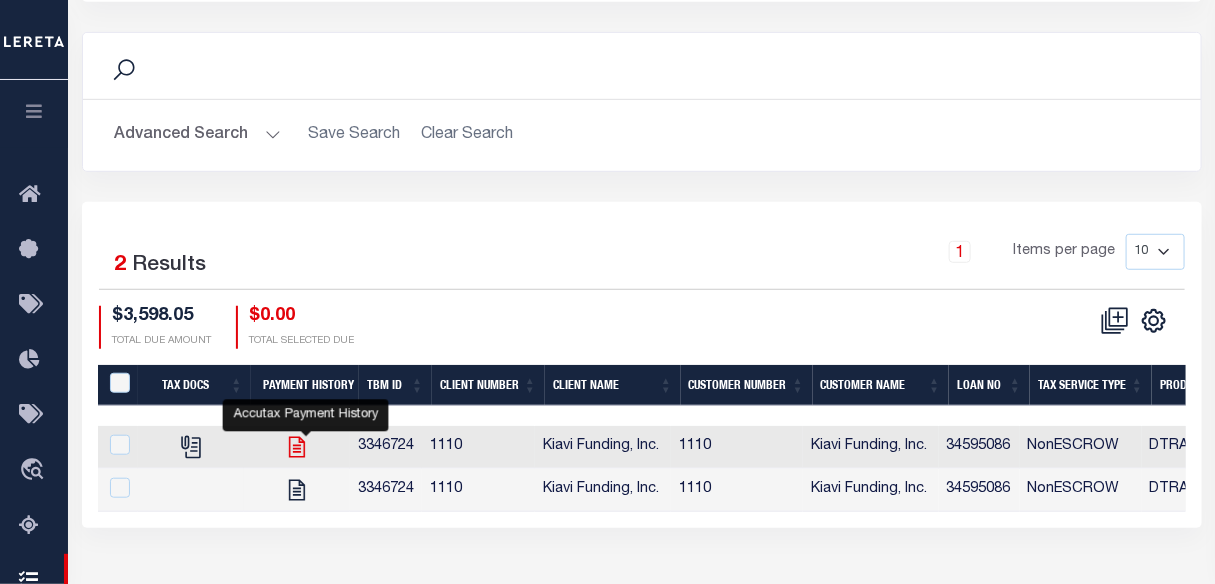 click 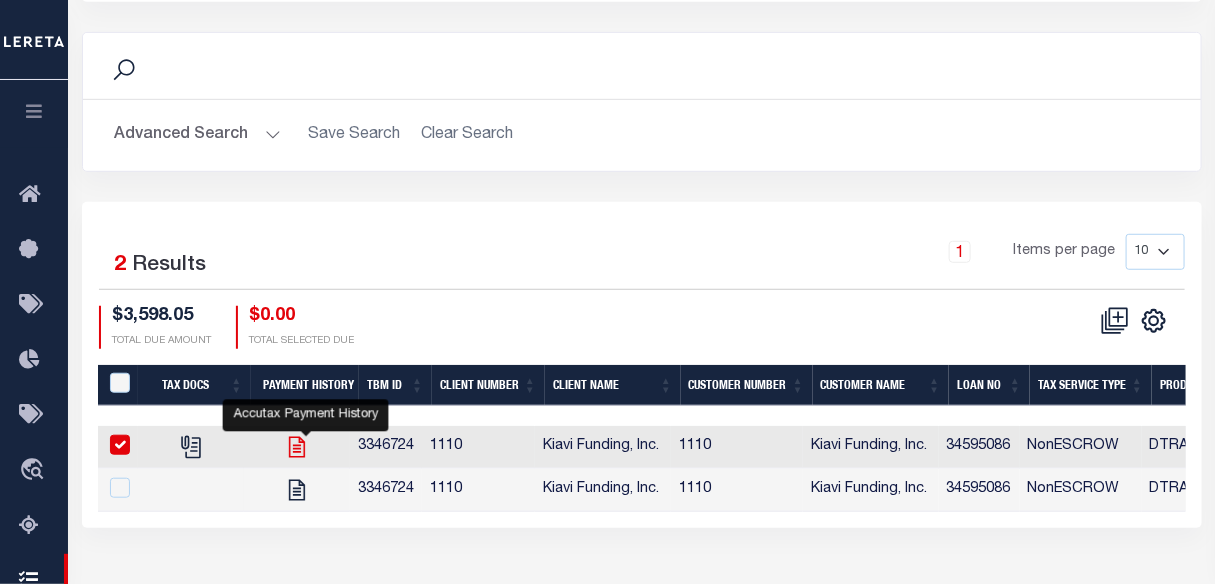 checkbox on "true" 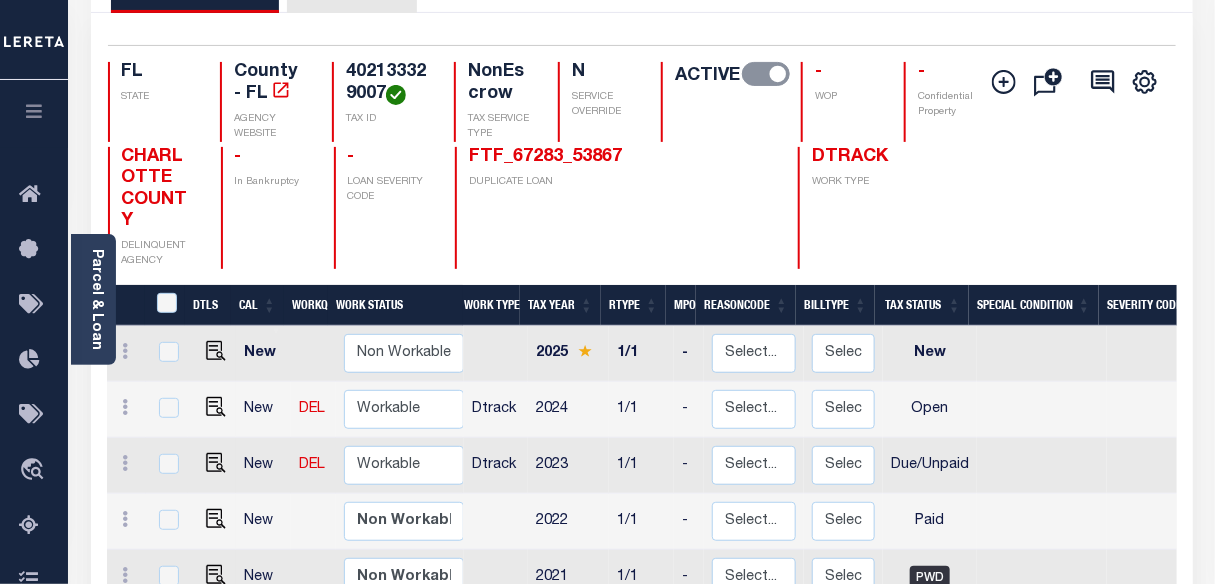 scroll, scrollTop: 272, scrollLeft: 0, axis: vertical 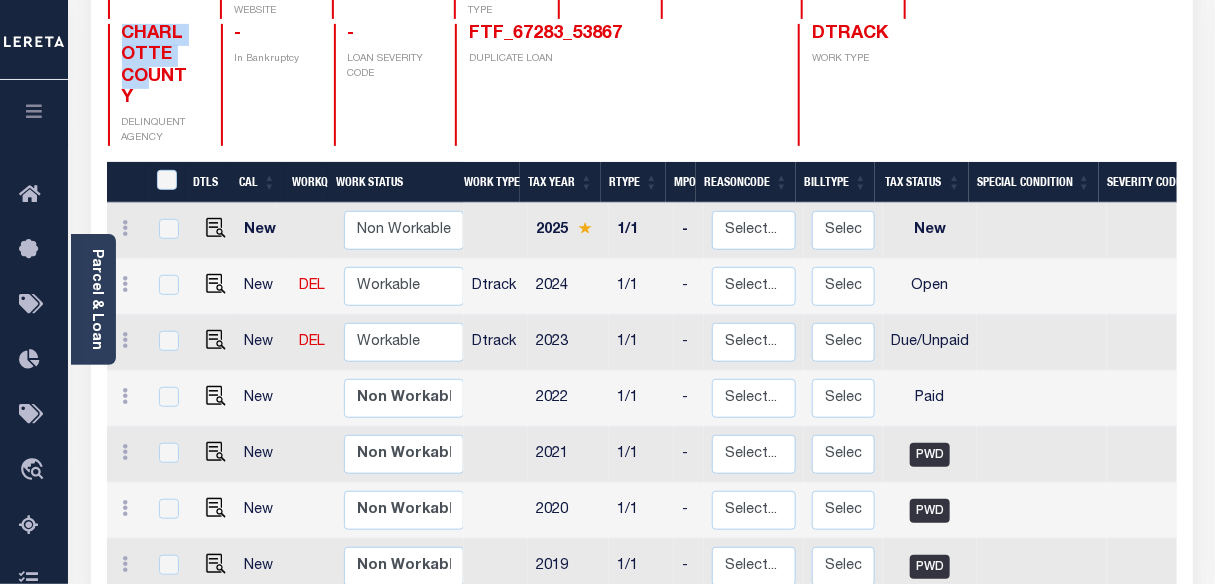 drag, startPoint x: 119, startPoint y: 29, endPoint x: 163, endPoint y: 90, distance: 75.21303 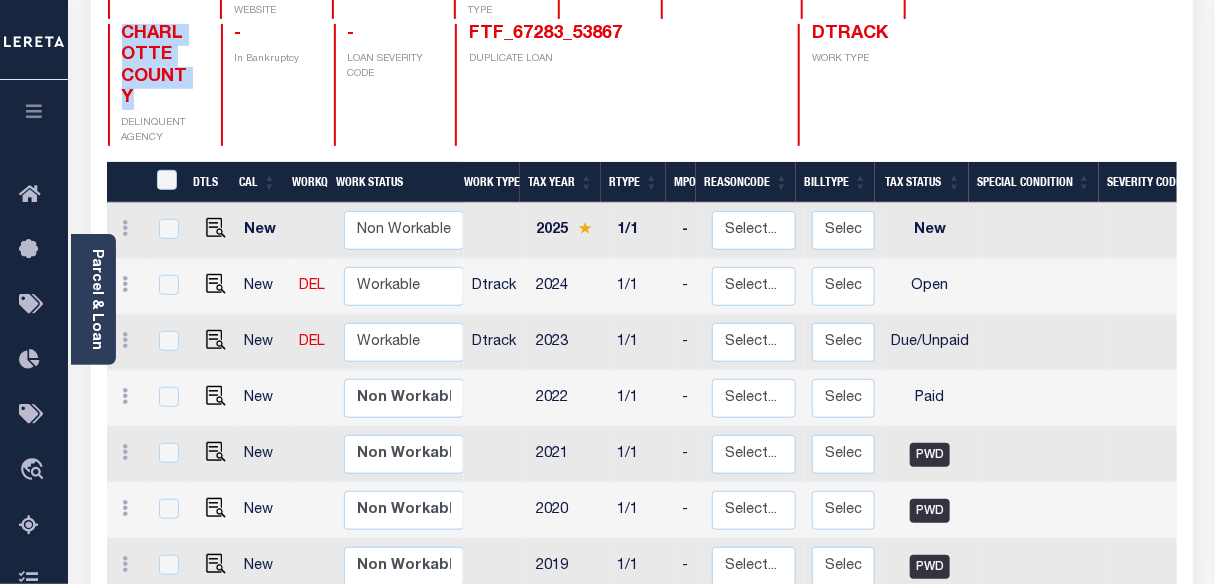 copy on "CHARLOTTE COUNTY" 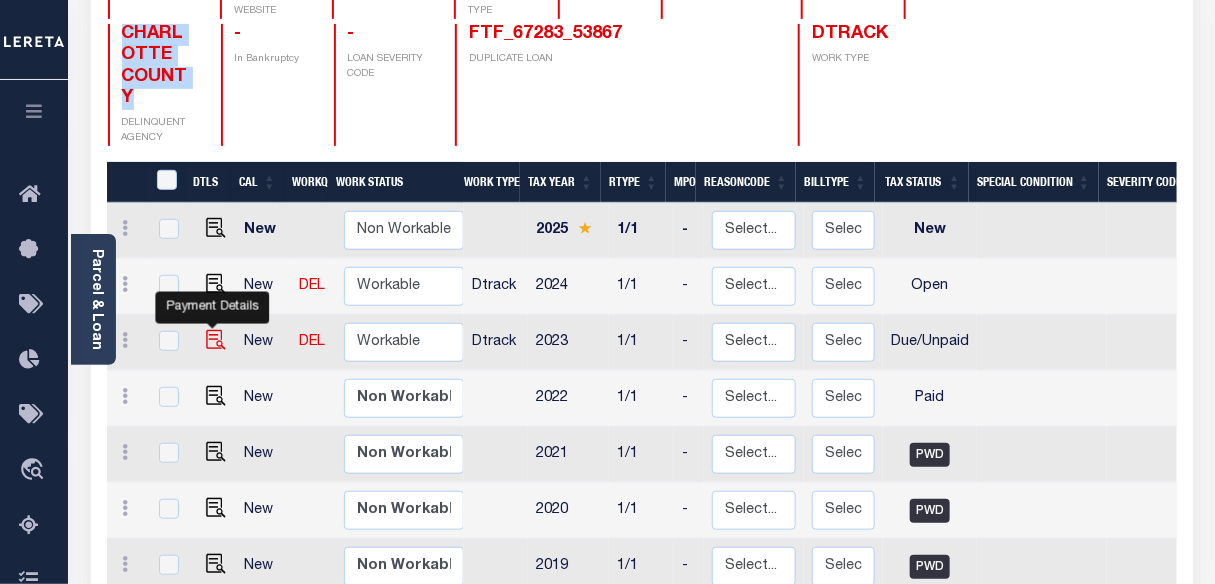 click at bounding box center (216, 340) 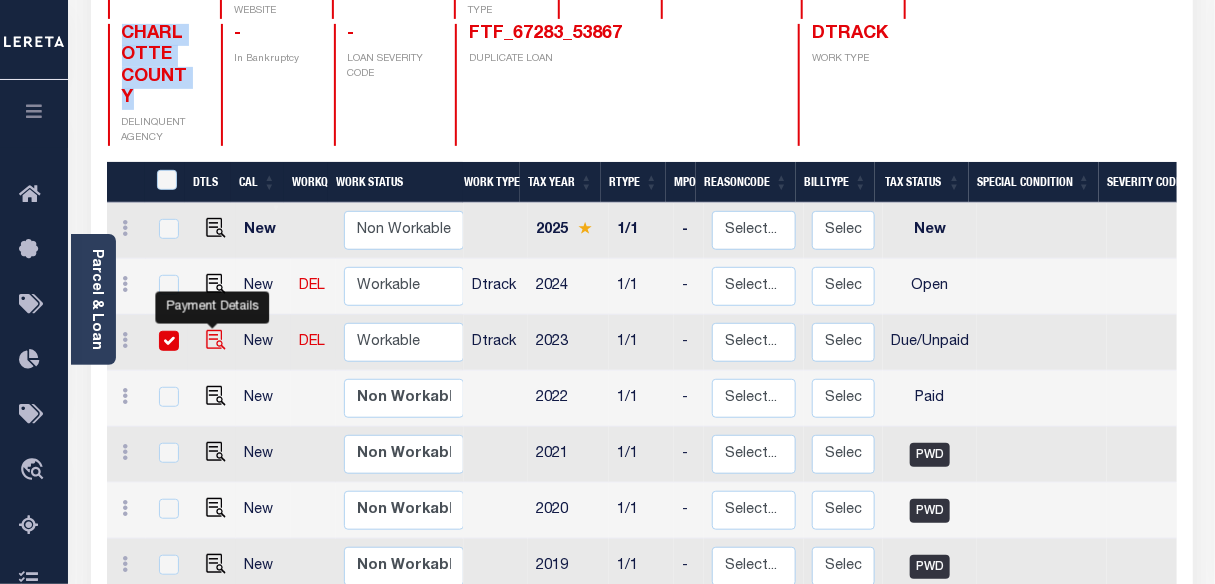 checkbox on "true" 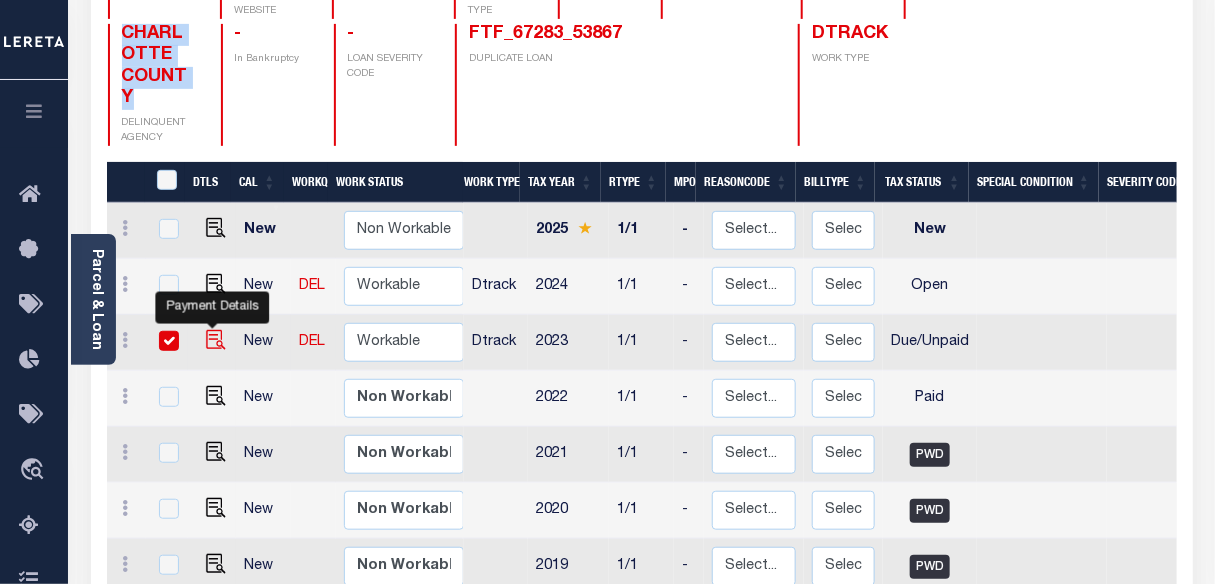 checkbox on "true" 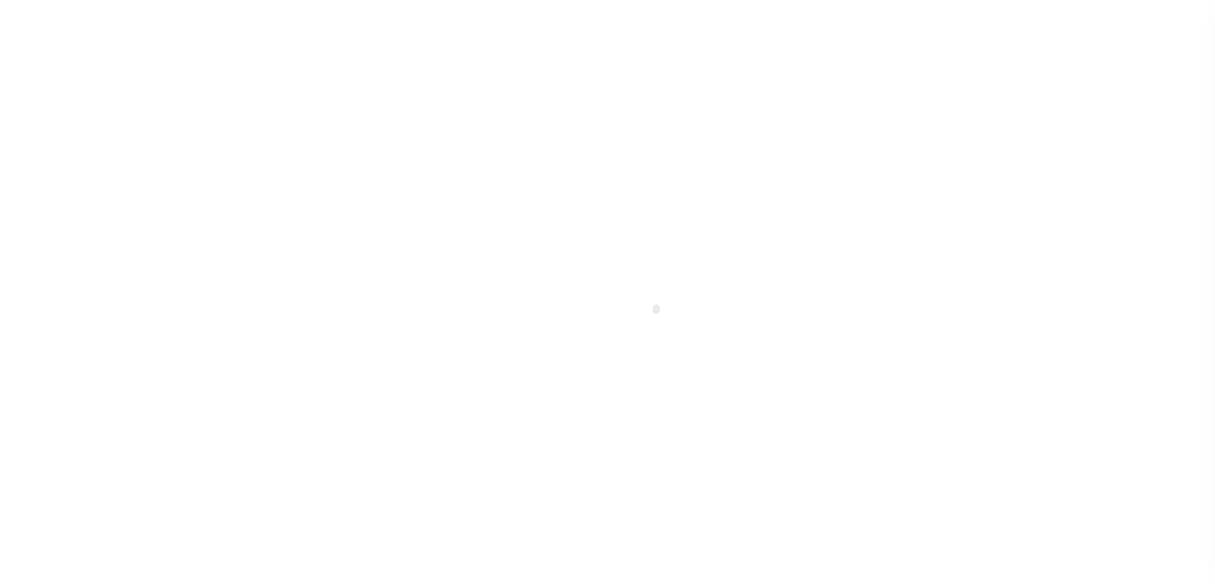 select on "DUE" 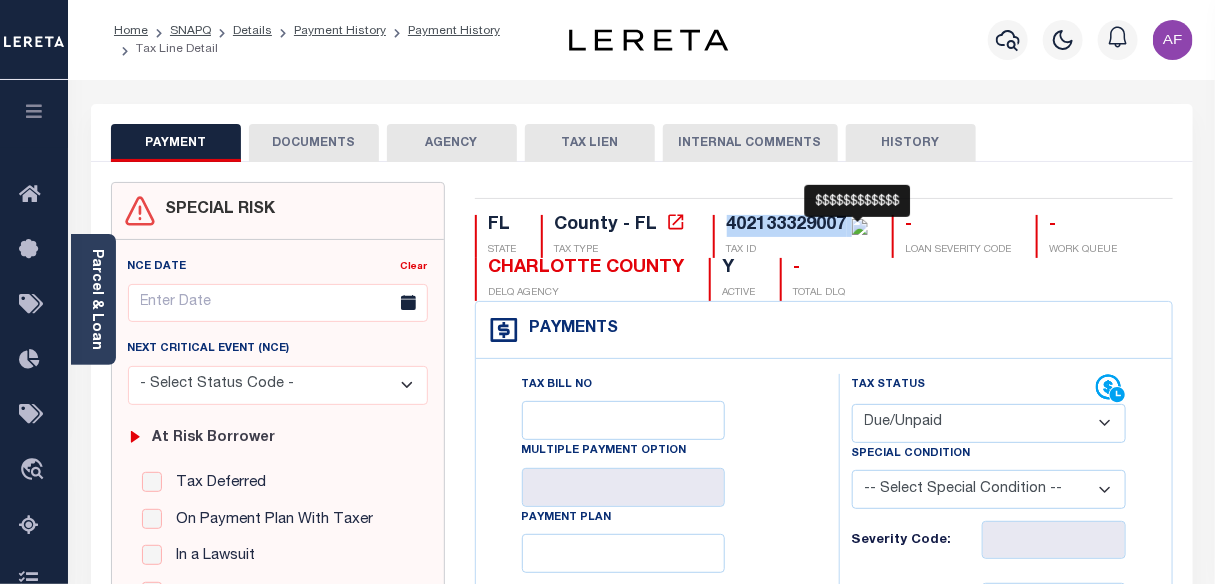 drag, startPoint x: 728, startPoint y: 221, endPoint x: 850, endPoint y: 232, distance: 122.494896 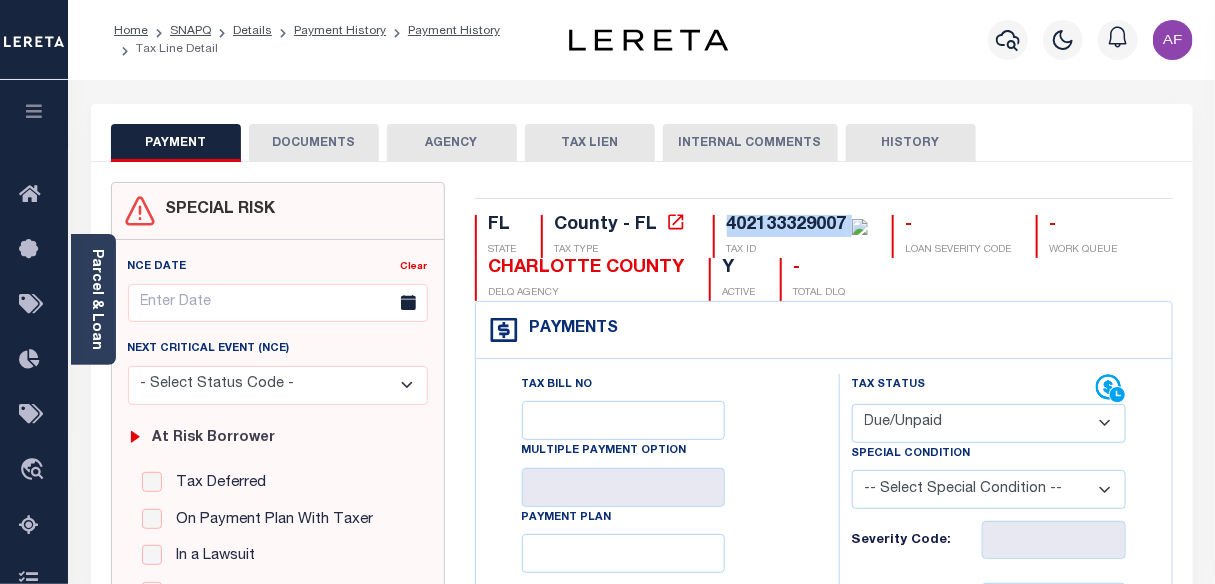 click on "Payments
Warning! Search Status is not "Completed", amounts can not be keyed." at bounding box center [824, 330] 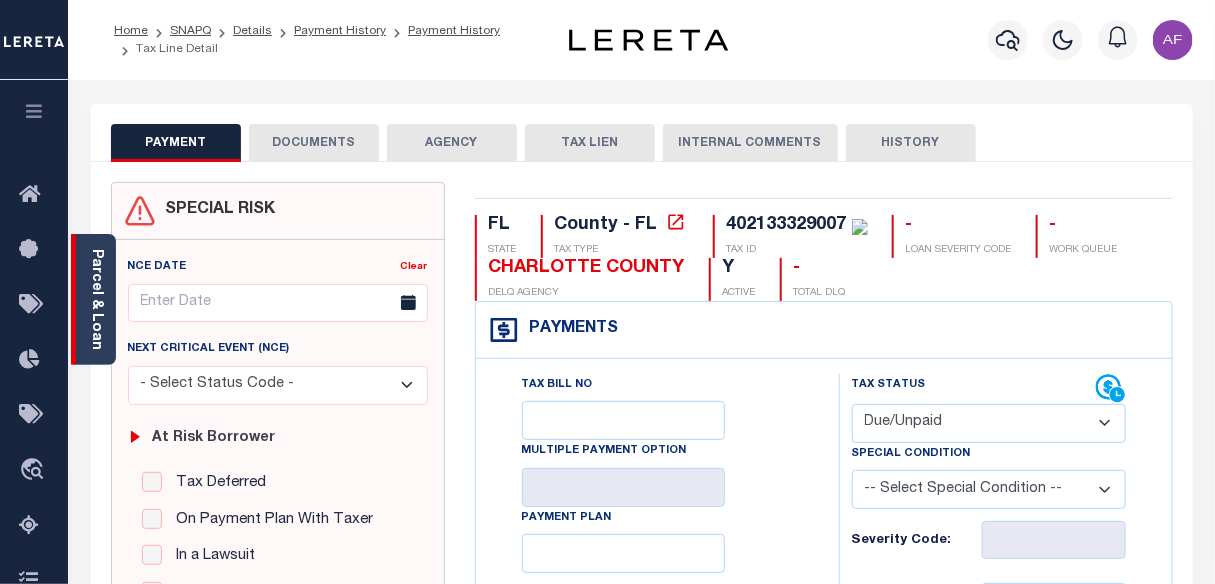 click on "Parcel & Loan" at bounding box center [93, 299] 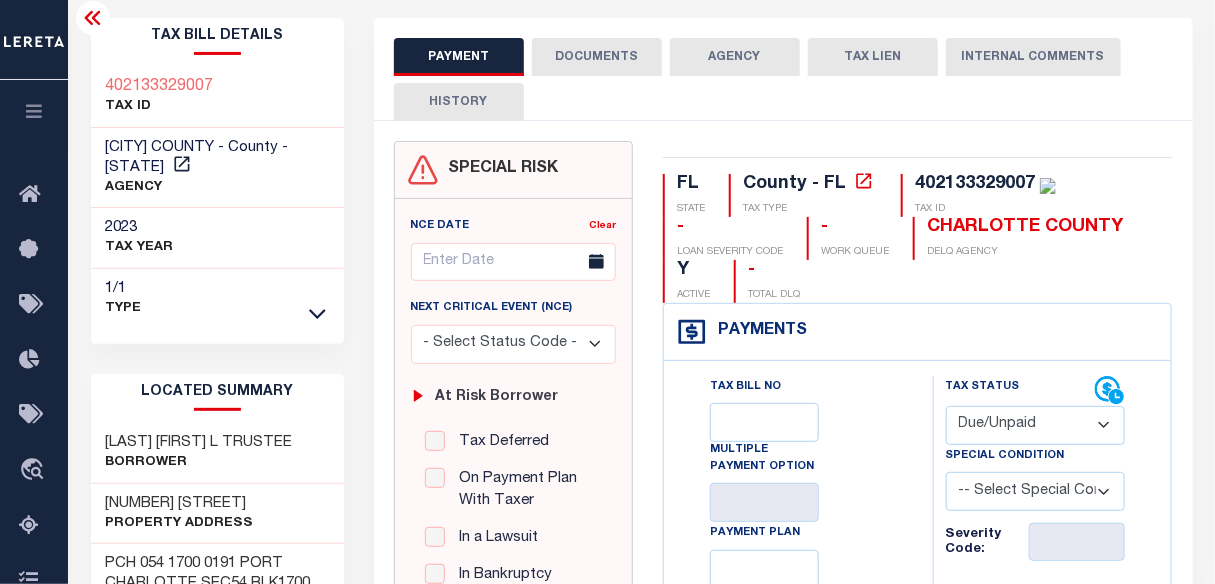 scroll, scrollTop: 90, scrollLeft: 0, axis: vertical 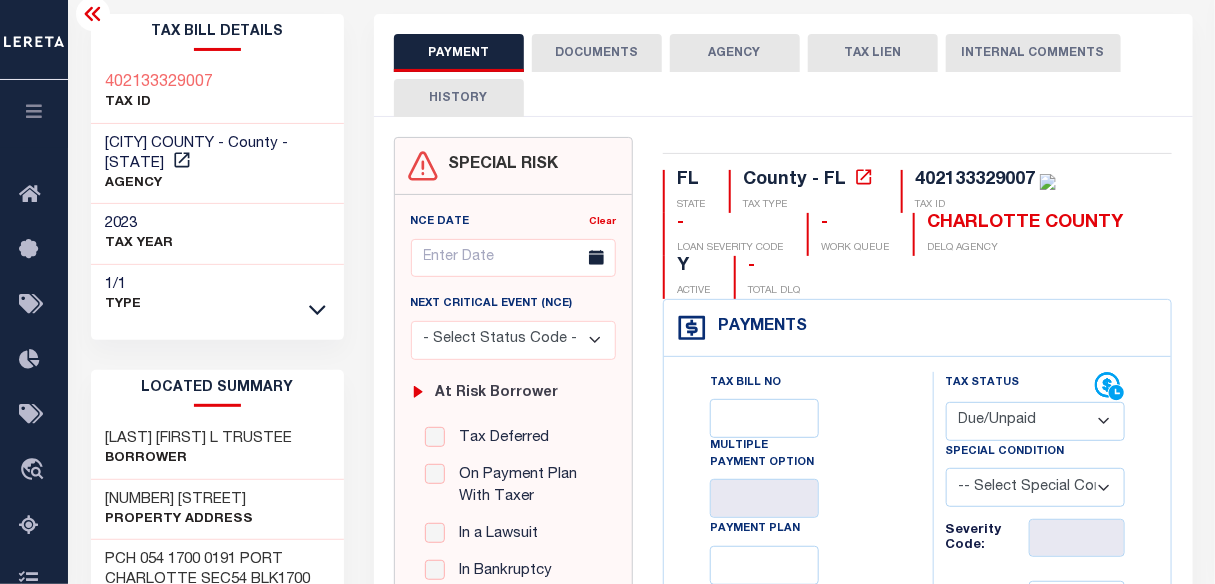 click on "-- Select Special Condition --
3RD PARTY TAX LIEN
AGENCY TAX LIEN (A.K.A Inside Lien)
BALANCE FORWARD
BANKRUPTCY
BILL W/ OTHER PARCEL
CONFIDENTIAL ACCOUNT
DEFERRED
DELAYED BILLING
DELQ CURRENT TAX YEAR INSTALLMENT(S) EXIST
DELQ PRIOR YEAR(S) EXIST
EXEMPT
HOMEOWNER AUTHORIZATION
IN DISPUTE/UNDER PROTEST
INCLUDES PRIOR UNPAID
INCLUDES RE-LEVIED TAX
INSTALLMENT PLAN
LITIGATION
LOST PROPERTY (FORECLOSED/DEEDED)
LOW ASSESSMENT
LOW TAX THRESHOLD
MULTIPLE TAXIDS
NEW PROPERTY
NOT ASSESSED
NOT CERTIFIED
OTHER FEES INVOLVED
OVERPAYMENT - POSSIBLE REFUND DUE
PARTIAL PAYMENT MAY EXIST
Pay Plan
RE-LEVIED TO ANOTHER AGENCY
REDEMP AMTS NOT AVAILABLE
REPORTED ON LEGACY RTYPE
SUBJECT TO FORECLOSURE
TAX LIEN RELEASED
TAX SALE-SUBJECT TO POWER TO SELL" at bounding box center (1036, 487) 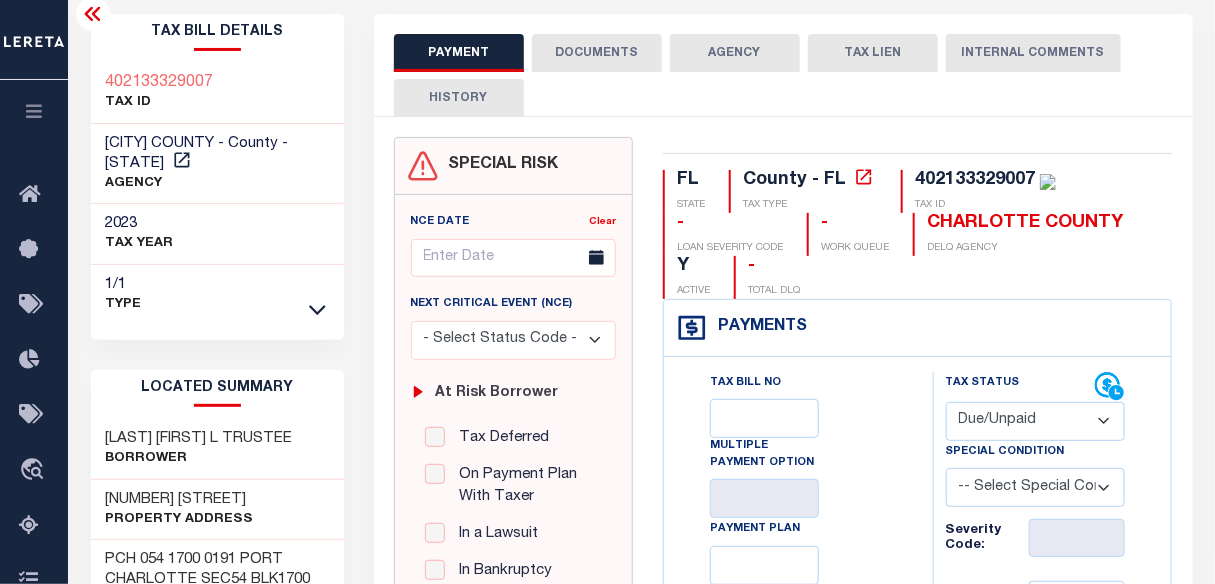 click on "[STATE] STATE [CITY] COUNTY TAX TYPE [TAX_ID] TAX ID - LOAN SEVERITY CODE - WORK QUEUE [CITY] COUNTY DELQ AGENCY Y ACTIVE - TOTAL DLQ" at bounding box center [917, 234] 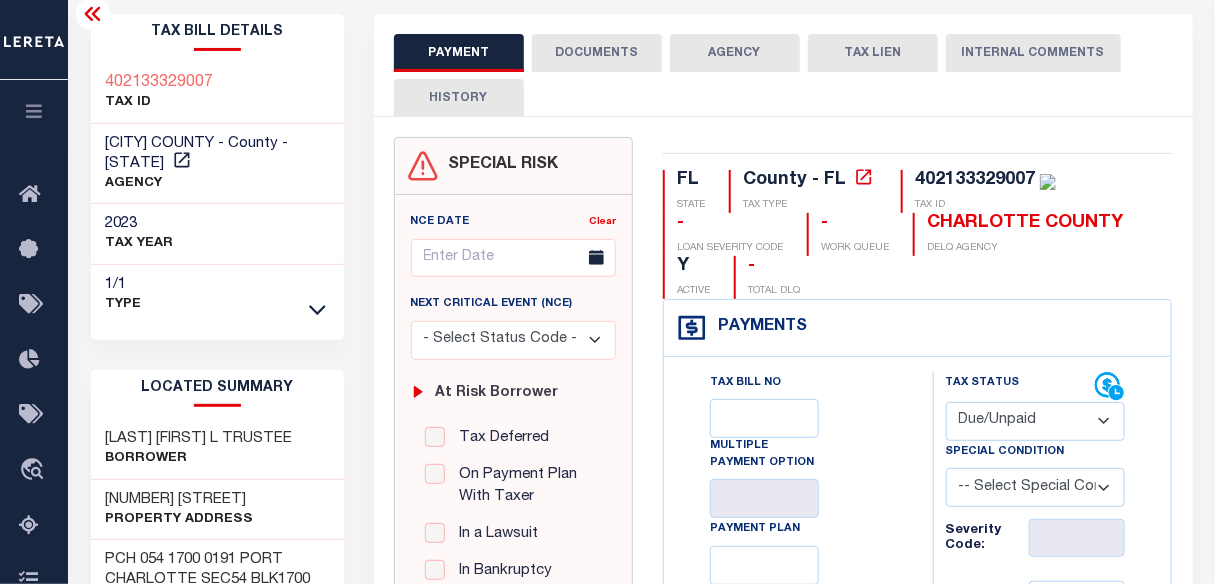 click on "-- Select Special Condition --
3RD PARTY TAX LIEN
AGENCY TAX LIEN (A.K.A Inside Lien)
BALANCE FORWARD
BANKRUPTCY
BILL W/ OTHER PARCEL
CONFIDENTIAL ACCOUNT
DEFERRED
DELAYED BILLING
DELQ CURRENT TAX YEAR INSTALLMENT(S) EXIST
DELQ PRIOR YEAR(S) EXIST
EXEMPT
HOMEOWNER AUTHORIZATION
IN DISPUTE/UNDER PROTEST
INCLUDES PRIOR UNPAID
INCLUDES RE-LEVIED TAX
INSTALLMENT PLAN
LITIGATION
LOST PROPERTY (FORECLOSED/DEEDED)
LOW ASSESSMENT
LOW TAX THRESHOLD
MULTIPLE TAXIDS
NEW PROPERTY
NOT ASSESSED
NOT CERTIFIED
OTHER FEES INVOLVED
OVERPAYMENT - POSSIBLE REFUND DUE
PARTIAL PAYMENT MAY EXIST
Pay Plan
RE-LEVIED TO ANOTHER AGENCY
REDEMP AMTS NOT AVAILABLE
REPORTED ON LEGACY RTYPE
SUBJECT TO FORECLOSURE
TAX LIEN RELEASED
TAX SALE-SUBJECT TO POWER TO SELL" at bounding box center (1036, 487) 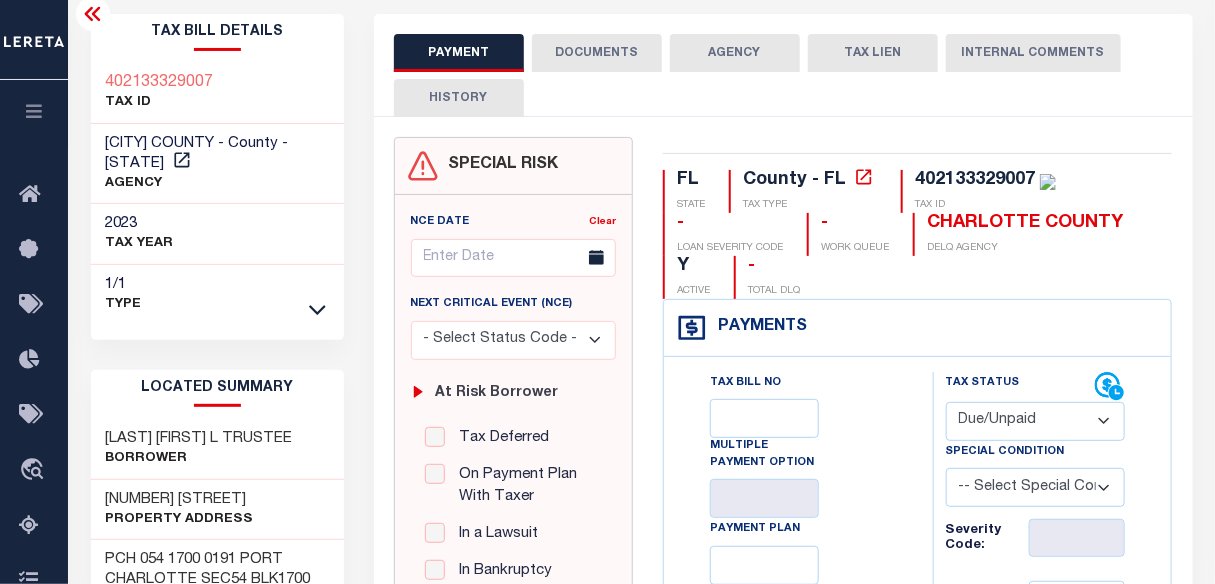 click at bounding box center (93, 14) 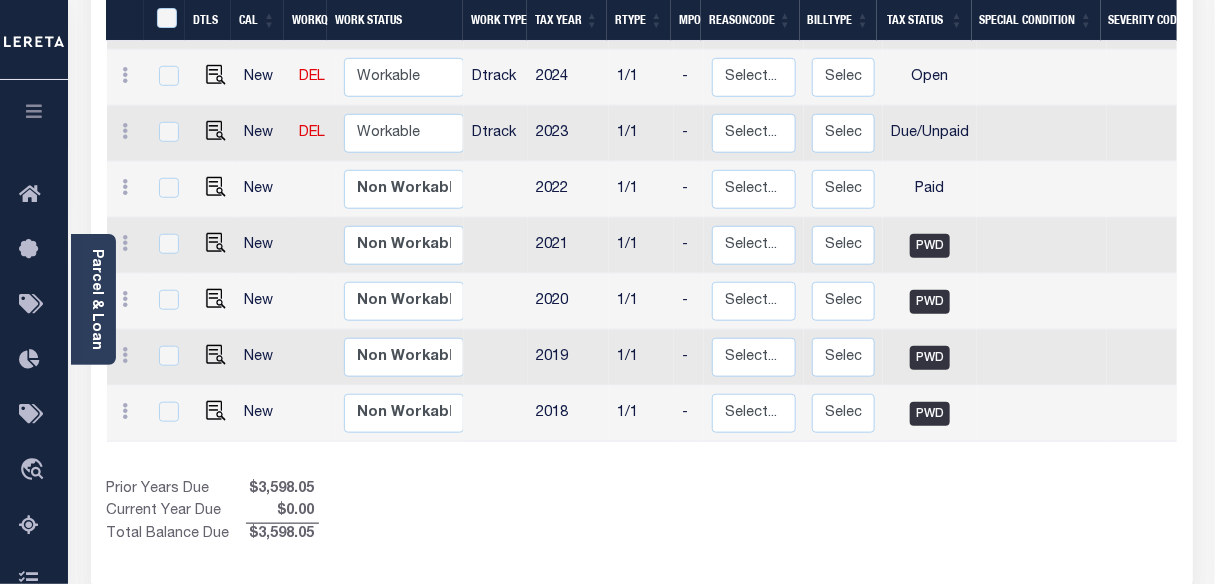 scroll, scrollTop: 670, scrollLeft: 0, axis: vertical 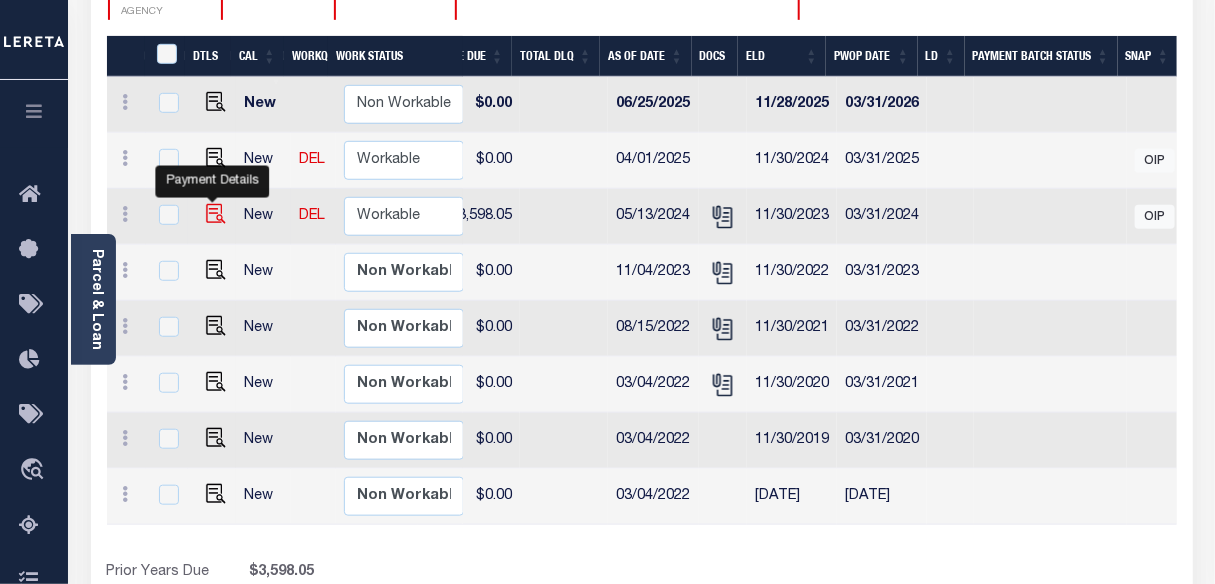 click at bounding box center [216, 214] 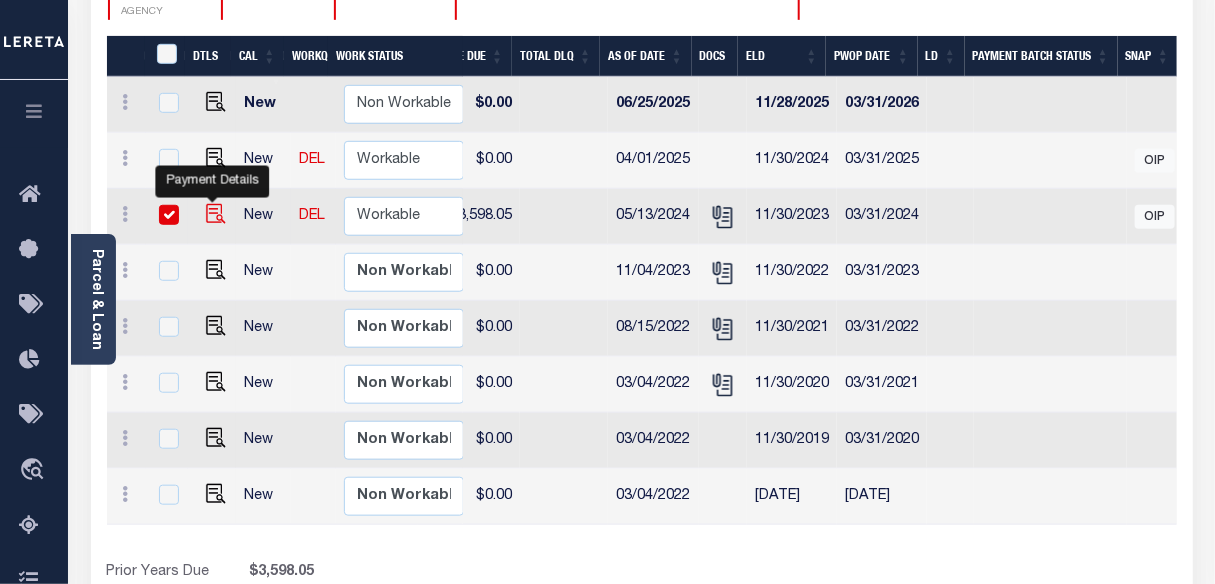 checkbox on "true" 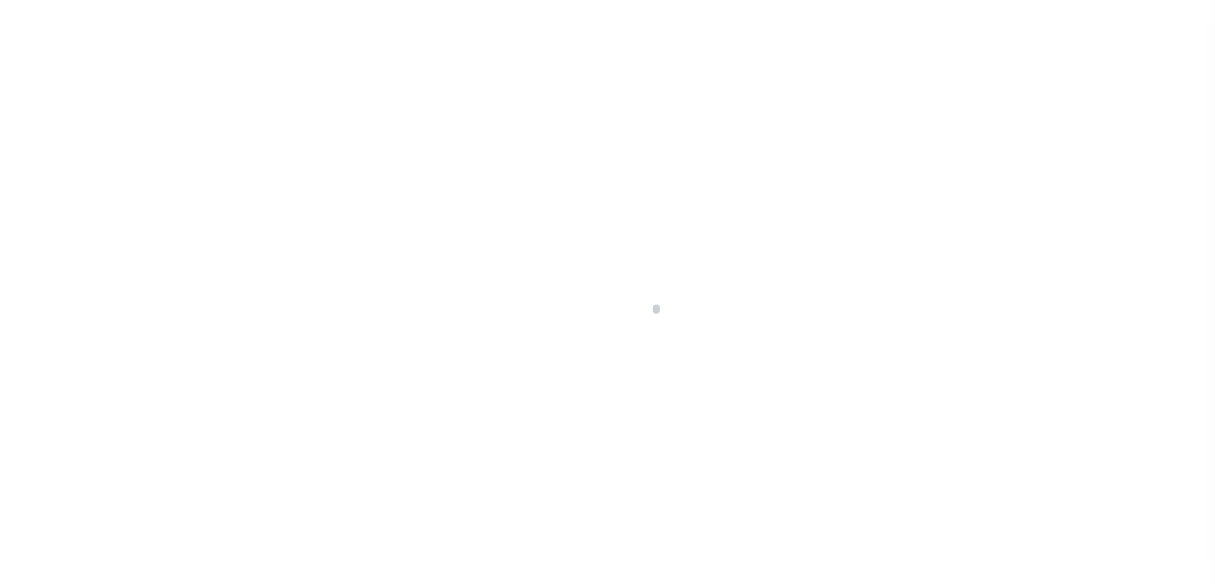 select on "DUE" 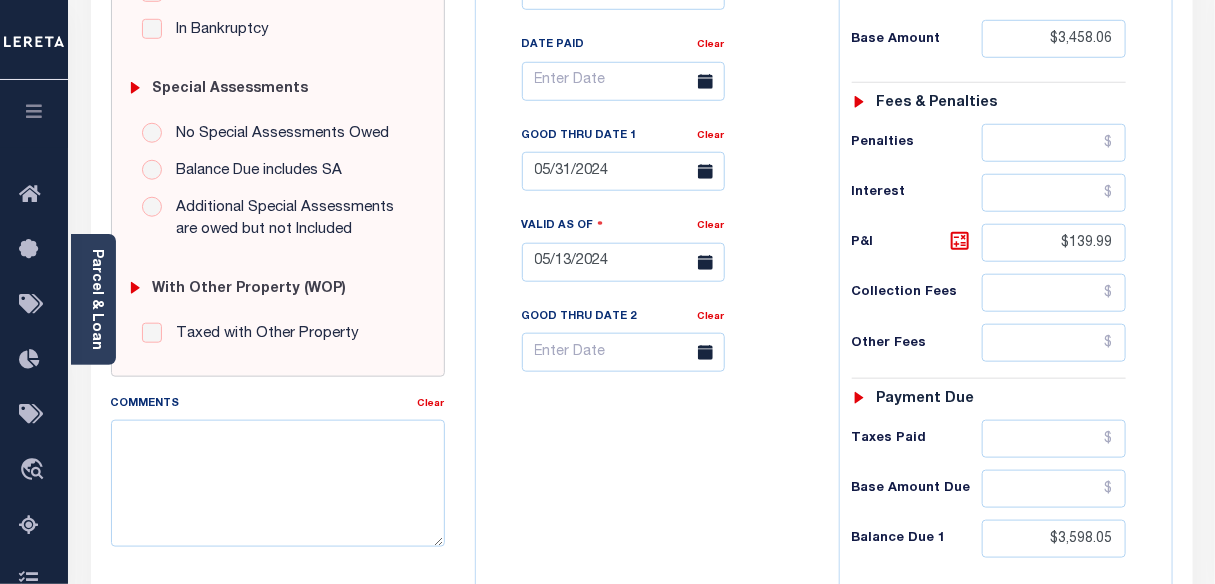 scroll, scrollTop: 636, scrollLeft: 0, axis: vertical 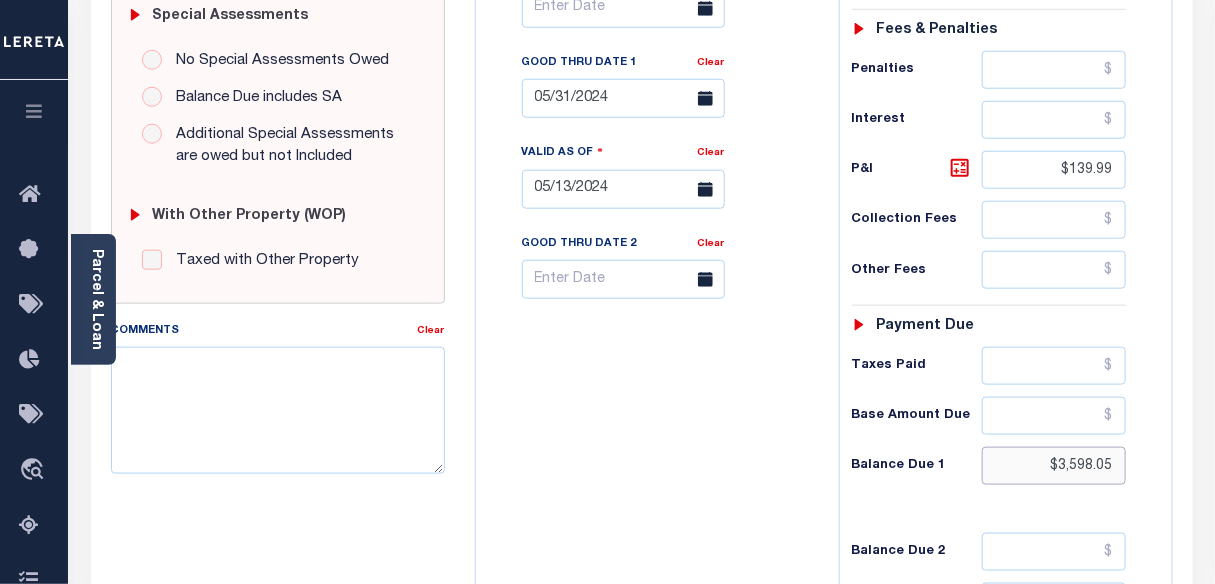 drag, startPoint x: 1060, startPoint y: 466, endPoint x: 1114, endPoint y: 463, distance: 54.08327 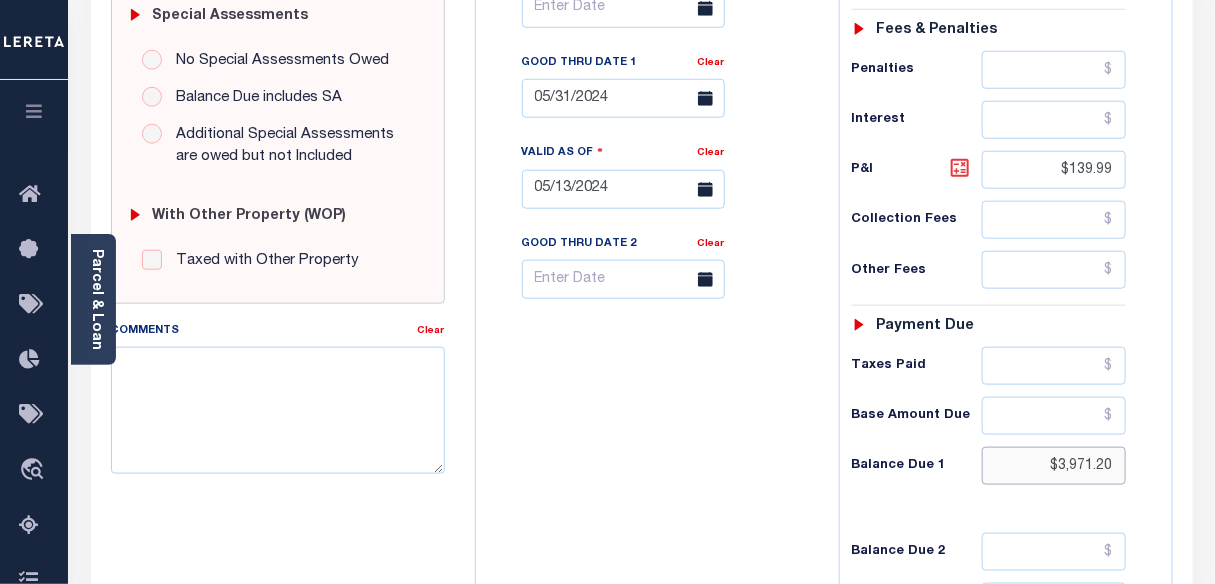 type on "$3,971.20" 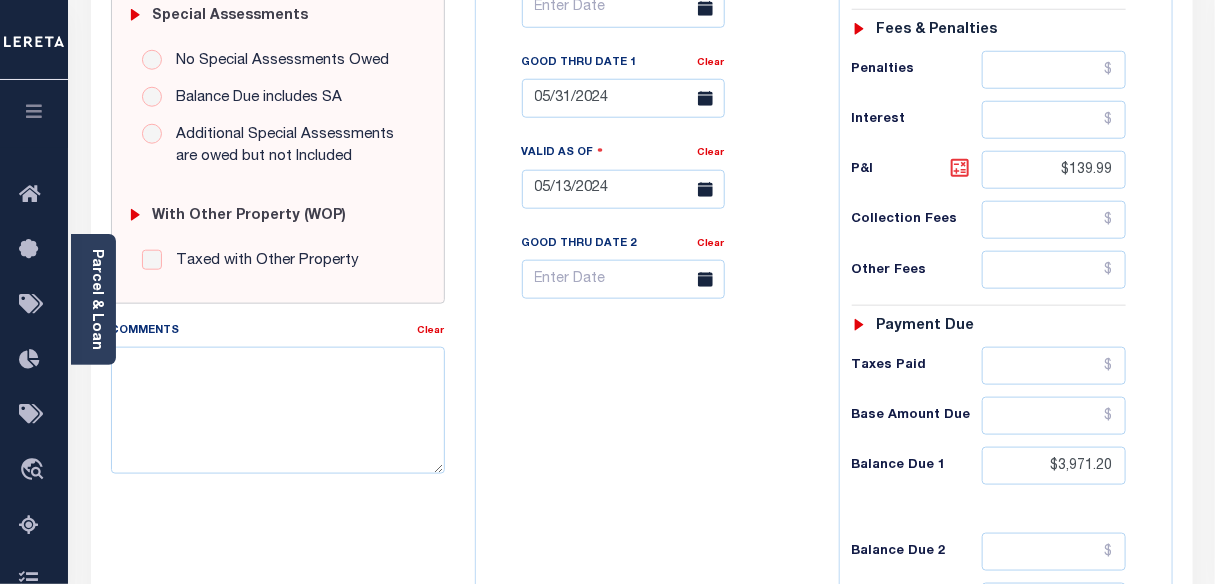 type on "08/06/2025" 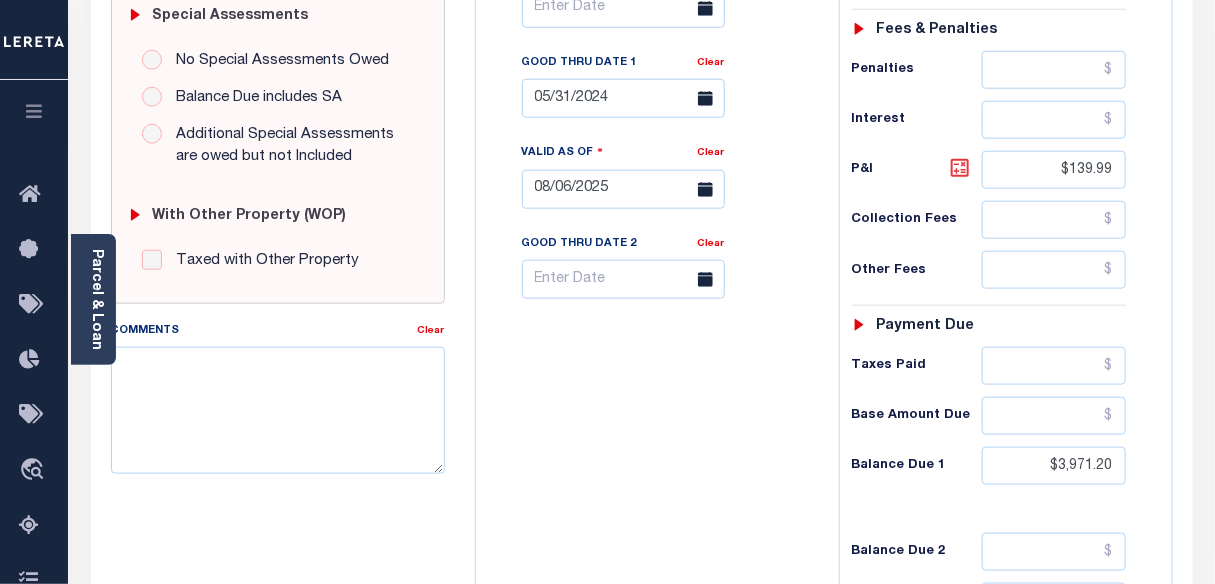click 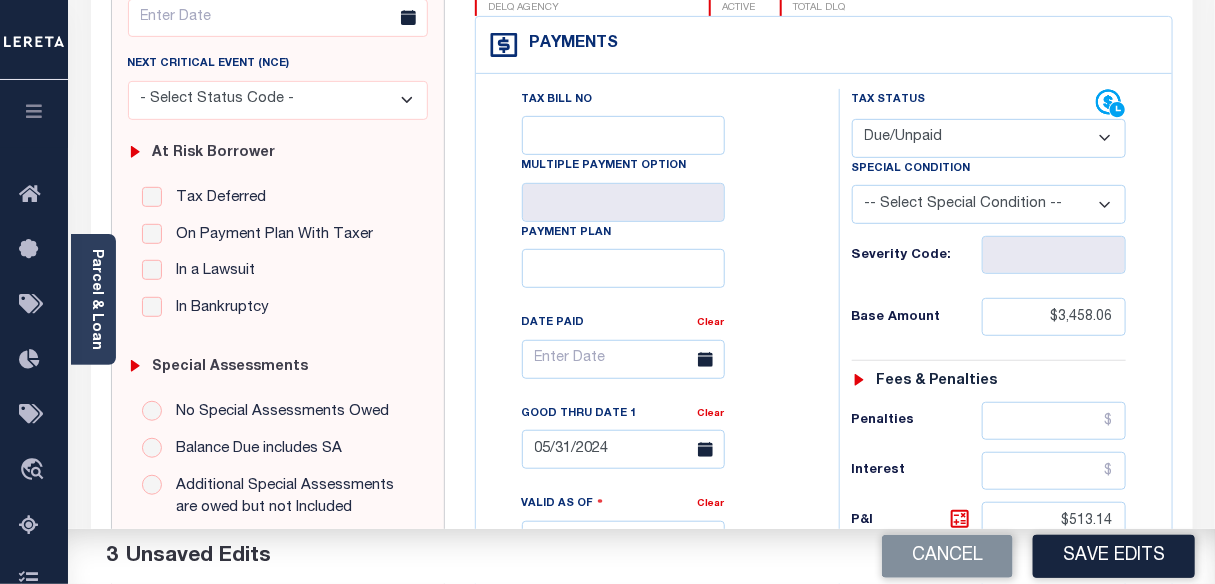 scroll, scrollTop: 272, scrollLeft: 0, axis: vertical 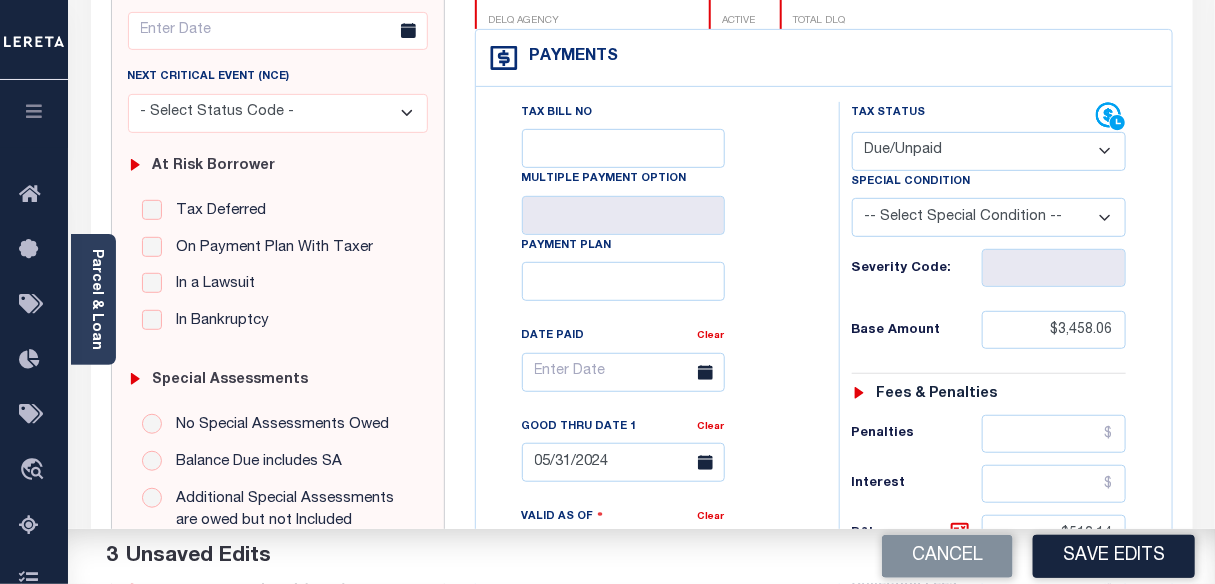 click on "-- Select Special Condition --
3RD PARTY TAX LIEN
AGENCY TAX LIEN (A.K.A Inside Lien)
BALANCE FORWARD
BANKRUPTCY
BILL W/ OTHER PARCEL
CONFIDENTIAL ACCOUNT
DEFERRED
DELAYED BILLING
DELQ CURRENT TAX YEAR INSTALLMENT(S) EXIST
DELQ PRIOR YEAR(S) EXIST
EXEMPT
HOMEOWNER AUTHORIZATION
IN DISPUTE/UNDER PROTEST
INCLUDES PRIOR UNPAID
INCLUDES RE-LEVIED TAX
INSTALLMENT PLAN
LITIGATION
LOST PROPERTY (FORECLOSED/DEEDED)
LOW ASSESSMENT
LOW TAX THRESHOLD
MULTIPLE TAXIDS
NEW PROPERTY
NOT ASSESSED
NOT CERTIFIED
OTHER FEES INVOLVED
OVERPAYMENT - POSSIBLE REFUND DUE
PARTIAL PAYMENT MAY EXIST
Pay Plan
RE-LEVIED TO ANOTHER AGENCY
REDEMP AMTS NOT AVAILABLE
REPORTED ON LEGACY RTYPE
SUBJECT TO FORECLOSURE
TAX LIEN RELEASED
TAX SALE-SUBJECT TO POWER TO SELL" at bounding box center (989, 217) 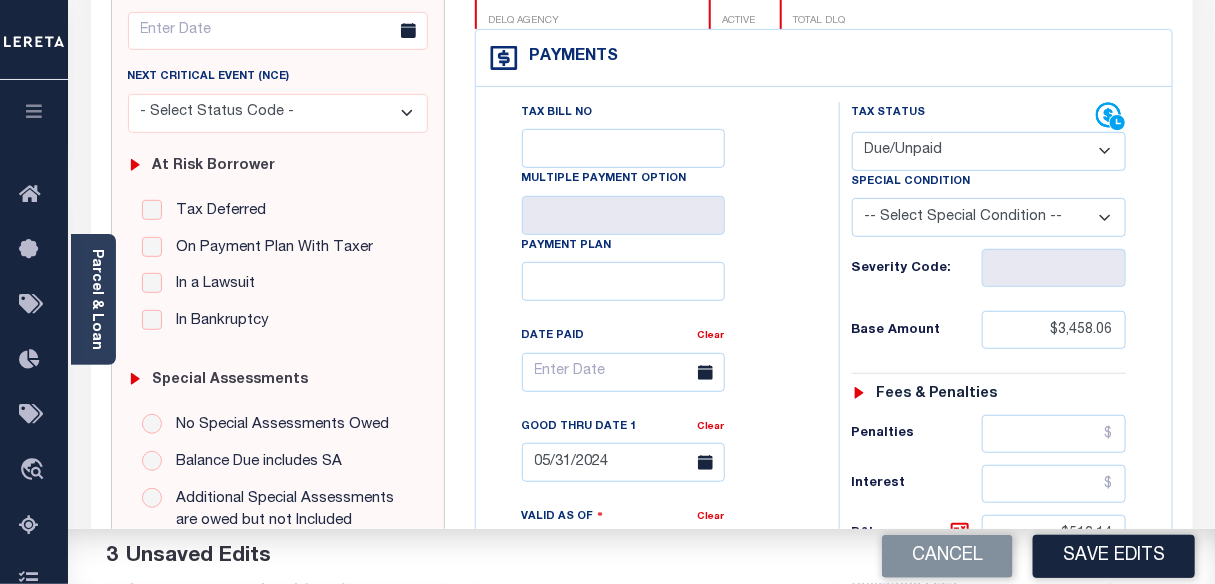 select on "20" 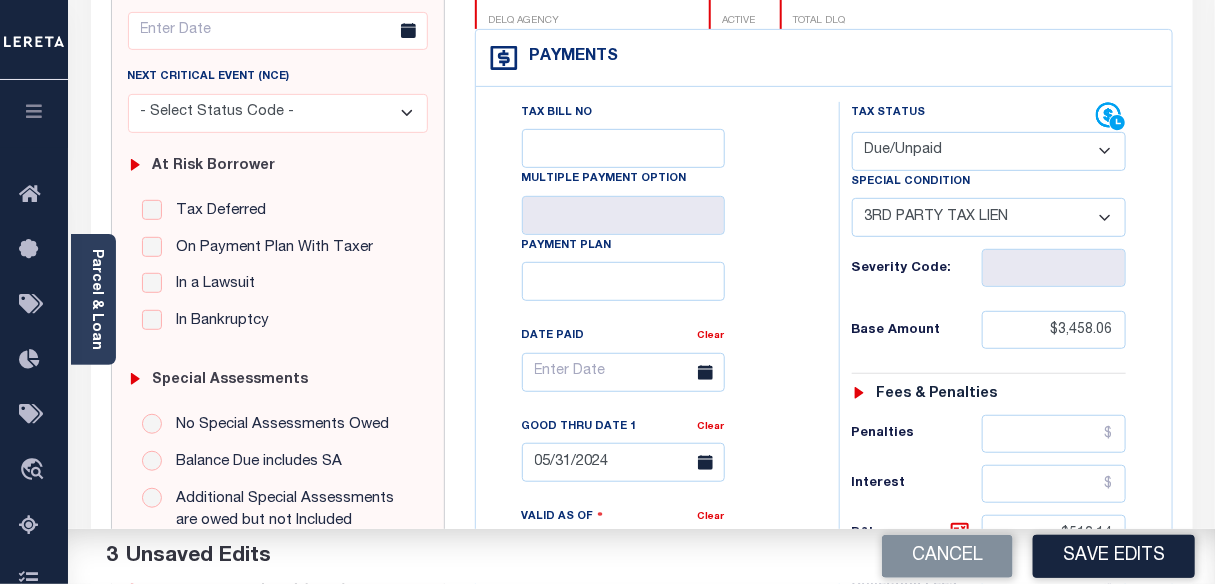 click on "-- Select Special Condition --
3RD PARTY TAX LIEN
AGENCY TAX LIEN (A.K.A Inside Lien)
BALANCE FORWARD
BANKRUPTCY
BILL W/ OTHER PARCEL
CONFIDENTIAL ACCOUNT
DEFERRED
DELAYED BILLING
DELQ CURRENT TAX YEAR INSTALLMENT(S) EXIST
DELQ PRIOR YEAR(S) EXIST
EXEMPT
HOMEOWNER AUTHORIZATION
IN DISPUTE/UNDER PROTEST
INCLUDES PRIOR UNPAID
INCLUDES RE-LEVIED TAX
INSTALLMENT PLAN
LITIGATION
LOST PROPERTY (FORECLOSED/DEEDED)
LOW ASSESSMENT
LOW TAX THRESHOLD
MULTIPLE TAXIDS
NEW PROPERTY
NOT ASSESSED
NOT CERTIFIED
OTHER FEES INVOLVED
OVERPAYMENT - POSSIBLE REFUND DUE
PARTIAL PAYMENT MAY EXIST
Pay Plan
RE-LEVIED TO ANOTHER AGENCY
REDEMP AMTS NOT AVAILABLE
REPORTED ON LEGACY RTYPE
SUBJECT TO FORECLOSURE
TAX LIEN RELEASED
TAX SALE-SUBJECT TO POWER TO SELL" at bounding box center [989, 217] 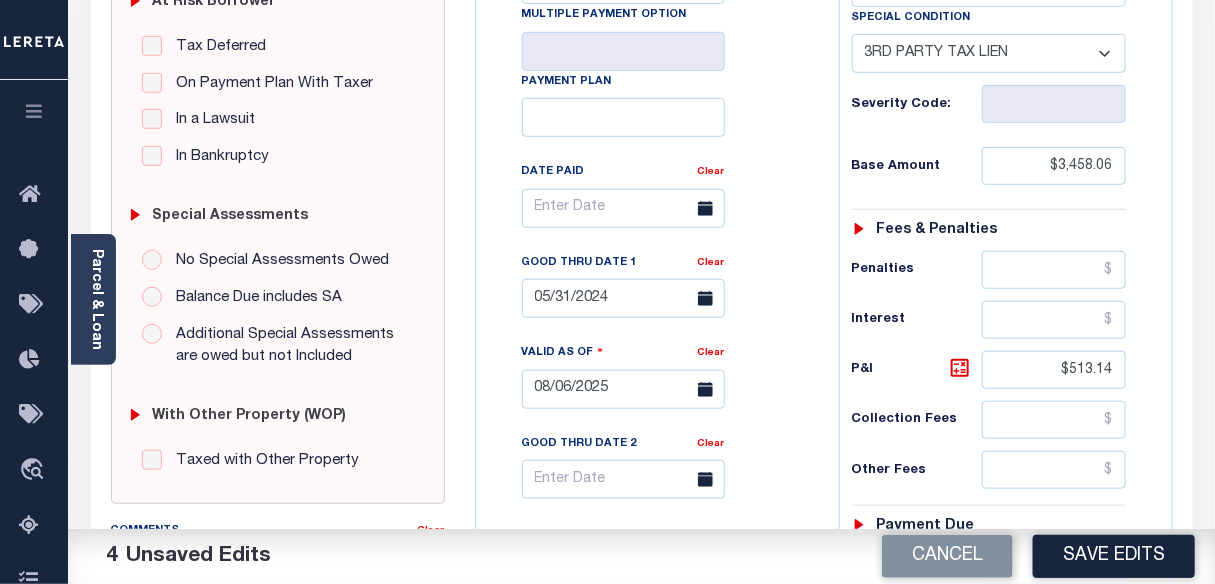 scroll, scrollTop: 545, scrollLeft: 0, axis: vertical 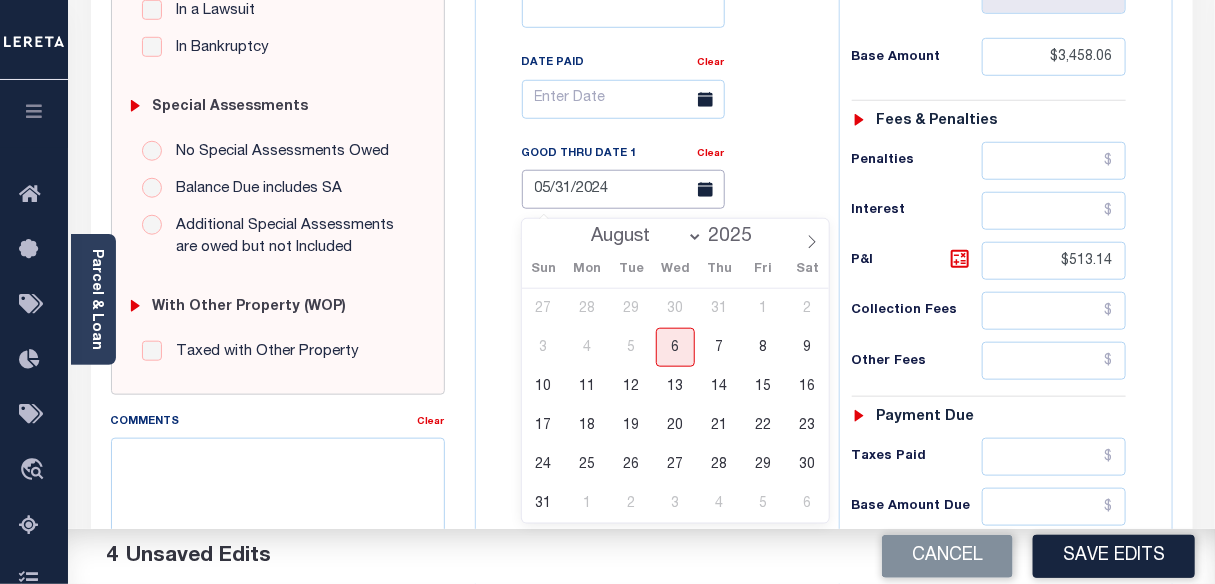 click on "05/31/2024" at bounding box center (623, 189) 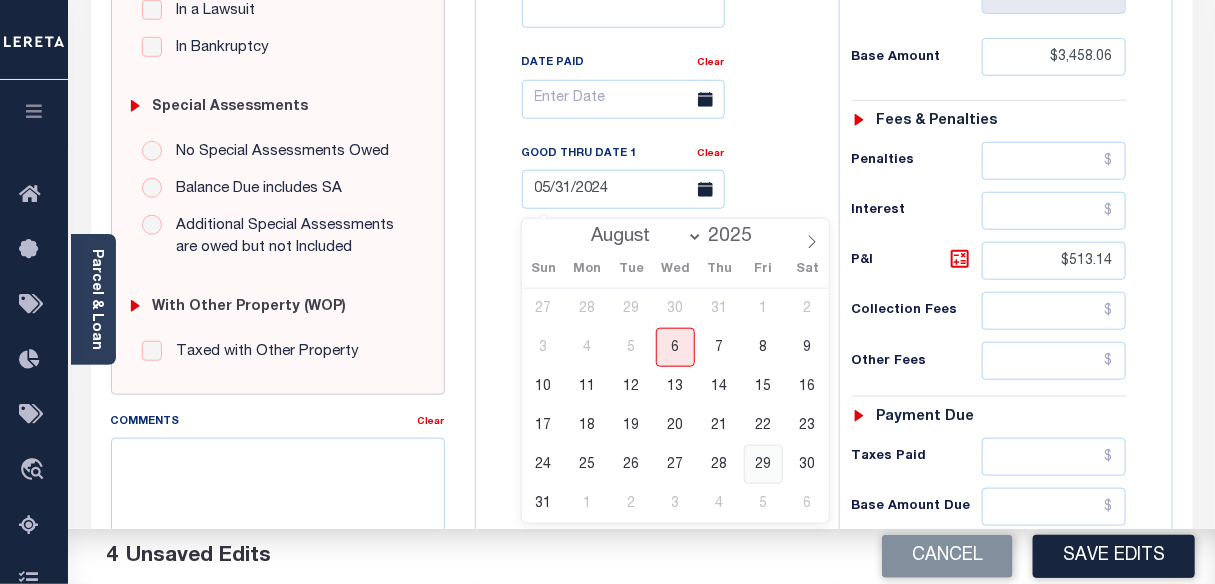 click on "29" at bounding box center [763, 464] 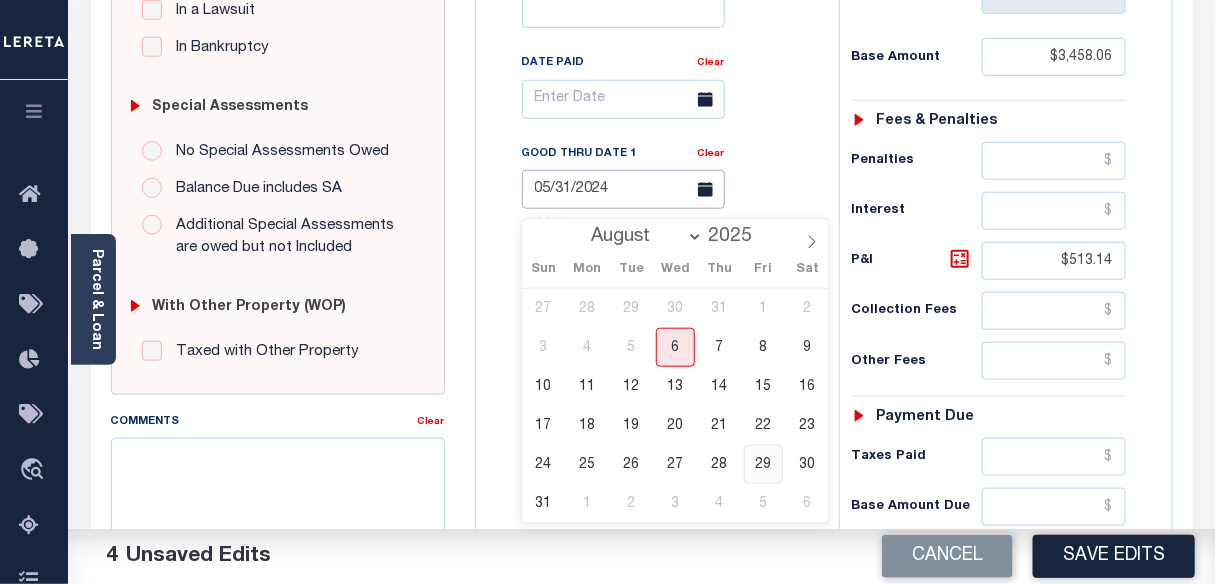 type on "08/29/2025" 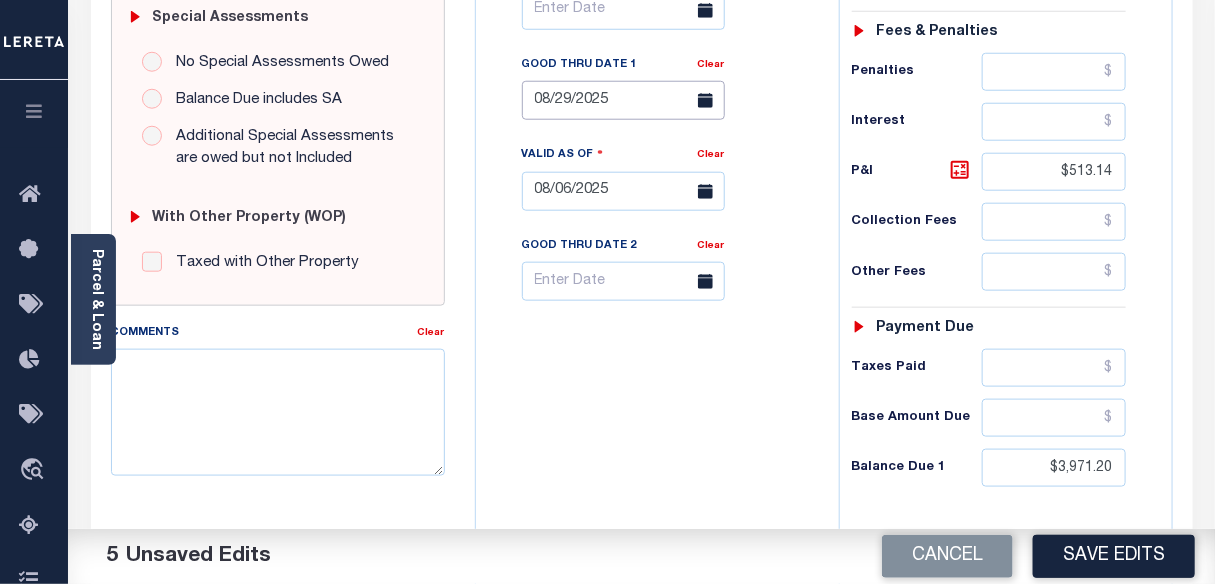 scroll, scrollTop: 636, scrollLeft: 0, axis: vertical 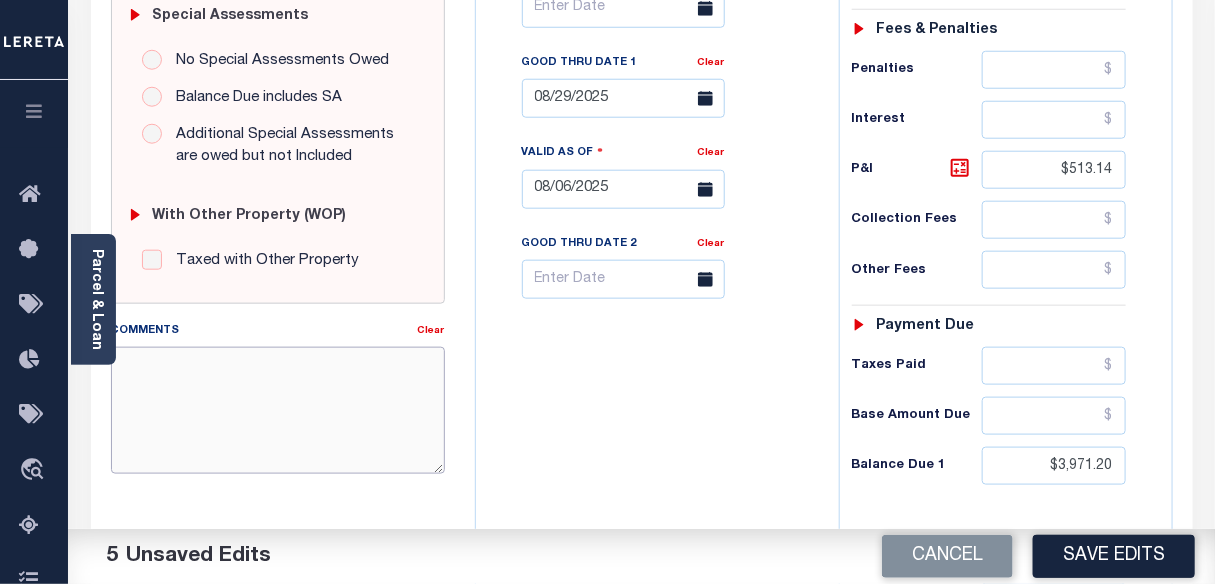 click on "Comments" at bounding box center [278, 410] 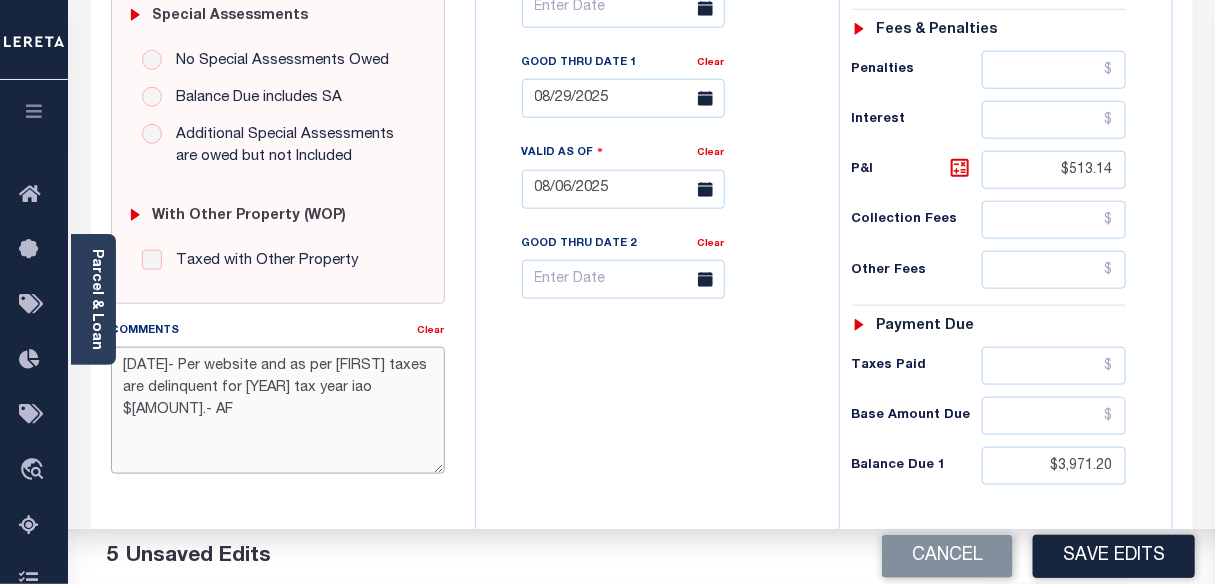 click on "8/6/2025- Per website and as per Hannah taxes are delinquent for 2023 tax year iao $3,971.20- AF" at bounding box center [278, 410] 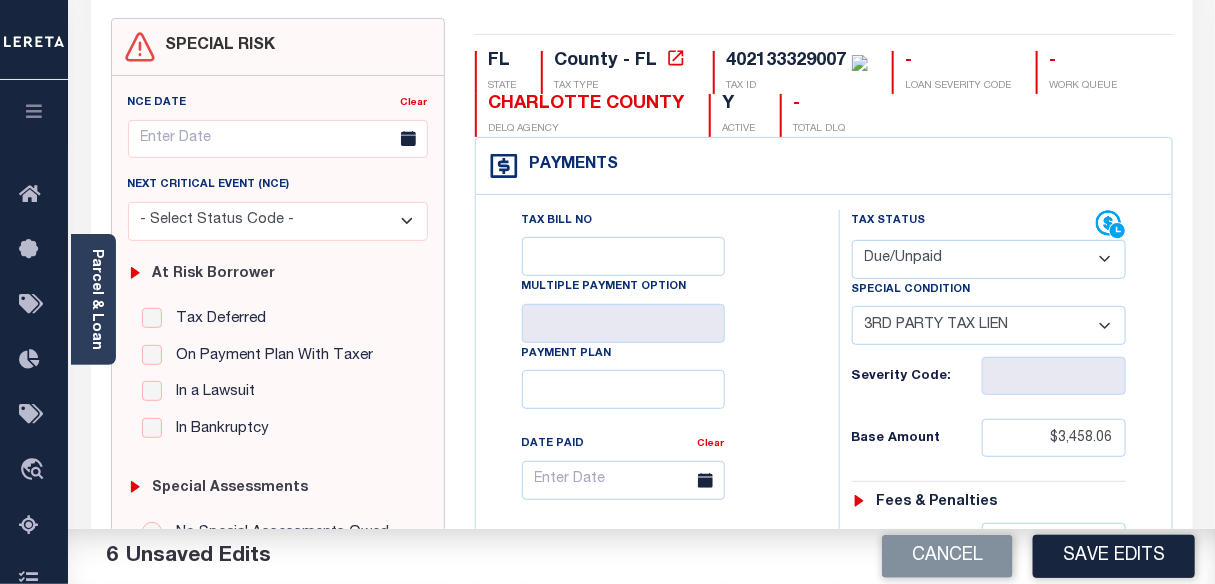 scroll, scrollTop: 0, scrollLeft: 0, axis: both 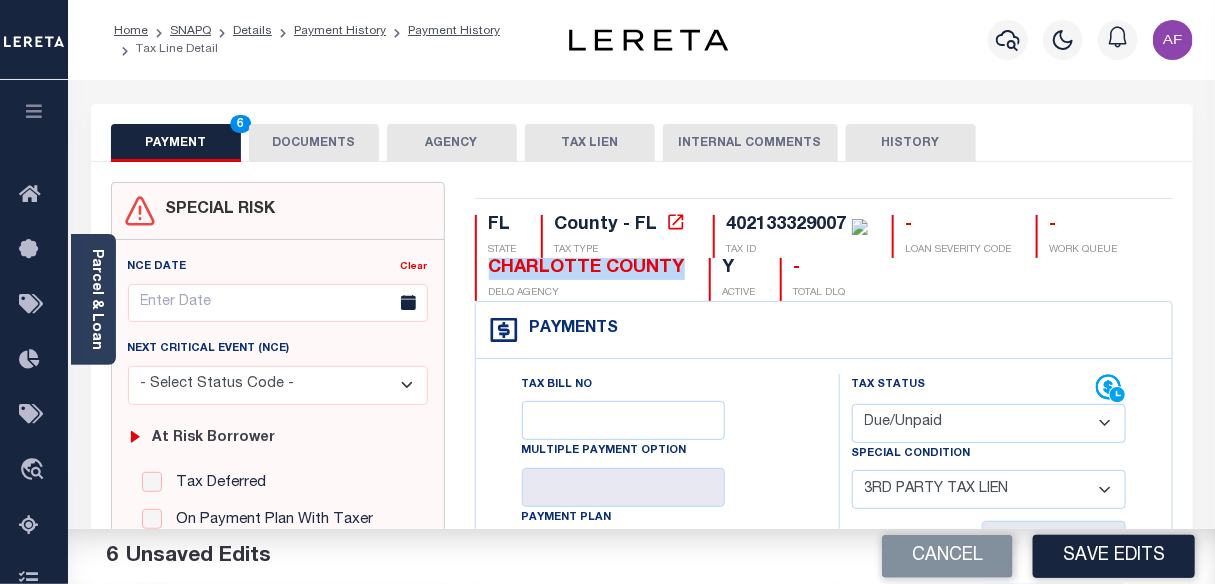 drag, startPoint x: 491, startPoint y: 273, endPoint x: 688, endPoint y: 270, distance: 197.02284 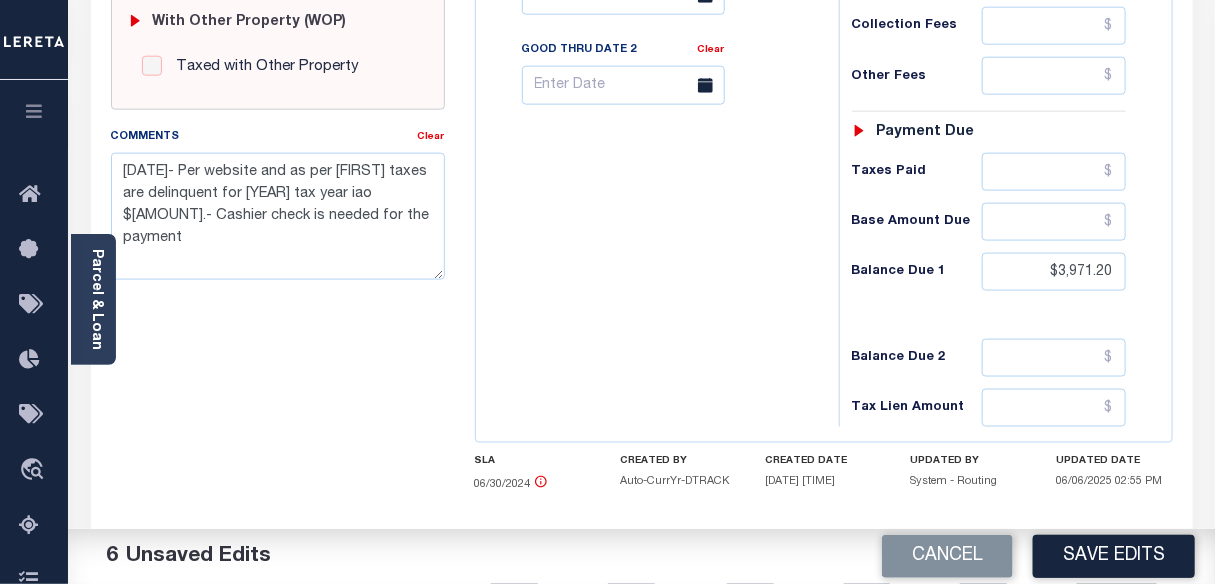 scroll, scrollTop: 909, scrollLeft: 0, axis: vertical 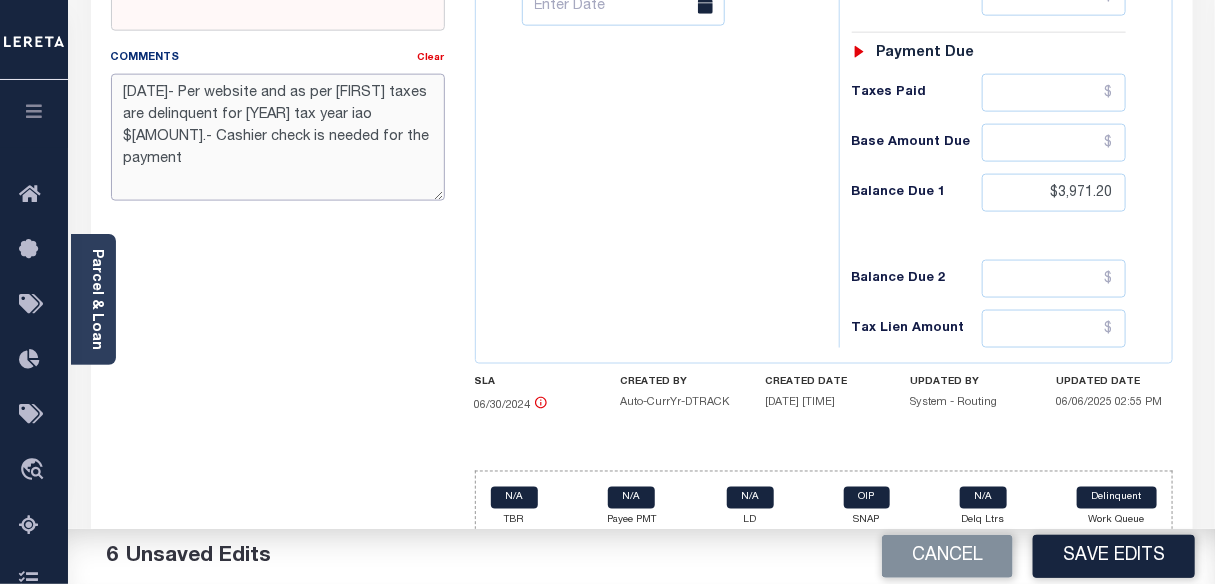 click on "8/6/2025- Per website and as per Hannah taxes are delinquent for 2023 tax year iao $3,971.20- Cashier check is needed for the payment" at bounding box center [278, 137] 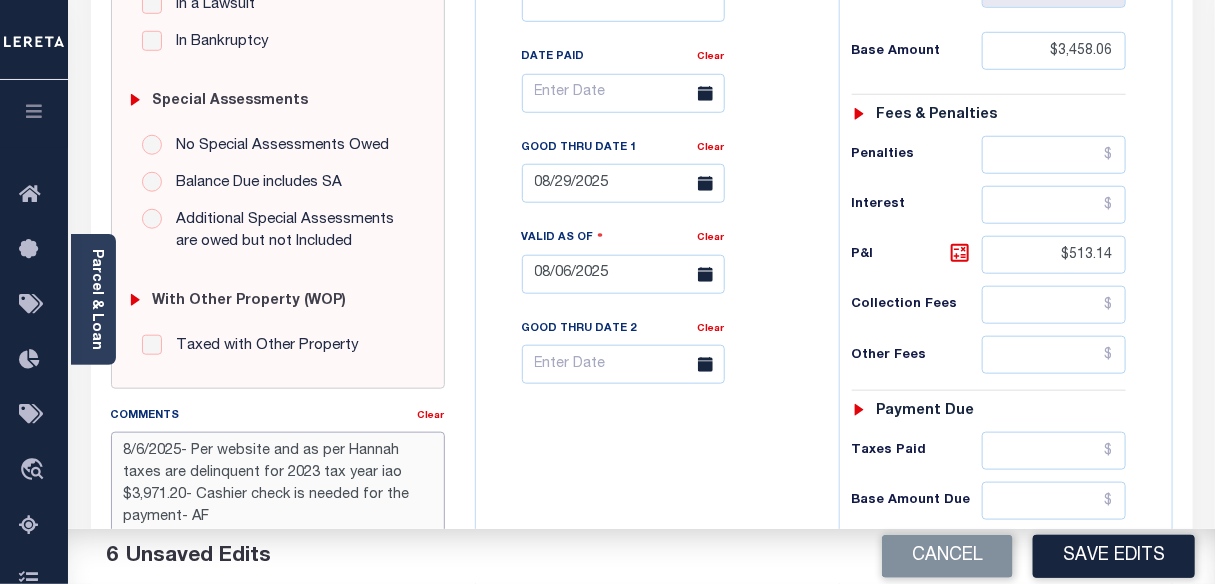 scroll, scrollTop: 363, scrollLeft: 0, axis: vertical 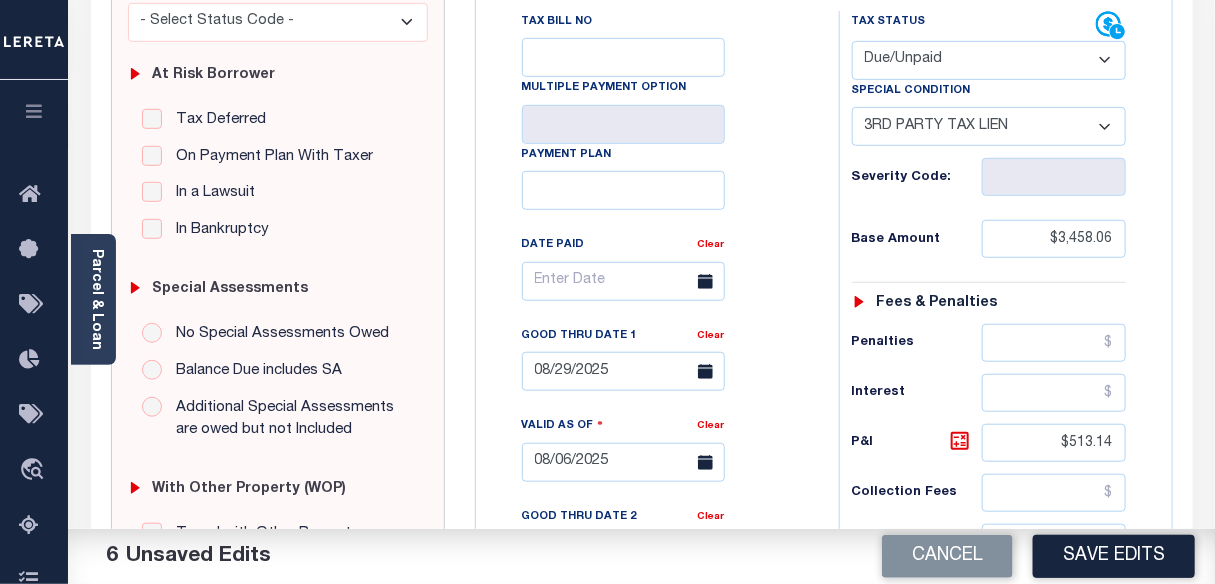 type on "8/6/2025- Per website and as per Hannah taxes are delinquent for 2023 tax year iao $3,971.20- Cashier check is needed for the payment- AF" 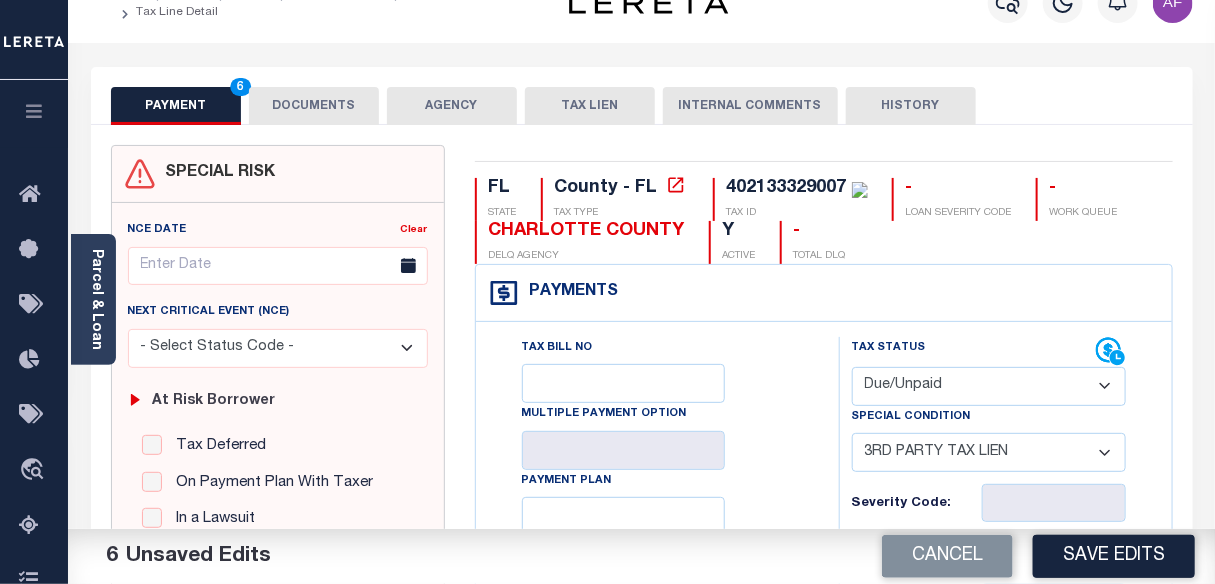 scroll, scrollTop: 0, scrollLeft: 0, axis: both 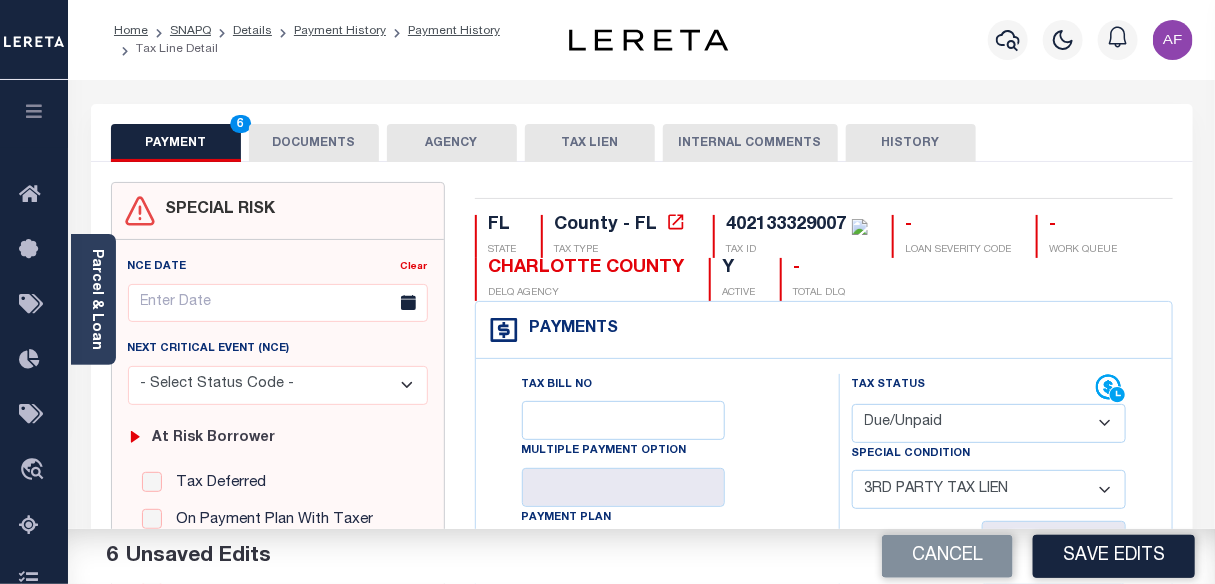 click on "DOCUMENTS" at bounding box center [314, 143] 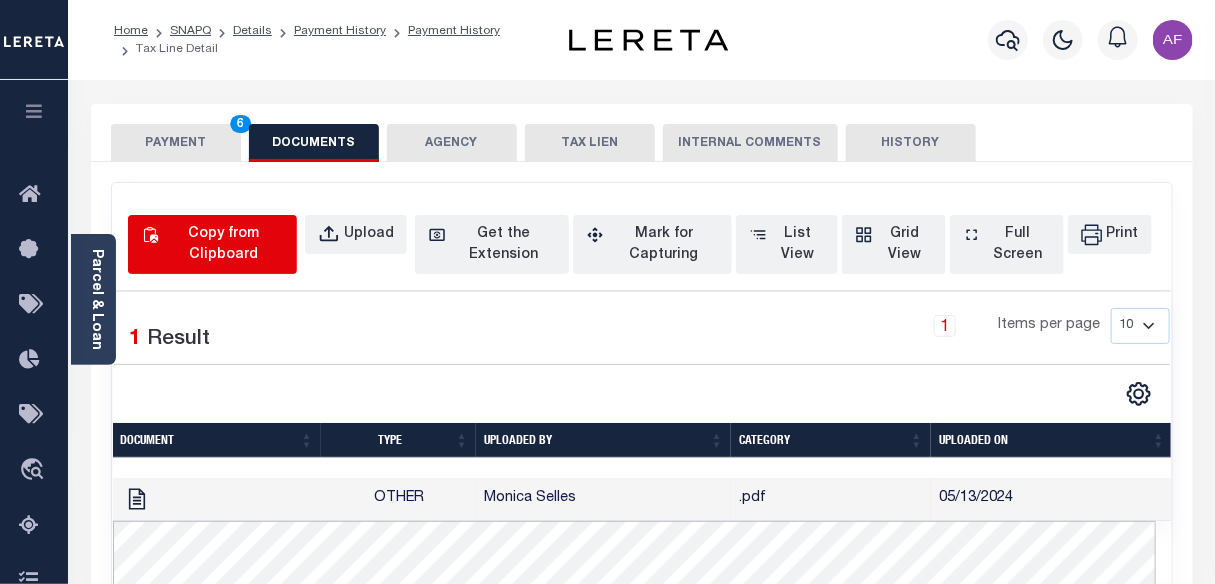 click on "Copy from Clipboard" at bounding box center [223, 245] 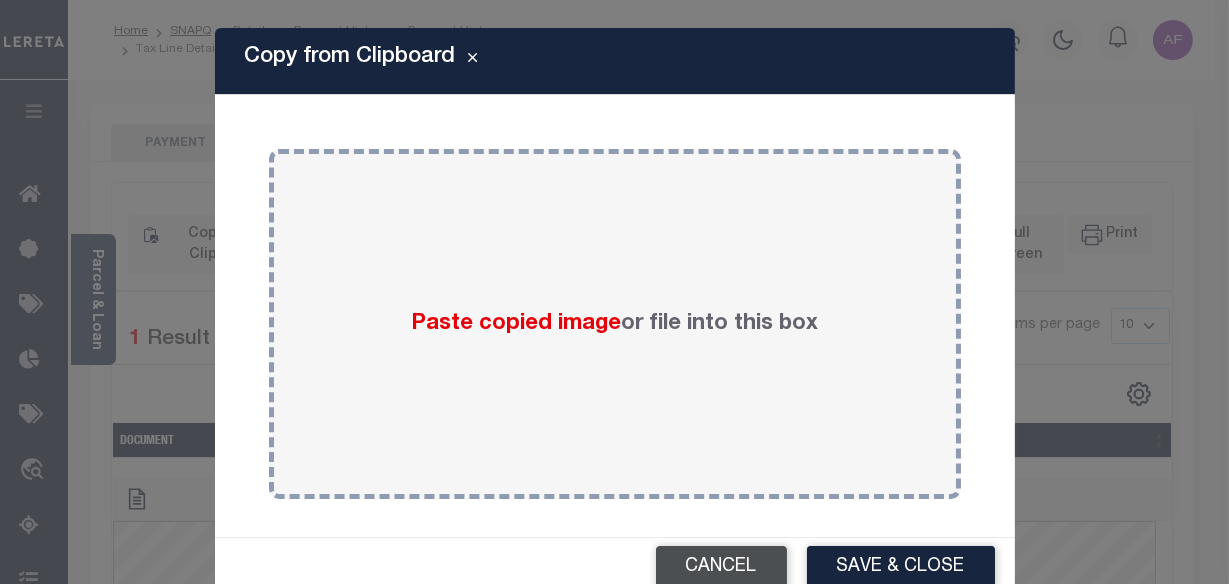 click on "Cancel" at bounding box center [721, 567] 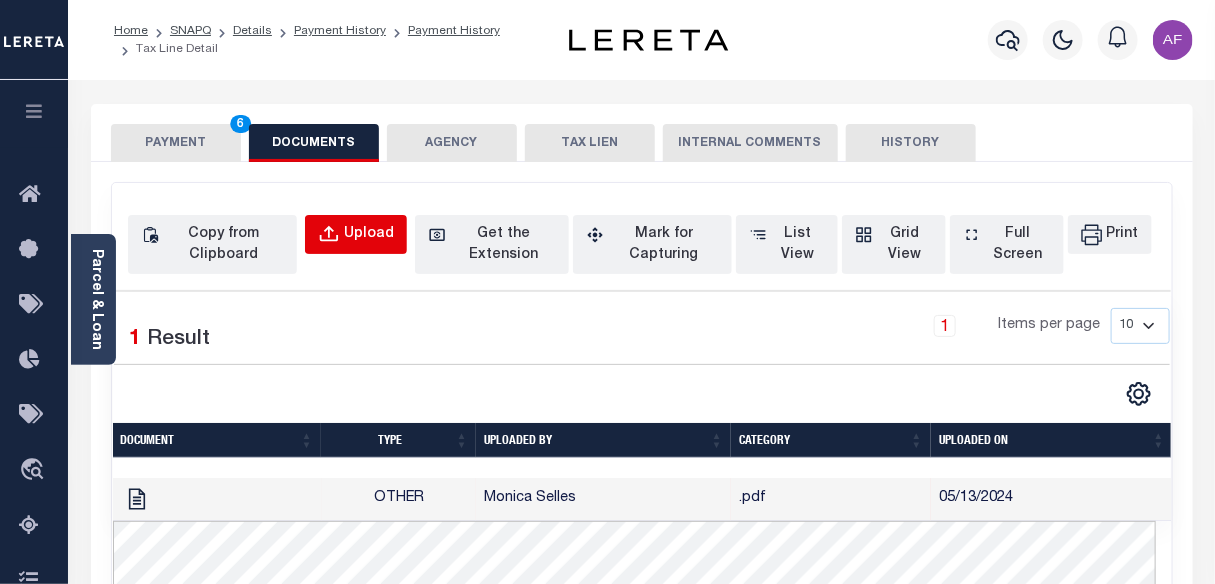 click on "Upload" at bounding box center [369, 235] 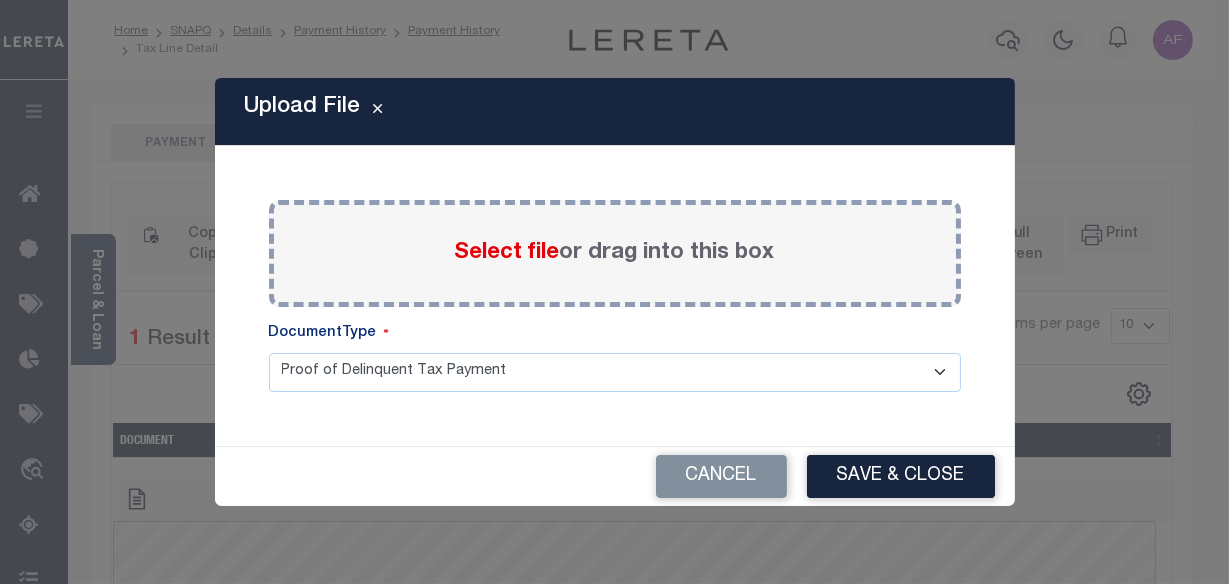click on "Select file" at bounding box center (507, 253) 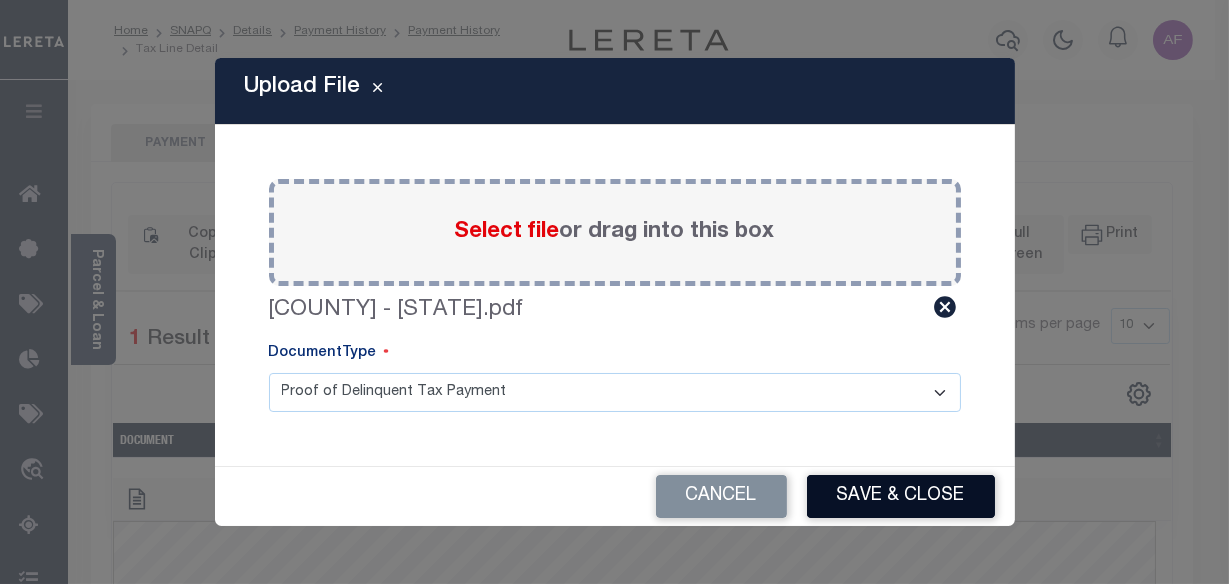 click on "Save & Close" at bounding box center [901, 496] 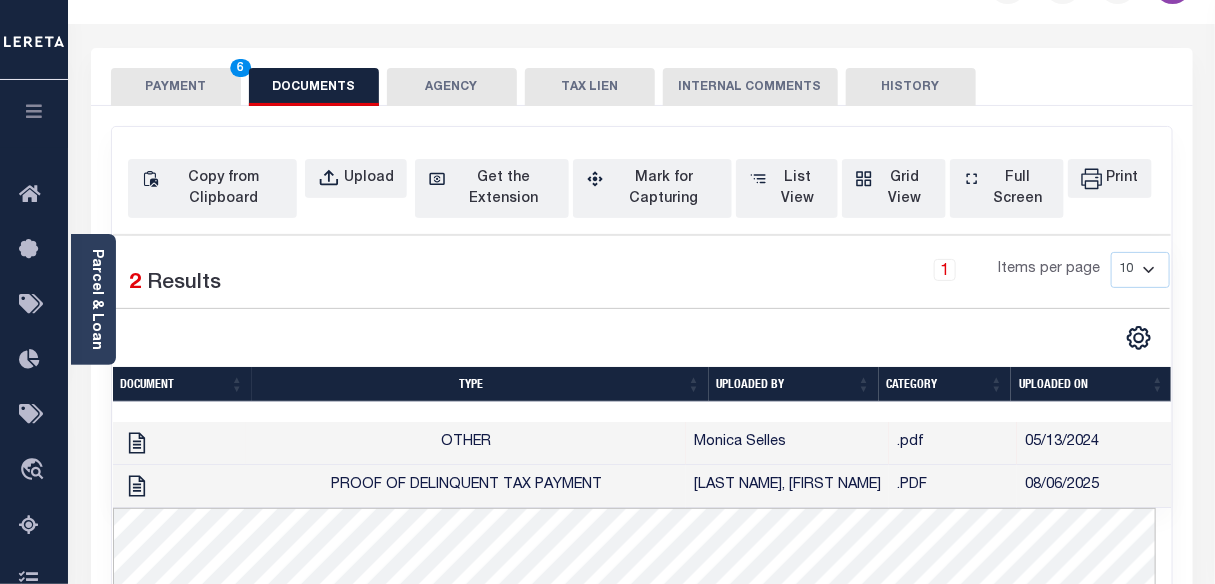 scroll, scrollTop: 90, scrollLeft: 0, axis: vertical 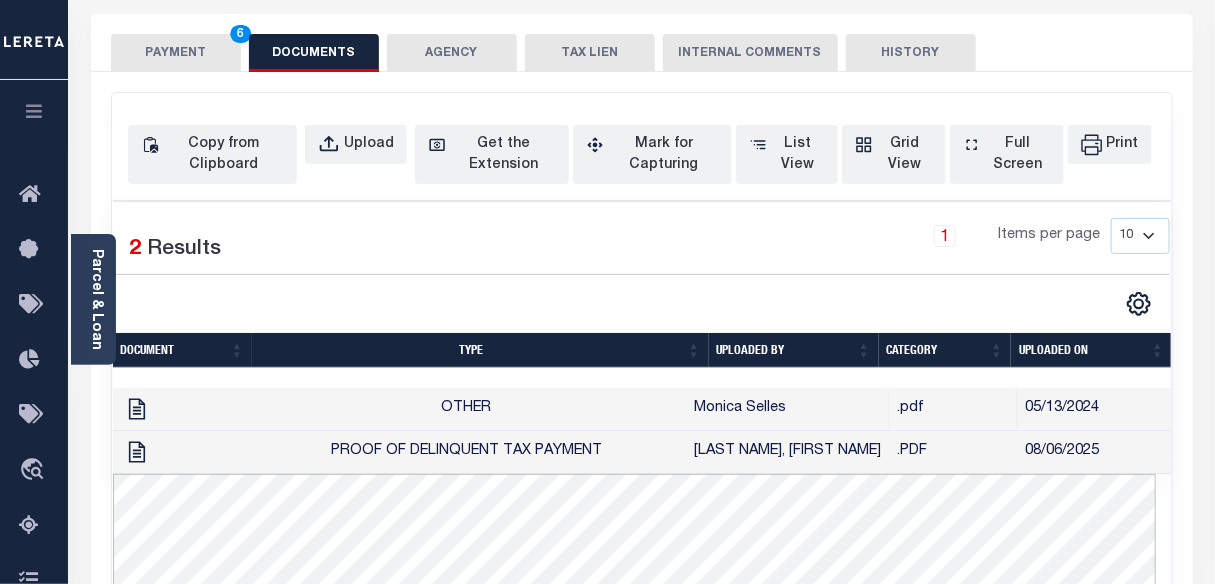 click on "PAYMENT
6" at bounding box center (176, 53) 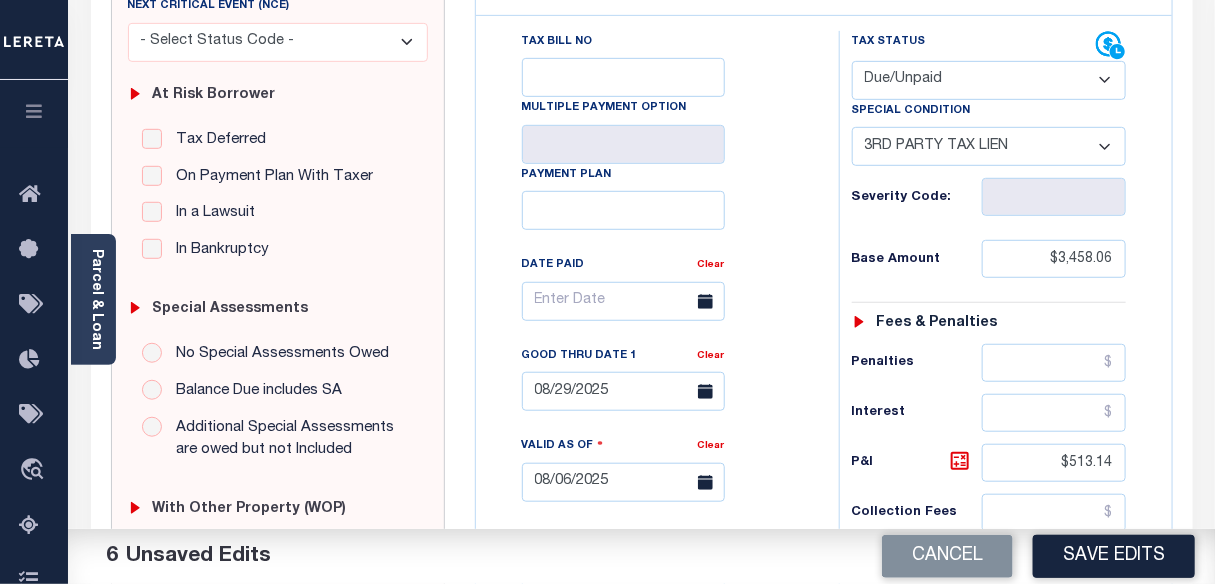 scroll, scrollTop: 181, scrollLeft: 0, axis: vertical 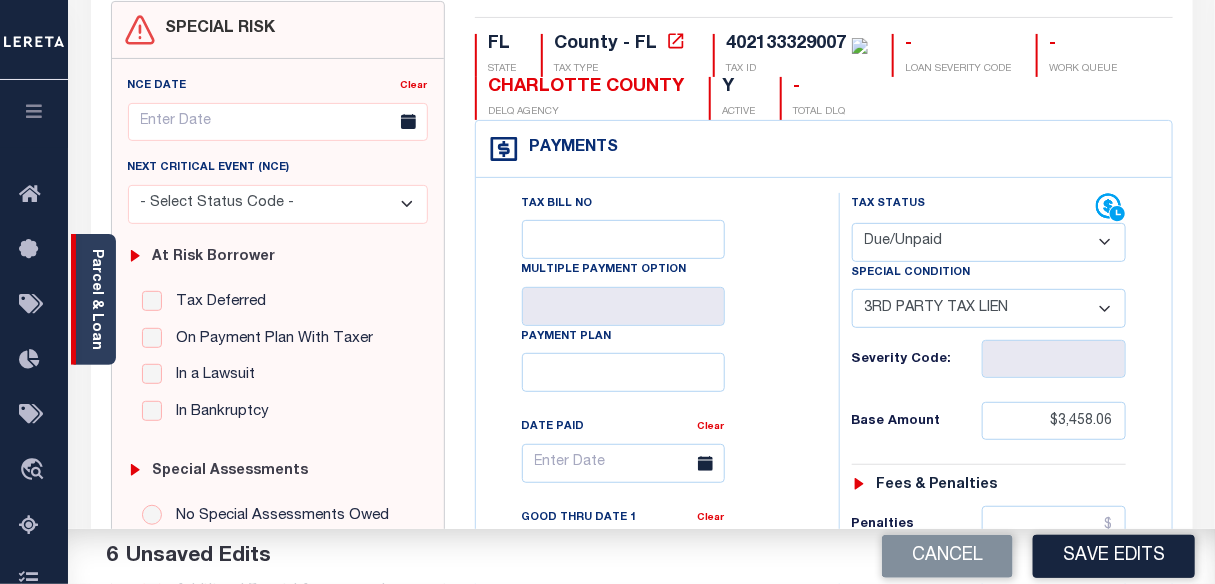click on "Parcel & Loan" at bounding box center (93, 299) 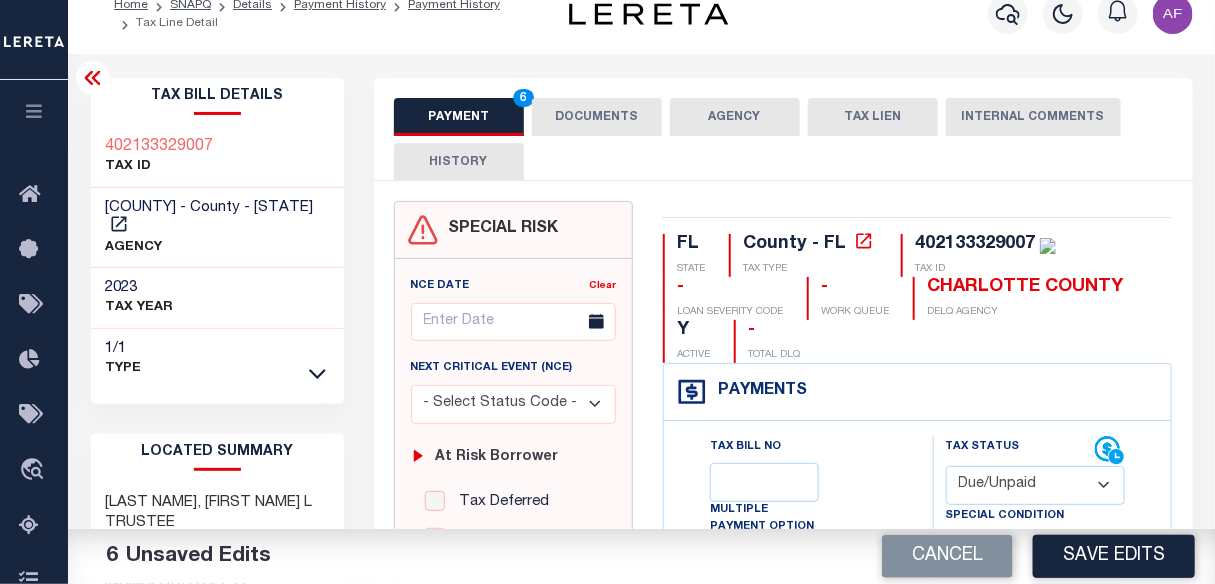 scroll, scrollTop: 0, scrollLeft: 0, axis: both 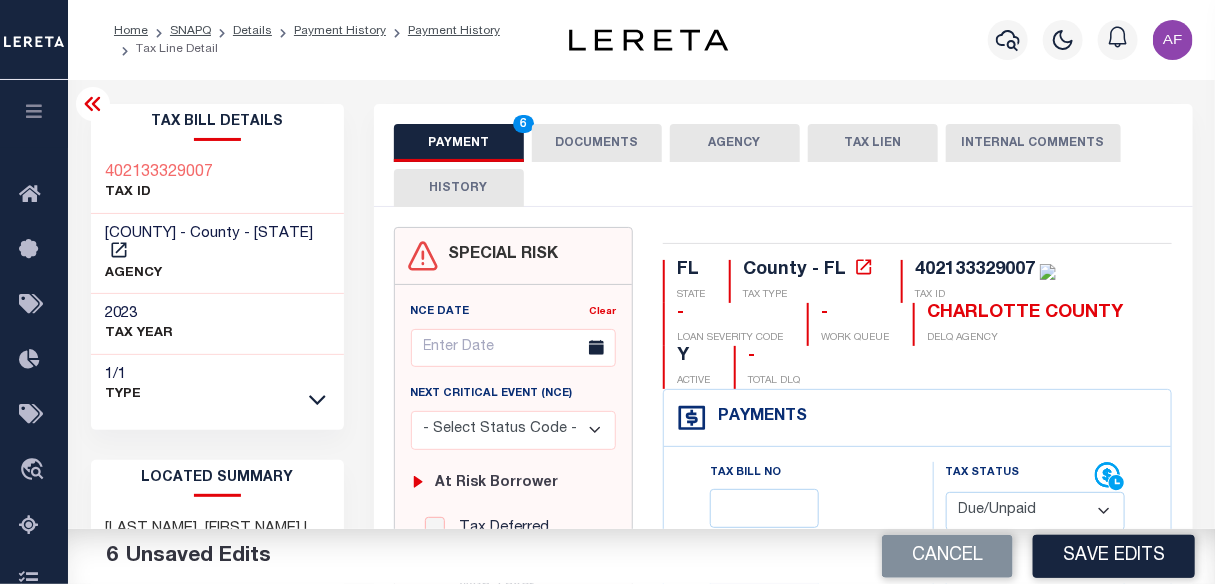drag, startPoint x: 87, startPoint y: 109, endPoint x: 124, endPoint y: 109, distance: 37 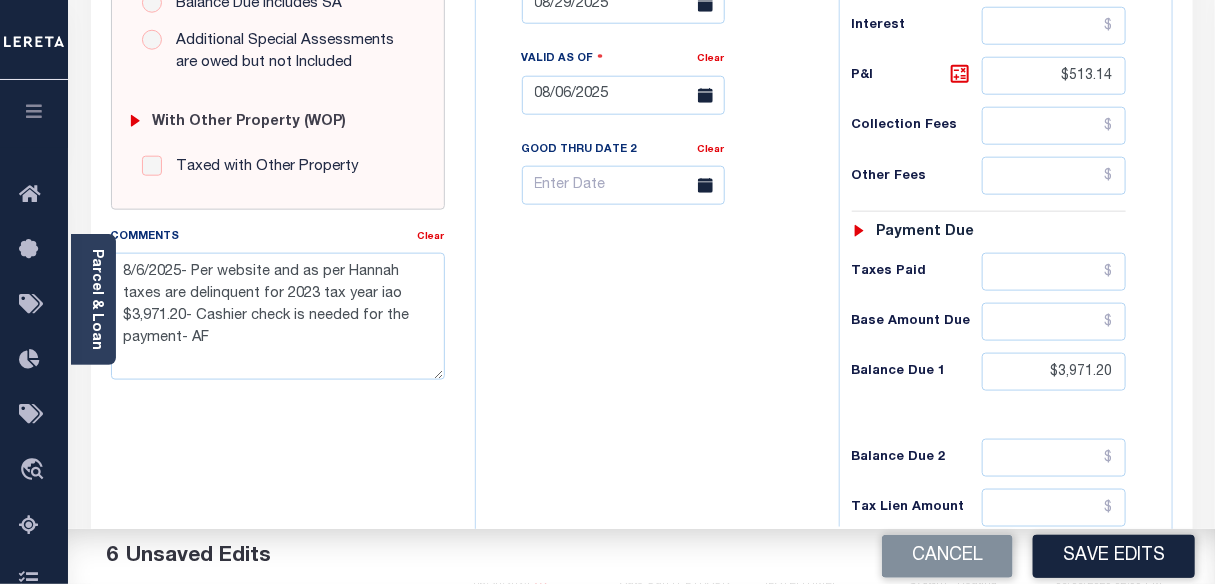 scroll, scrollTop: 727, scrollLeft: 0, axis: vertical 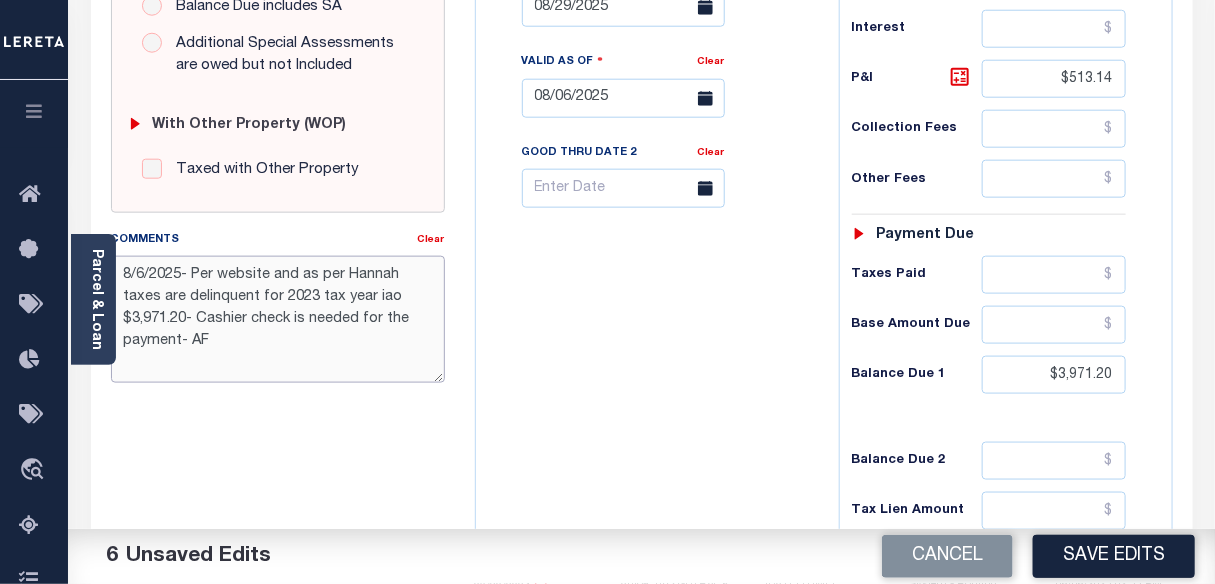 drag, startPoint x: 216, startPoint y: 346, endPoint x: 116, endPoint y: 269, distance: 126.210144 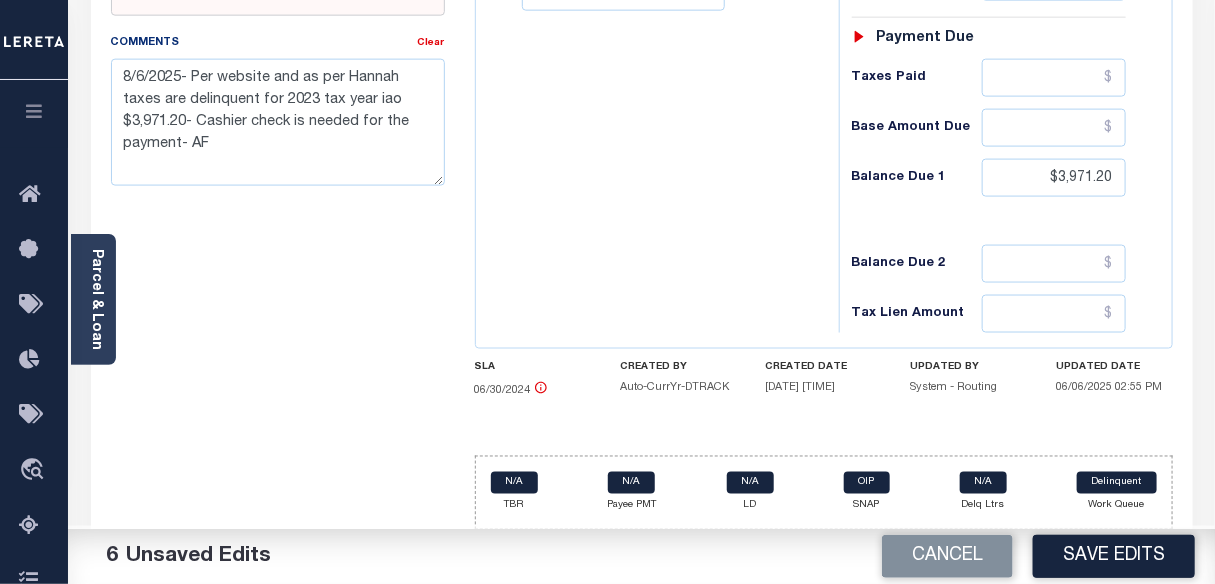scroll, scrollTop: 925, scrollLeft: 0, axis: vertical 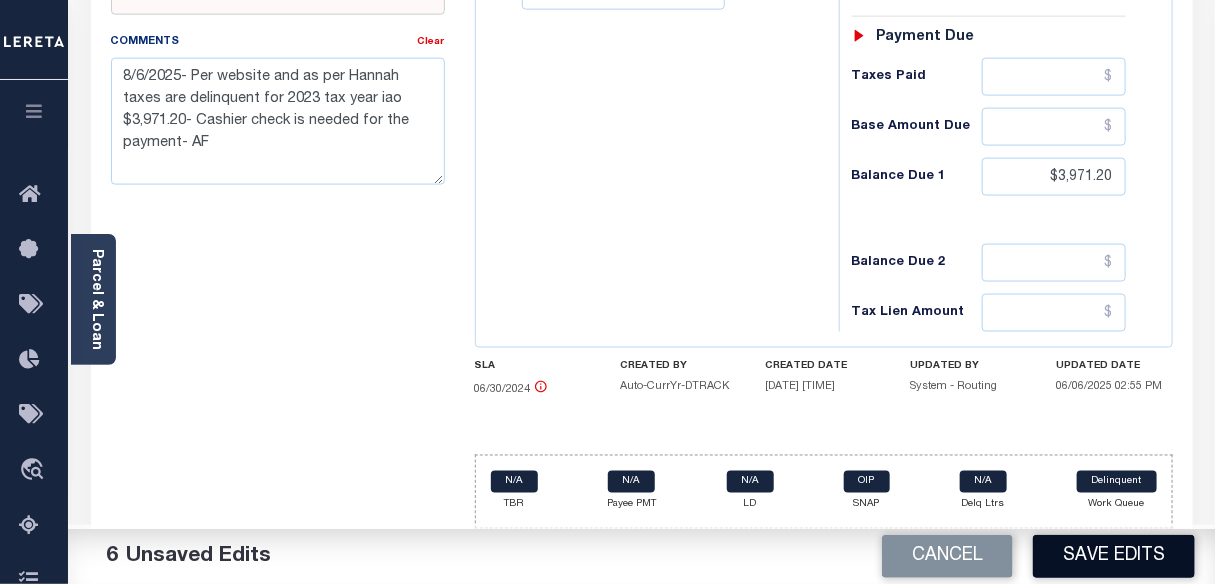 click on "Save Edits" at bounding box center (1114, 556) 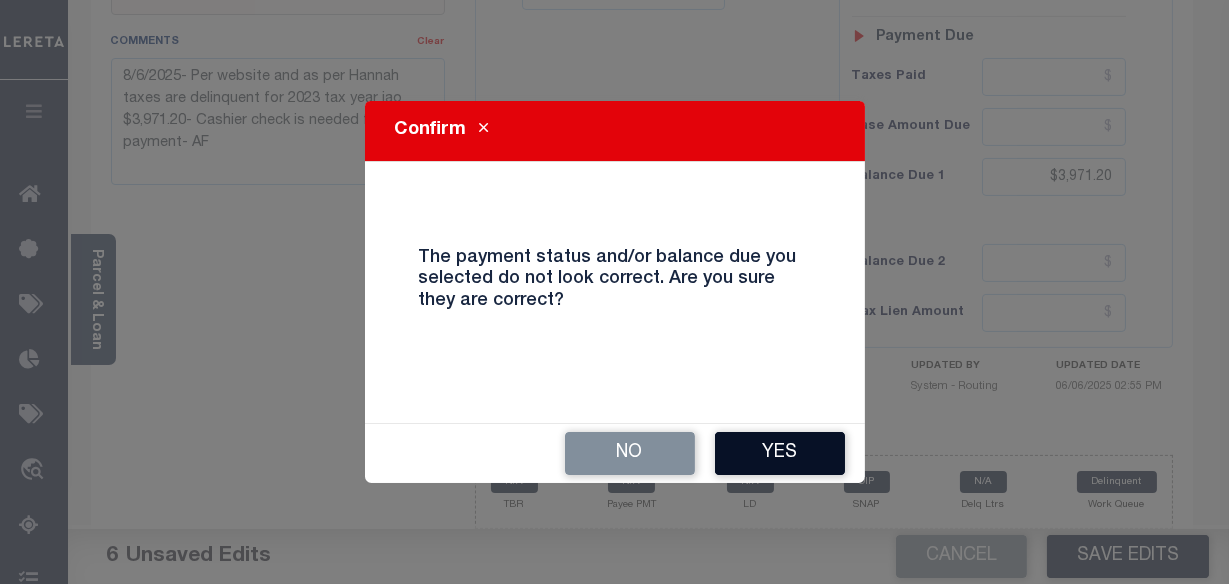 click on "Yes" at bounding box center [780, 453] 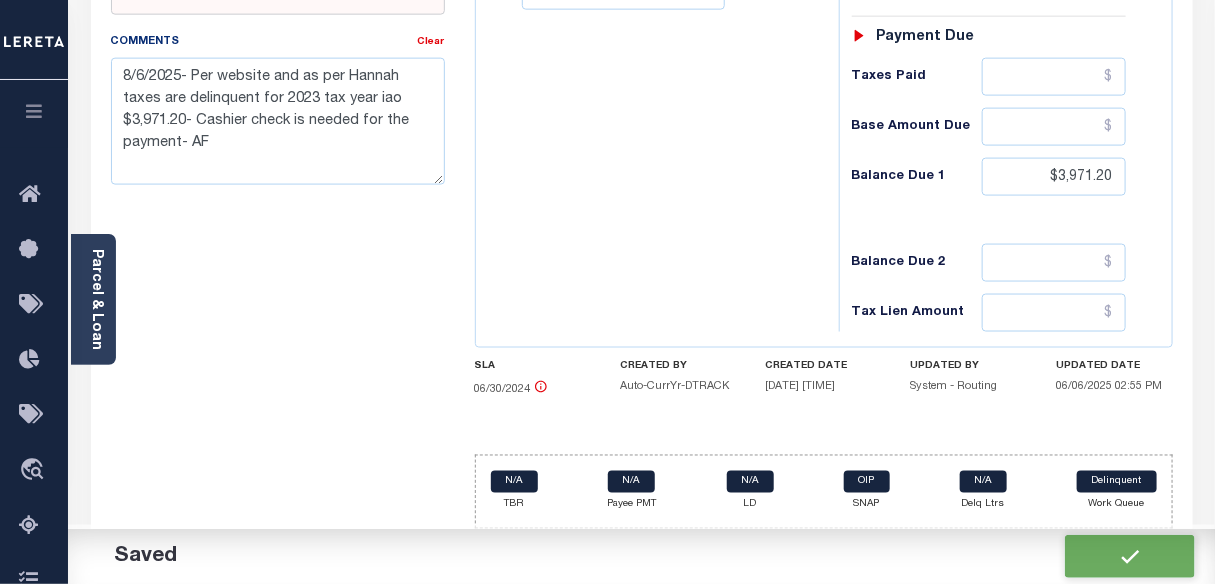 checkbox on "false" 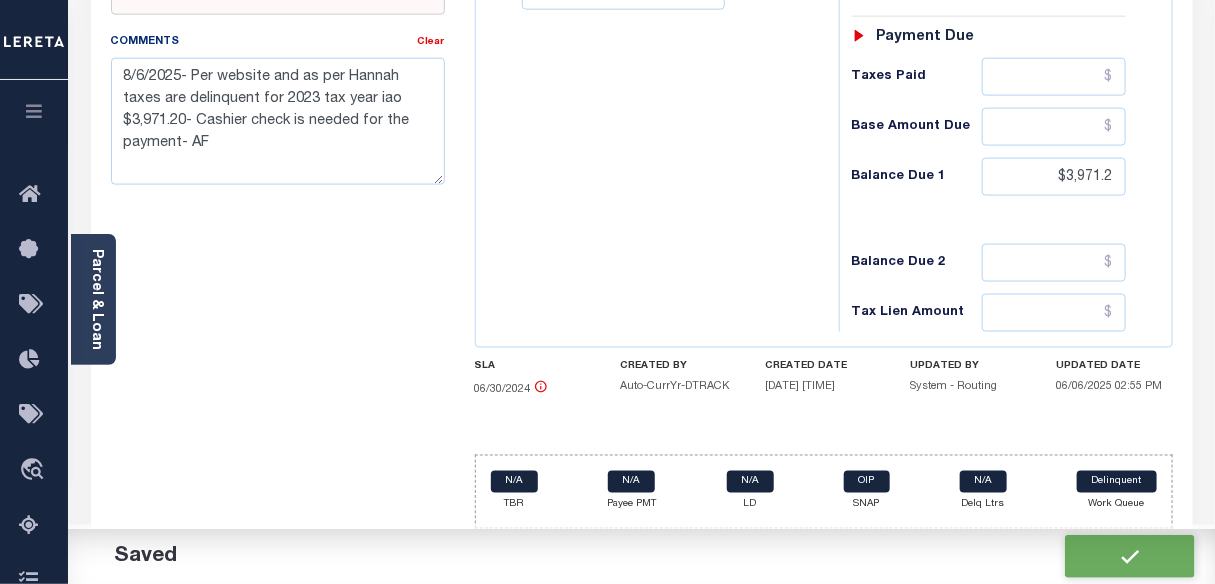scroll, scrollTop: 922, scrollLeft: 0, axis: vertical 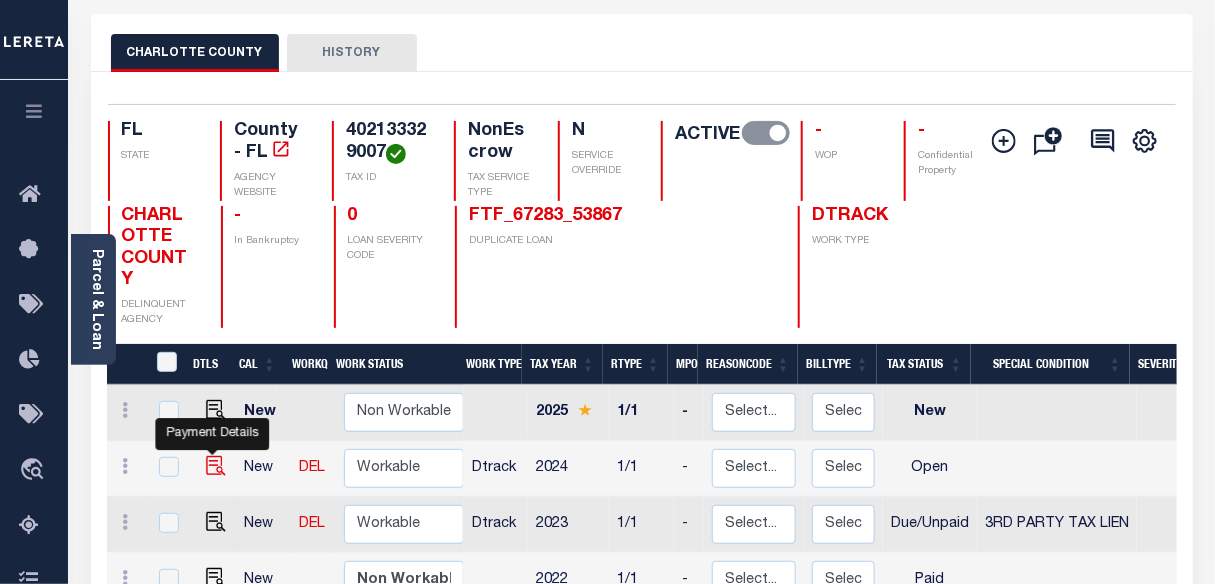click at bounding box center (216, 466) 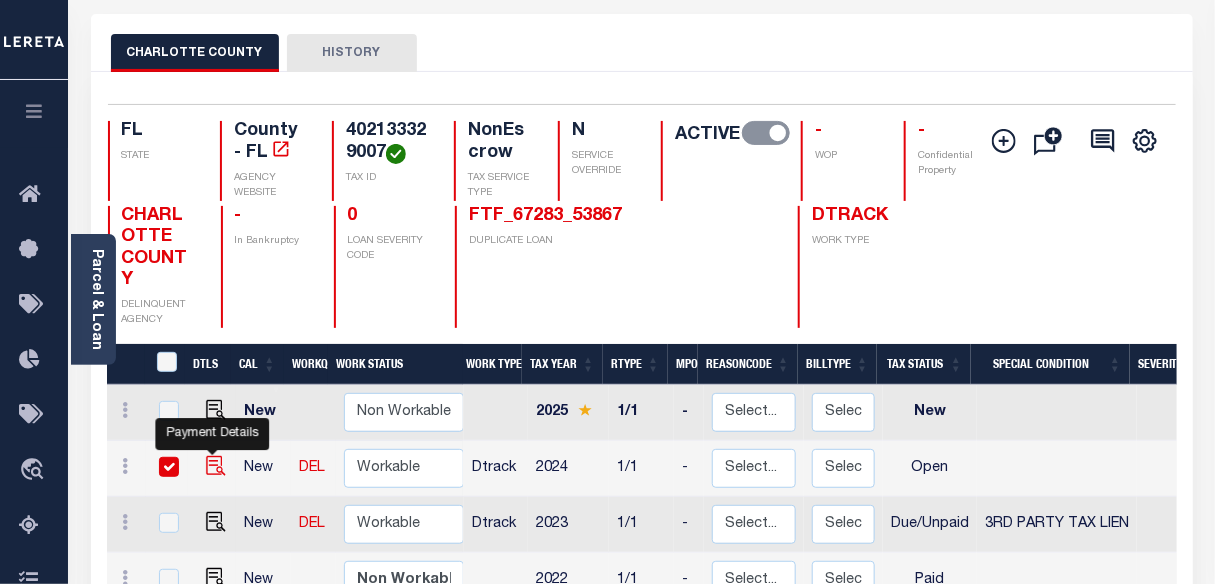checkbox on "true" 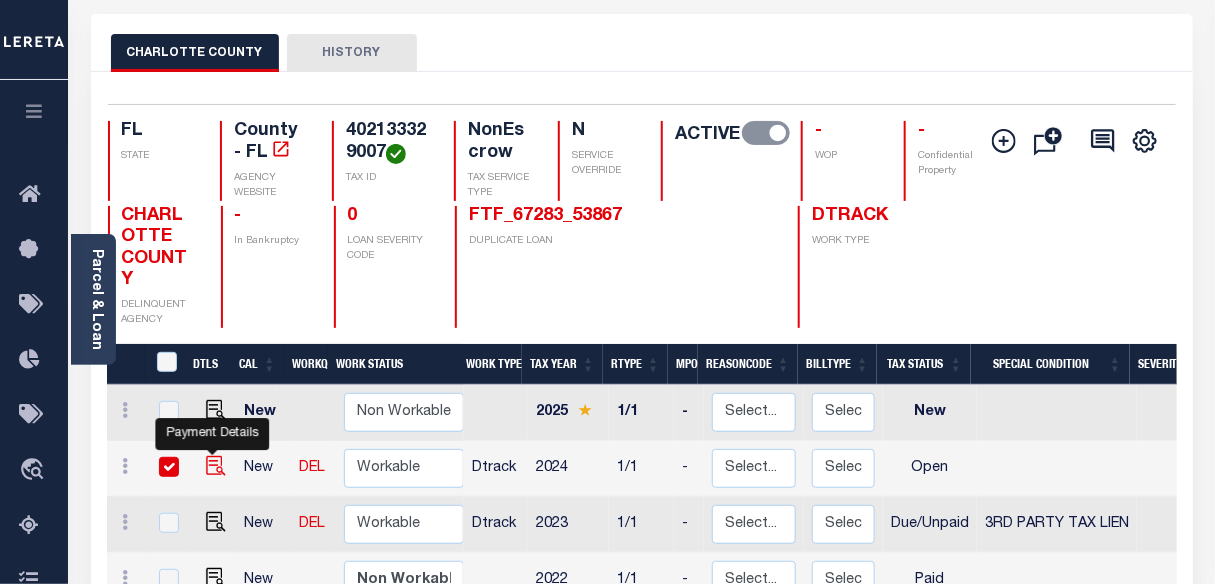 checkbox on "true" 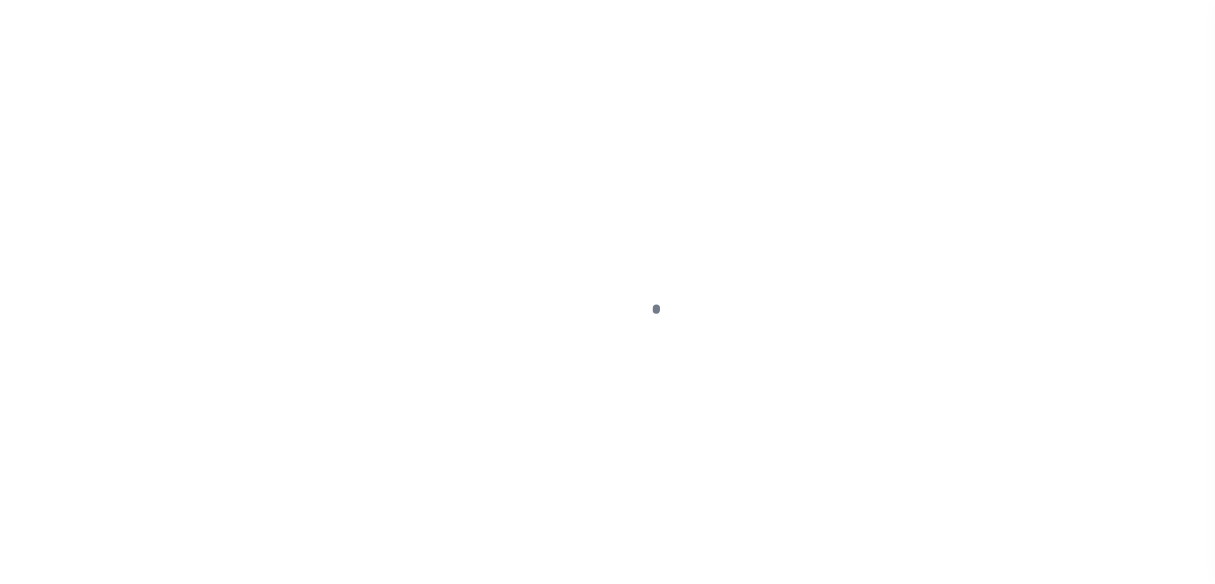 scroll, scrollTop: 0, scrollLeft: 0, axis: both 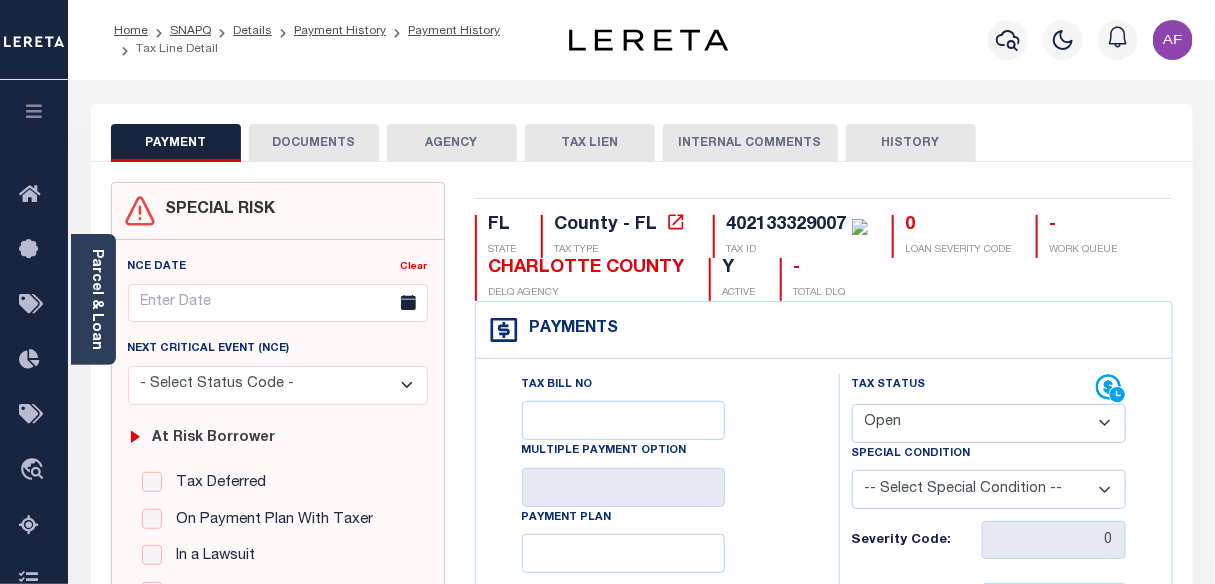 click on "- Select Status Code -
Open
Due/Unpaid
Paid
Incomplete
No Tax Due
Internal Refund Processed
New" at bounding box center (989, 423) 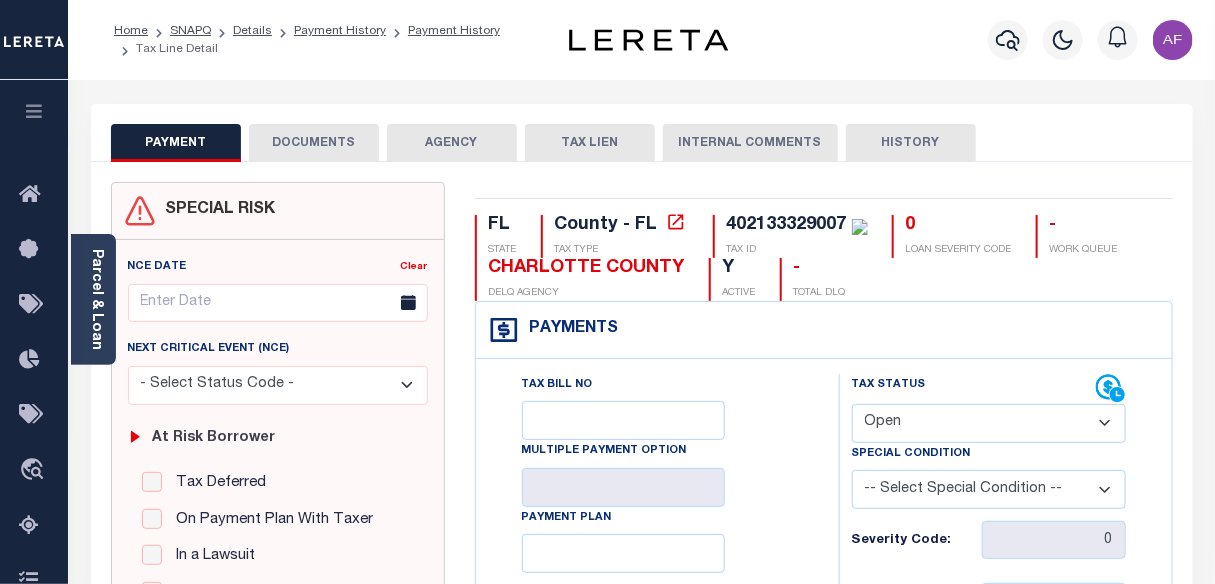select on "DUE" 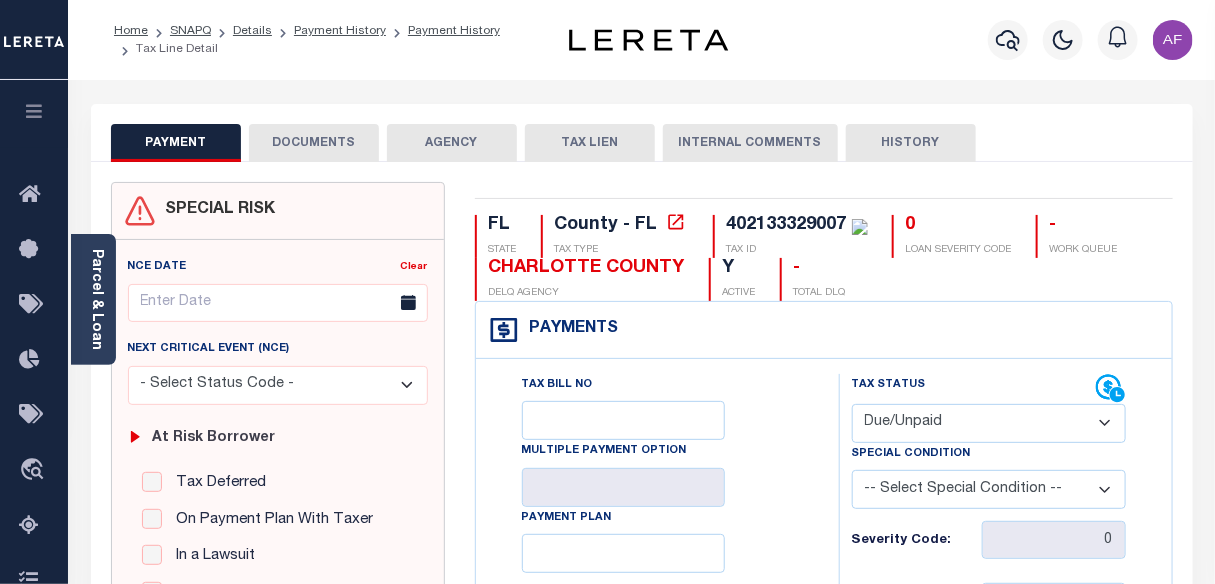 click on "- Select Status Code -
Open
Due/Unpaid
Paid
Incomplete
No Tax Due
Internal Refund Processed
New" at bounding box center [989, 423] 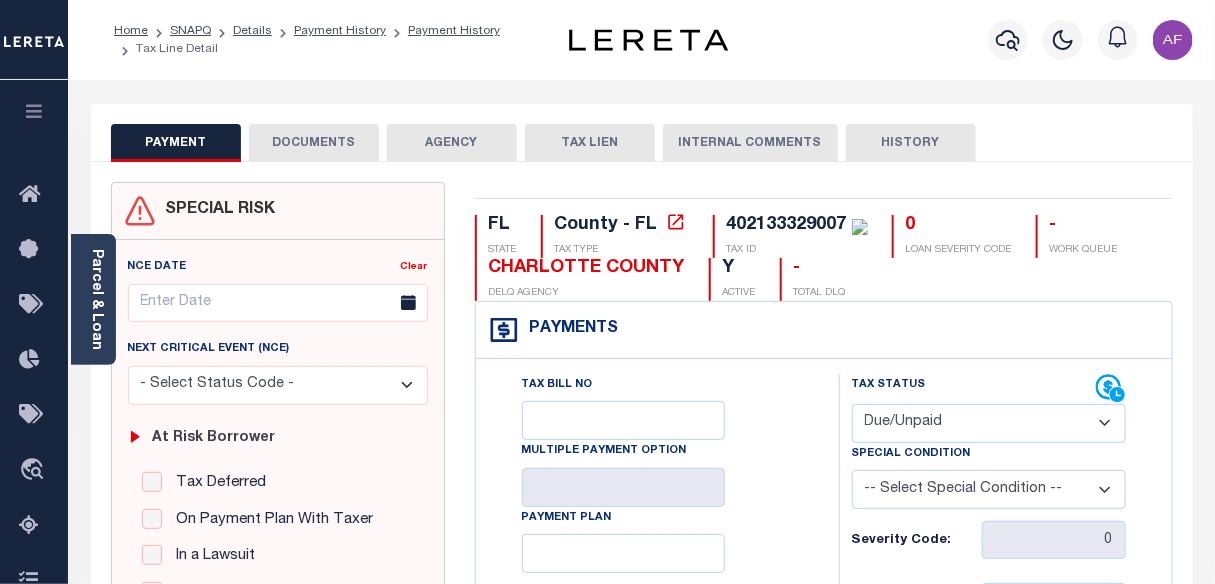 type on "08/06/2025" 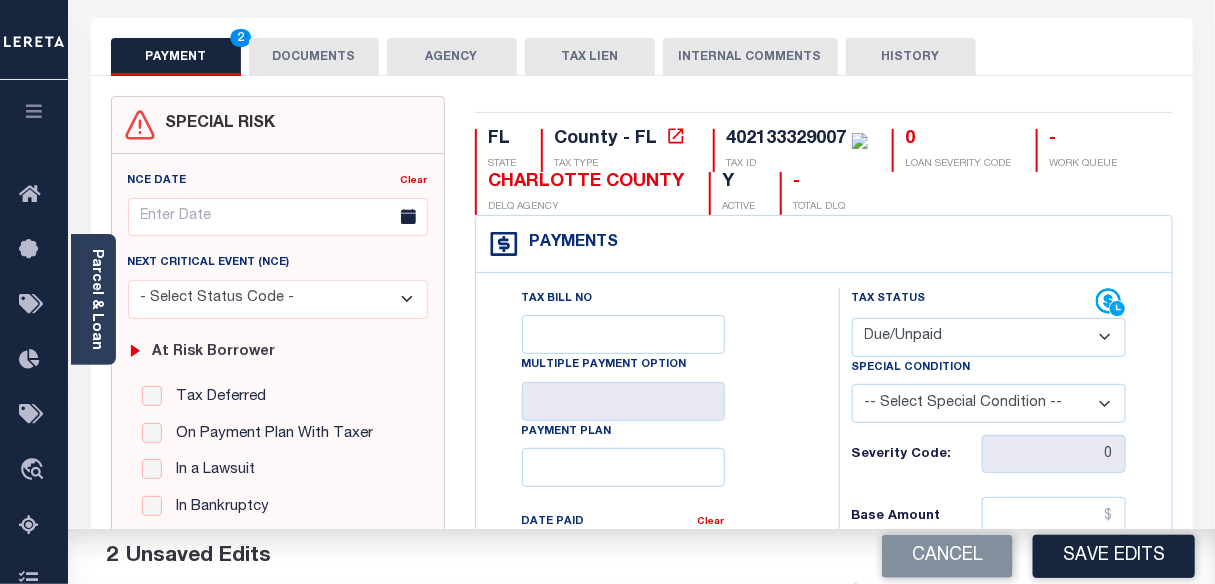 scroll, scrollTop: 90, scrollLeft: 0, axis: vertical 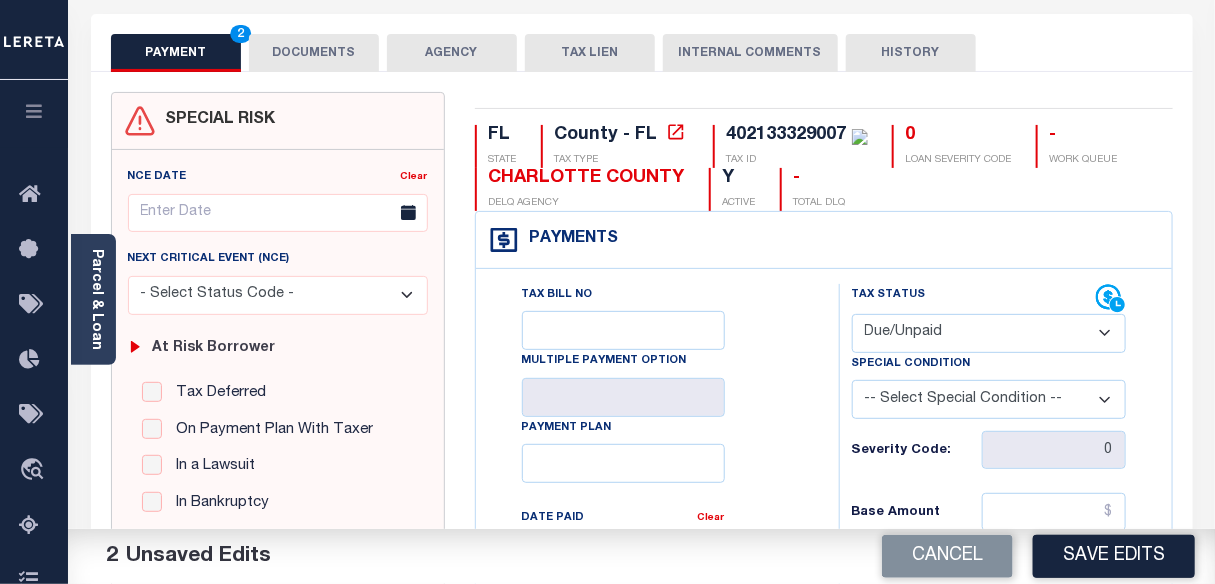 click on "-- Select Special Condition --
3RD PARTY TAX LIEN
AGENCY TAX LIEN (A.K.A Inside Lien)
BALANCE FORWARD
BANKRUPTCY
BILL W/ OTHER PARCEL
CONFIDENTIAL ACCOUNT
DEFERRED
DELAYED BILLING
DELQ CURRENT TAX YEAR INSTALLMENT(S) EXIST
DELQ PRIOR YEAR(S) EXIST
EXEMPT
HOMEOWNER AUTHORIZATION
IN DISPUTE/UNDER PROTEST
INCLUDES PRIOR UNPAID
INCLUDES RE-LEVIED TAX
INSTALLMENT PLAN
LITIGATION
LOST PROPERTY (FORECLOSED/DEEDED)
LOW ASSESSMENT
LOW TAX THRESHOLD
MULTIPLE TAXIDS
NEW PROPERTY
NOT ASSESSED
NOT CERTIFIED
OTHER FEES INVOLVED
OVERPAYMENT - POSSIBLE REFUND DUE
PARTIAL PAYMENT MAY EXIST
Pay Plan
RE-LEVIED TO ANOTHER AGENCY
REDEMP AMTS NOT AVAILABLE
REPORTED ON LEGACY RTYPE
SUBJECT TO FORECLOSURE
TAX LIEN RELEASED
TAX SALE-SUBJECT TO POWER TO SELL" at bounding box center [989, 399] 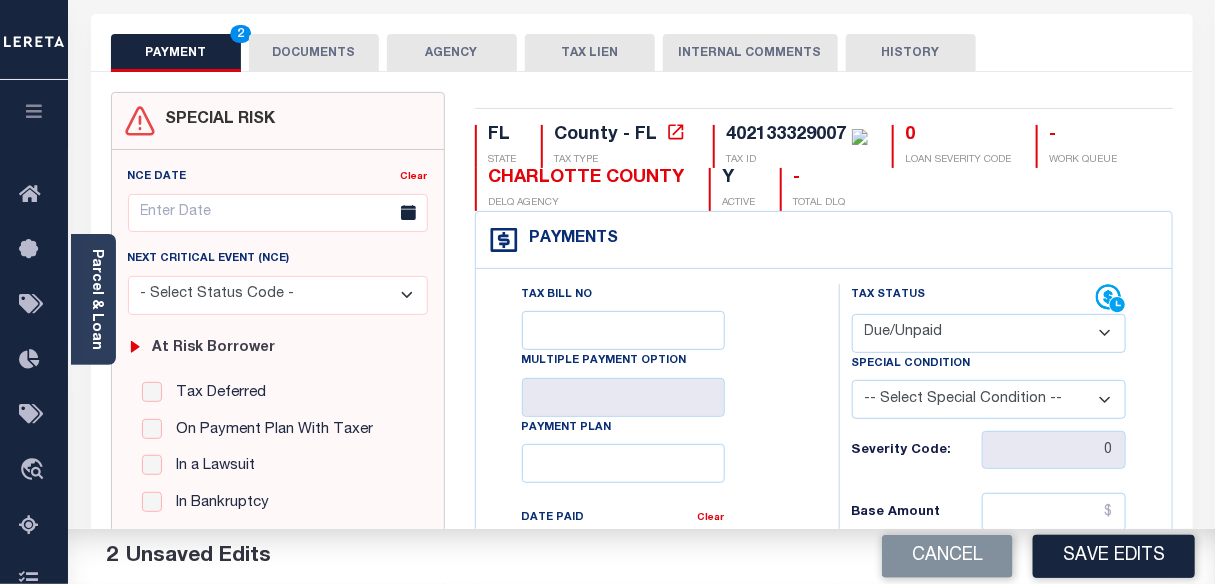 select on "20" 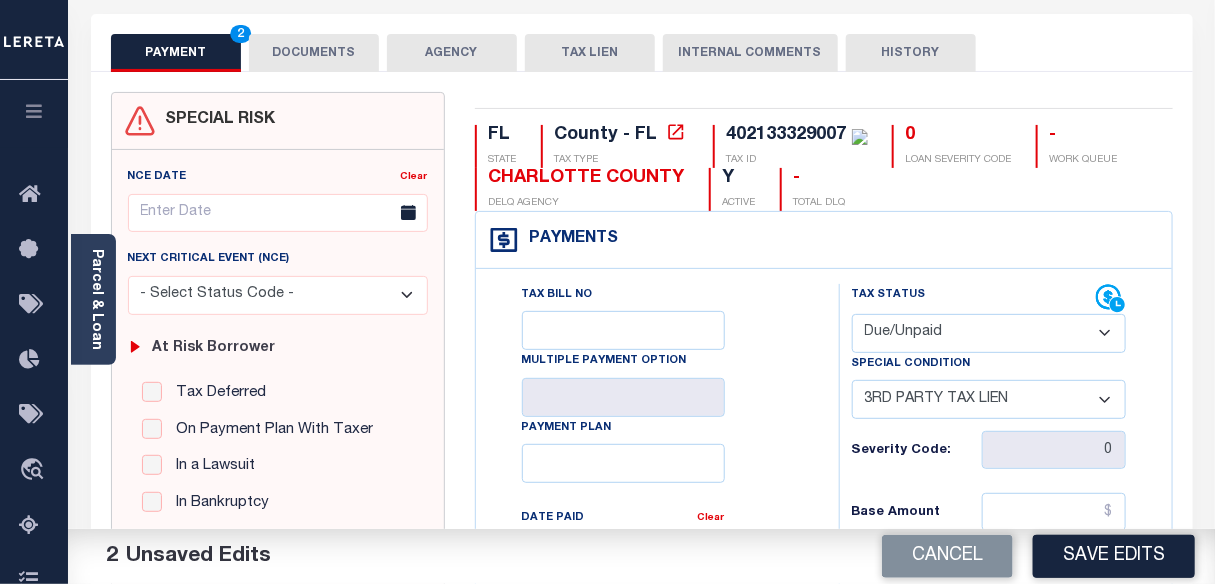 click on "-- Select Special Condition --
3RD PARTY TAX LIEN
AGENCY TAX LIEN (A.K.A Inside Lien)
BALANCE FORWARD
BANKRUPTCY
BILL W/ OTHER PARCEL
CONFIDENTIAL ACCOUNT
DEFERRED
DELAYED BILLING
DELQ CURRENT TAX YEAR INSTALLMENT(S) EXIST
DELQ PRIOR YEAR(S) EXIST
EXEMPT
HOMEOWNER AUTHORIZATION
IN DISPUTE/UNDER PROTEST
INCLUDES PRIOR UNPAID
INCLUDES RE-LEVIED TAX
INSTALLMENT PLAN
LITIGATION
LOST PROPERTY (FORECLOSED/DEEDED)
LOW ASSESSMENT
LOW TAX THRESHOLD
MULTIPLE TAXIDS
NEW PROPERTY
NOT ASSESSED
NOT CERTIFIED
OTHER FEES INVOLVED
OVERPAYMENT - POSSIBLE REFUND DUE
PARTIAL PAYMENT MAY EXIST
Pay Plan
RE-LEVIED TO ANOTHER AGENCY
REDEMP AMTS NOT AVAILABLE
REPORTED ON LEGACY RTYPE
SUBJECT TO FORECLOSURE
TAX LIEN RELEASED
TAX SALE-SUBJECT TO POWER TO SELL" at bounding box center [989, 399] 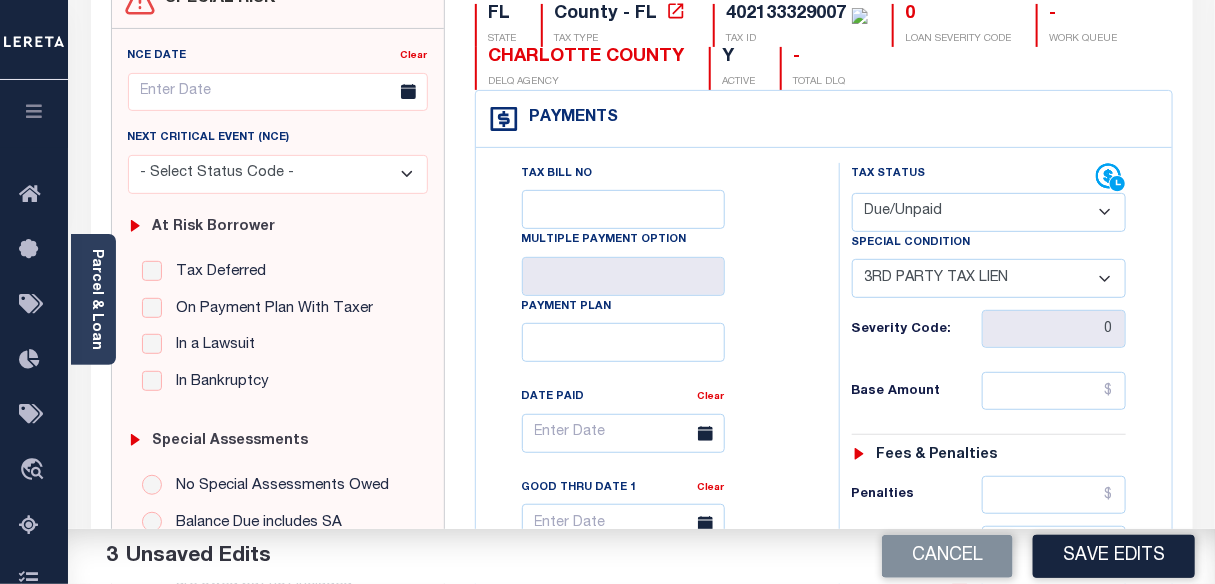 scroll, scrollTop: 272, scrollLeft: 0, axis: vertical 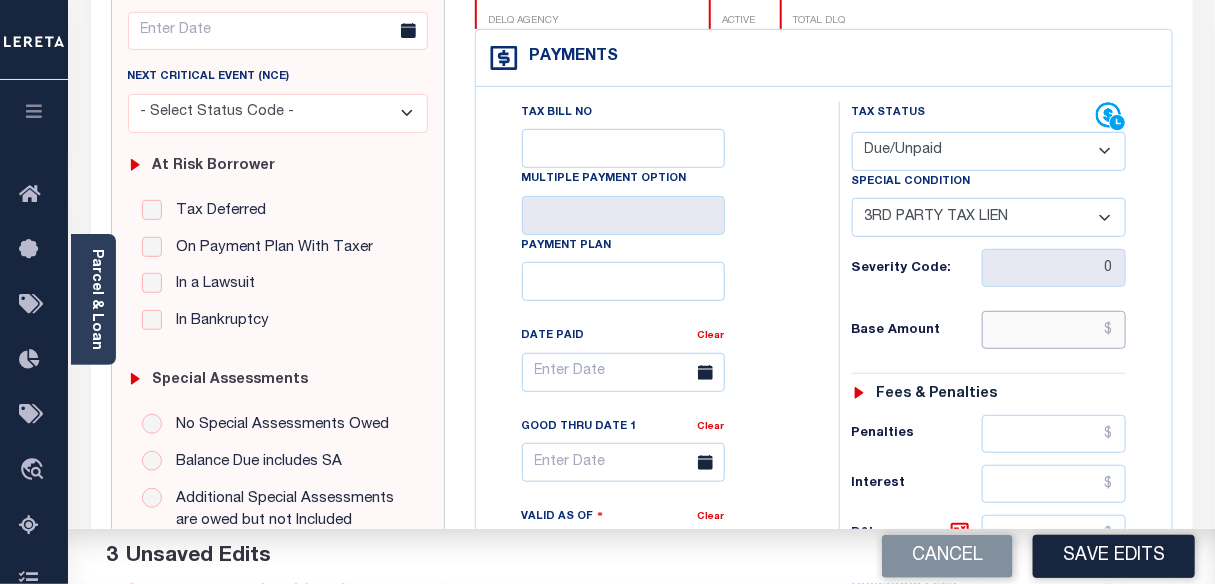 click at bounding box center [1054, 330] 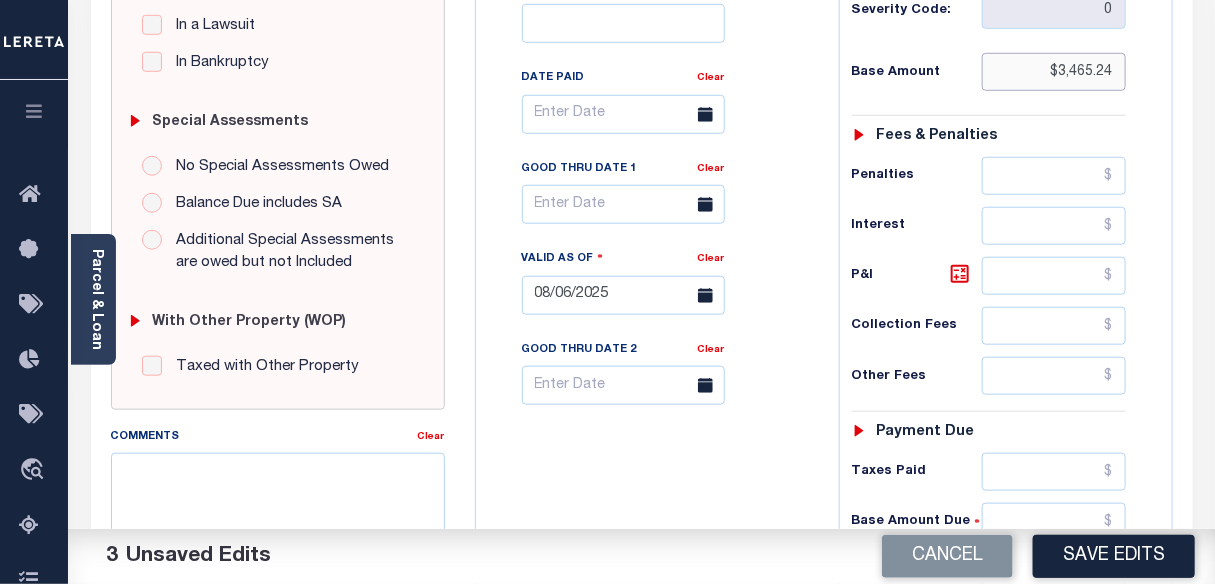 scroll, scrollTop: 636, scrollLeft: 0, axis: vertical 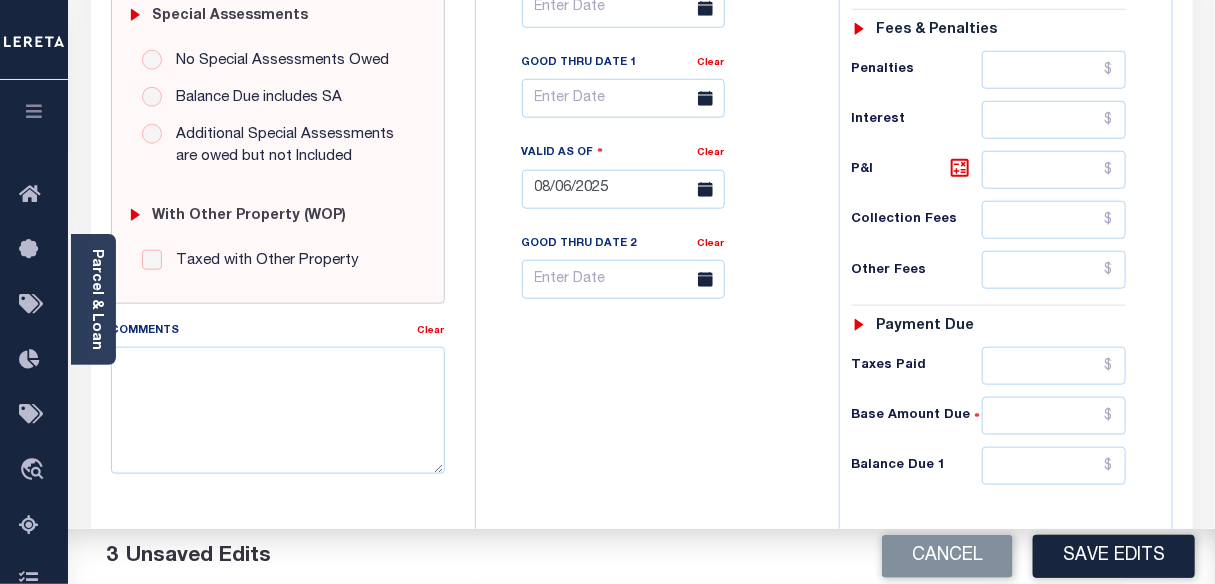 type on "$3,465.24" 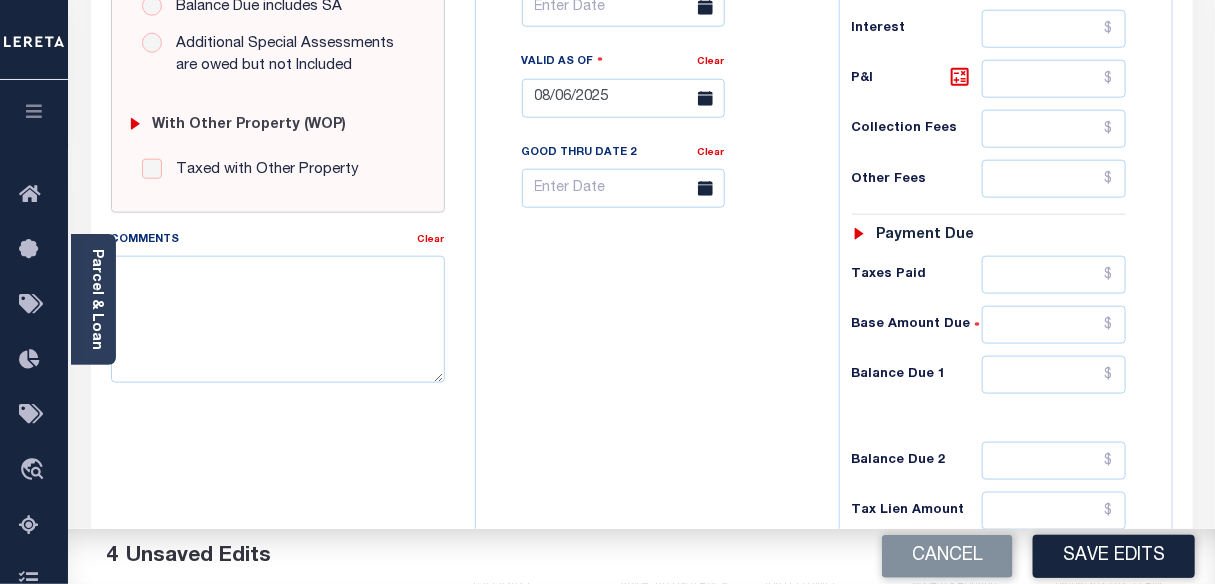 scroll, scrollTop: 818, scrollLeft: 0, axis: vertical 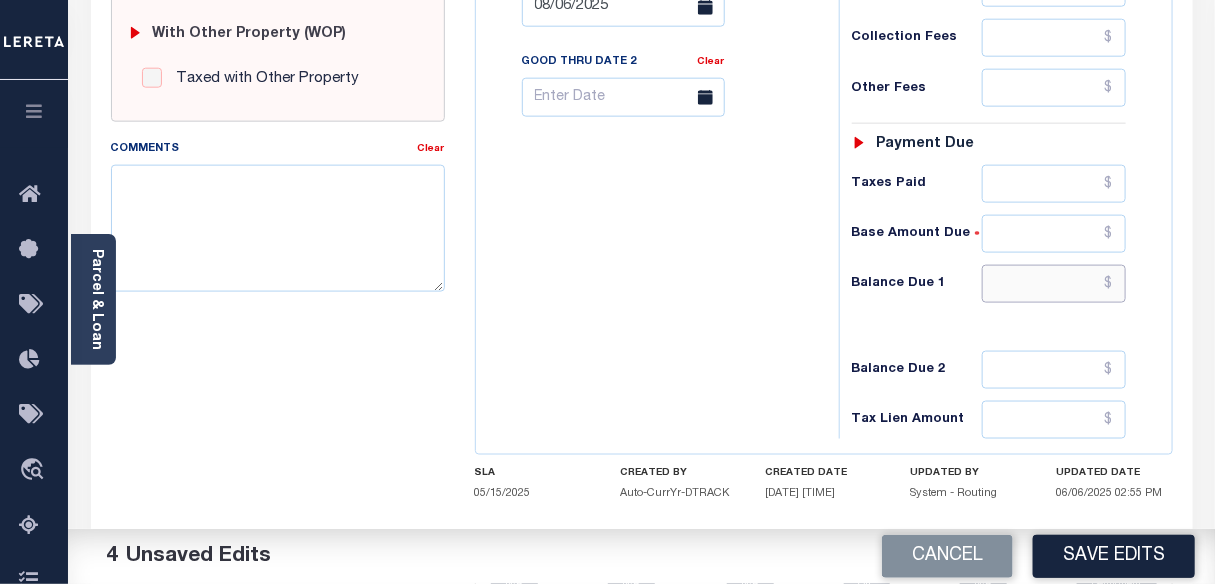 click at bounding box center [1054, 284] 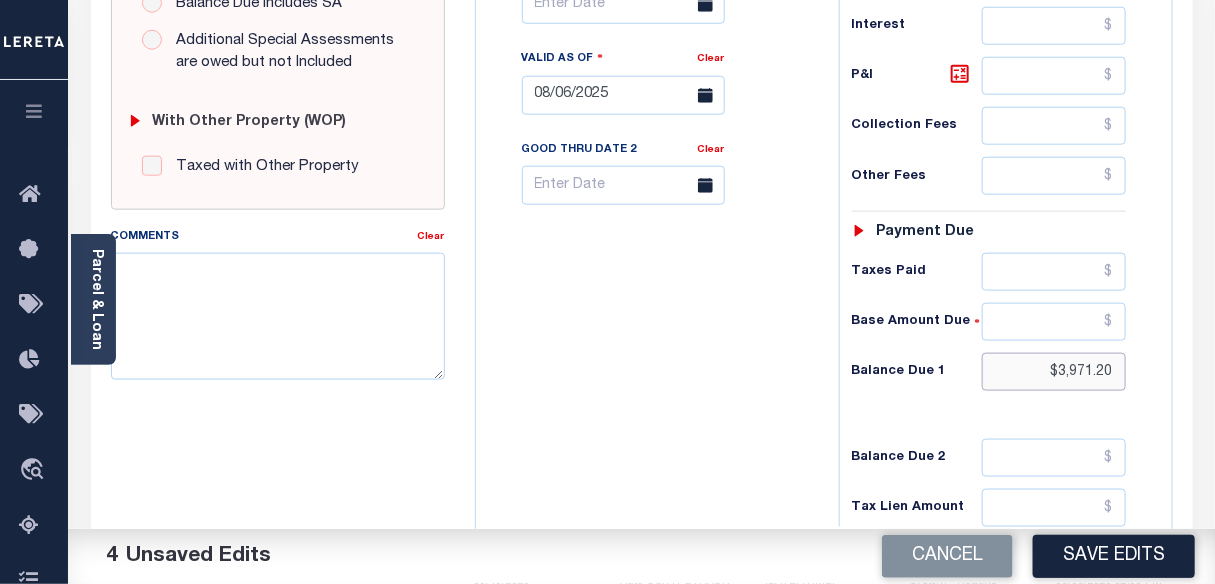 scroll, scrollTop: 727, scrollLeft: 0, axis: vertical 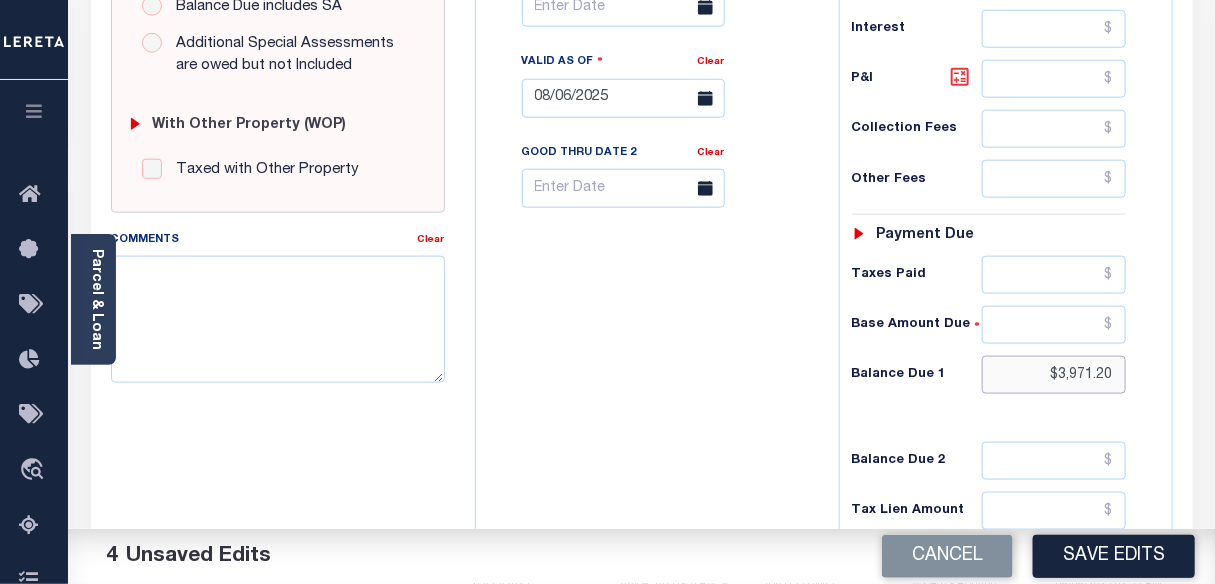 type on "$3,971.20" 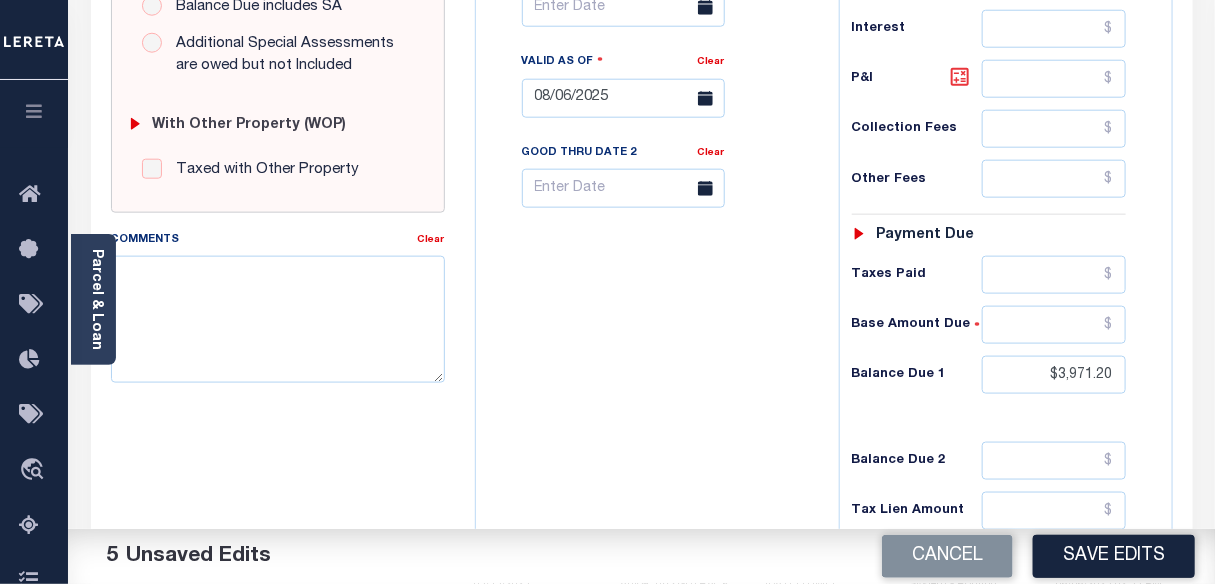 click 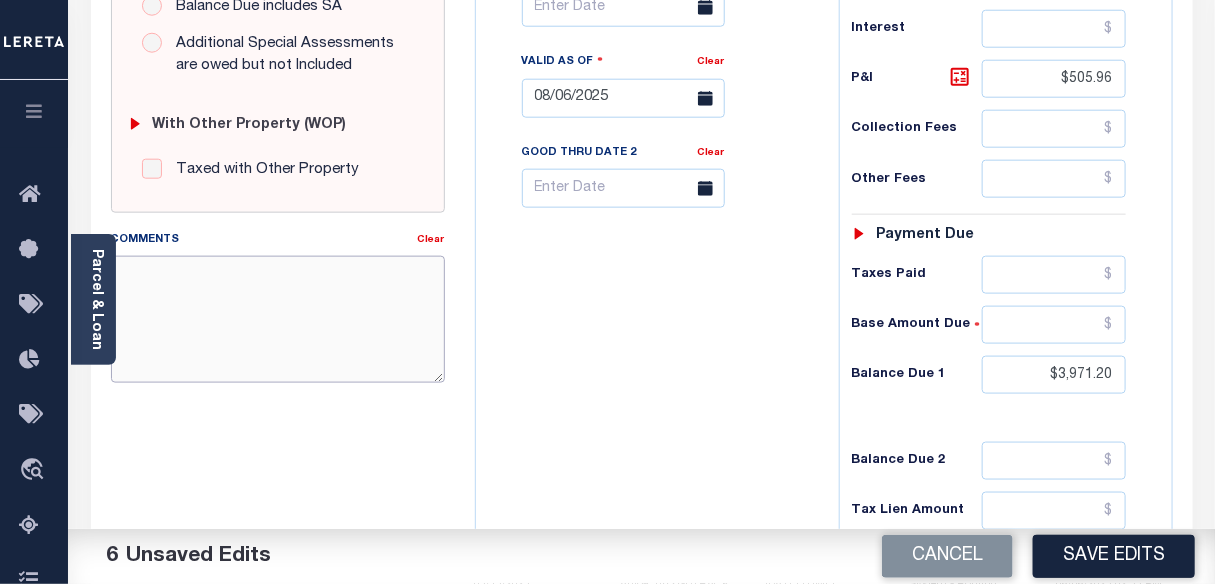 click on "Comments" at bounding box center [278, 319] 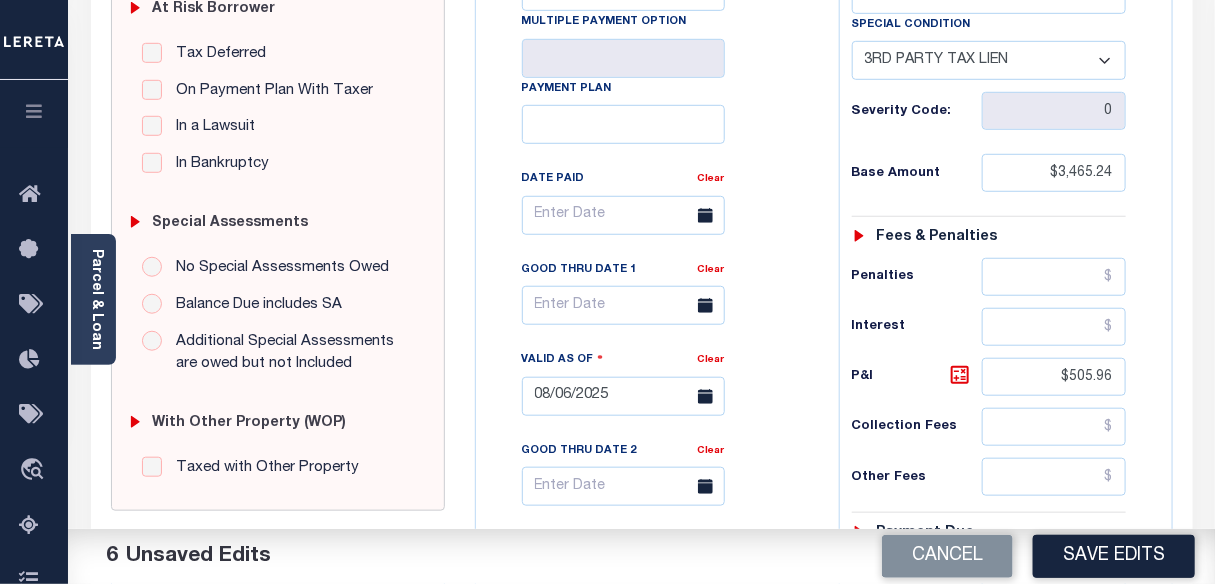 scroll, scrollTop: 363, scrollLeft: 0, axis: vertical 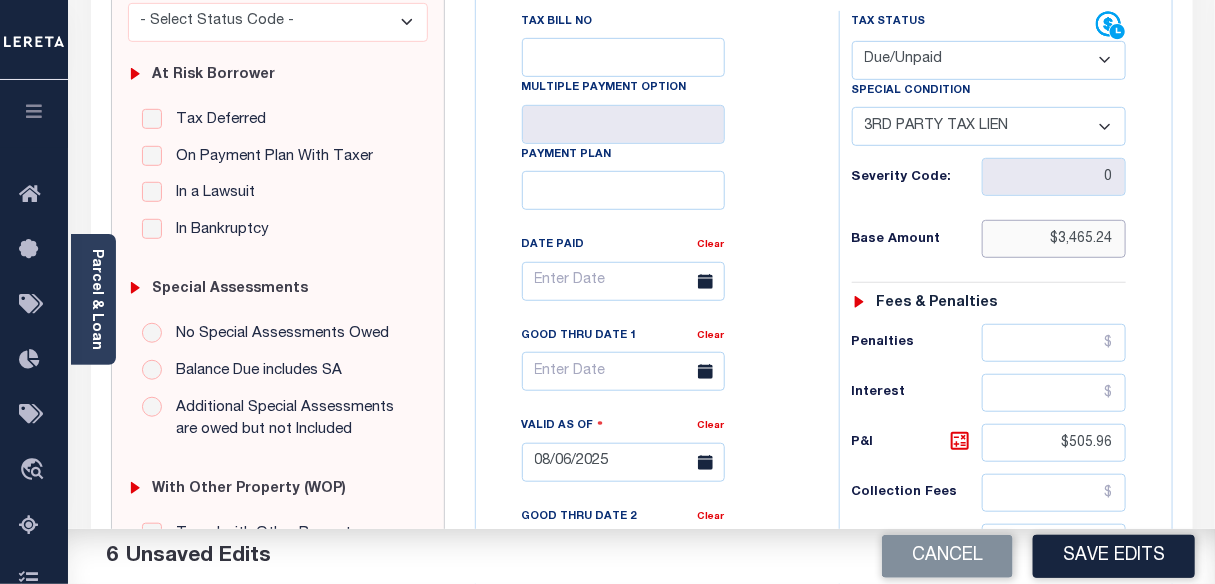 drag, startPoint x: 1059, startPoint y: 237, endPoint x: 1094, endPoint y: 235, distance: 35.057095 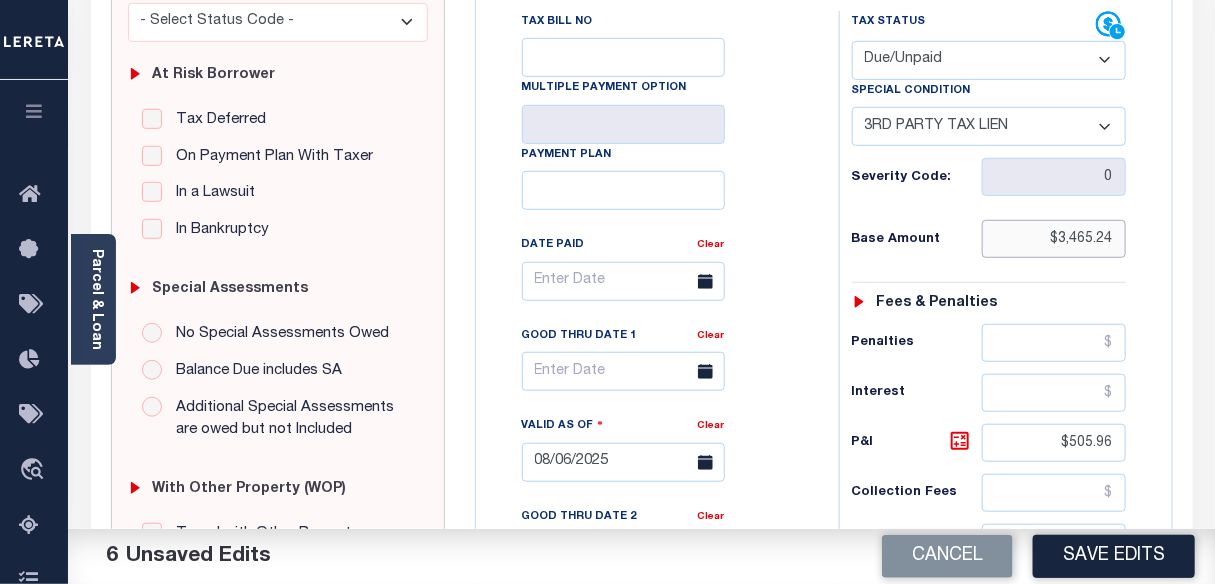 click on "$3,465.24" at bounding box center [1054, 239] 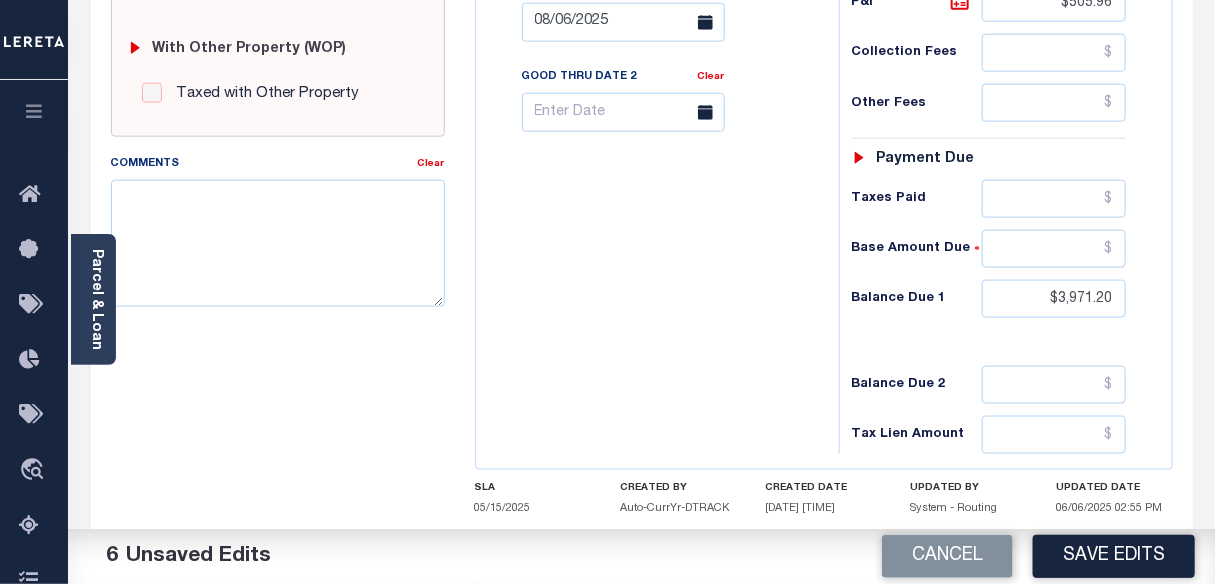 scroll, scrollTop: 818, scrollLeft: 0, axis: vertical 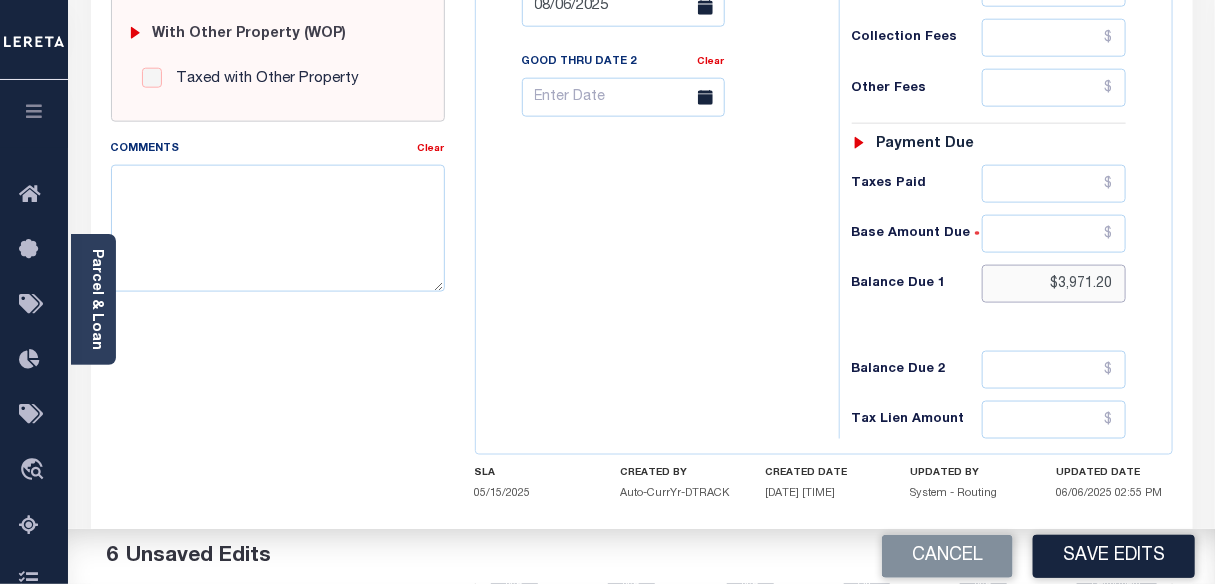 drag, startPoint x: 1060, startPoint y: 280, endPoint x: 1126, endPoint y: 281, distance: 66.007576 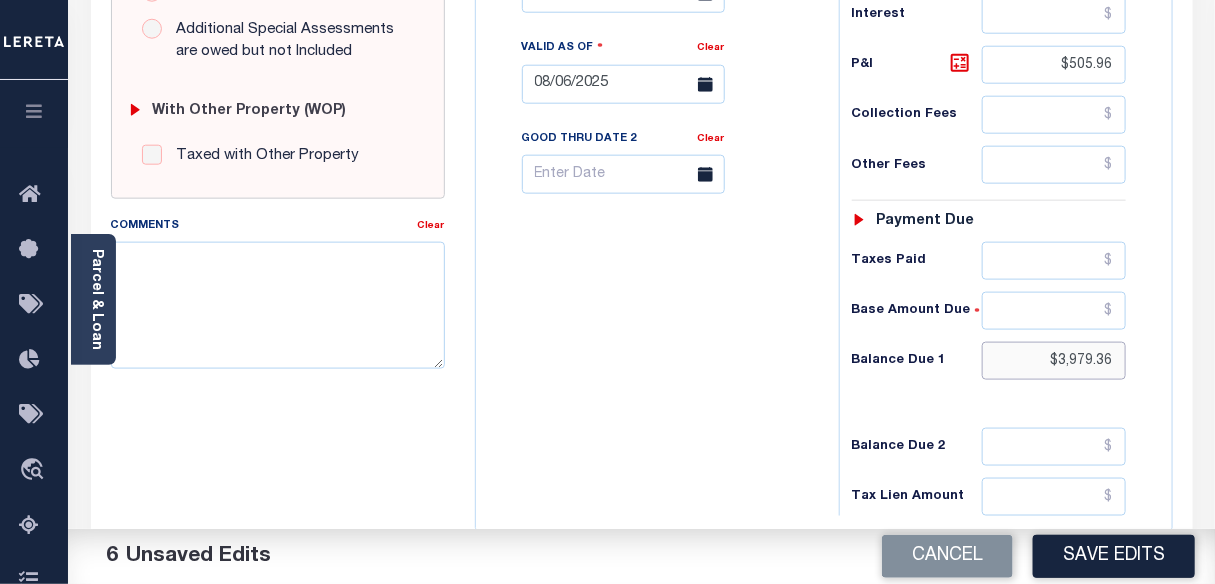 scroll, scrollTop: 727, scrollLeft: 0, axis: vertical 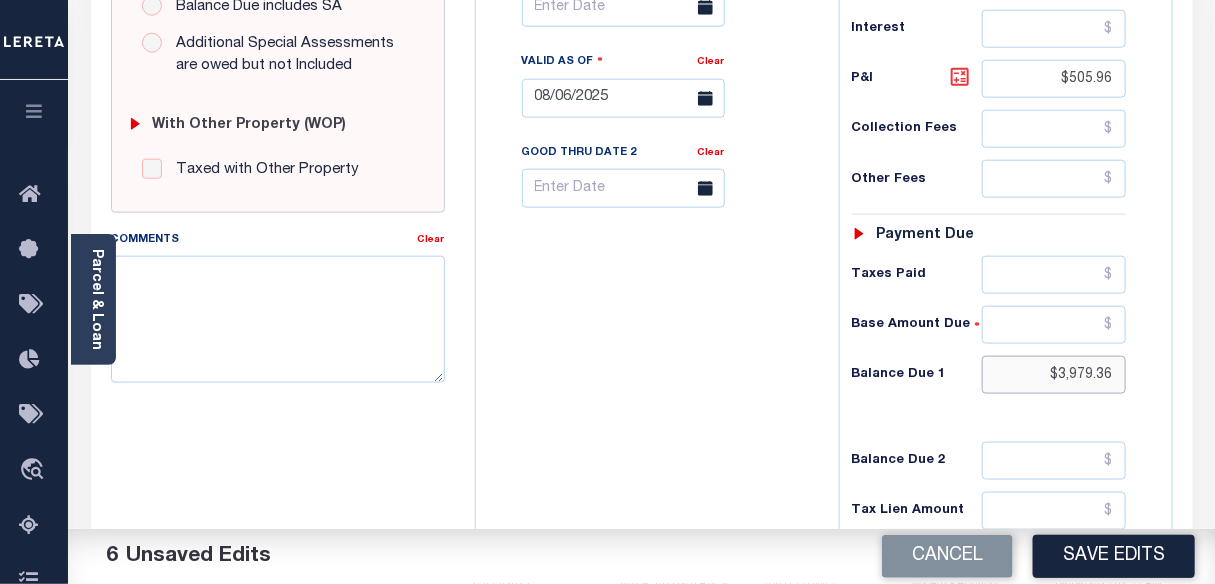 type on "$3,979.36" 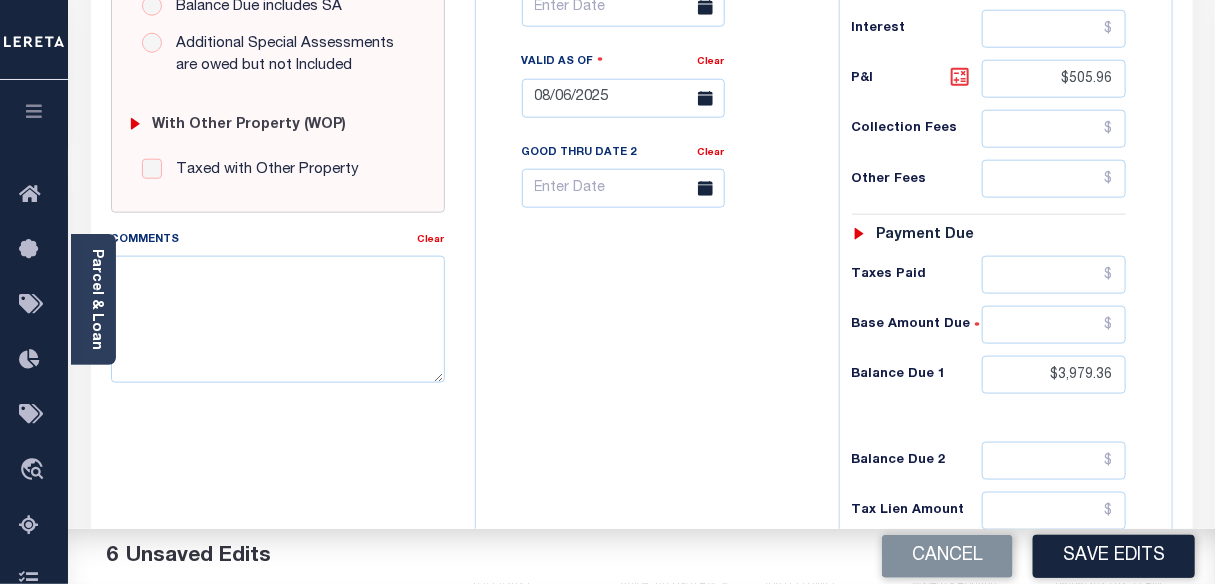 click 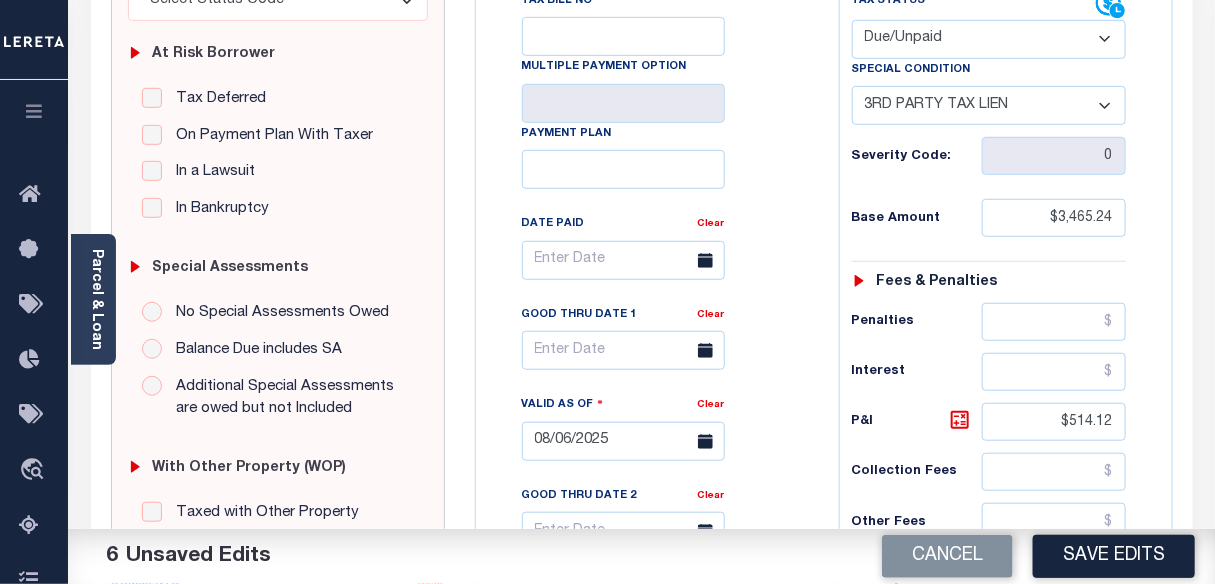 scroll, scrollTop: 363, scrollLeft: 0, axis: vertical 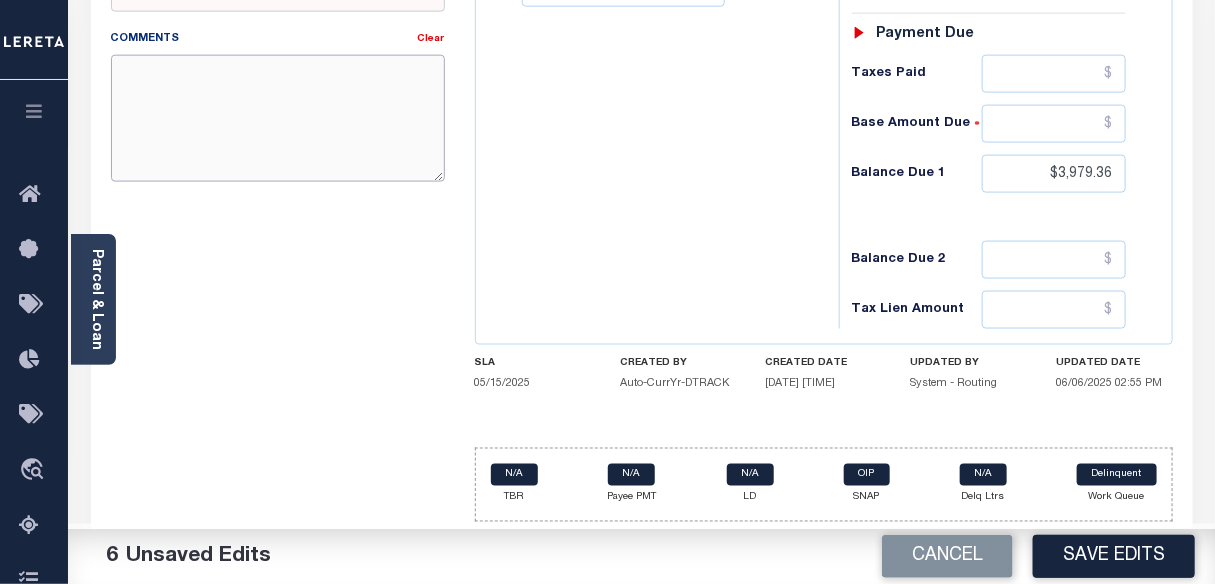 click on "Comments" at bounding box center (278, 118) 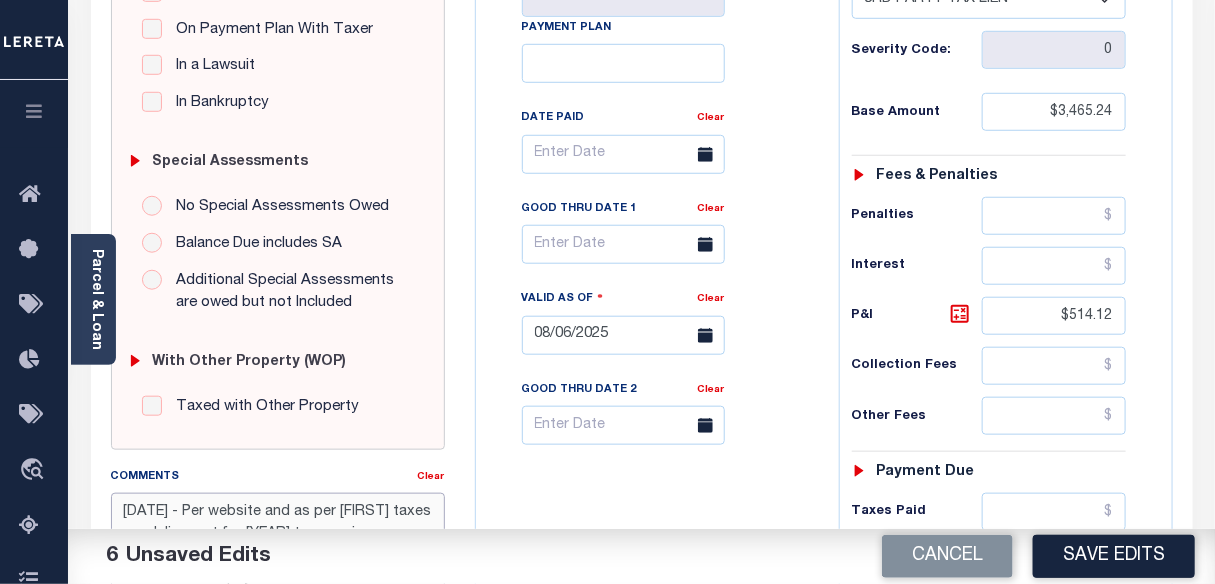 scroll, scrollTop: 382, scrollLeft: 0, axis: vertical 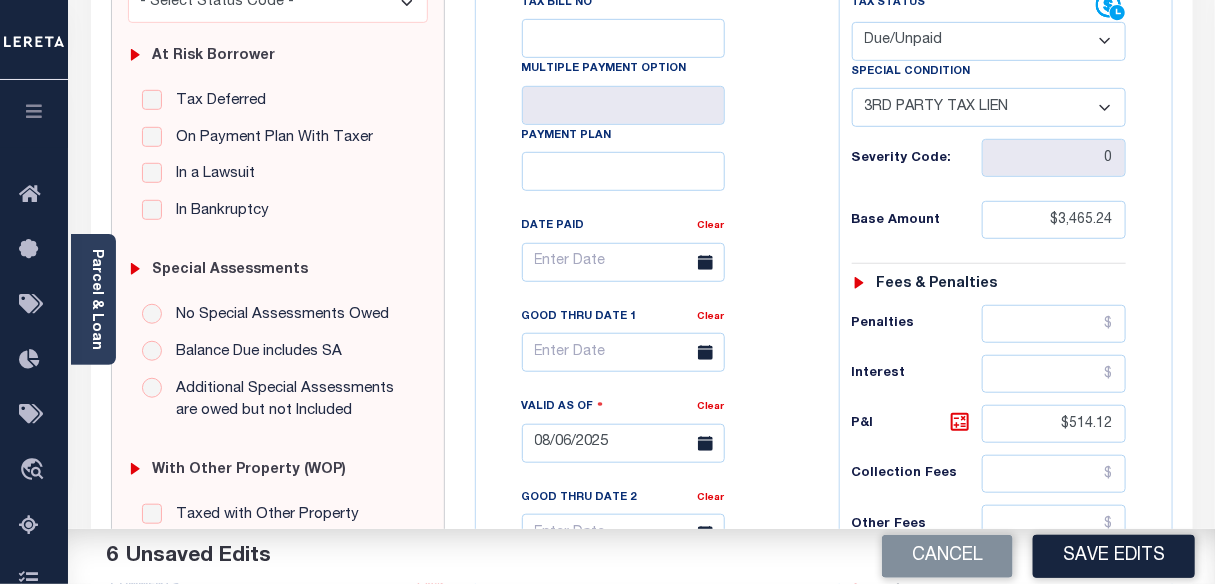 type on "8/6/2025- Per website and as per Hannah taxes are delinquent for 2024 tax year iao $$3,979.36- Cashier check is needed for the payment- AF" 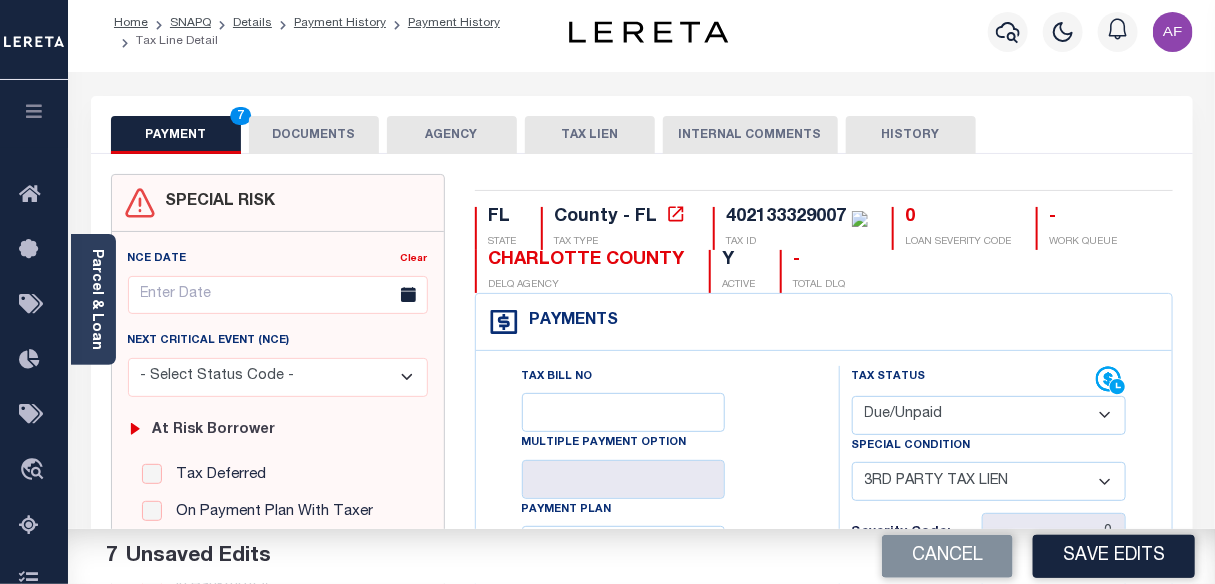 scroll, scrollTop: 0, scrollLeft: 0, axis: both 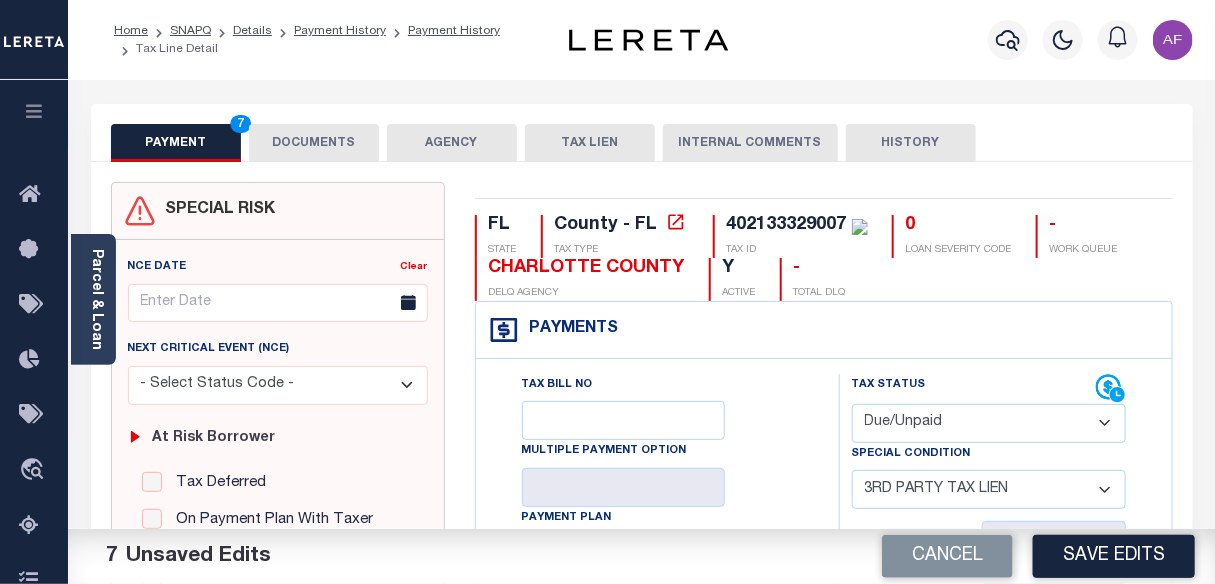 click on "DOCUMENTS" at bounding box center (314, 143) 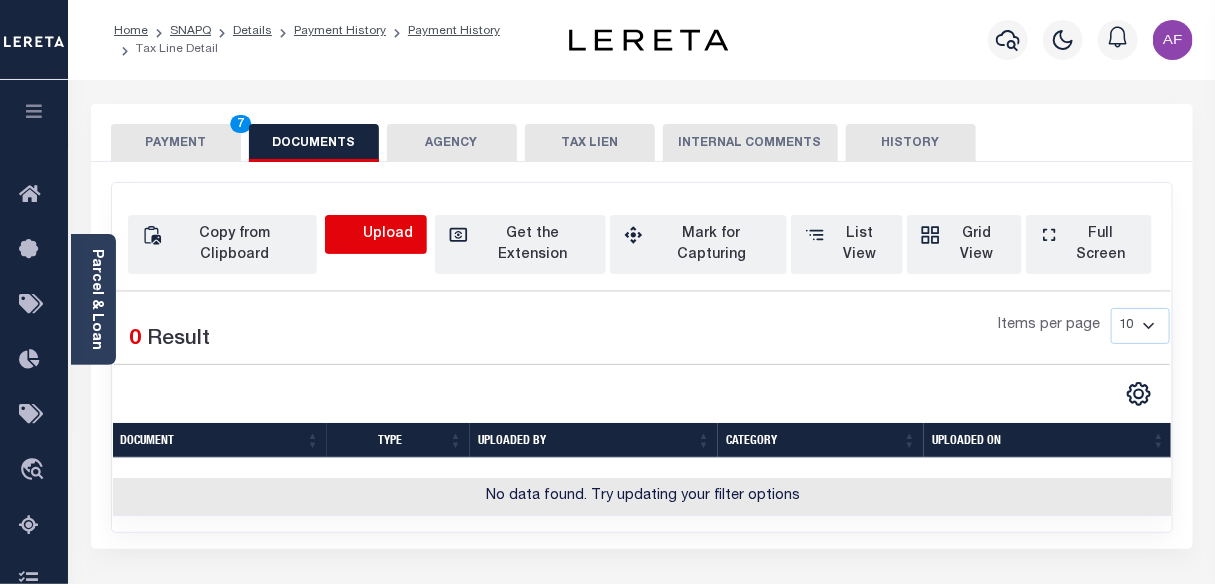 click on "Upload" at bounding box center [376, 234] 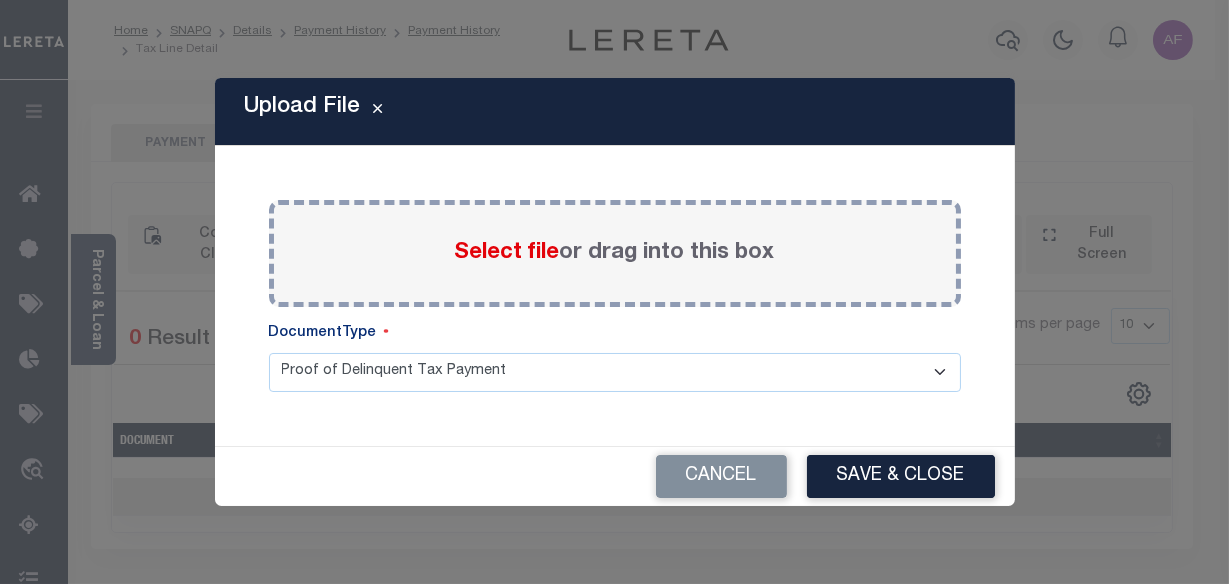 click on "Select file" at bounding box center (507, 253) 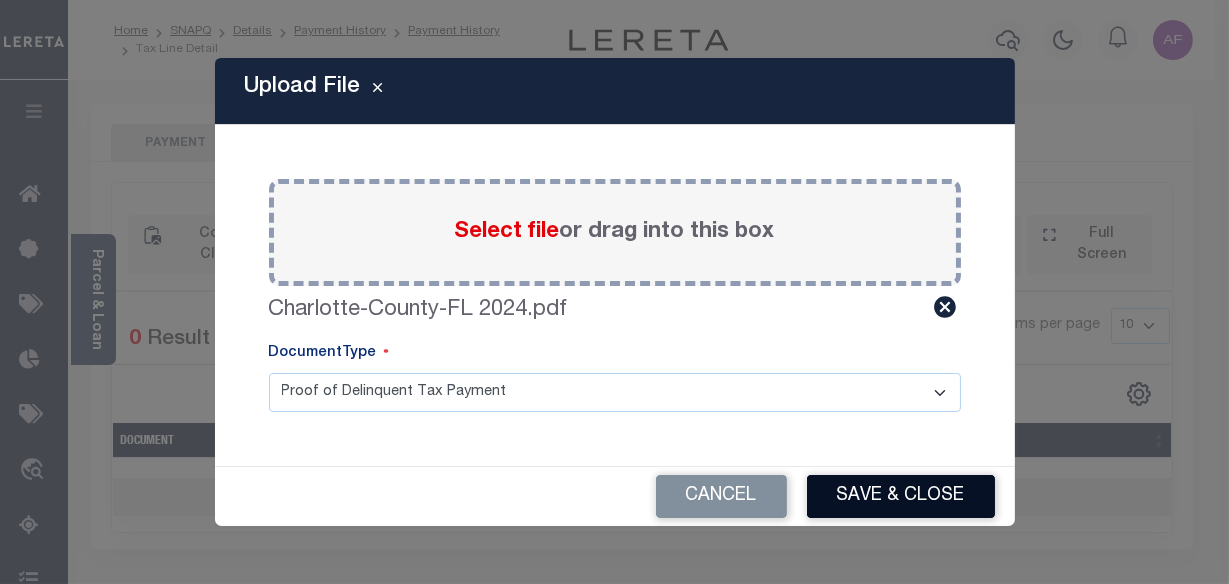 click on "Save & Close" at bounding box center [901, 496] 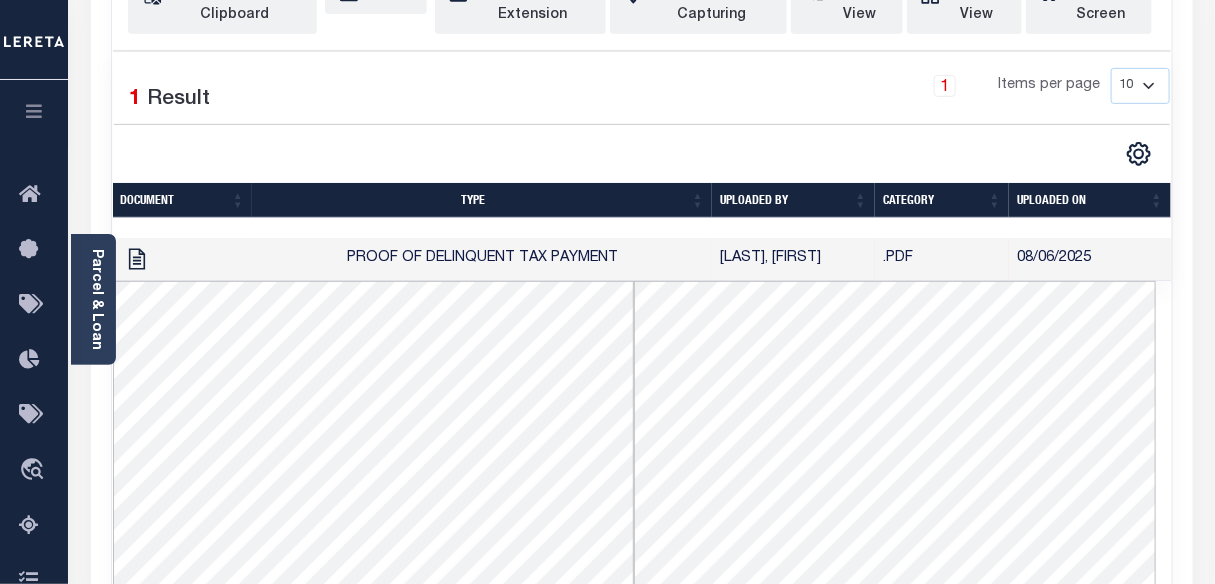 scroll, scrollTop: 90, scrollLeft: 0, axis: vertical 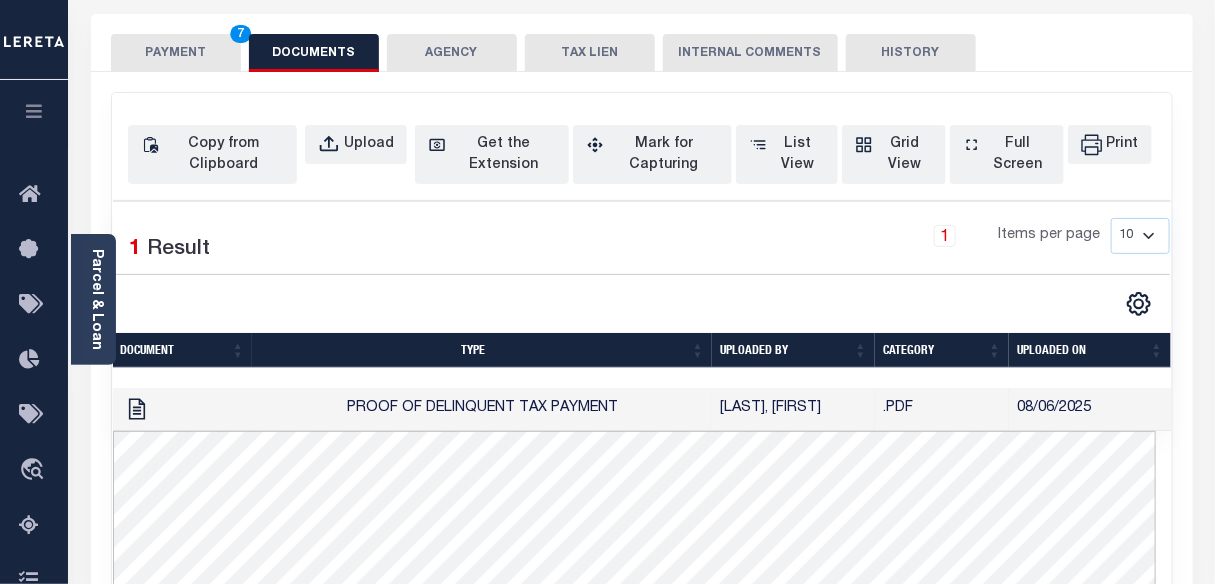 click on "PAYMENT
7" at bounding box center [176, 53] 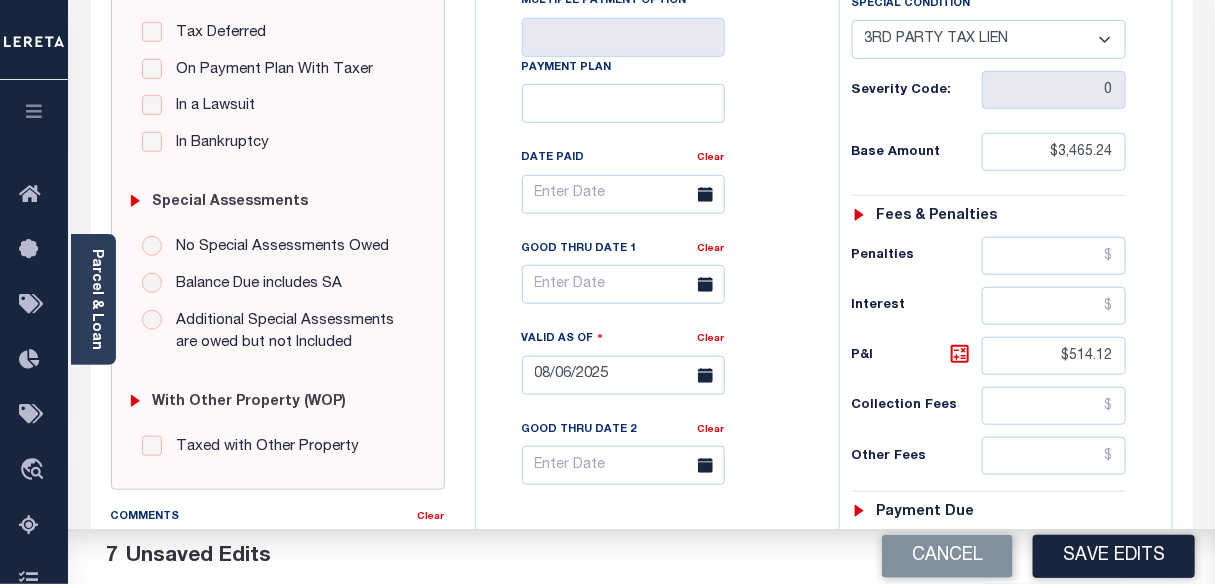 scroll, scrollTop: 454, scrollLeft: 0, axis: vertical 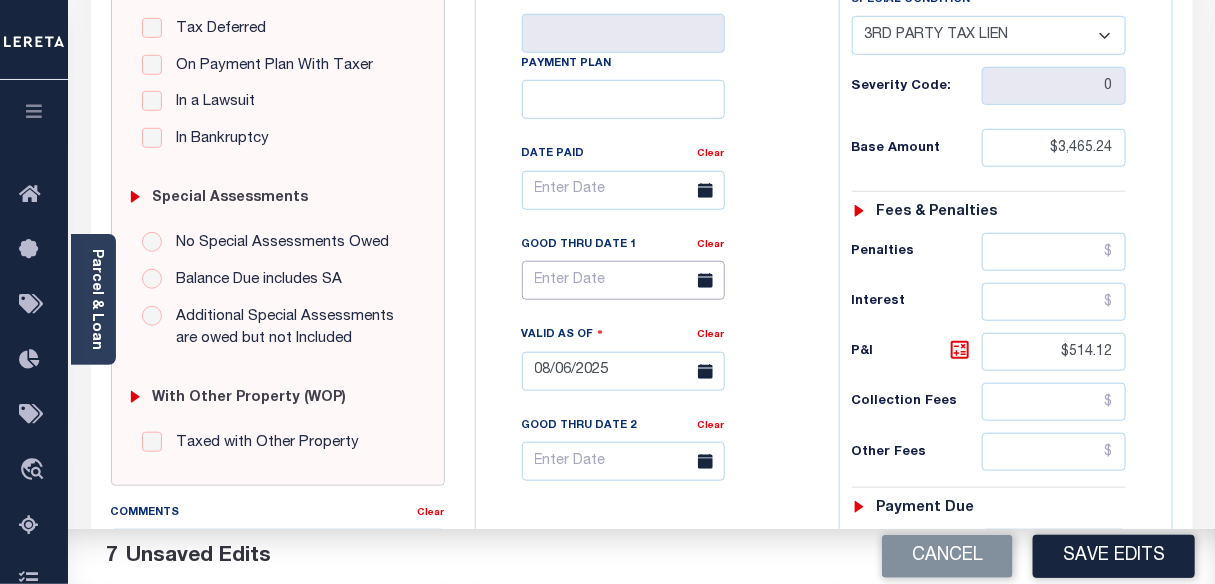 click at bounding box center (623, 280) 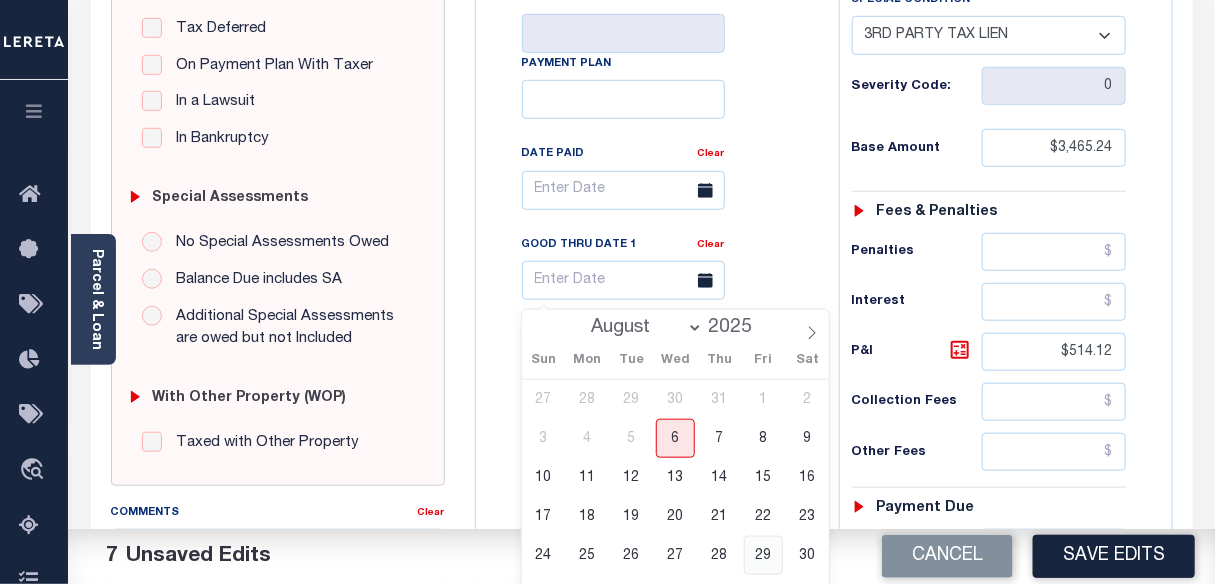 click on "29" at bounding box center (763, 555) 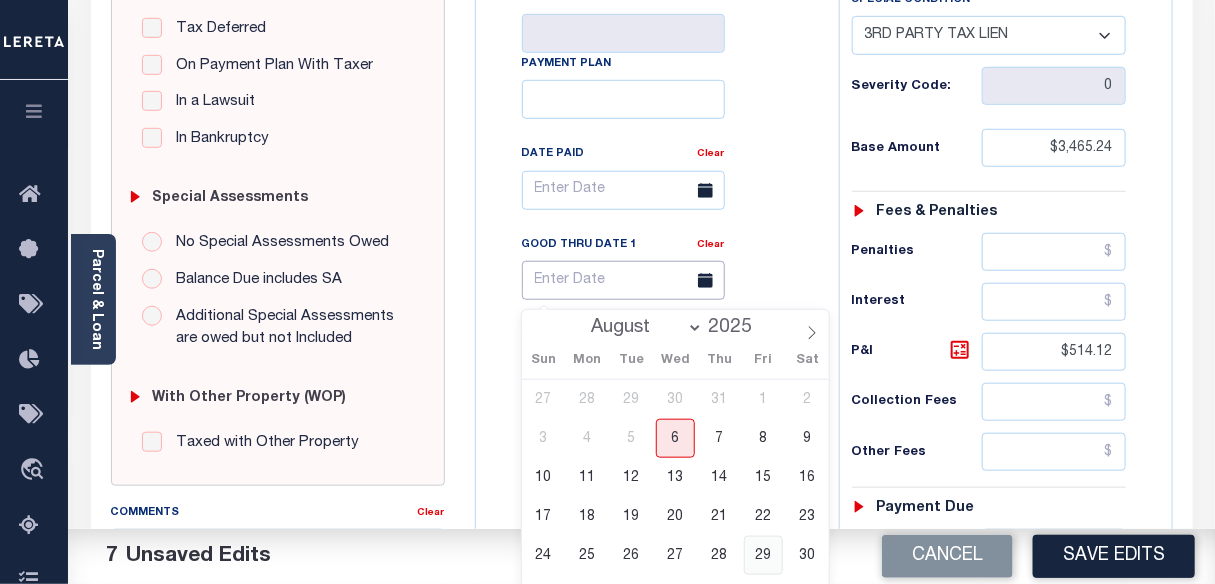 type on "08/29/2025" 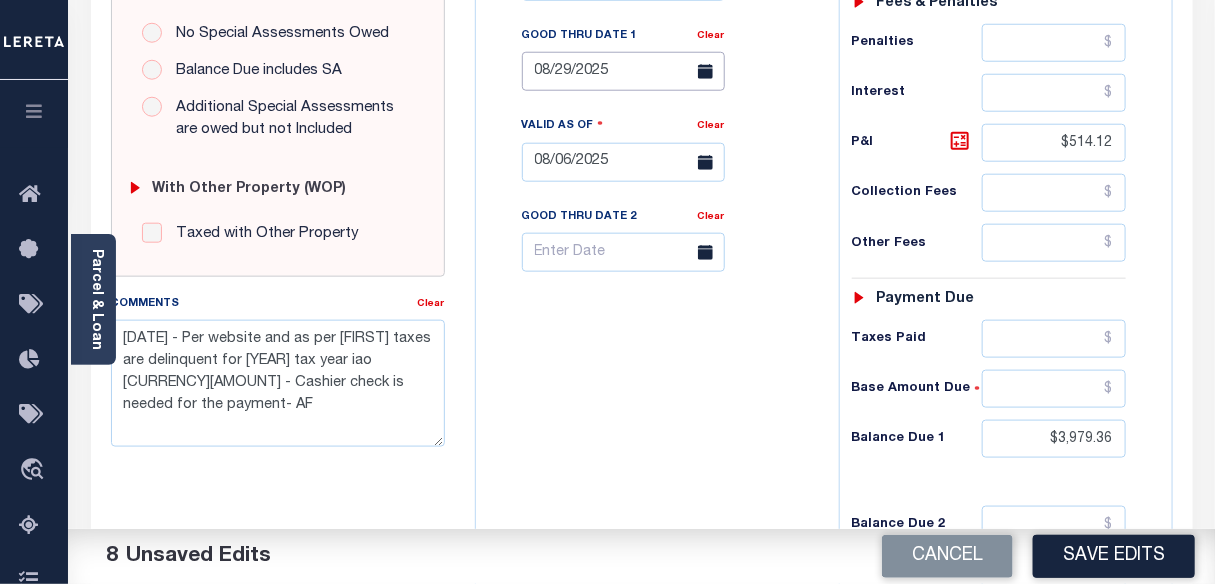scroll, scrollTop: 727, scrollLeft: 0, axis: vertical 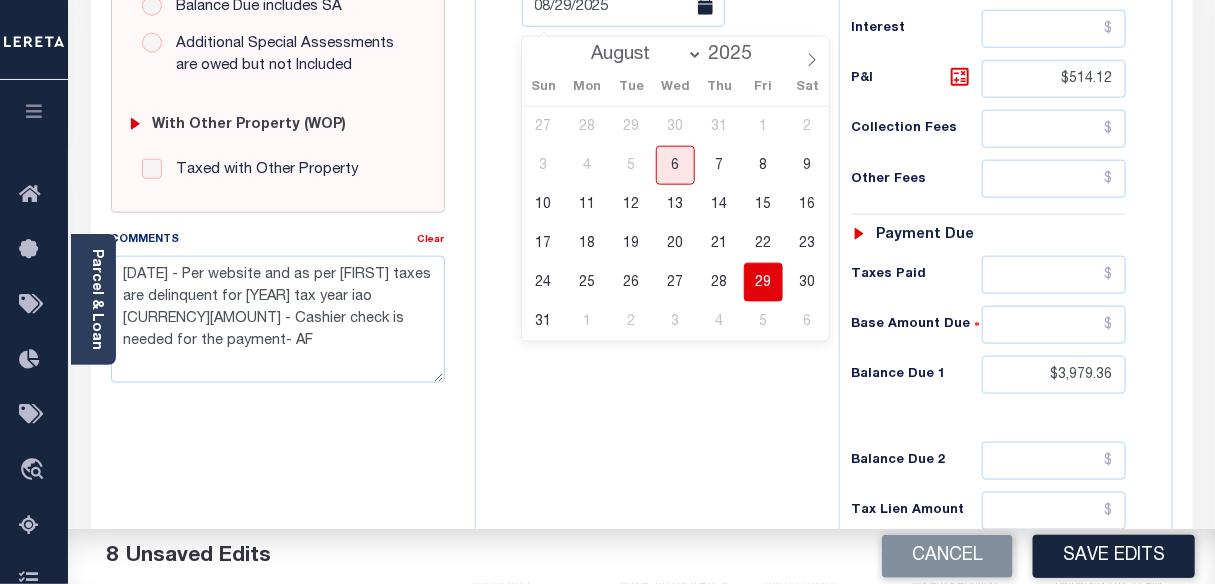 click on "29" at bounding box center [763, 282] 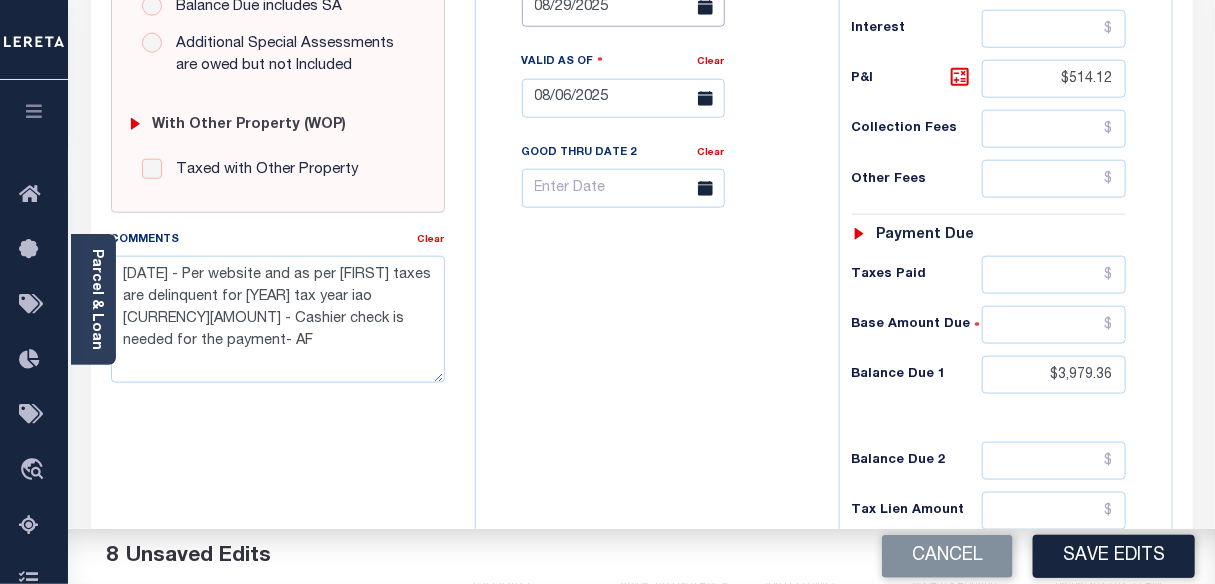 scroll, scrollTop: 722, scrollLeft: 0, axis: vertical 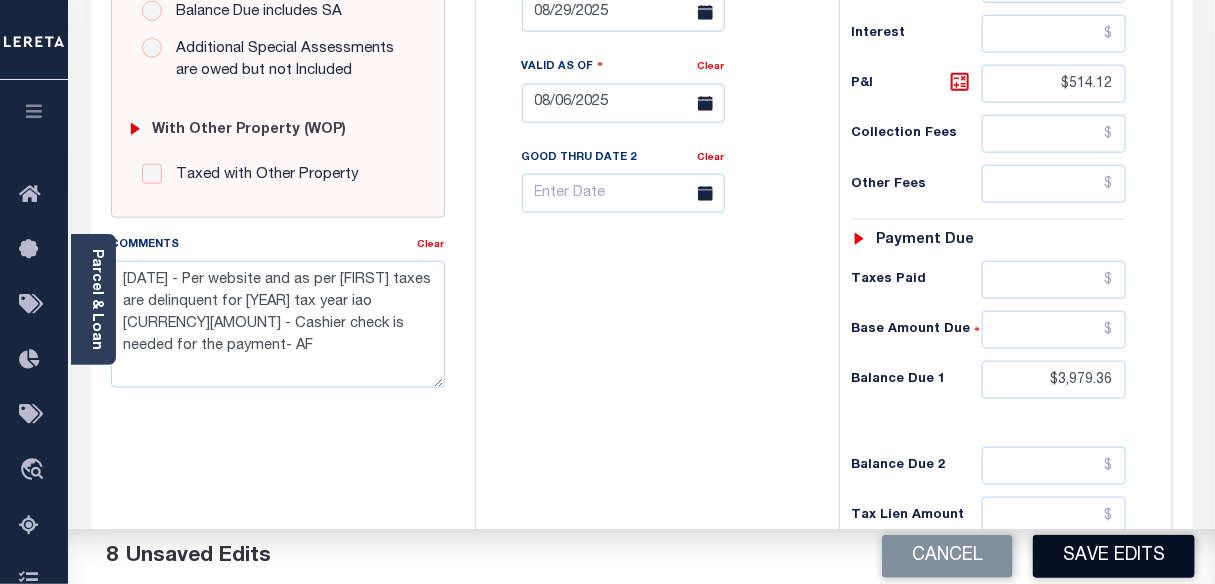 click on "Save Edits" at bounding box center (1114, 556) 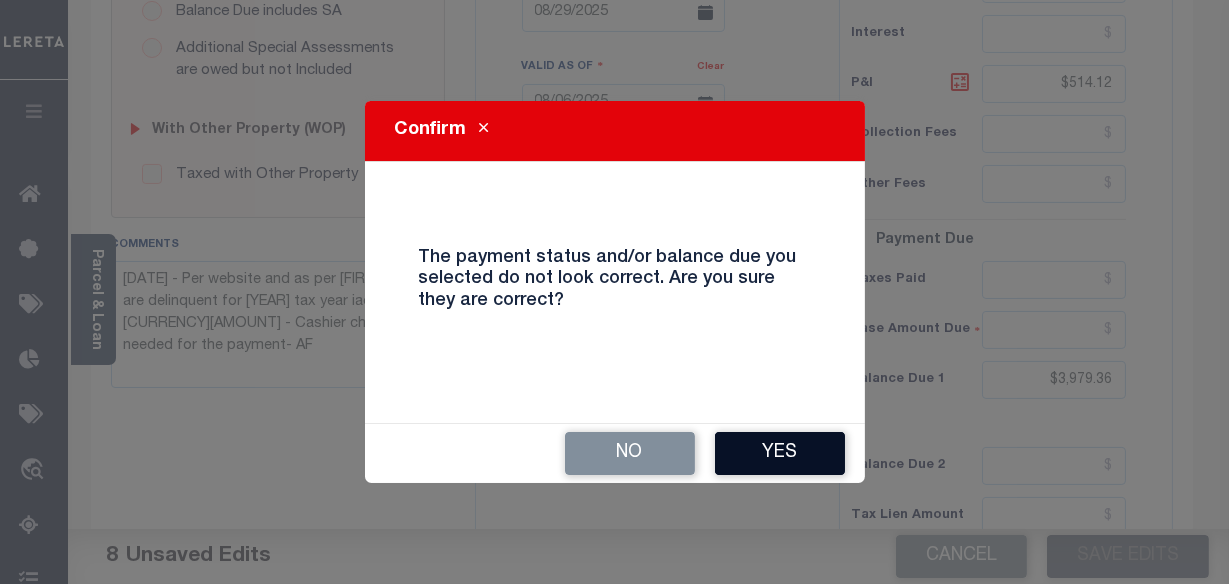 click on "Yes" at bounding box center [780, 453] 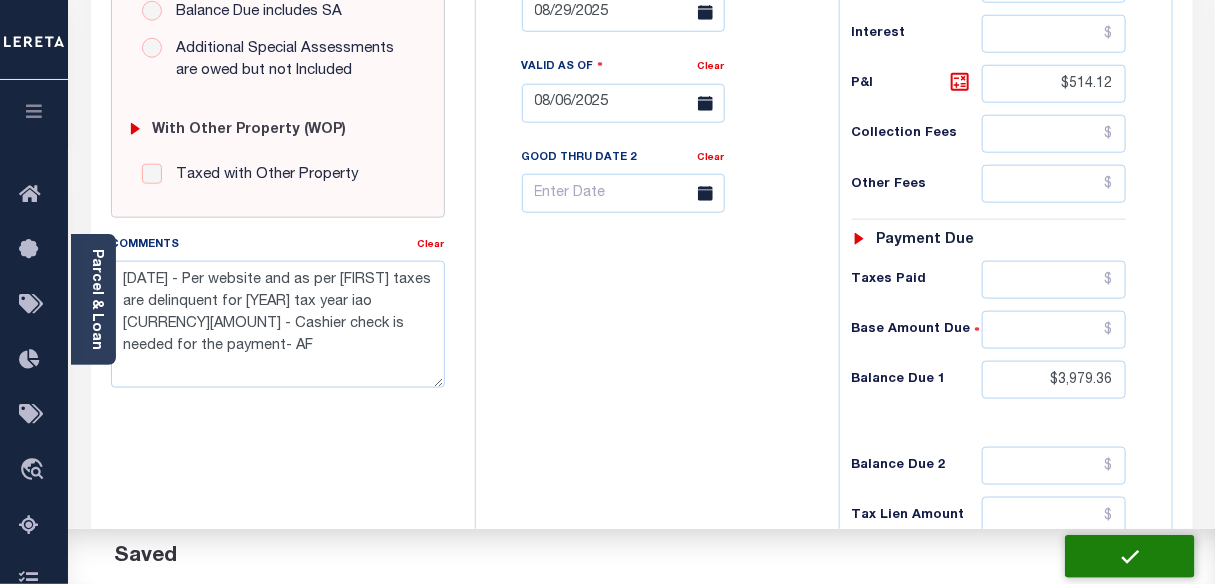 checkbox on "false" 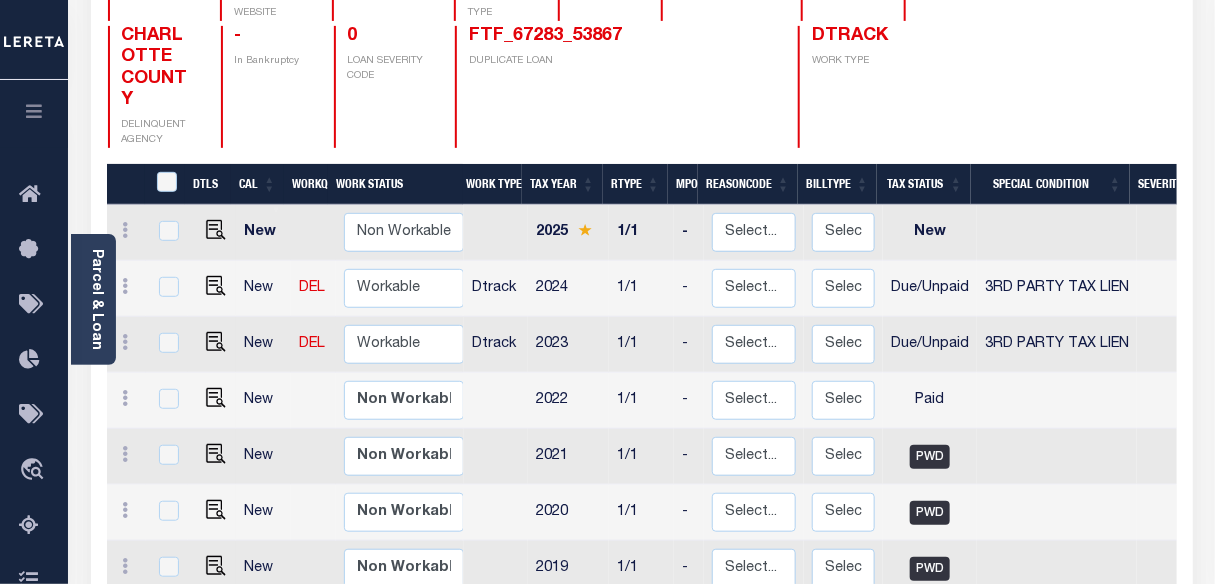 scroll, scrollTop: 272, scrollLeft: 0, axis: vertical 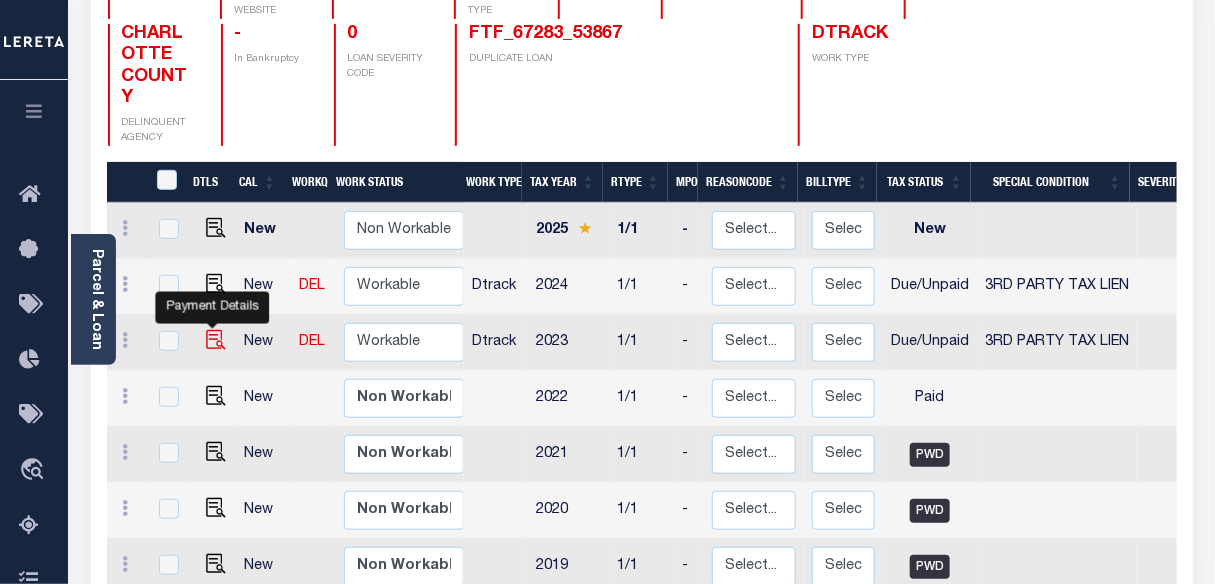 click at bounding box center [216, 340] 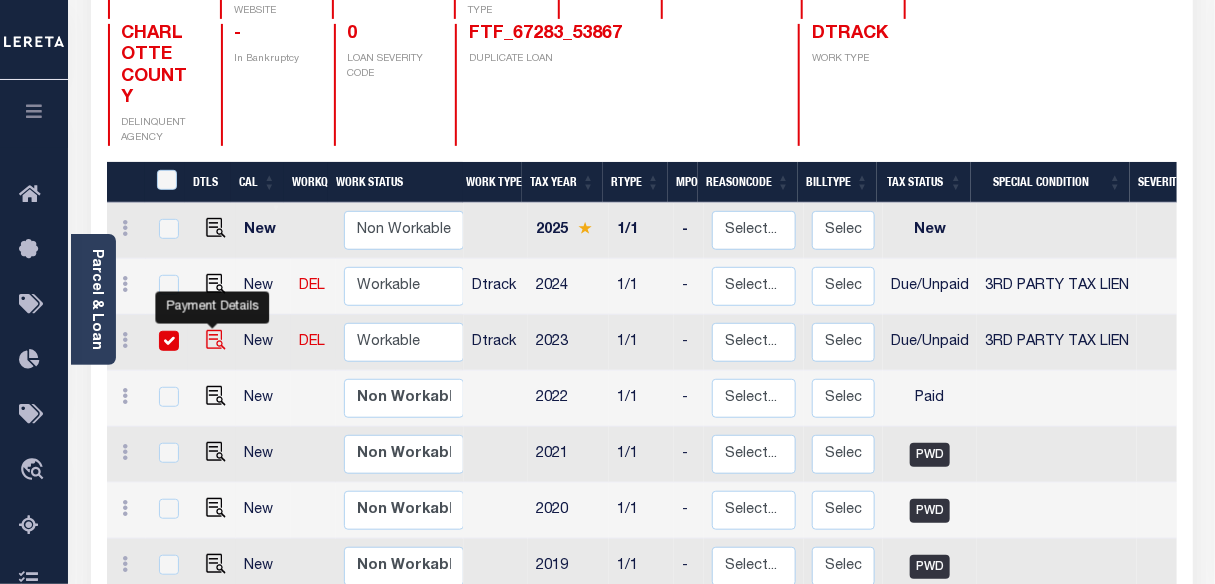 checkbox on "true" 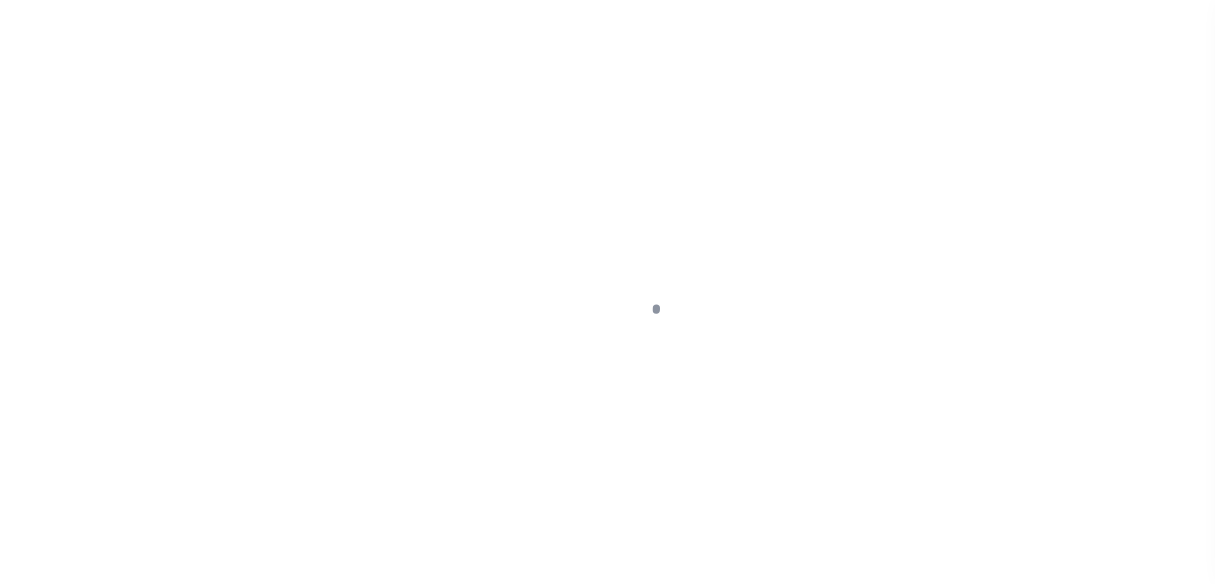select on "DUE" 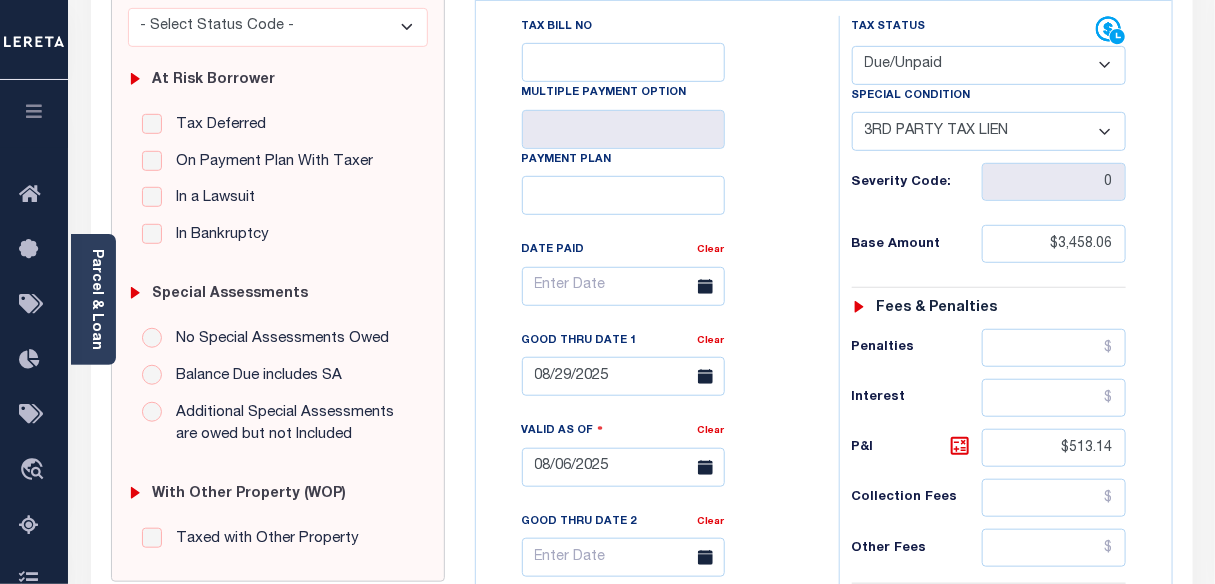 scroll, scrollTop: 0, scrollLeft: 0, axis: both 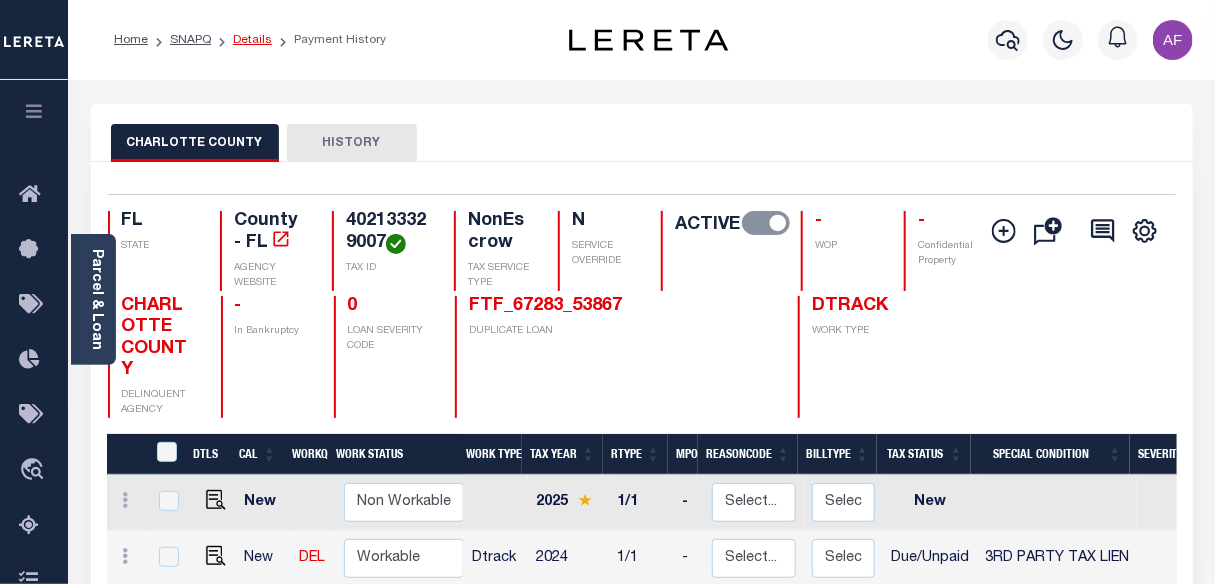 click on "Details" at bounding box center [252, 40] 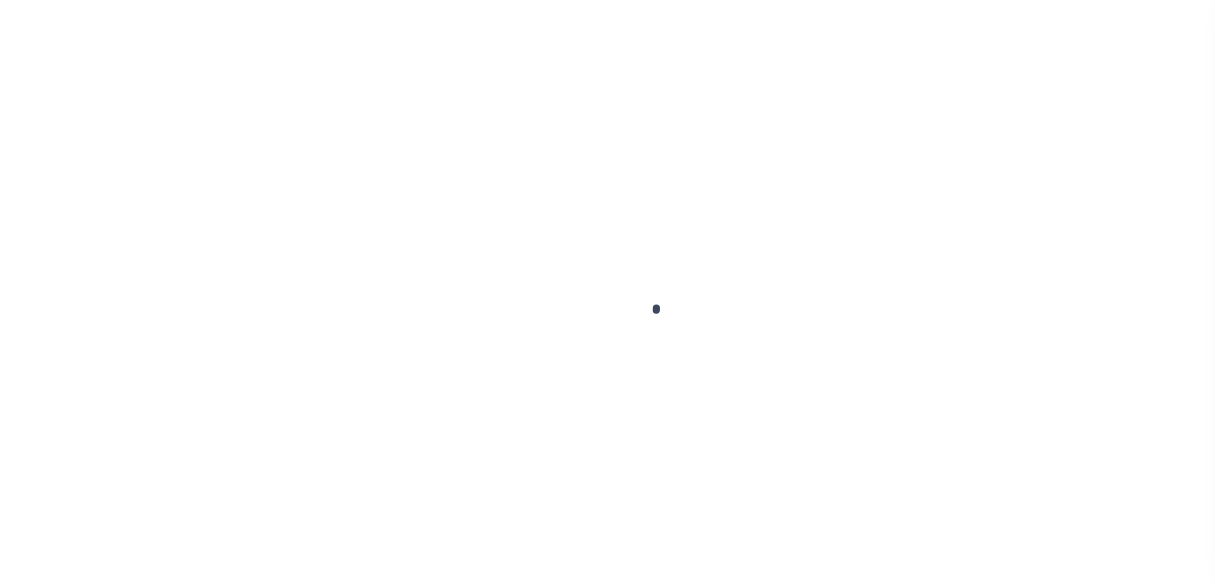 scroll, scrollTop: 0, scrollLeft: 0, axis: both 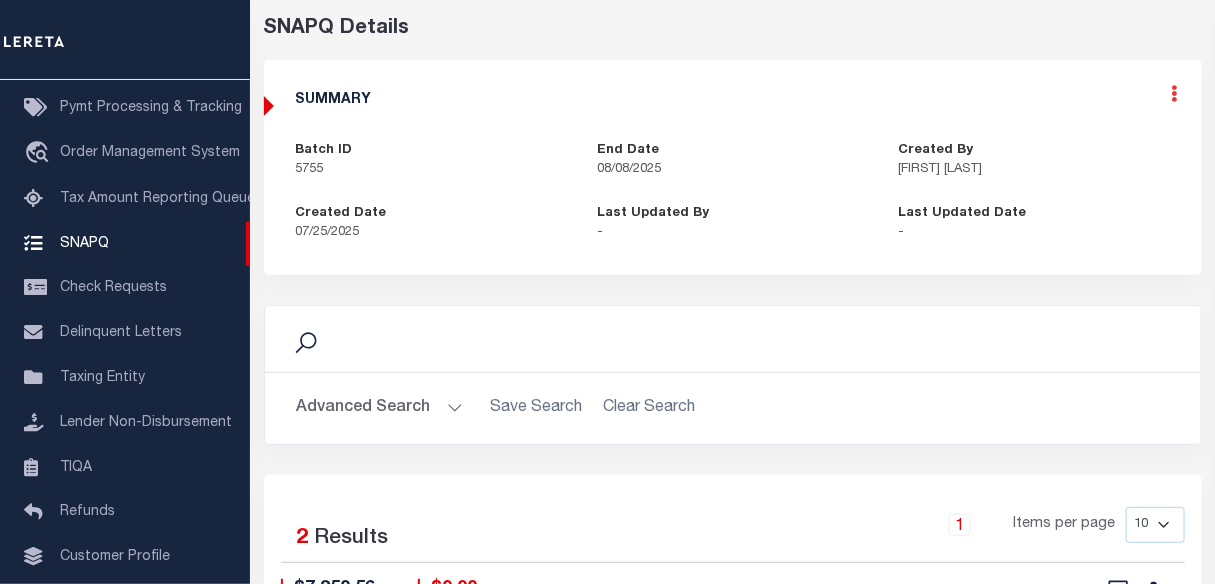 click at bounding box center (1175, 93) 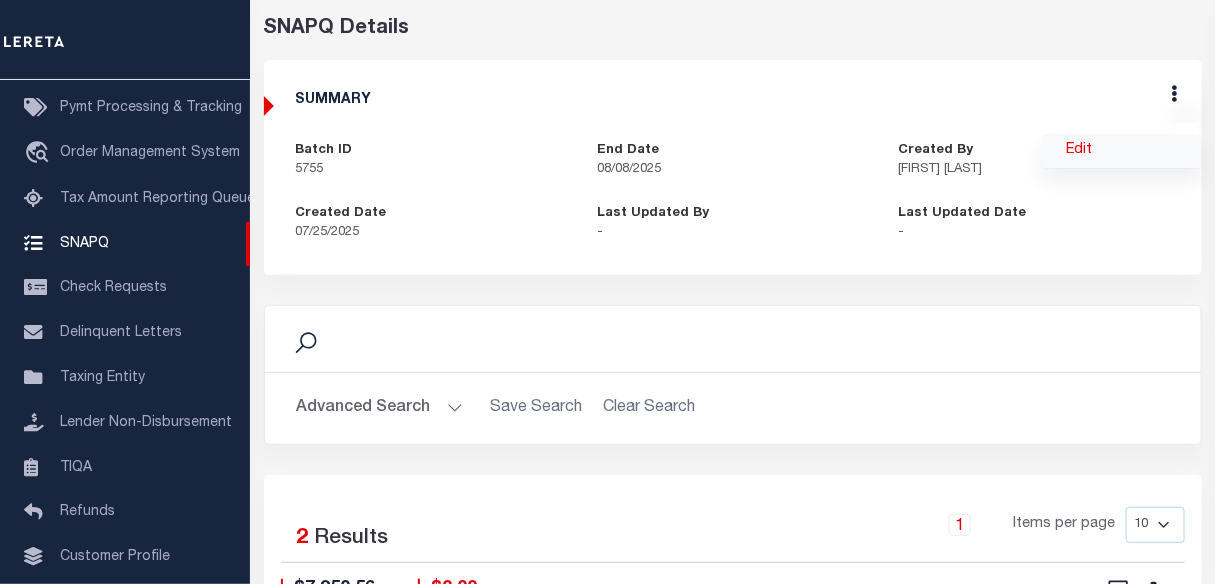 click on "Edit" at bounding box center (1122, 151) 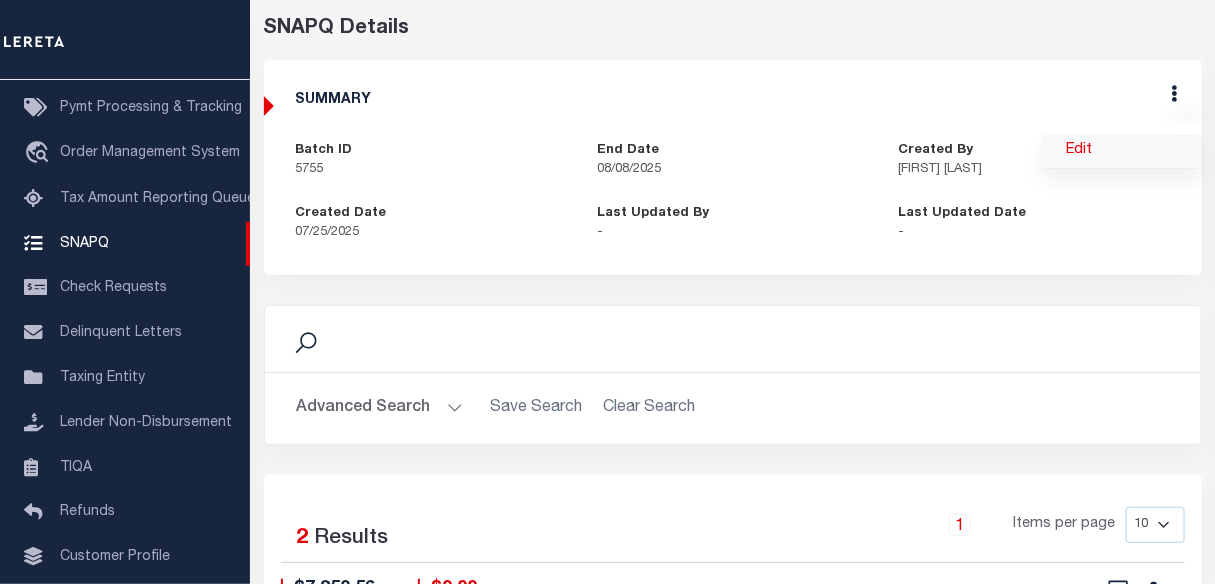 select on "OIP" 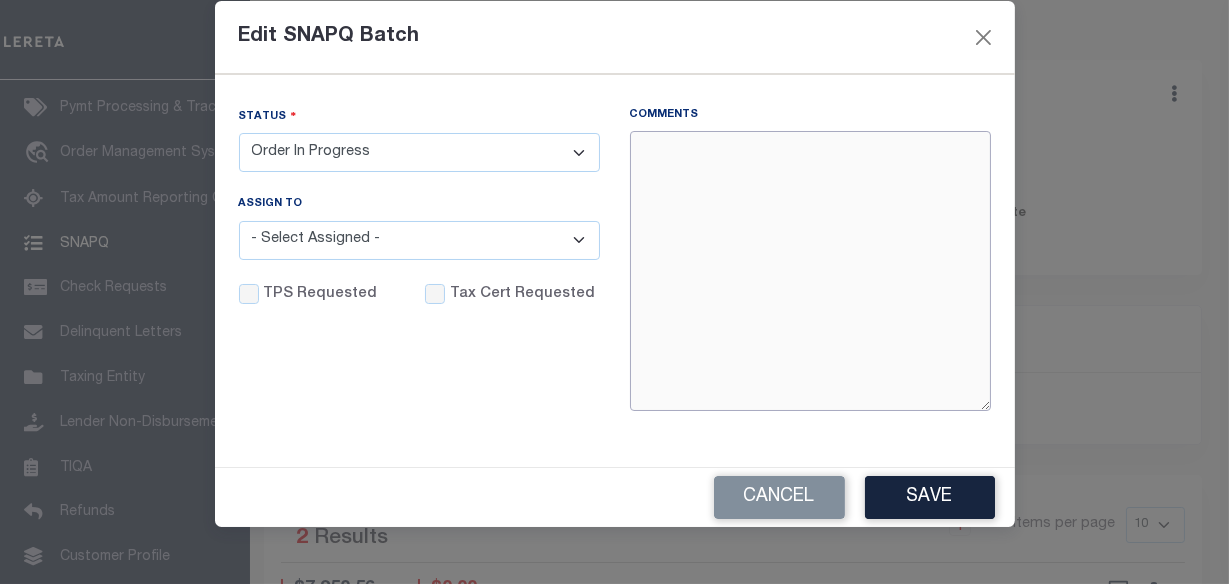 click on "Comments" at bounding box center [810, 271] 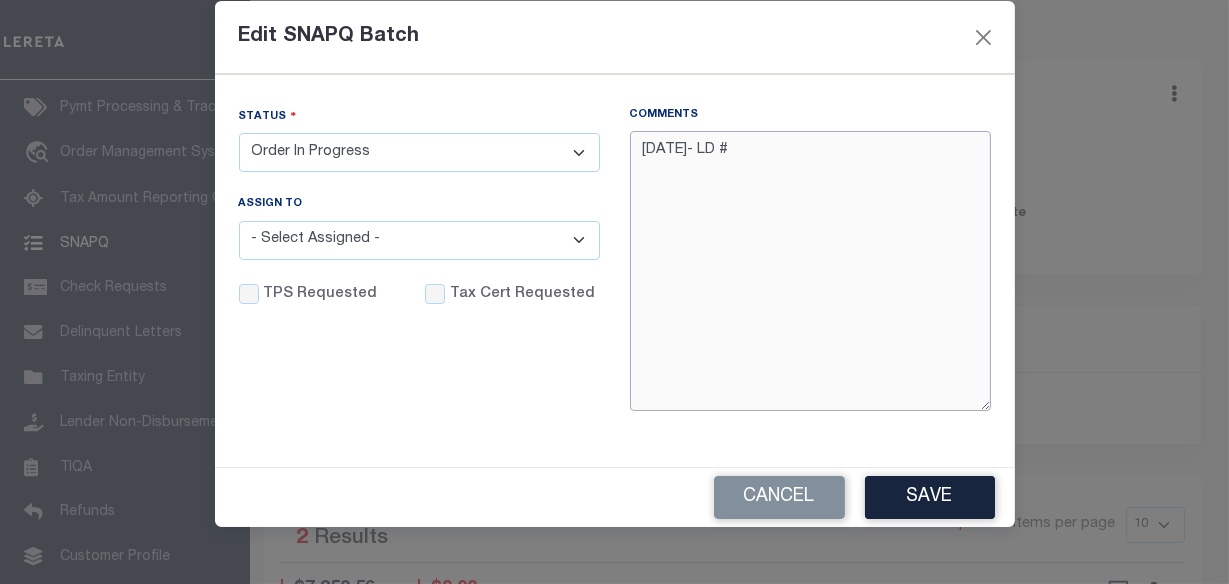 click on "8/6/2025- LD #" at bounding box center (810, 271) 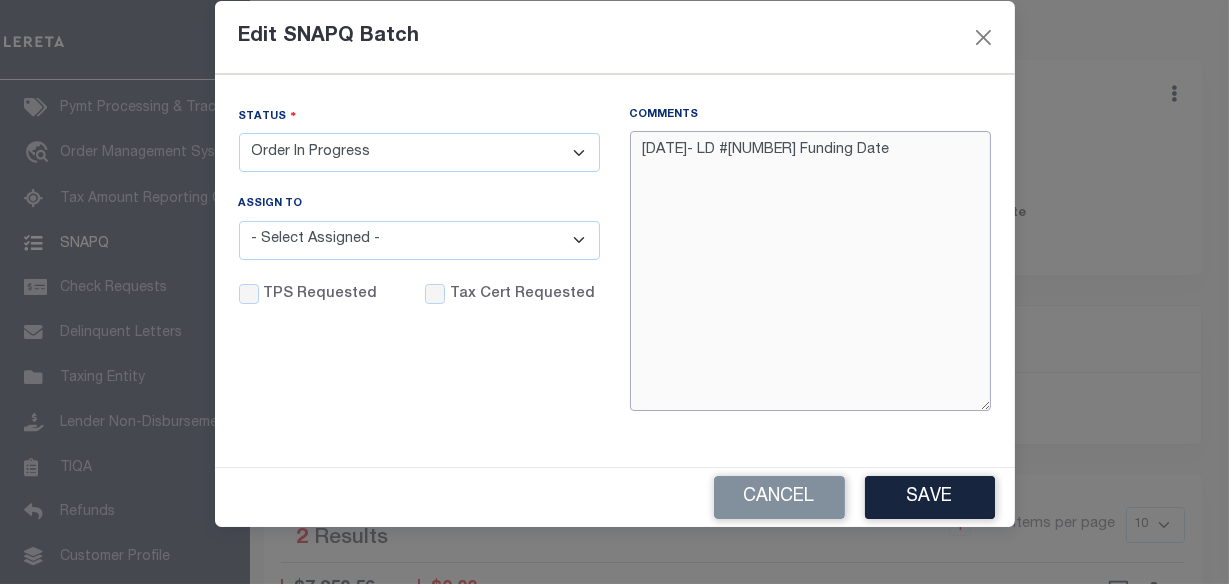click on "8/6/2025- LD #45539 Funding Date" at bounding box center (810, 271) 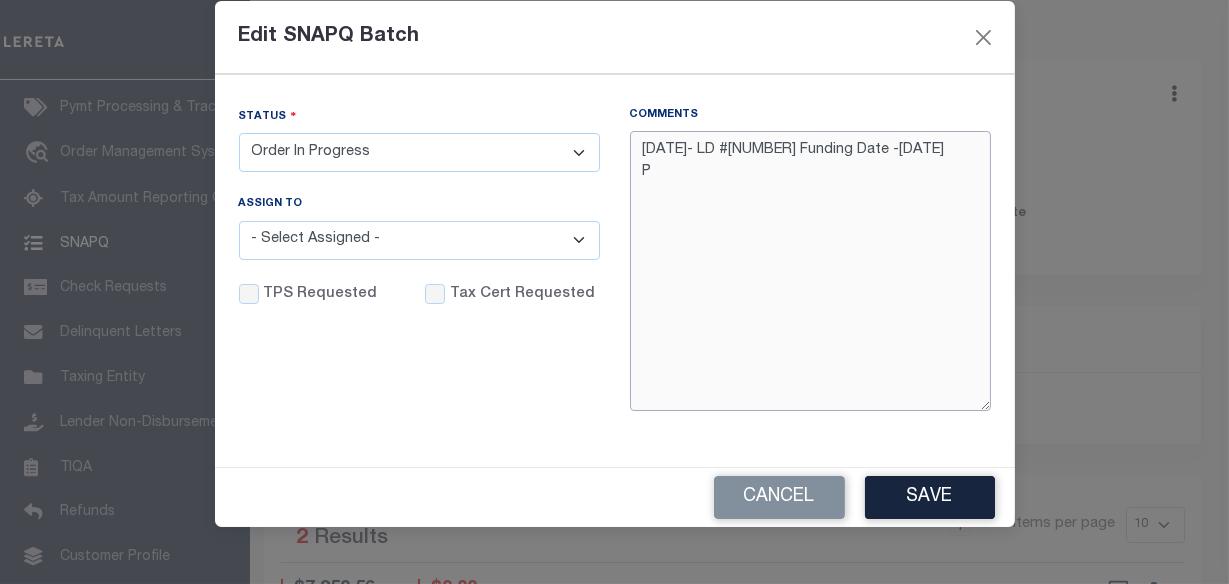 click on "8/6/2025- LD #45539 Funding Date -8/13/2025
P" at bounding box center [810, 271] 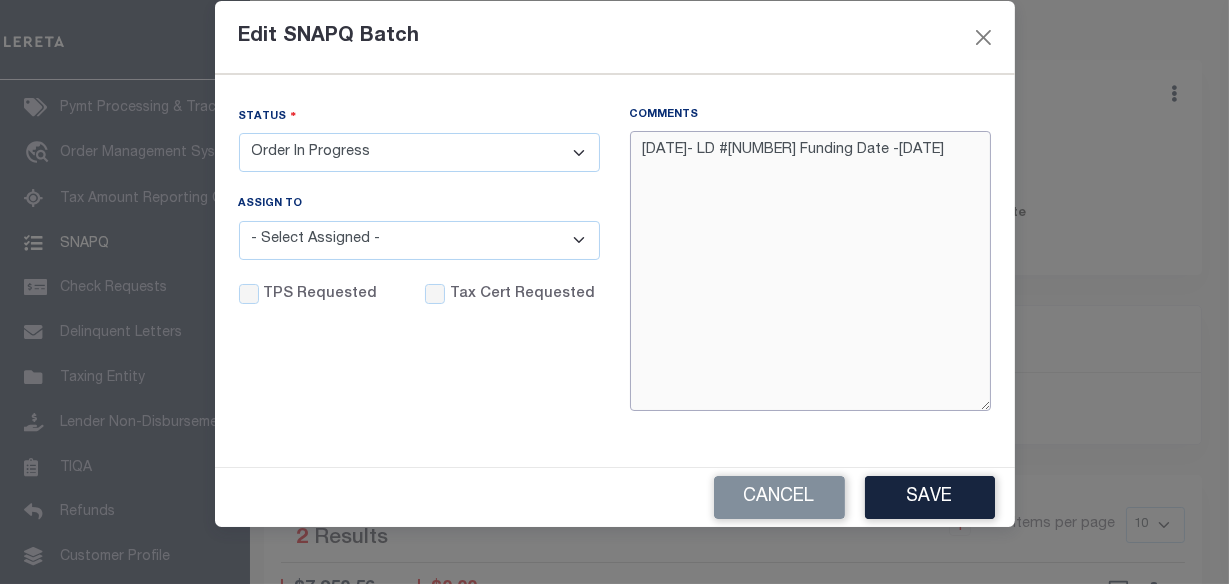 paste on "Per website and as per Hannah taxes are delinquent for 2023 tax year iao $3,971.20- Cashier check is needed for the payment- AF" 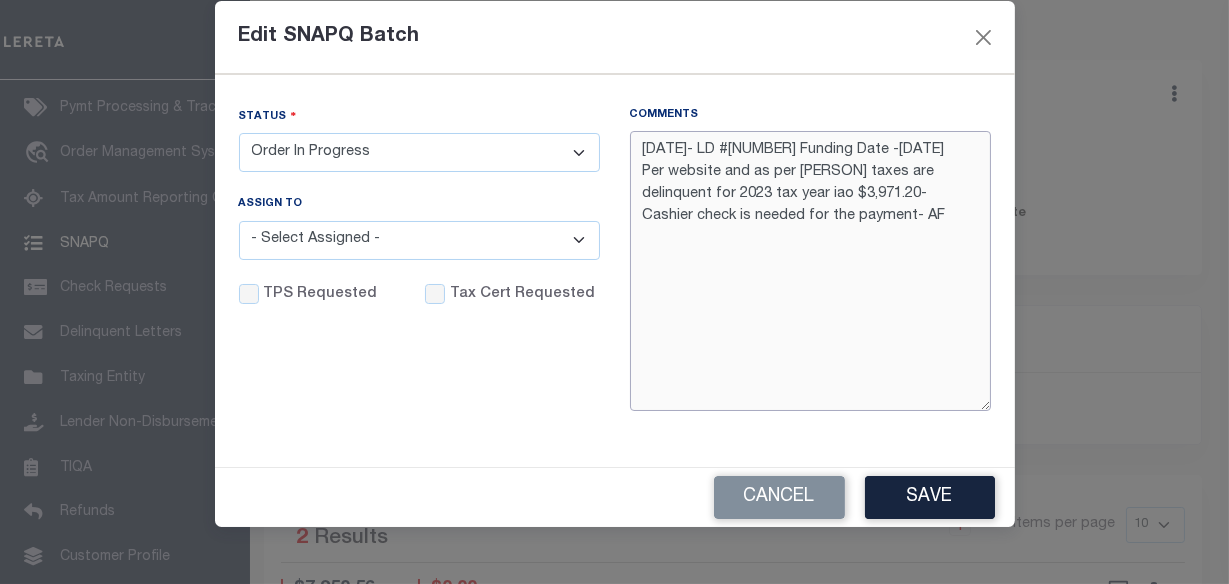 click on "8/6/2025- LD #45539 Funding Date -8/13/2025
Per website and as per Hannah taxes are delinquent for 2023 tax year iao $3,971.20- Cashier check is needed for the payment- AF" at bounding box center (810, 271) 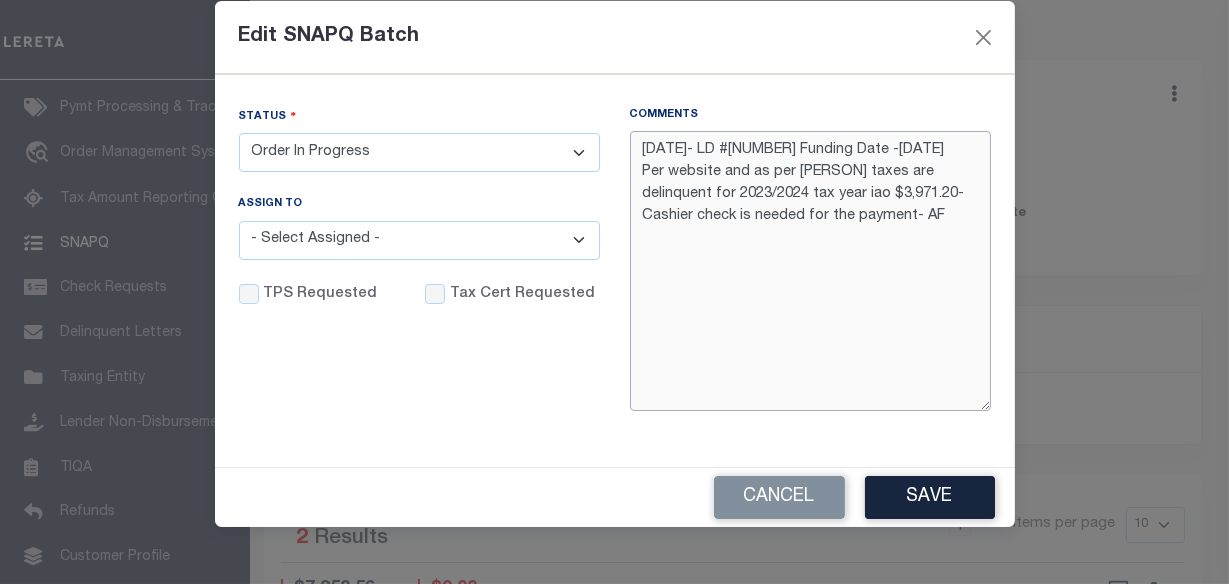 drag, startPoint x: 889, startPoint y: 193, endPoint x: 949, endPoint y: 197, distance: 60.133186 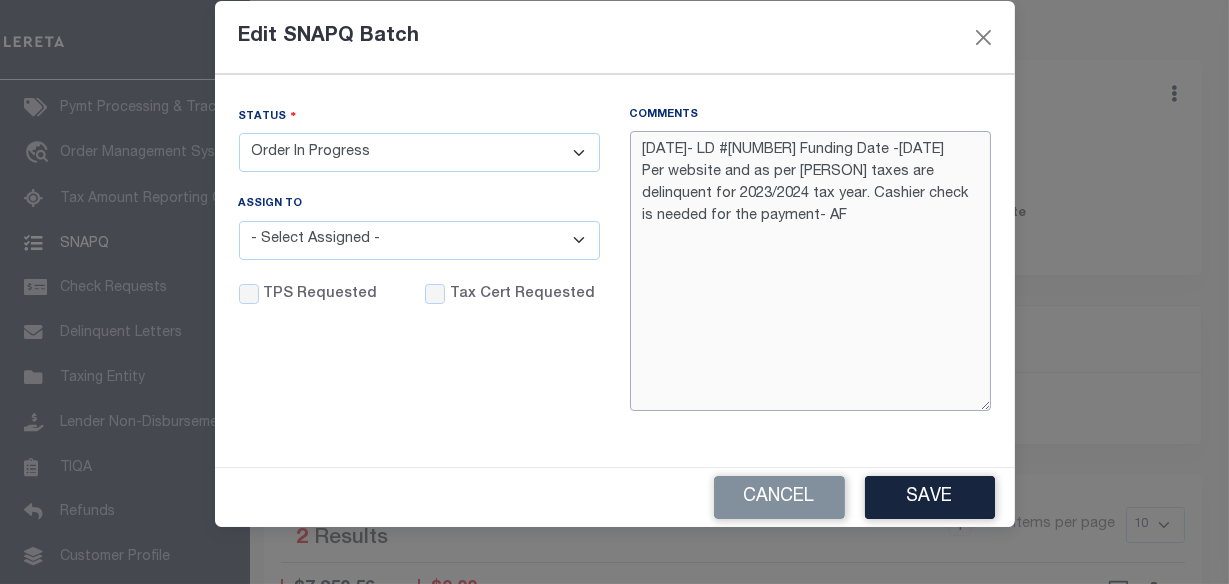 type on "8/6/2025- LD #45539 Funding Date -8/13/2025
Per website and as per Hannah taxes are delinquent for 2023/2024 tax year. Cashier check is needed for the payment- AF" 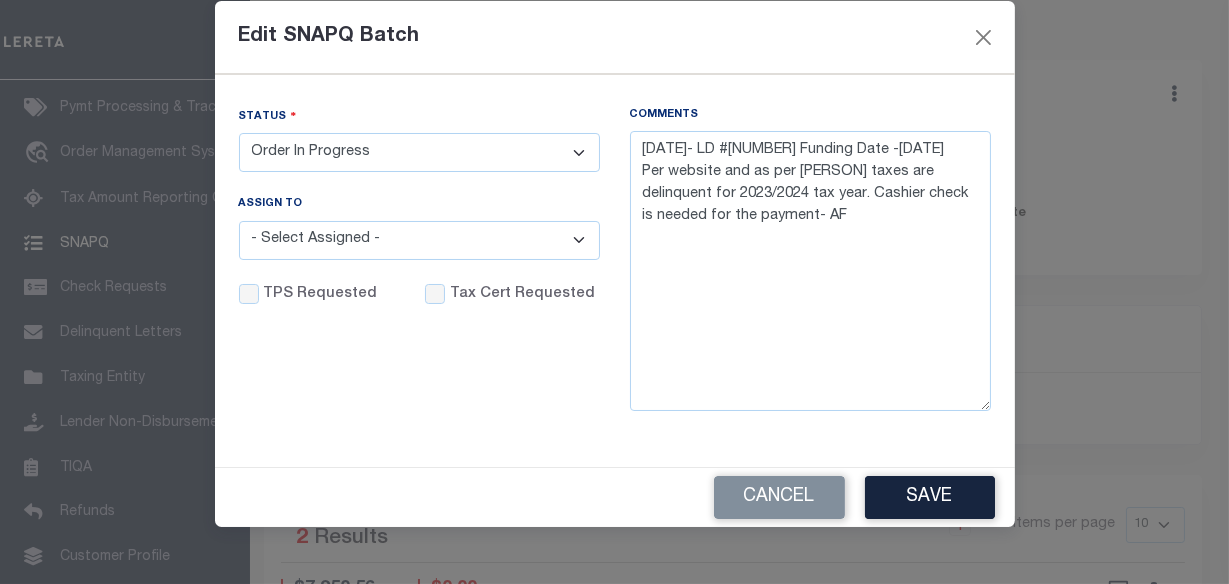 click on "- Select Status -
Order In Progress
Complete" at bounding box center [419, 152] 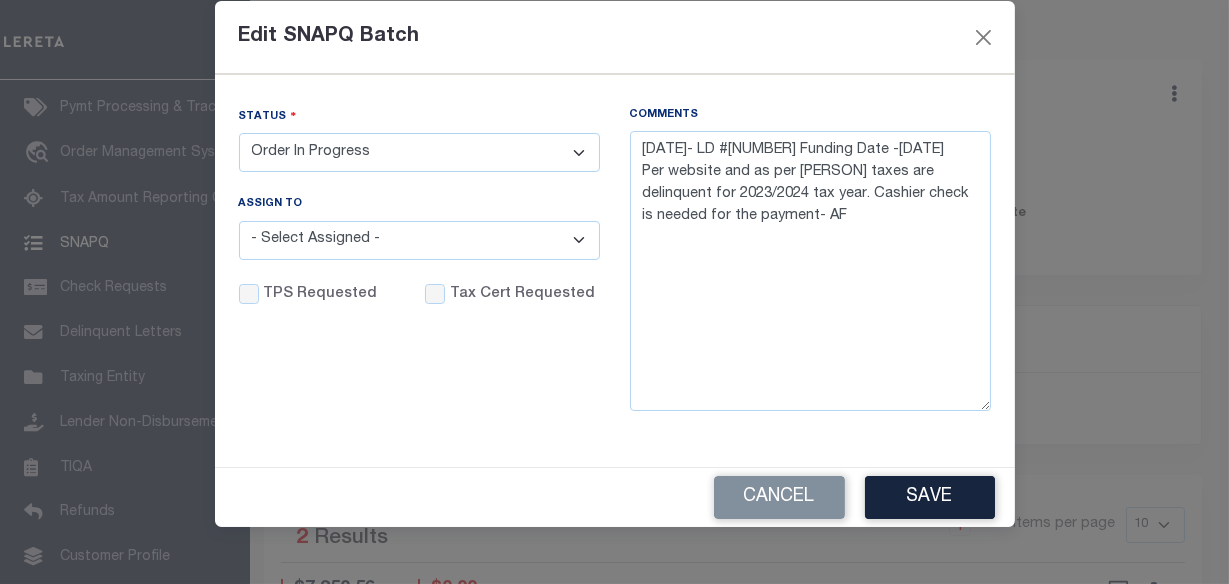 select on "CPT" 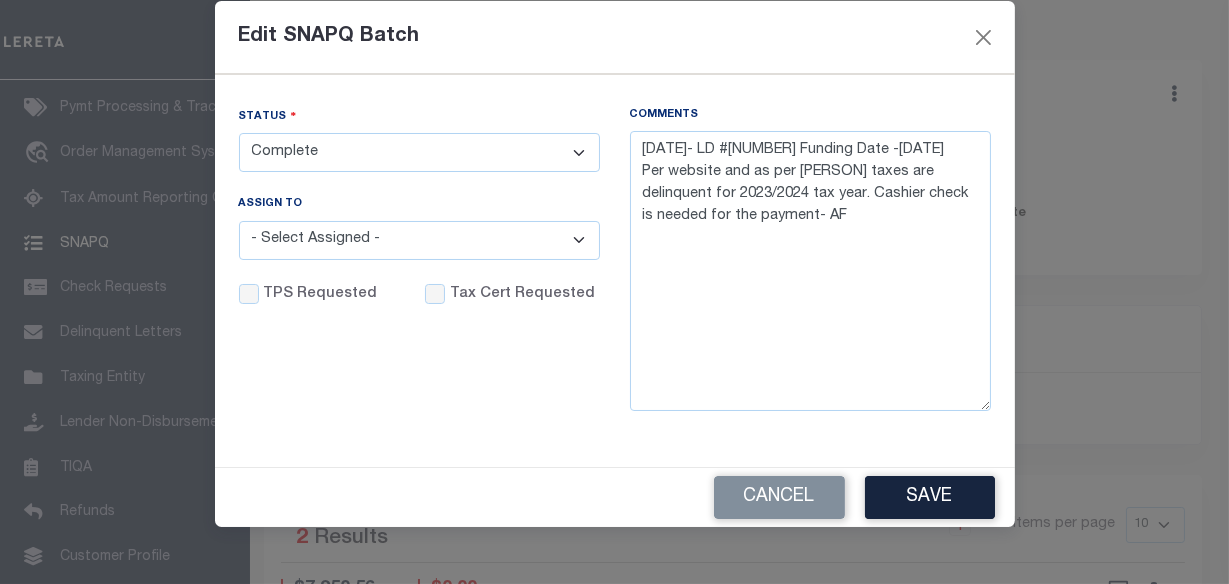 click on "- Select Status -
Order In Progress
Complete" at bounding box center [419, 152] 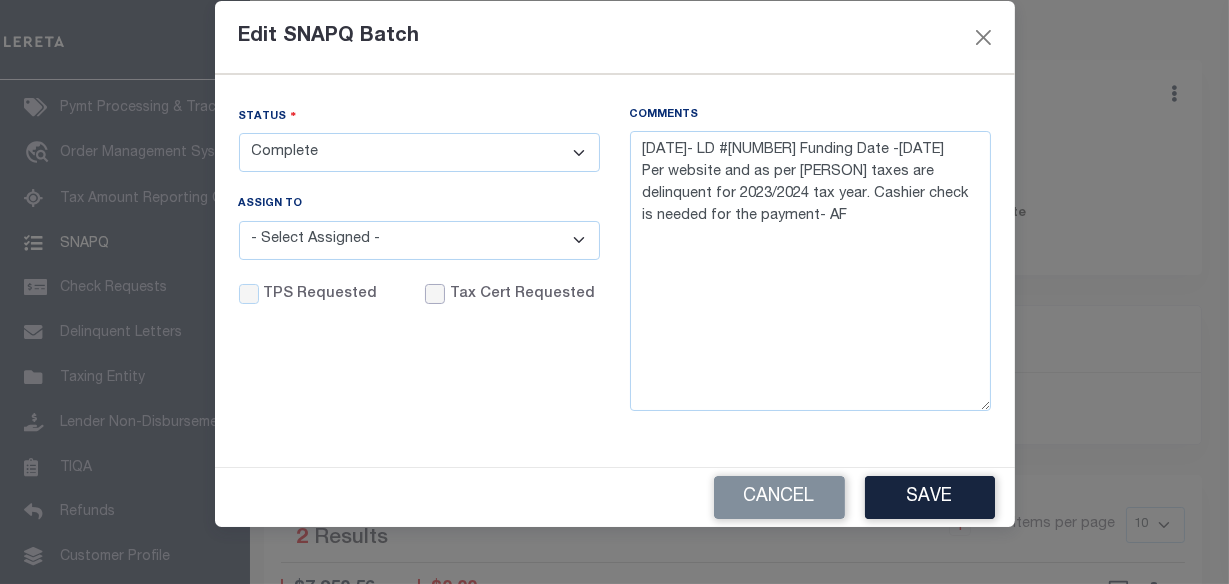 click on "Tax Cert Requested" at bounding box center (435, 294) 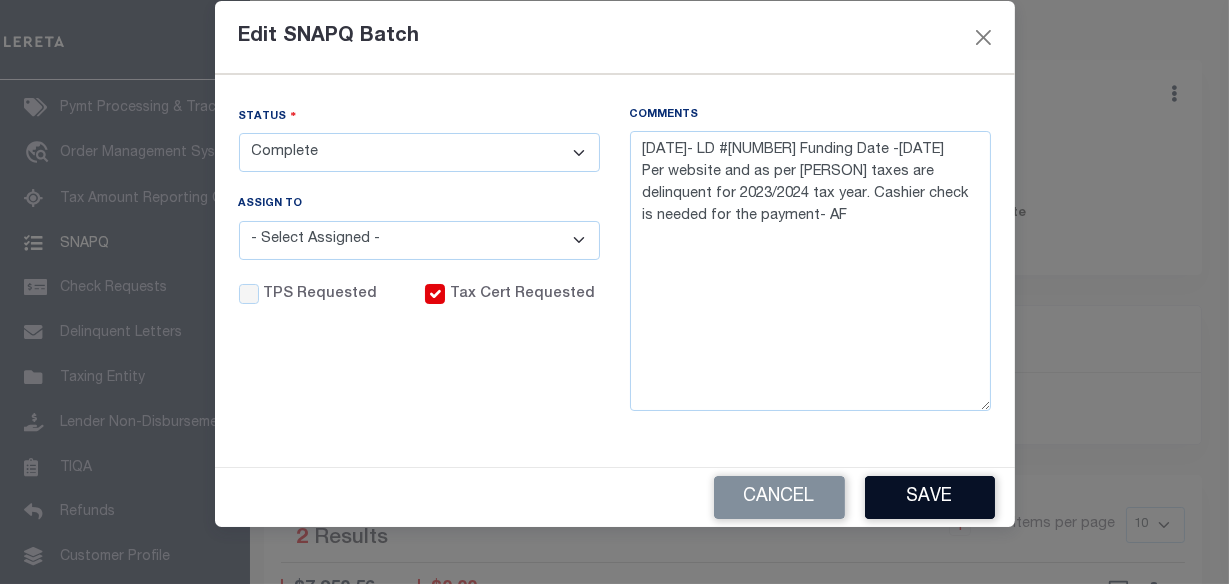 click on "Save" at bounding box center (930, 497) 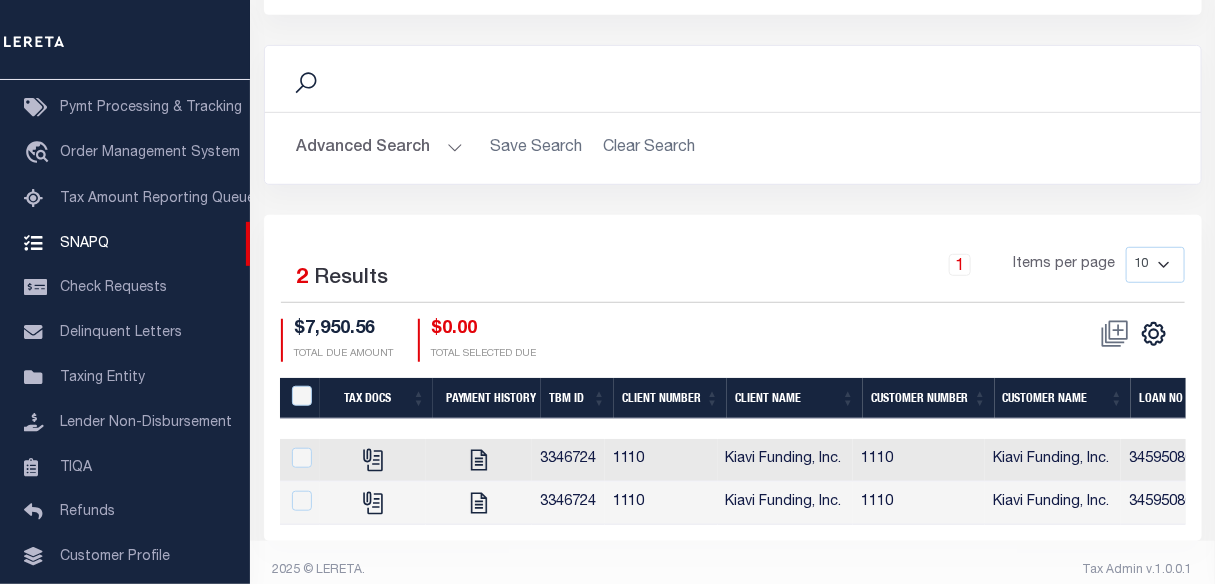 scroll, scrollTop: 363, scrollLeft: 0, axis: vertical 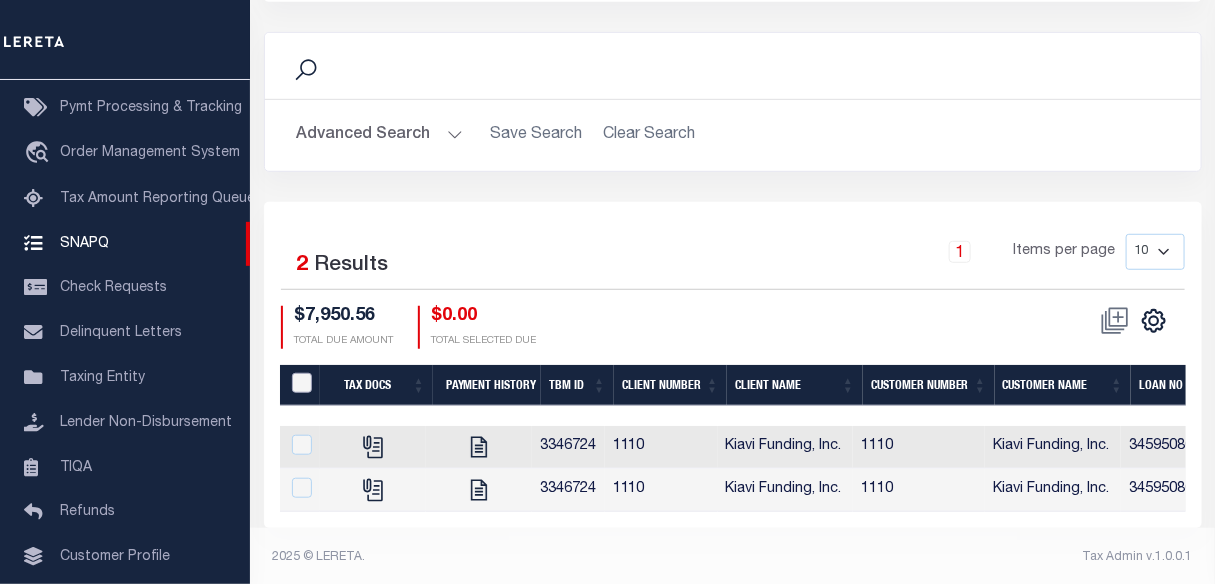 click at bounding box center (302, 383) 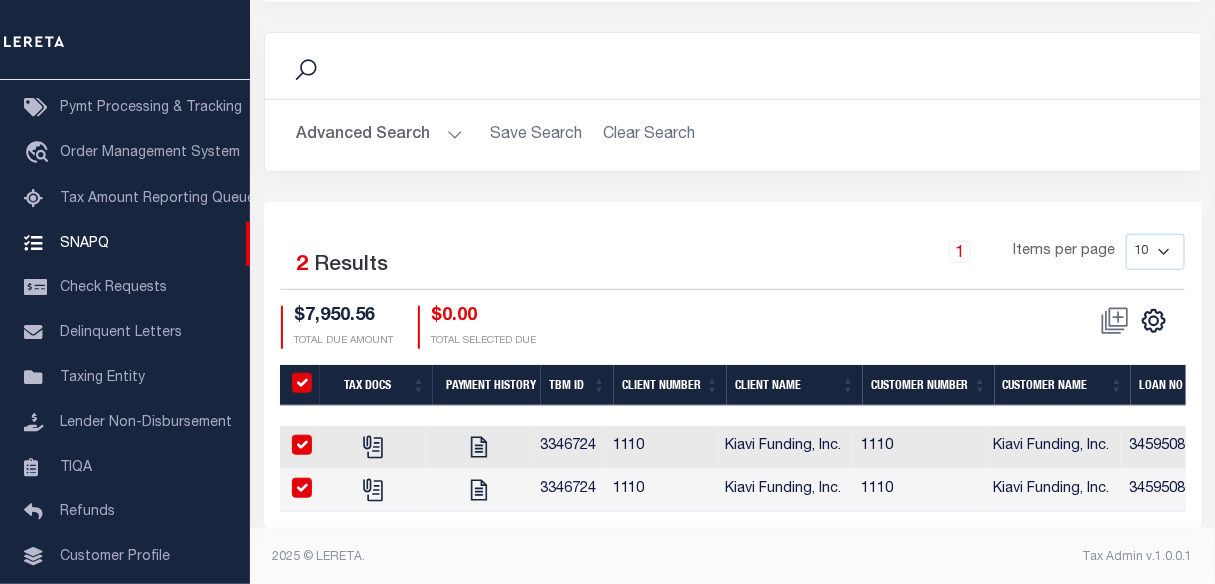 checkbox on "true" 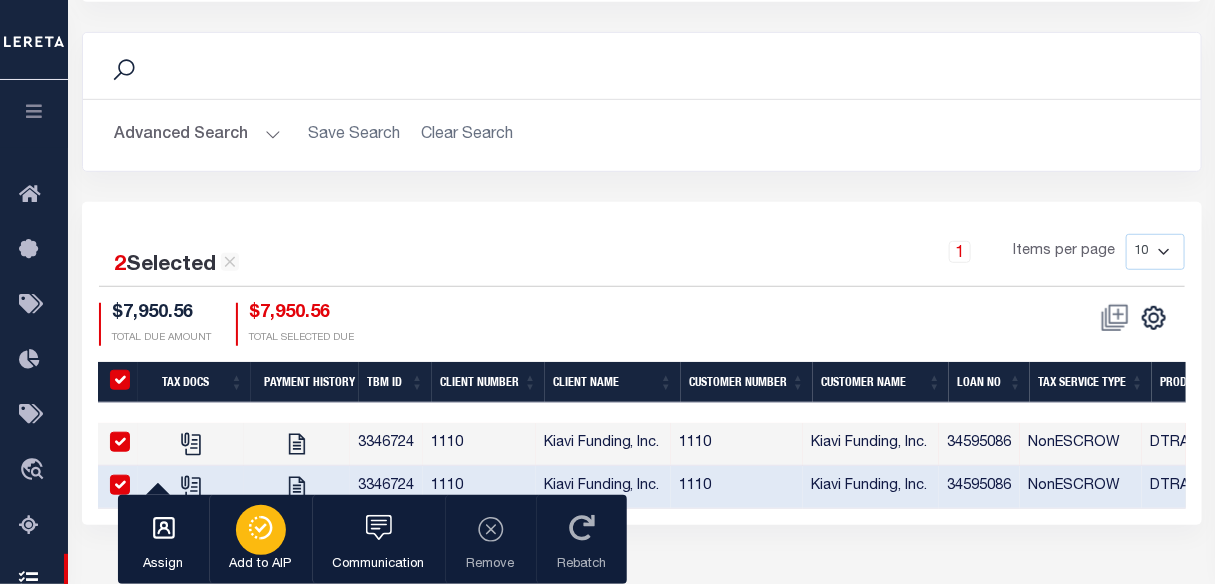 click 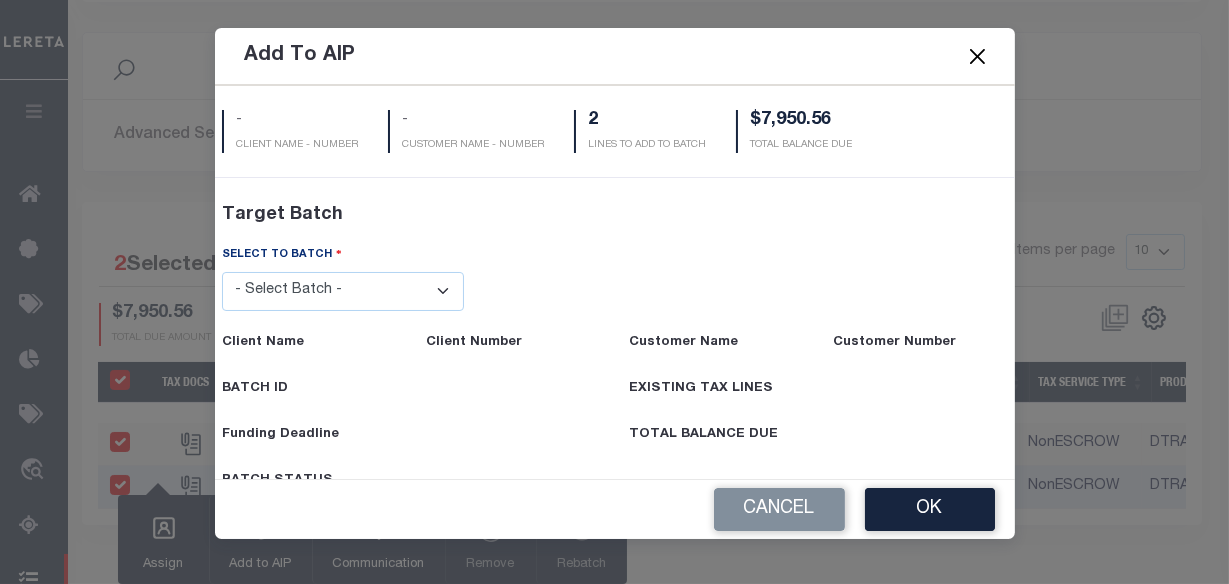 click on "- Select Batch -   40795   41171   41729   41820   42004   42111   42867   43296   45119   45394   45480   45491   45513   45532   45539" at bounding box center [343, 291] 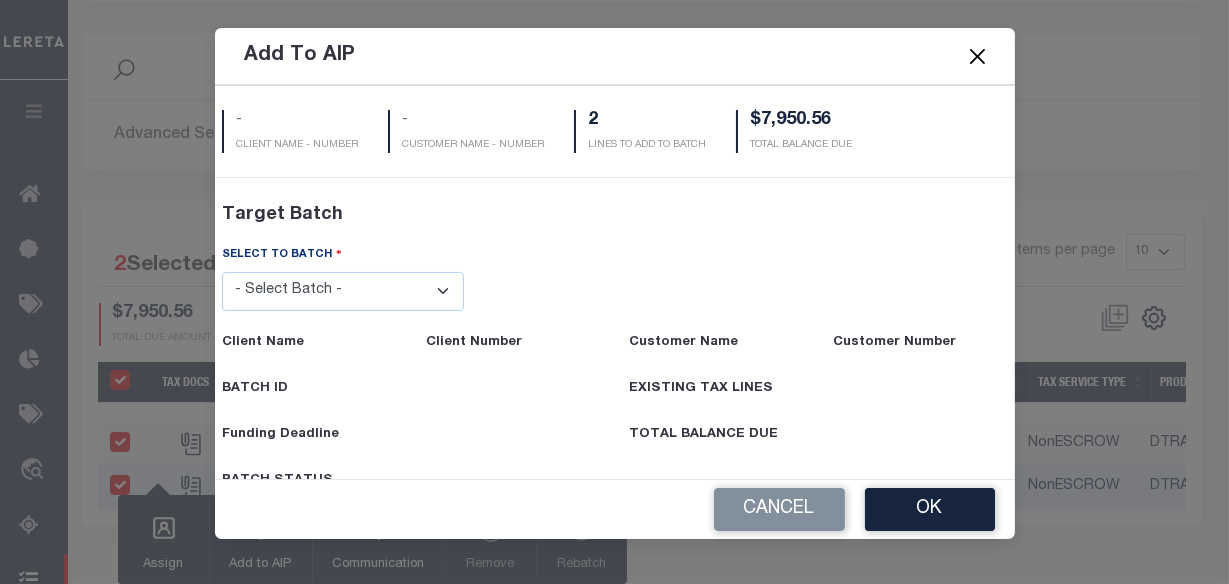 select on "45539" 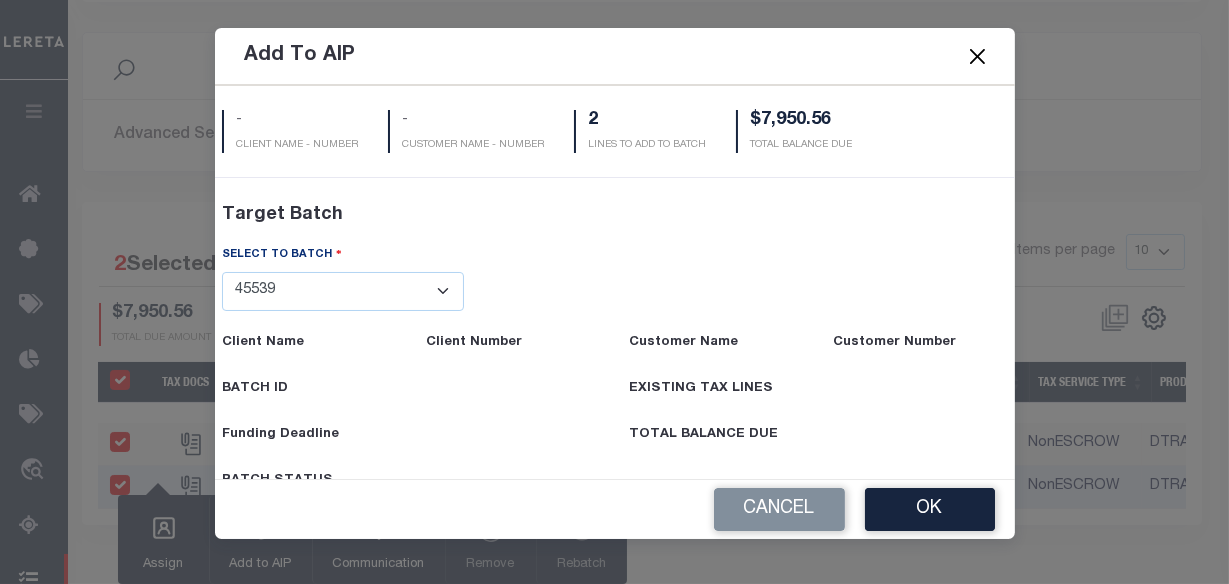 click on "- Select Batch -   40795   41171   41729   41820   42004   42111   42867   43296   45119   45394   45480   45491   45513   45532   45539" at bounding box center [343, 291] 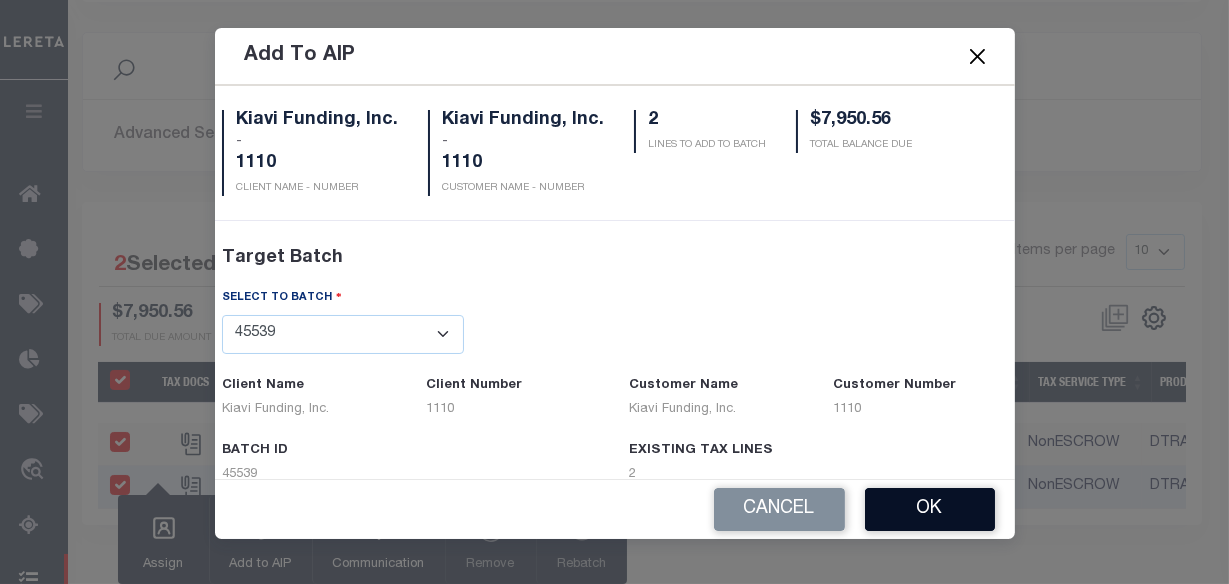 click on "OK" at bounding box center (930, 509) 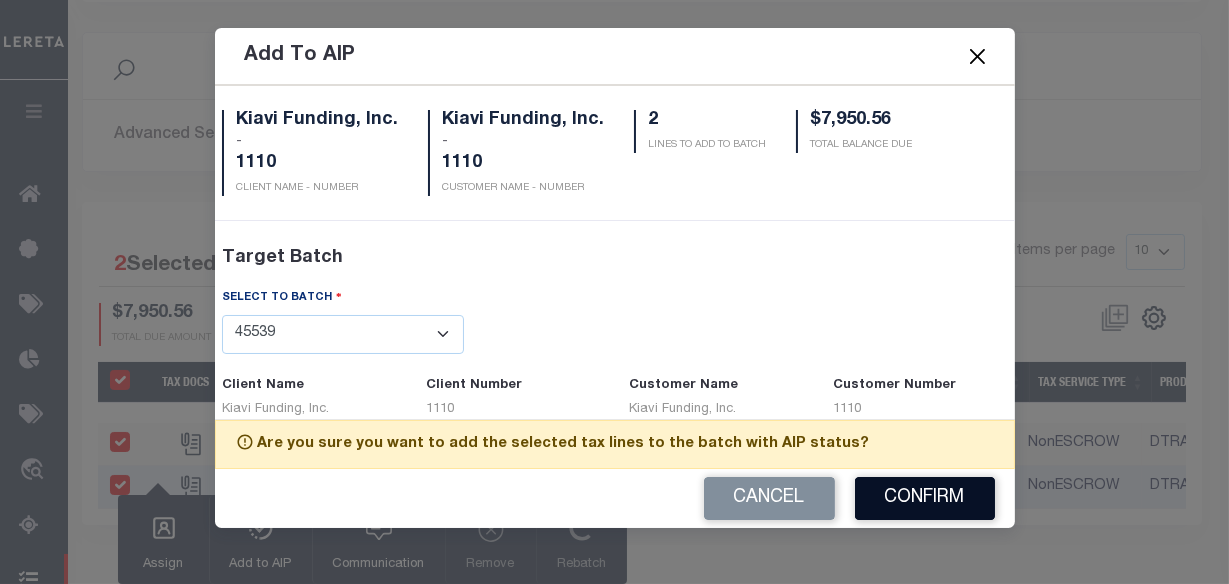 click on "Confirm" at bounding box center (925, 498) 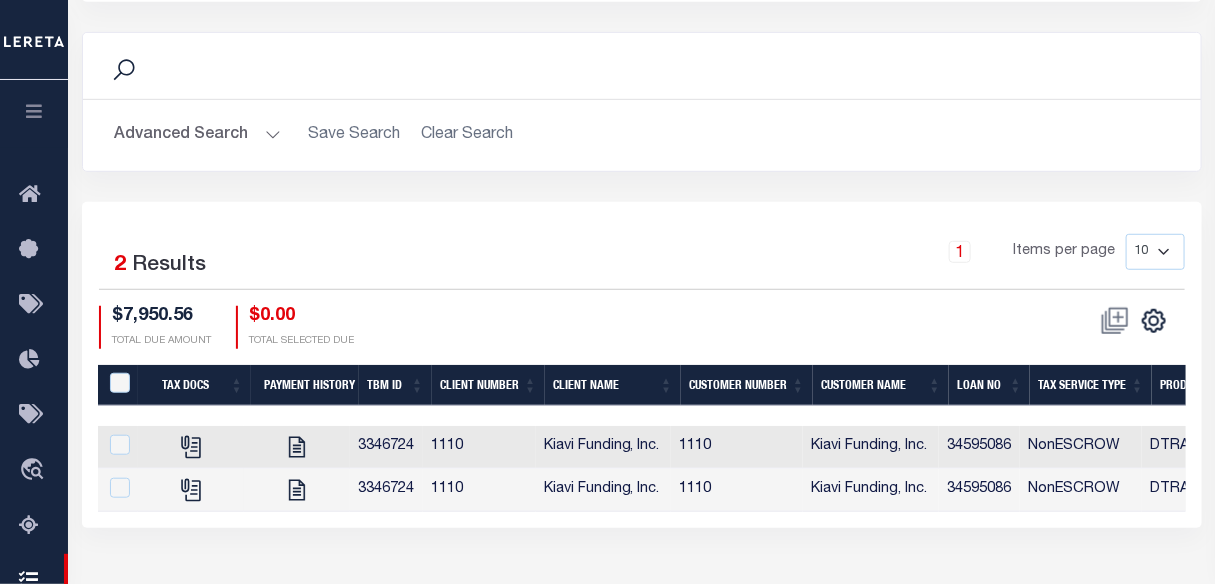 scroll, scrollTop: 0, scrollLeft: 115, axis: horizontal 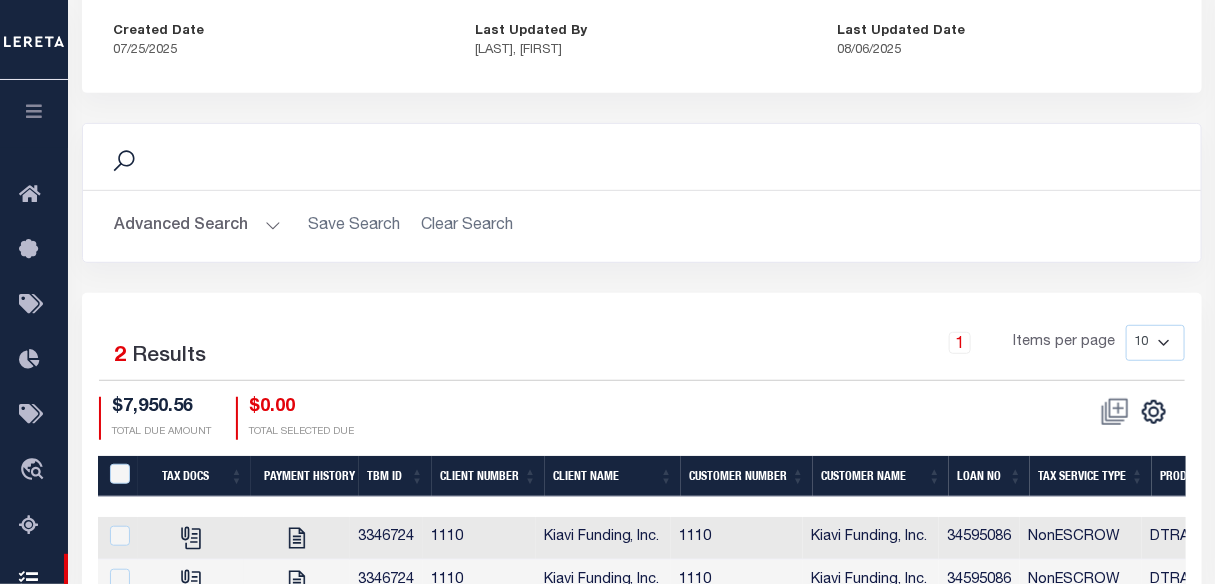 click on "Advanced Search
Save Search Clear Search" at bounding box center [642, 226] 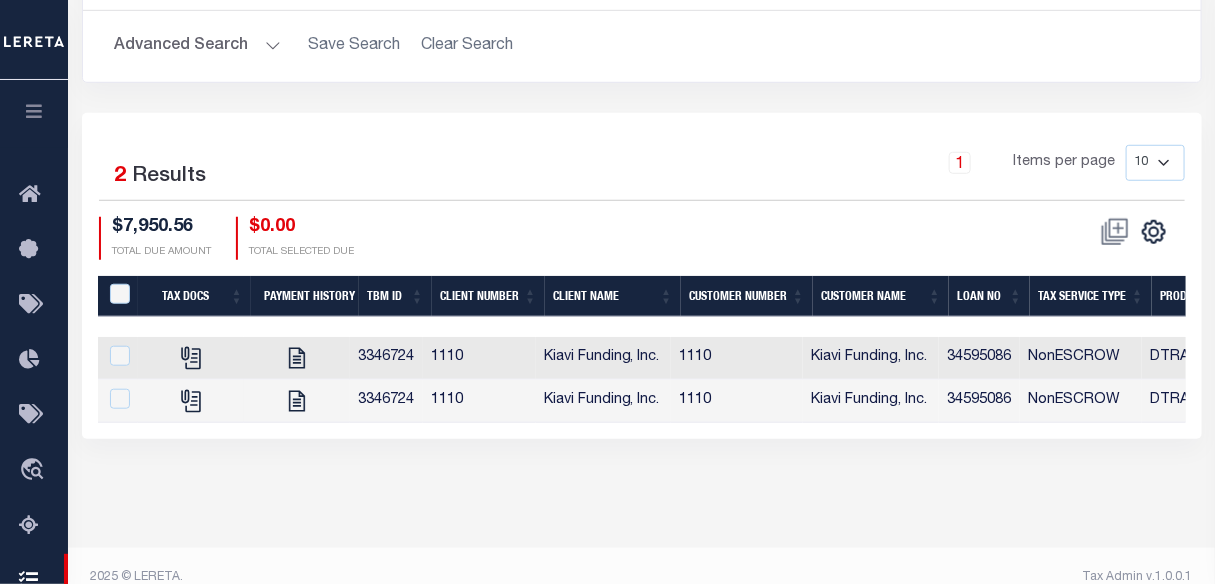 scroll, scrollTop: 454, scrollLeft: 0, axis: vertical 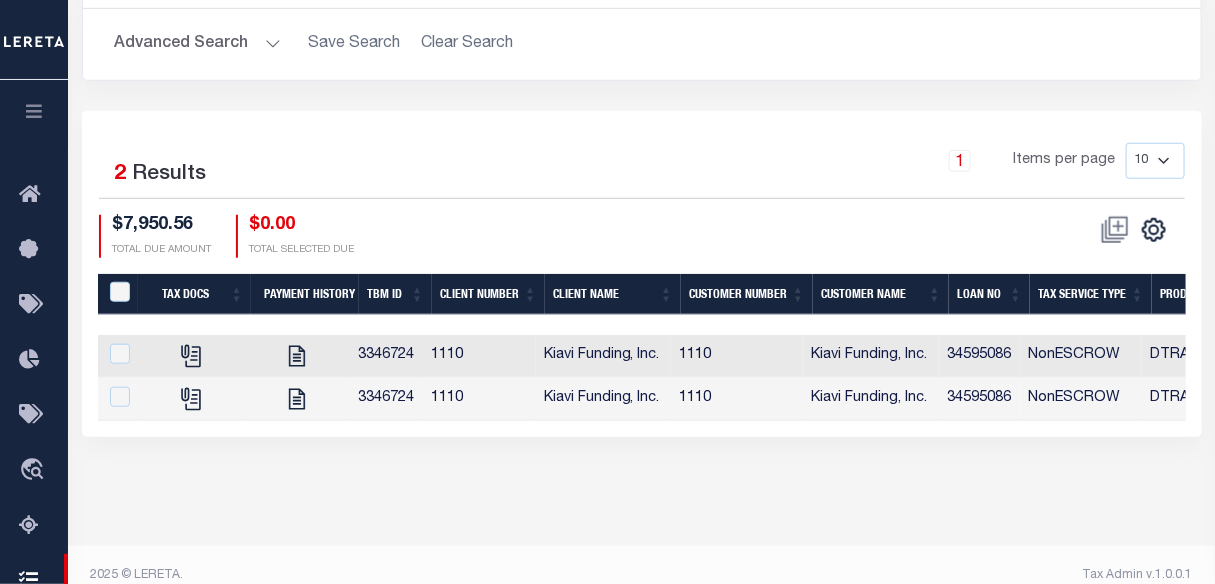 click on "Advanced Search" at bounding box center (198, 44) 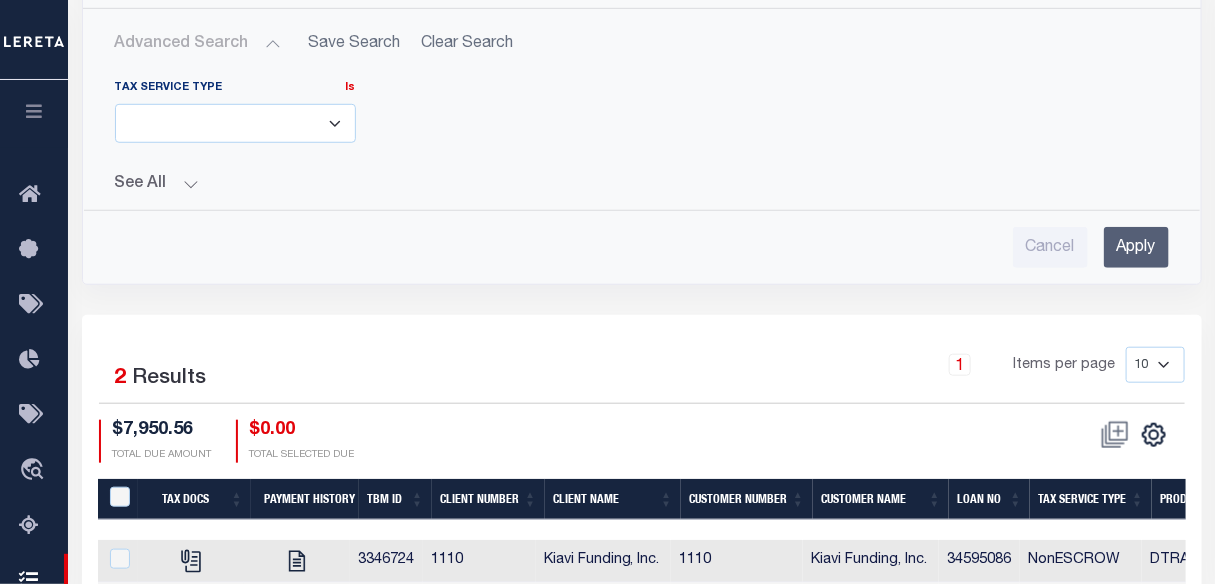 click on "ESCROW NonESCROW" at bounding box center (235, 123) 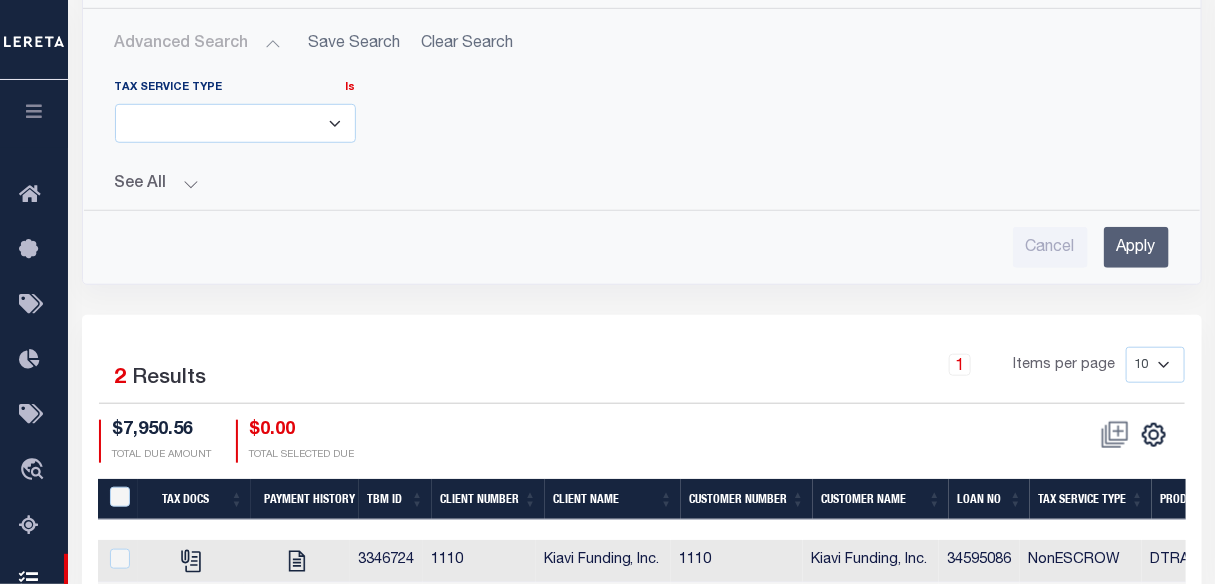 click on "See All" at bounding box center [642, 184] 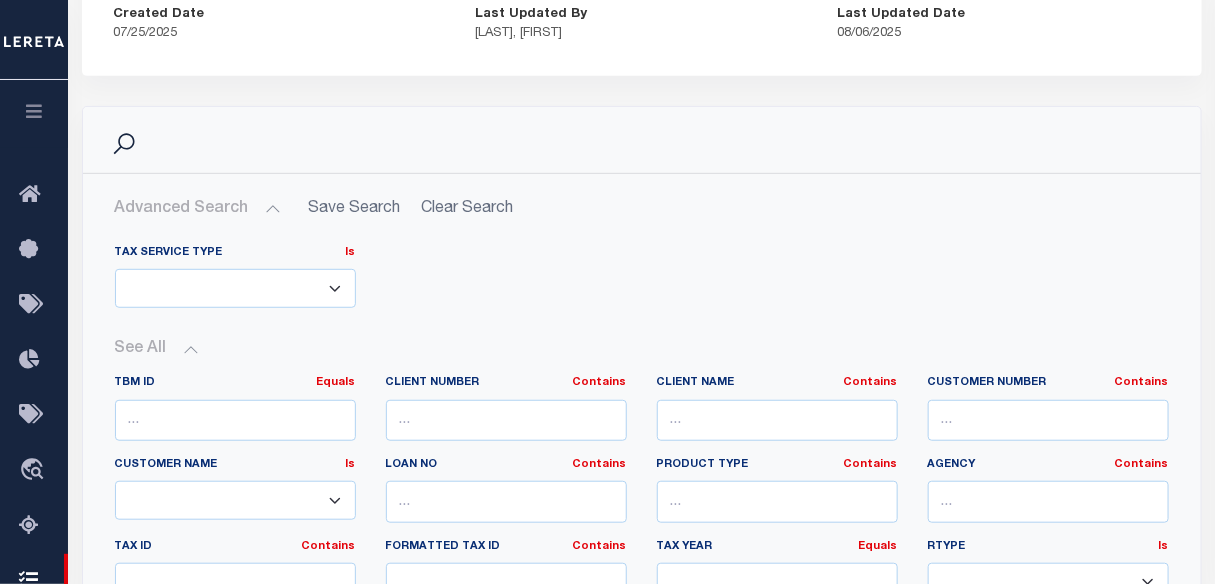 scroll, scrollTop: 0, scrollLeft: 0, axis: both 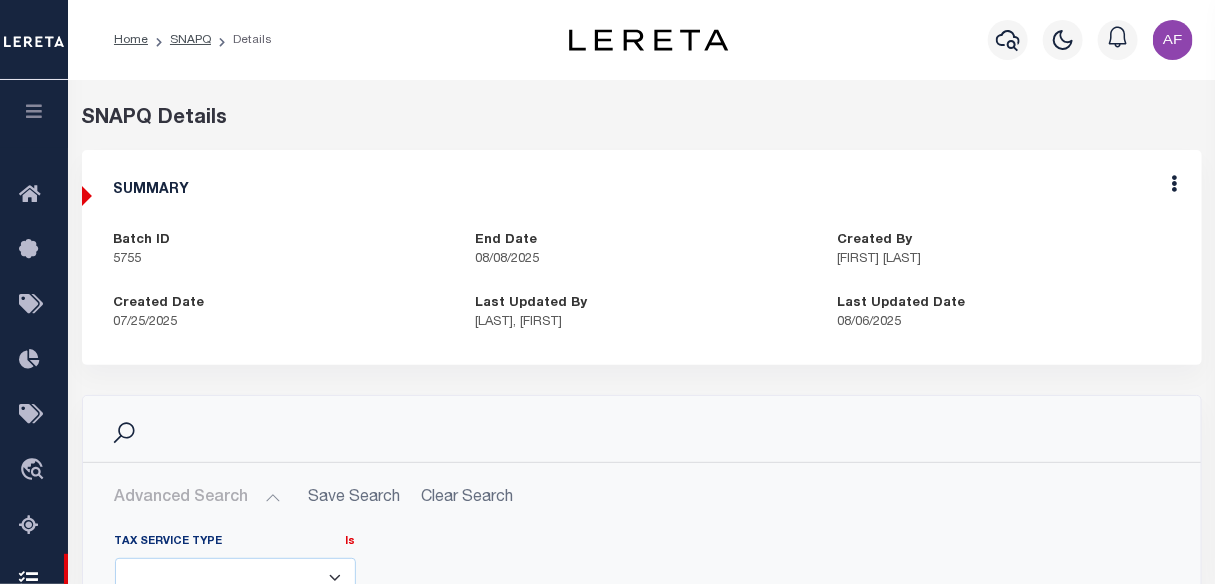 click on "SNAPQ" at bounding box center (179, 40) 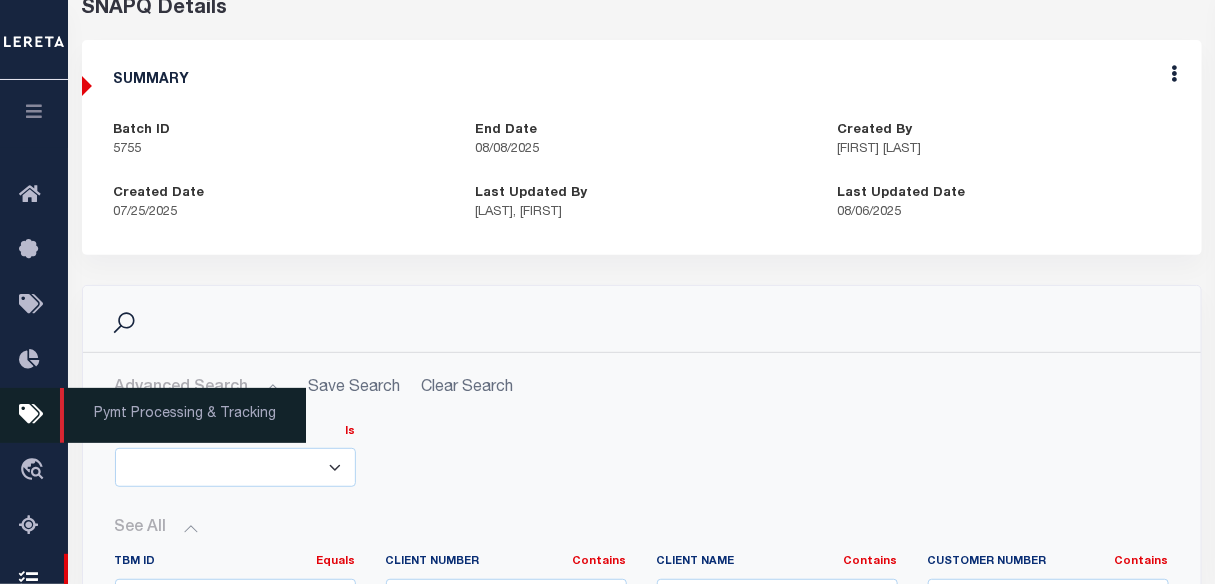 scroll, scrollTop: 181, scrollLeft: 0, axis: vertical 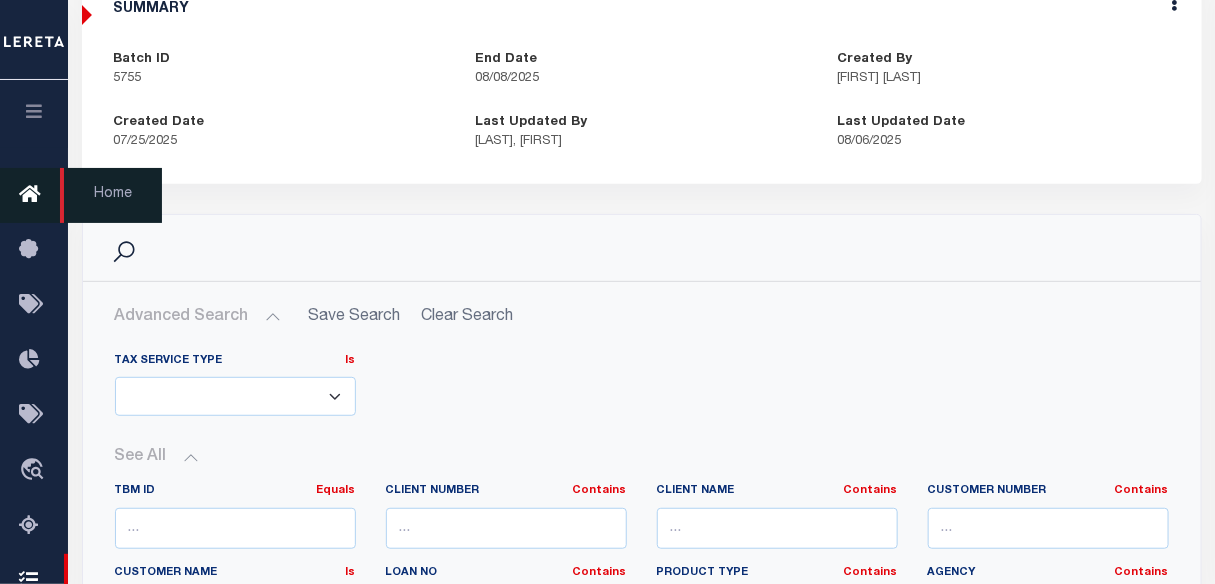 click at bounding box center [35, 195] 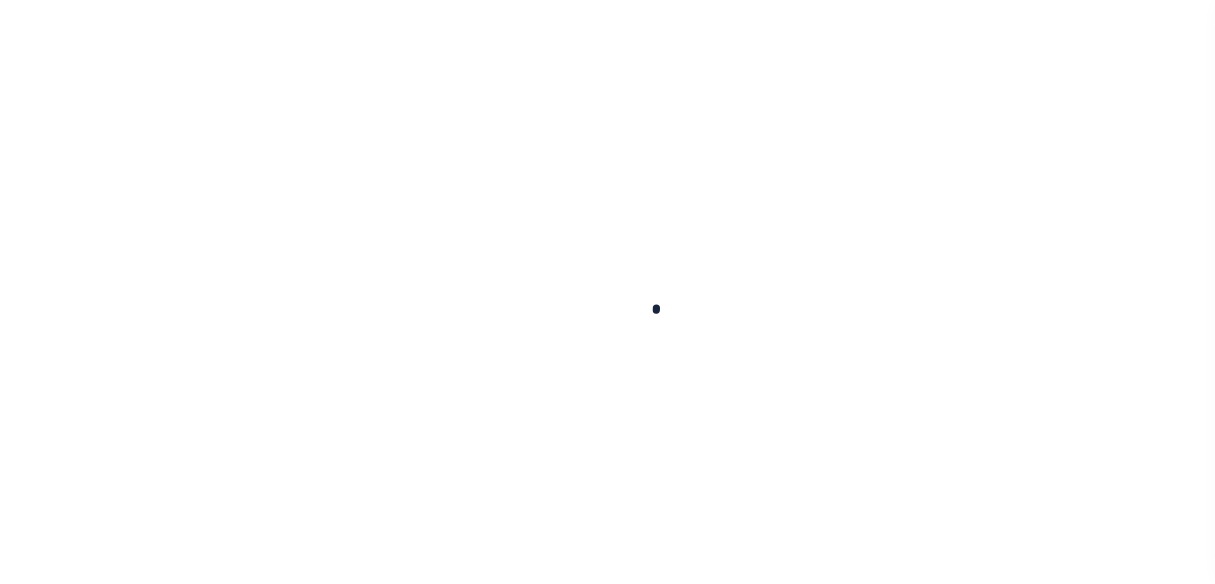 scroll, scrollTop: 0, scrollLeft: 0, axis: both 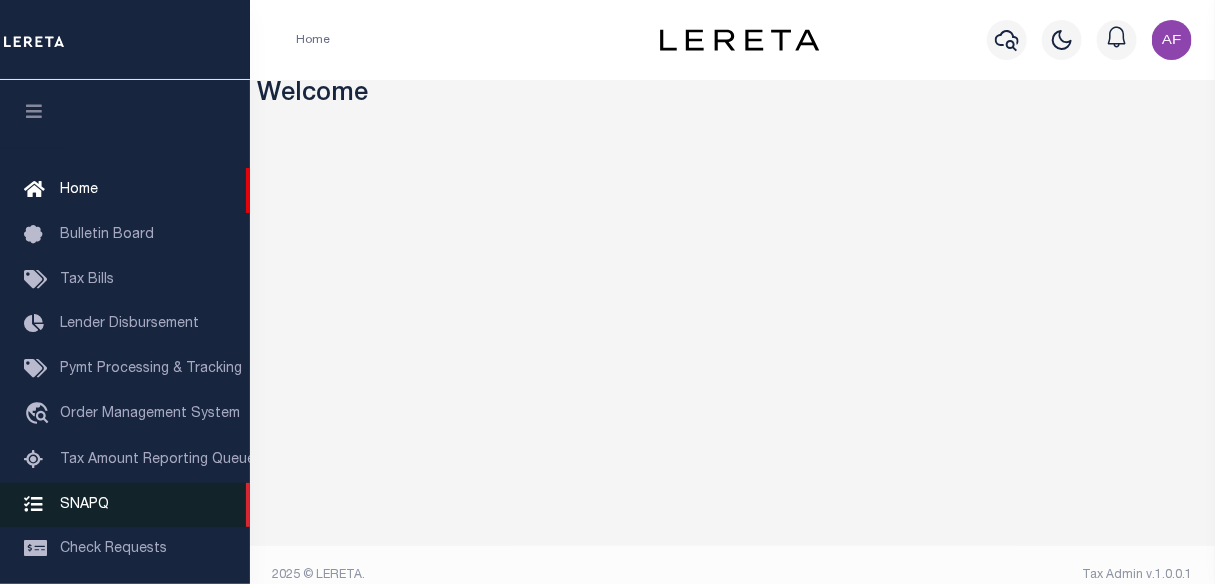 click on "SNAPQ" at bounding box center (84, 504) 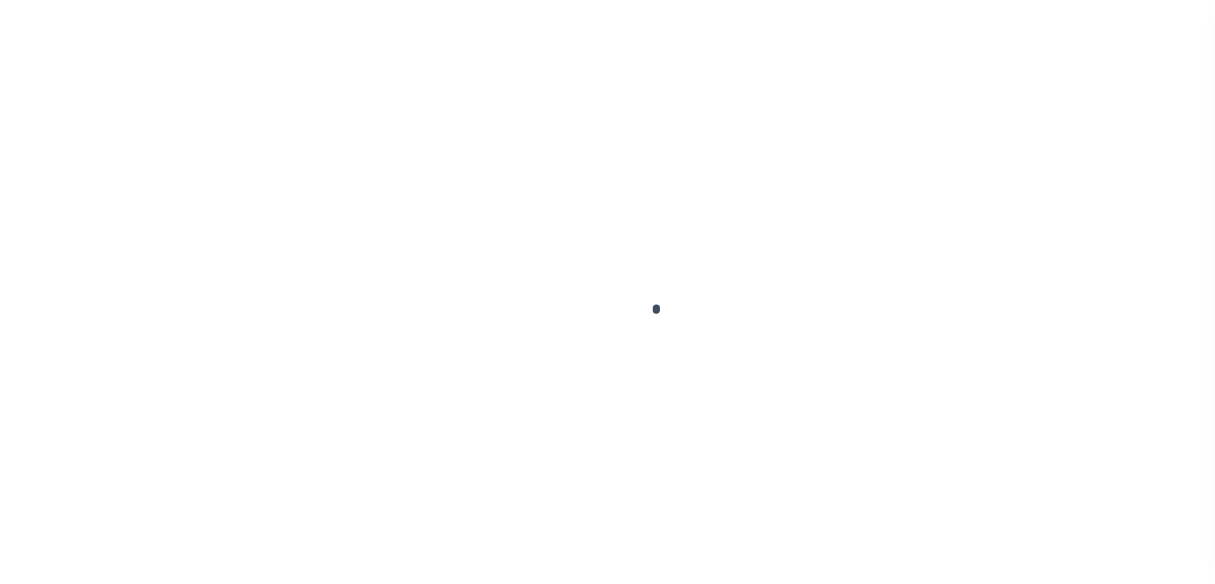 scroll, scrollTop: 0, scrollLeft: 0, axis: both 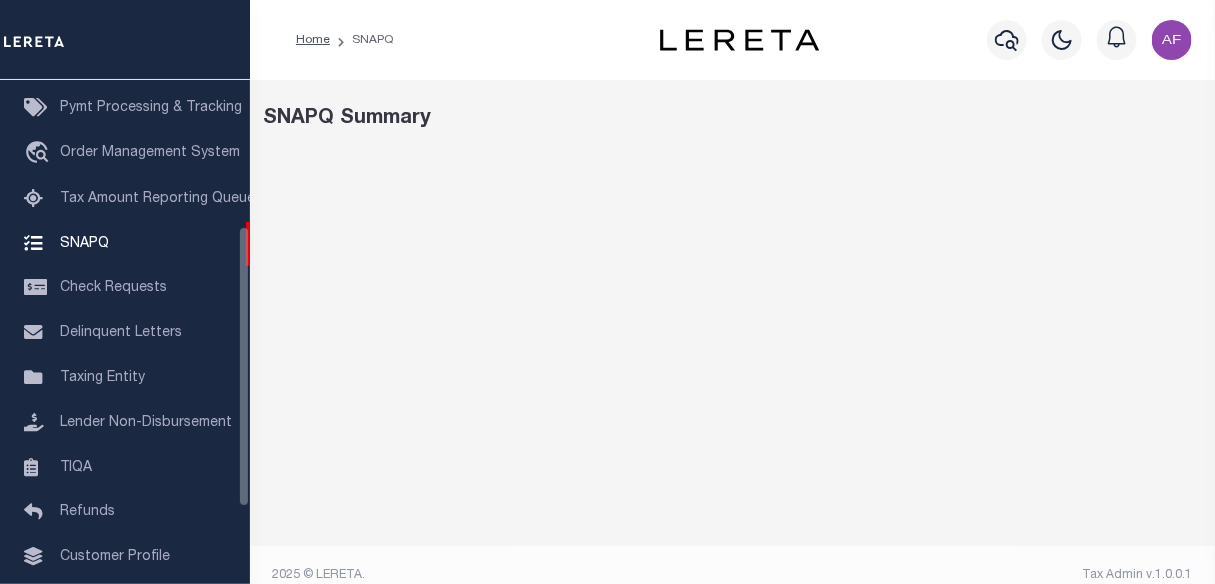 select on "100" 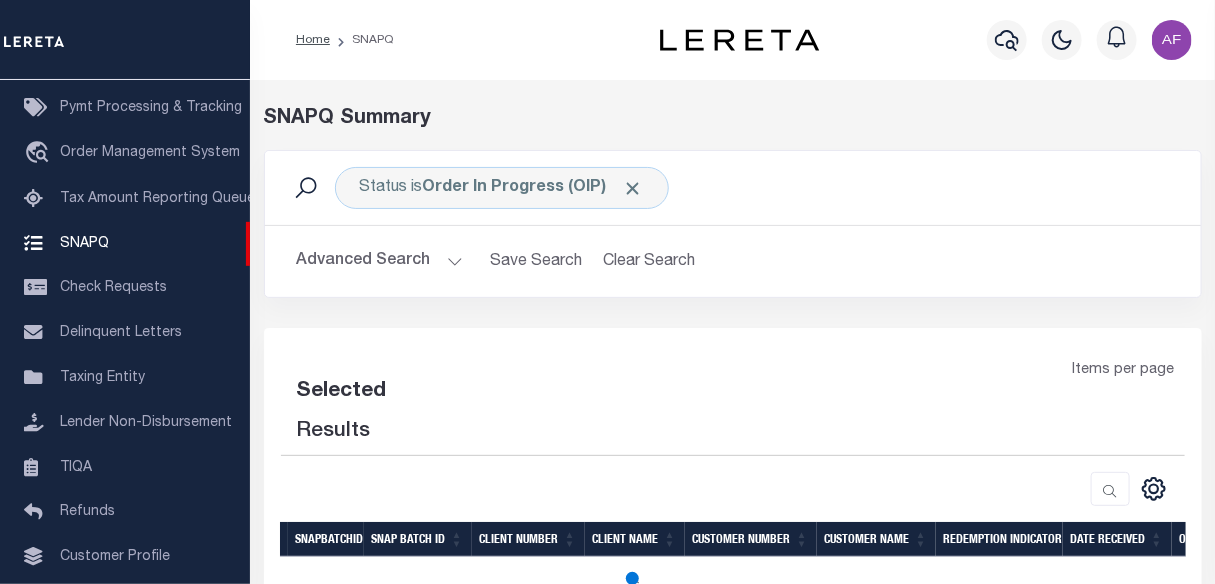 select on "100" 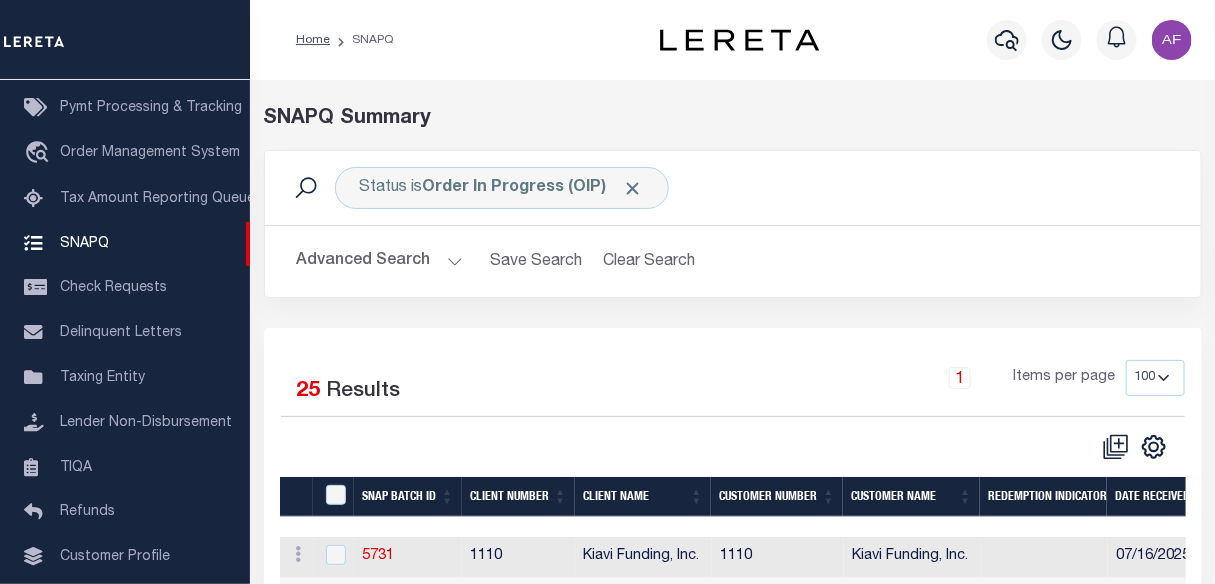 click on "Advanced Search" at bounding box center (380, 261) 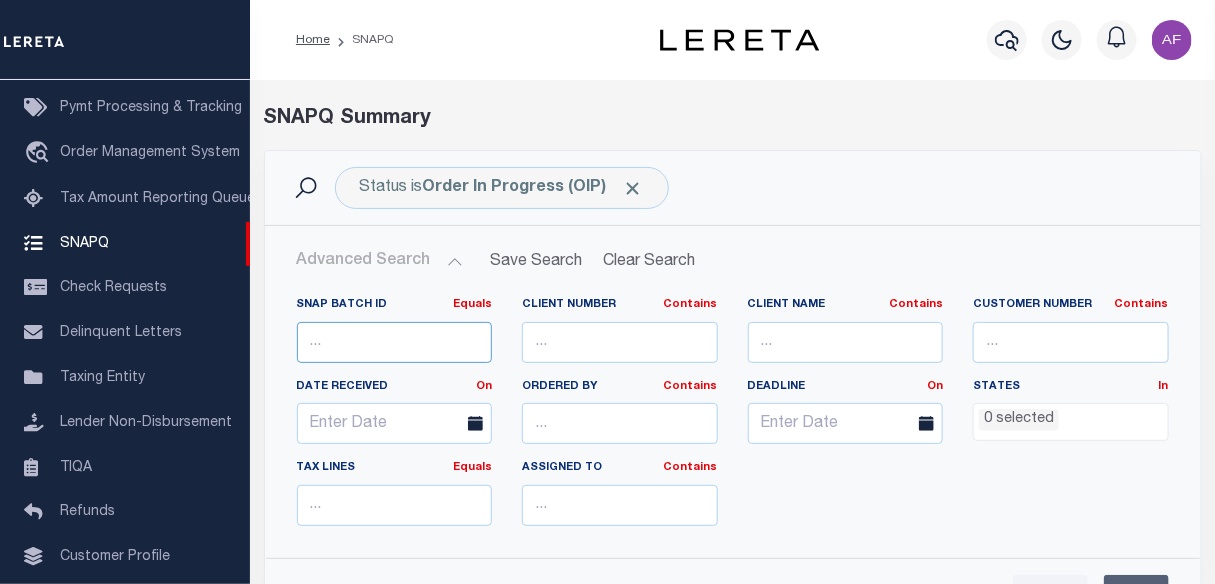 click at bounding box center [395, 342] 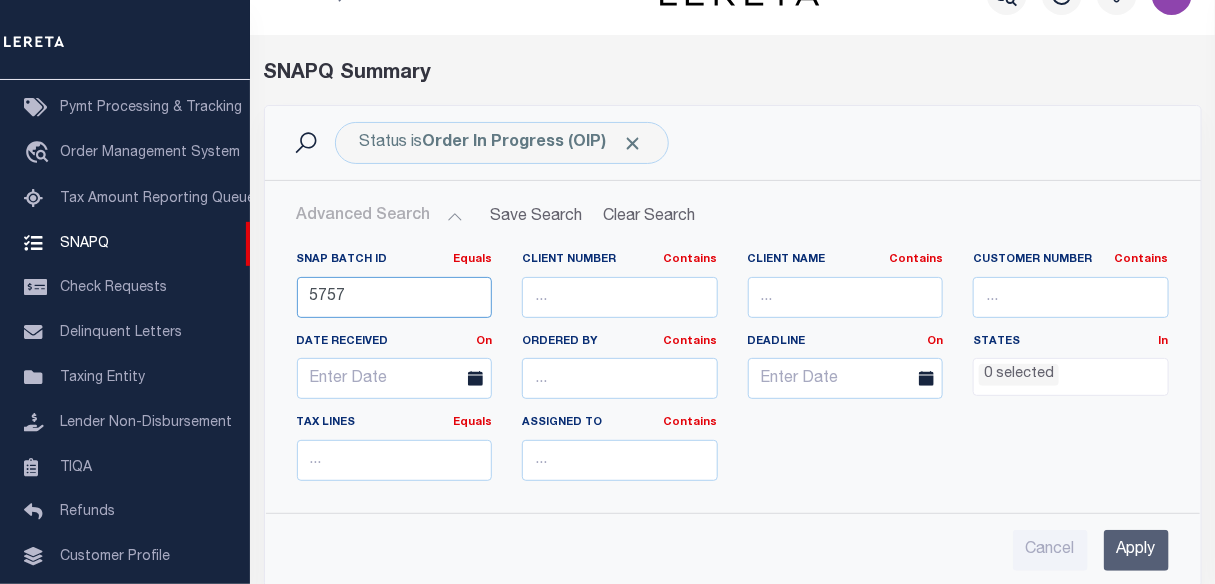 scroll, scrollTop: 90, scrollLeft: 0, axis: vertical 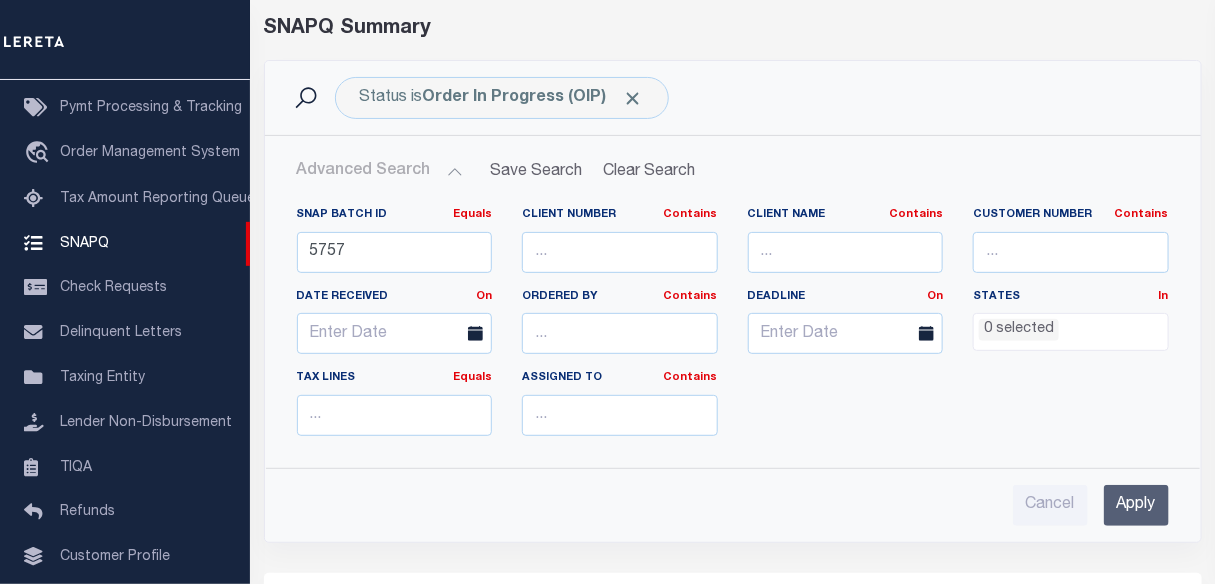 click on "Apply" at bounding box center [1136, 505] 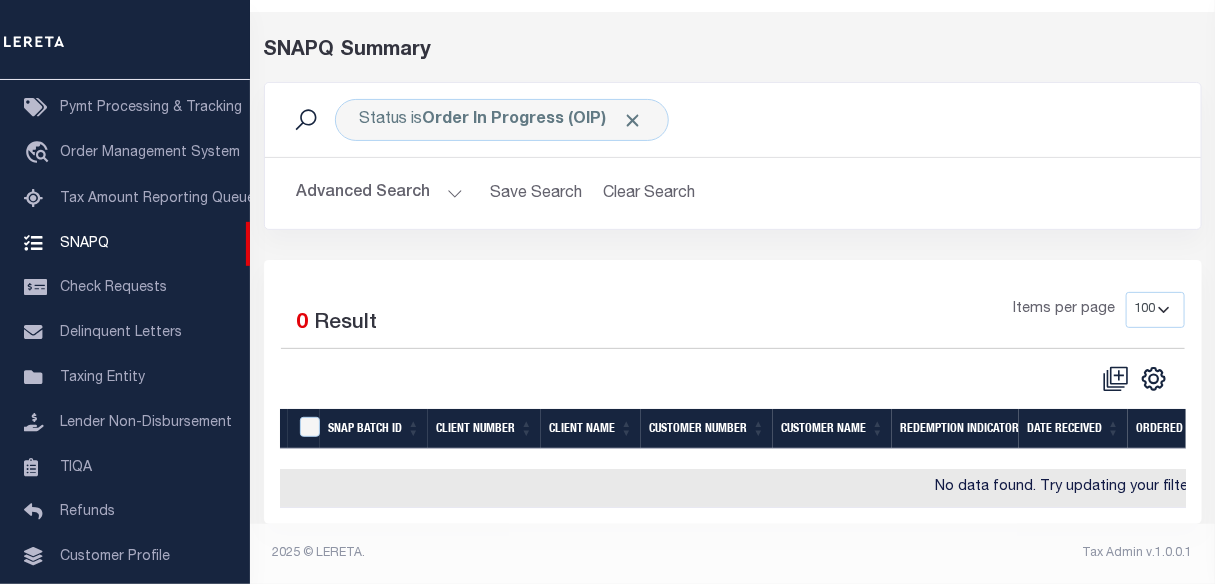 click on "SNAP BATCH ID Client Number Client Name Customer Number Customer Name Redemption Indicator Date Received Ordered By Deadline States Parcels Agency Count Tax Lines Status % batched Assigned To   AK AL AR AZ CA CO CT DC DE FL GA GU HI IA ID IL IN KS KY LA MA MD ME MI MN MO MS MT NC ND NE NH NJ NM NV NY OH OK OR PA PR RI SC SD TN TX UT VA VI VT WA WI WV WY 0 selected   SNAP BATCH ID Client Number Client Name Customer Number Customer Name Redemption Indicator Date Received Ordered By Deadline States Parcels Agency Count Tax Lines Status % batched Assigned To   AK AL AR AZ CA CO CT DC DE FL GA GU HI IA ID IL IN KS KY LA MA MD ME MI MN MO MS MT NC ND NE NH NJ NM NV NY OH OK OR PA PR RI SC SD TN TX UT VA VI VT WA WI WV WY 0 selected No data found. Try updating your filter options" at bounding box center [733, 459] 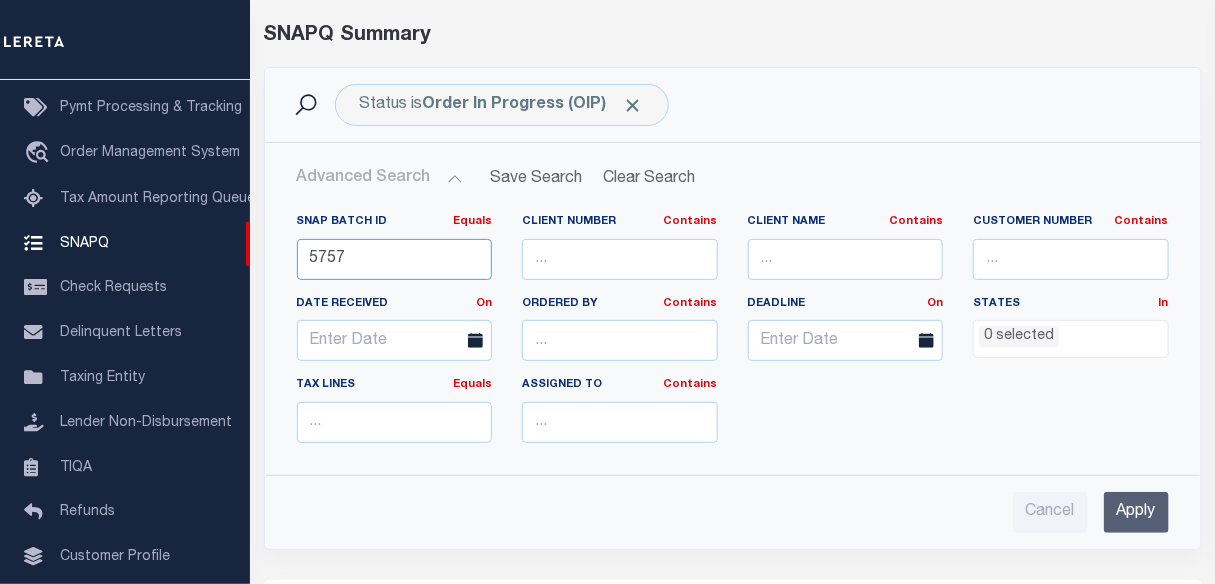 drag, startPoint x: 360, startPoint y: 258, endPoint x: 262, endPoint y: 259, distance: 98.005104 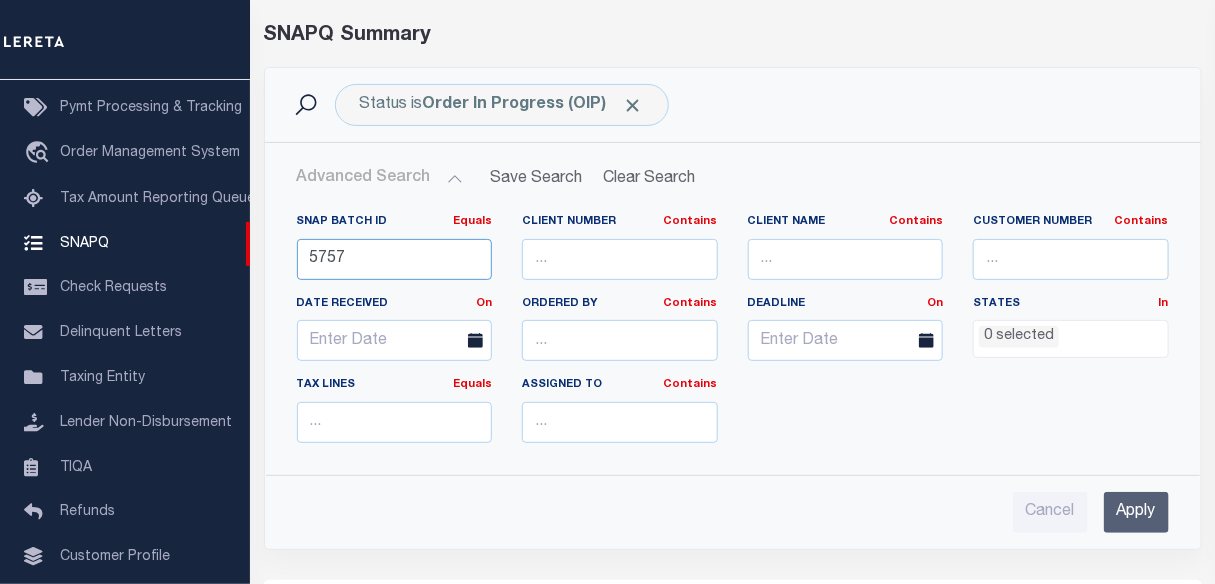 click on "Status is  Order In Progress (OIP)
Search
Advanced Search
Save Search Clear Search
SNAPQSummaryGridWrapper_dynamictable_____DefaultSaveFilter
Equals Equals" at bounding box center [733, 308] 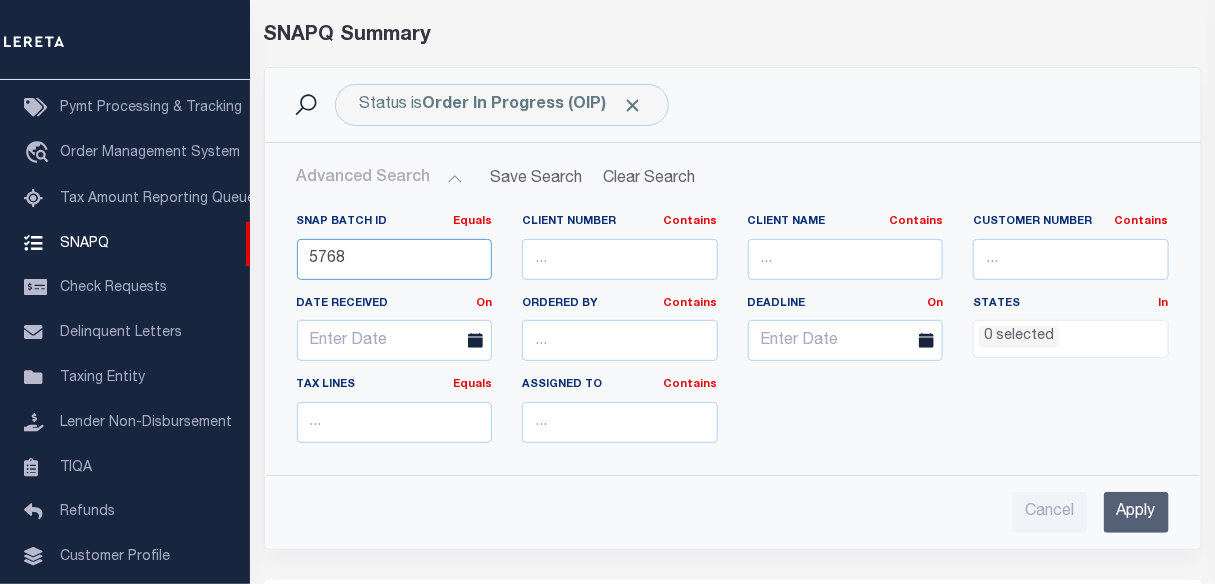 type on "5768" 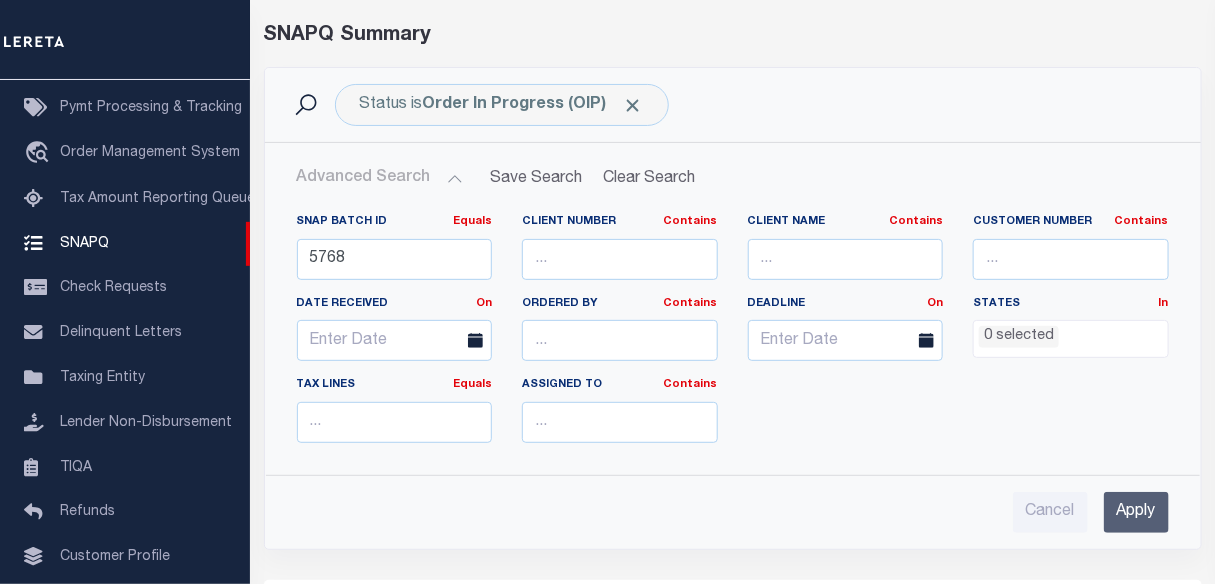 click on "Apply" at bounding box center [1136, 512] 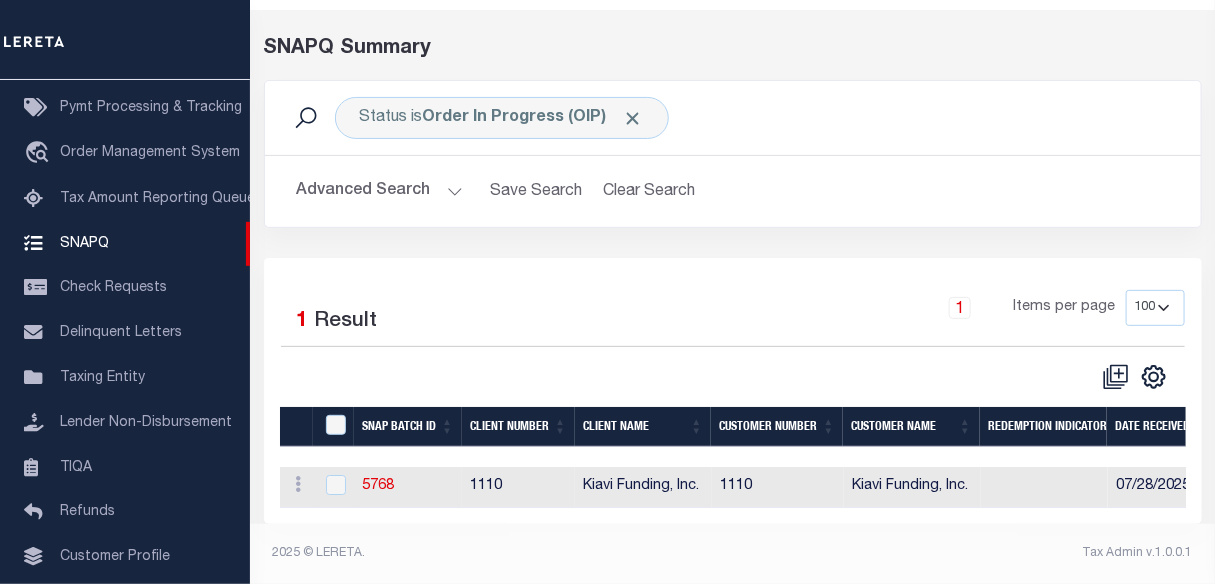 scroll, scrollTop: 86, scrollLeft: 0, axis: vertical 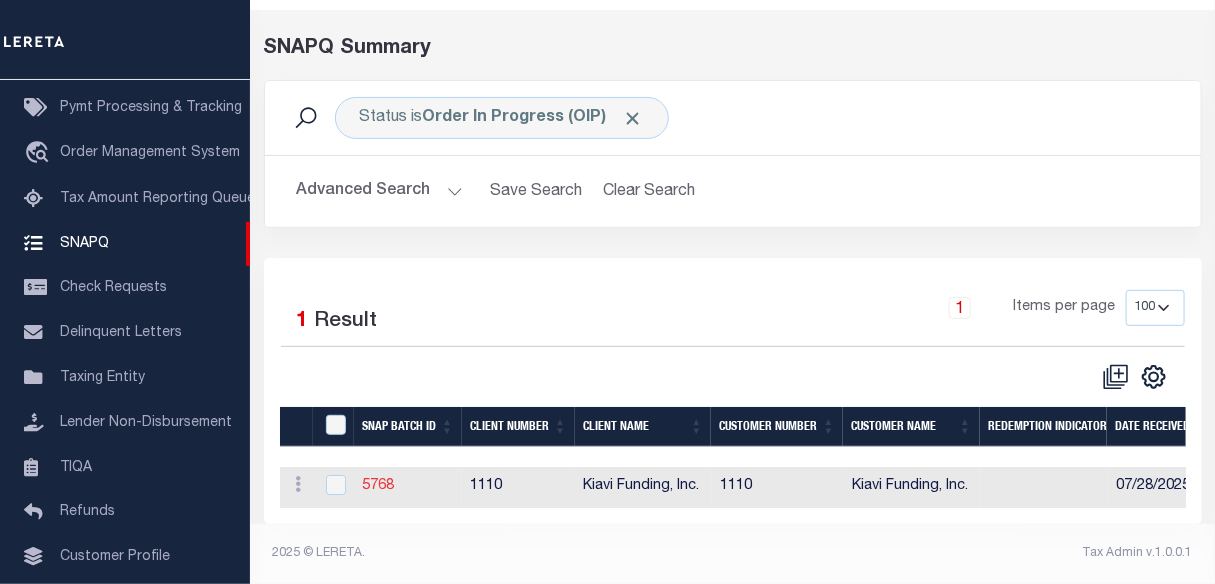 click on "5768" at bounding box center [378, 486] 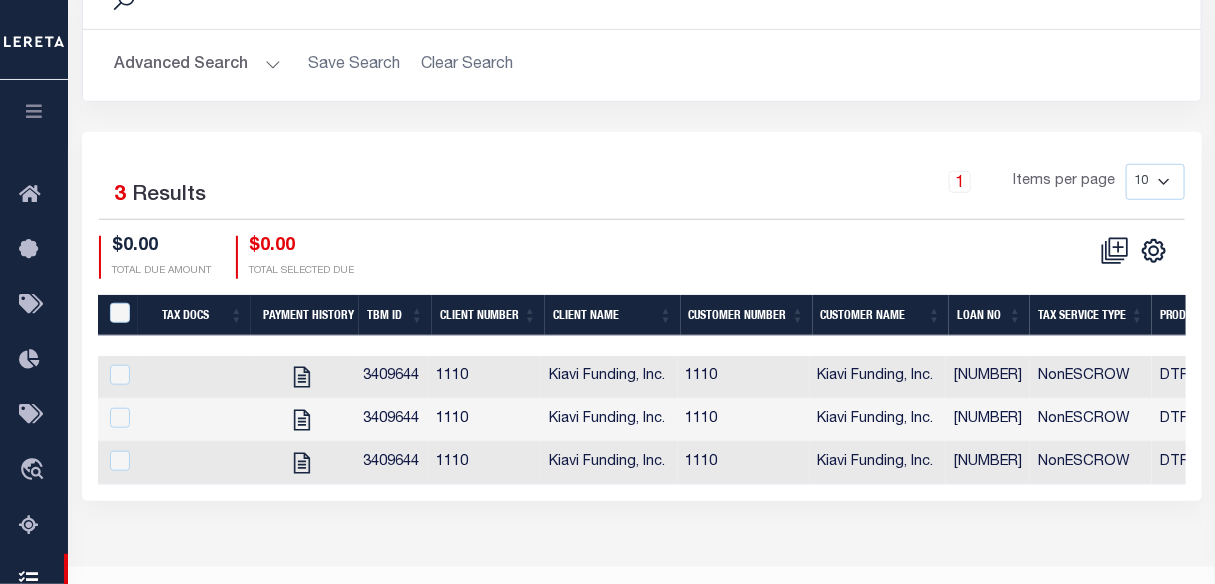 scroll, scrollTop: 454, scrollLeft: 0, axis: vertical 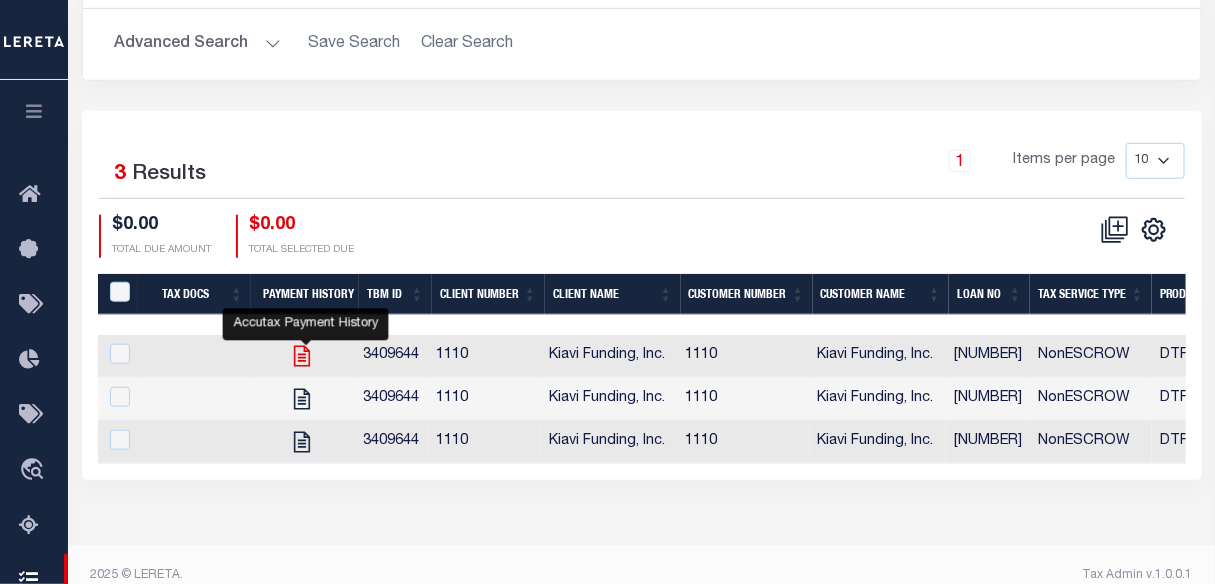 click 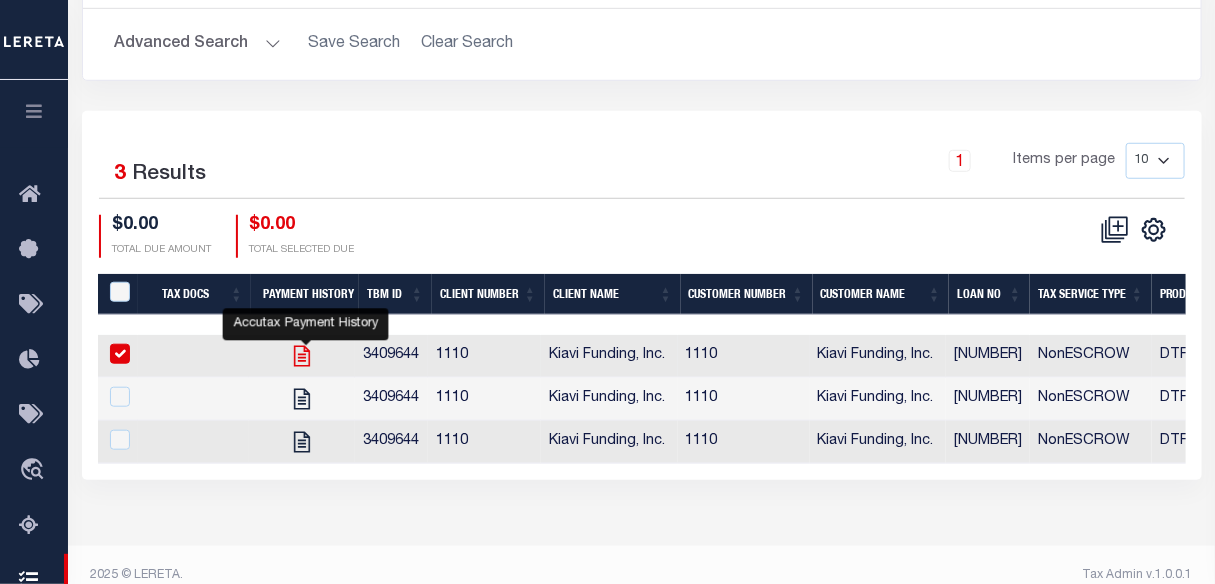checkbox on "true" 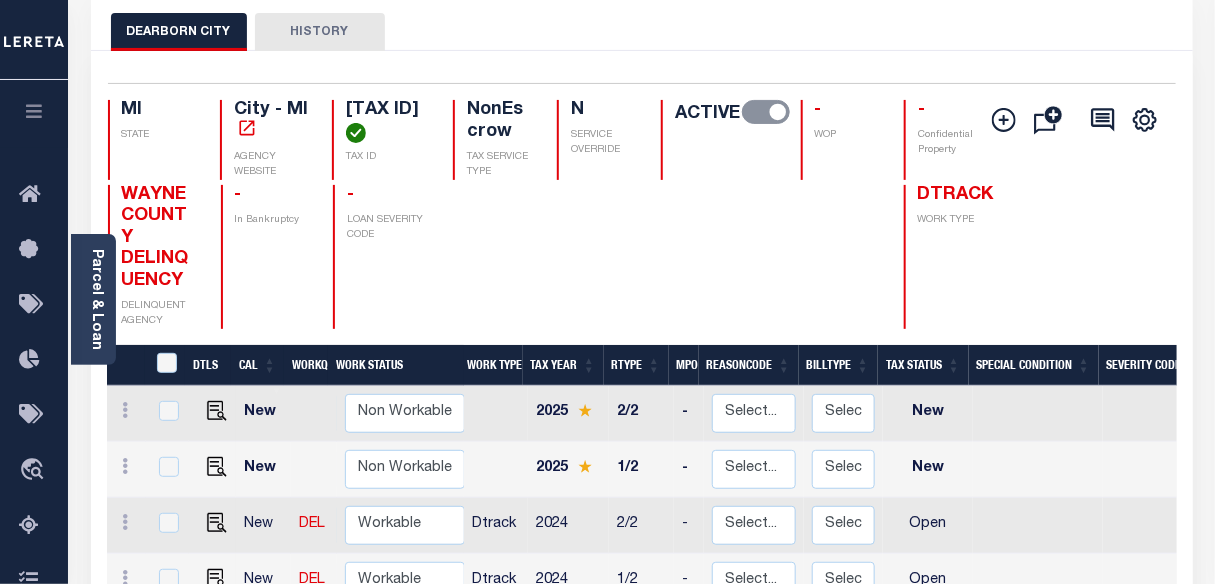 scroll, scrollTop: 90, scrollLeft: 0, axis: vertical 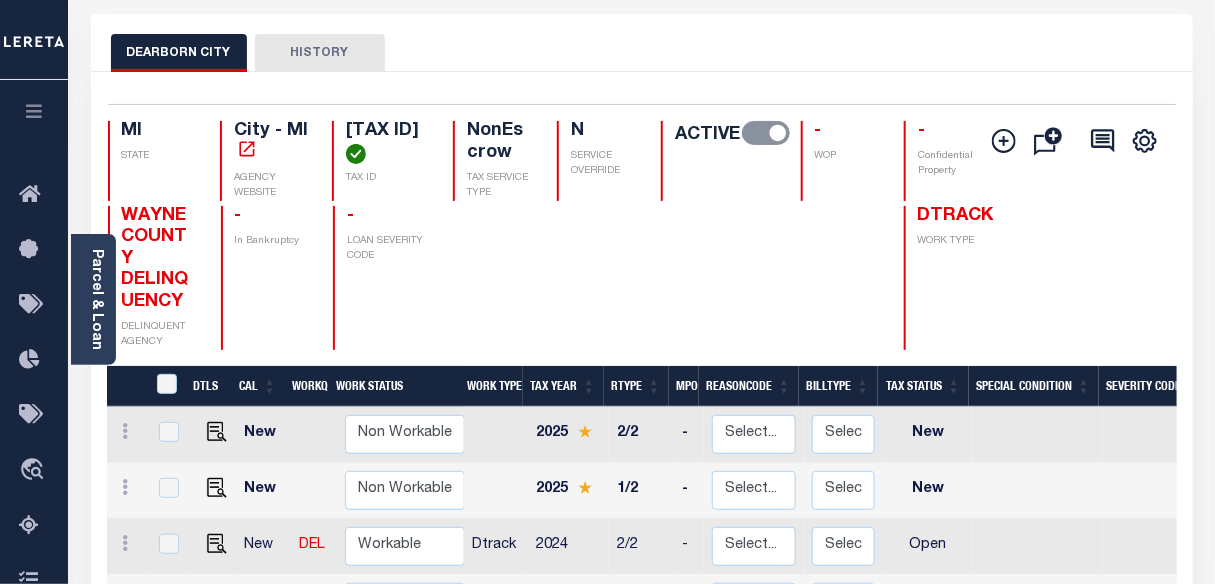 click on "HISTORY" at bounding box center (320, 53) 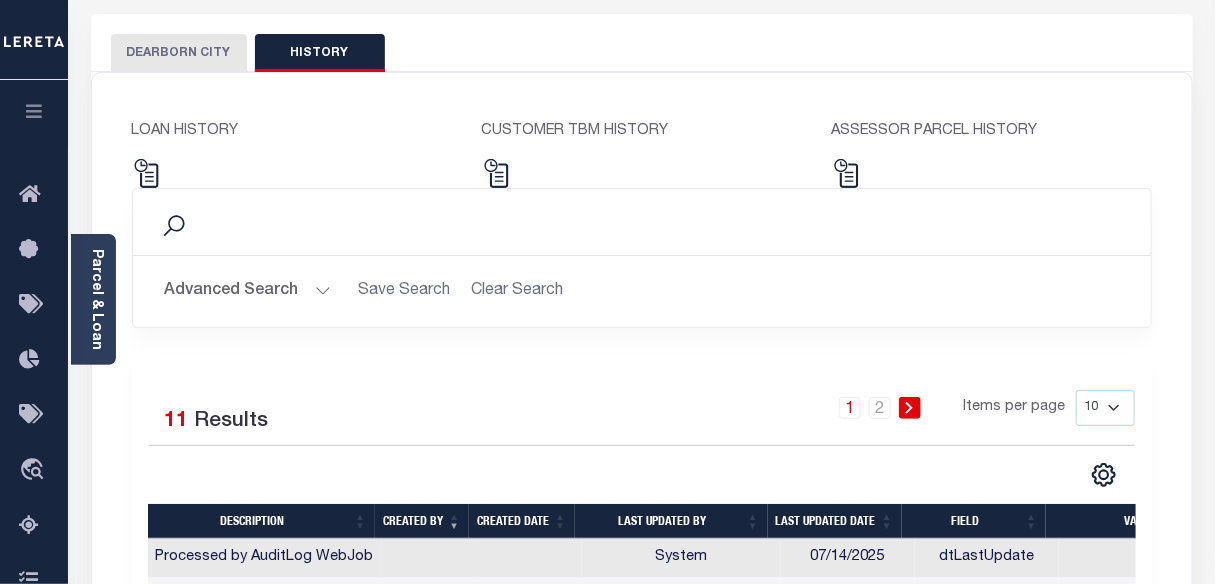 click on "DEARBORN CITY" at bounding box center (179, 53) 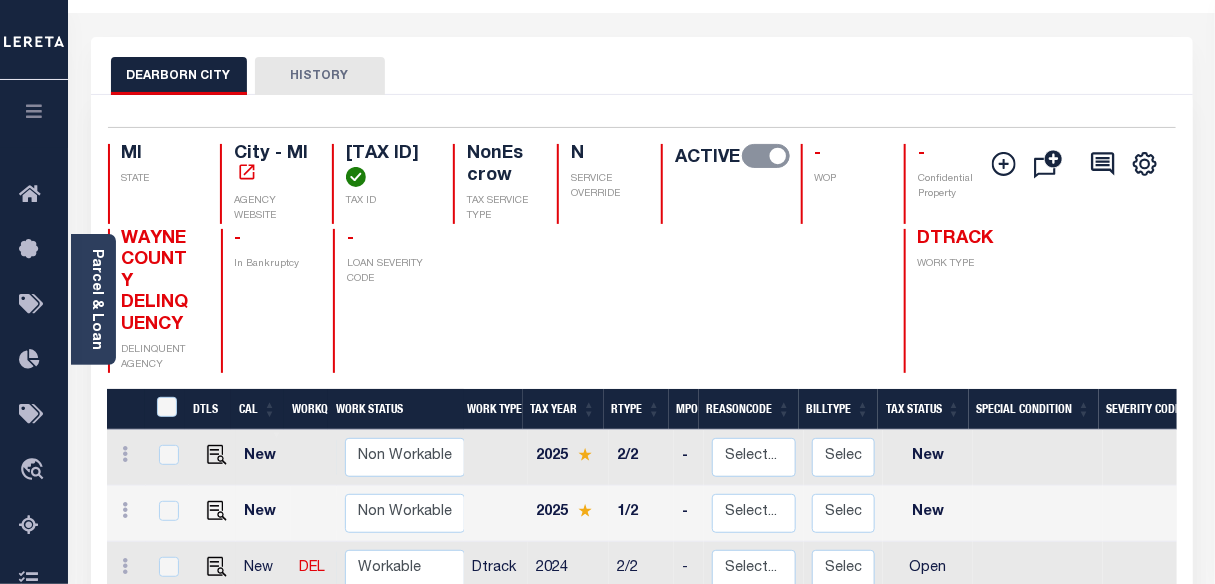 scroll, scrollTop: 0, scrollLeft: 0, axis: both 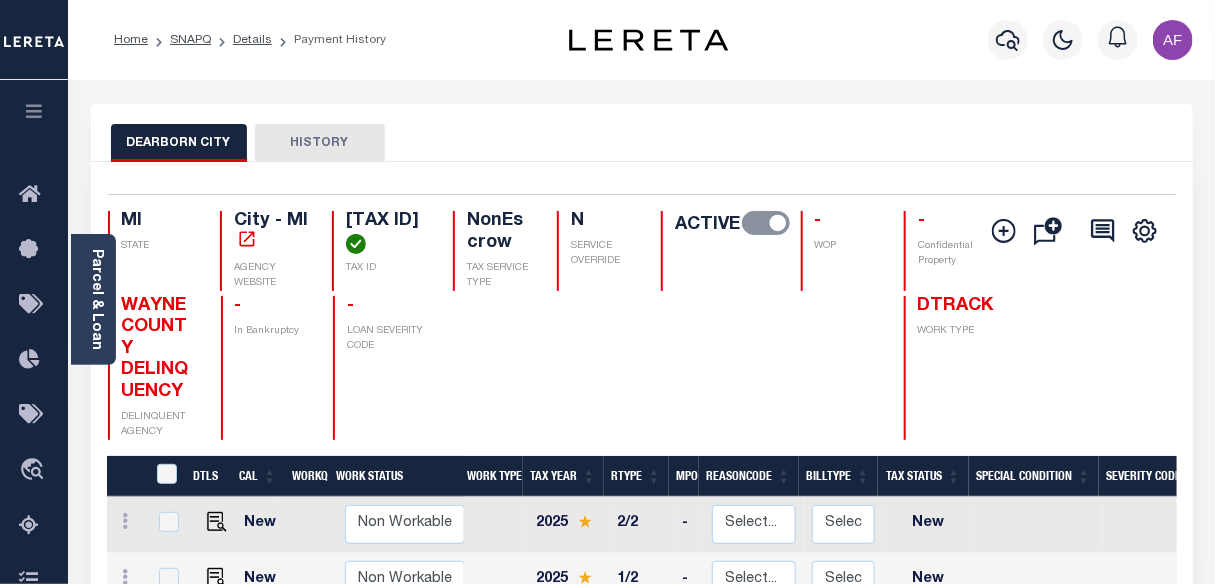drag, startPoint x: 344, startPoint y: 215, endPoint x: 429, endPoint y: 233, distance: 86.88498 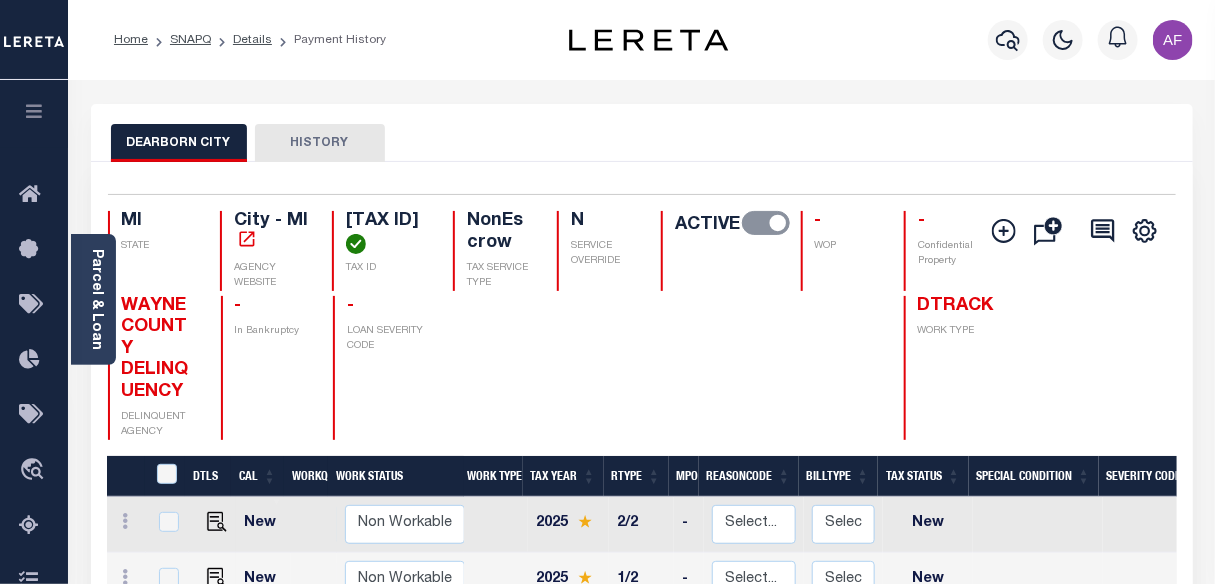 click on "[STATE]
STATE
[CITY] - [STATE]
AGENCY WEBSITE
[TAX ID]
TAX ID
NonEscrow
TAX SERVICE TYPE
N
SERVICE OVERRIDE
ACTIVE
-
WOP
-
Confidential Property" at bounding box center [553, 251] 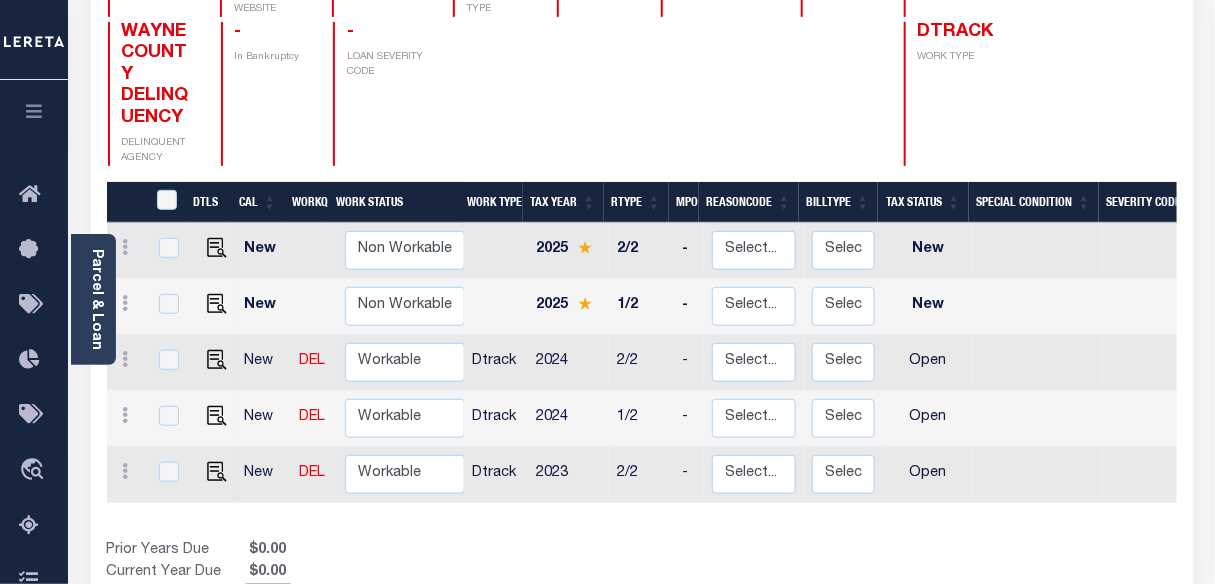 scroll, scrollTop: 272, scrollLeft: 0, axis: vertical 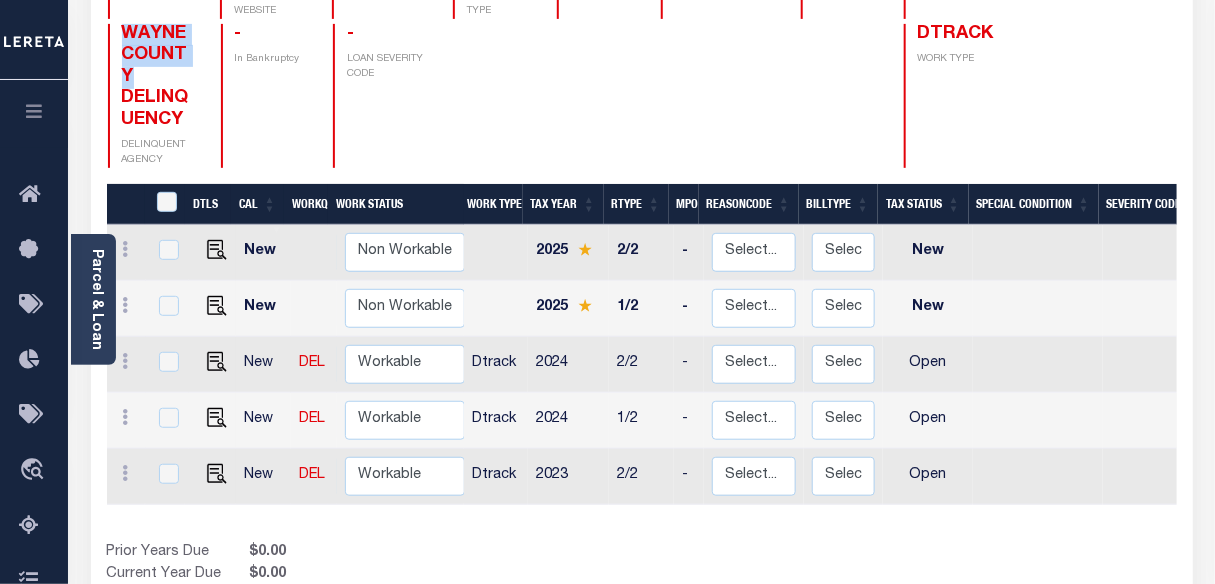 drag, startPoint x: 120, startPoint y: 39, endPoint x: 195, endPoint y: 89, distance: 90.13878 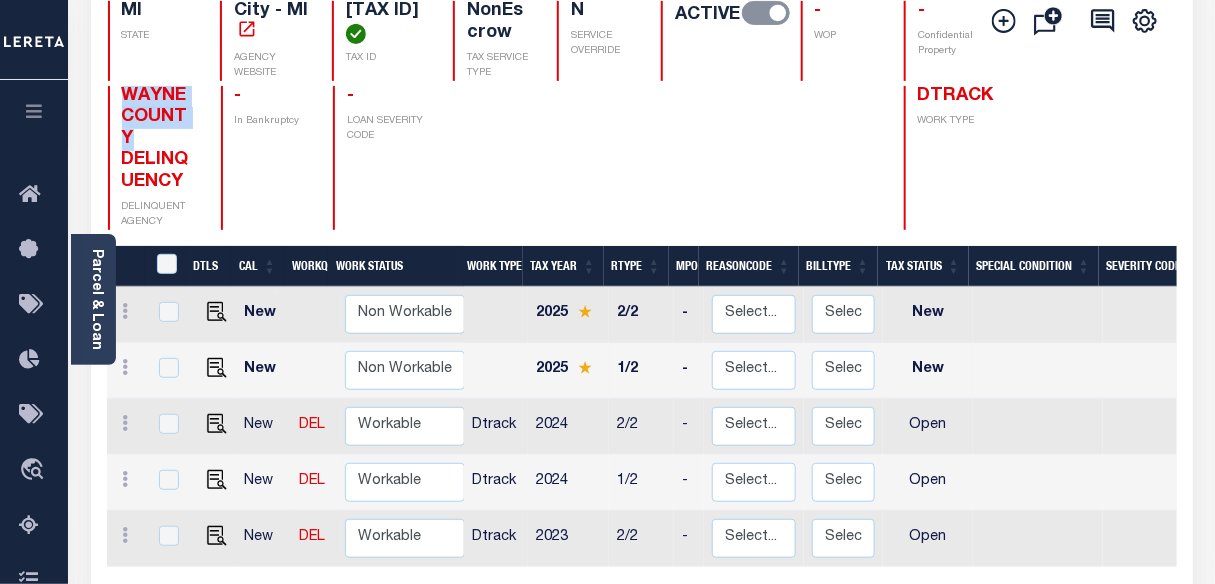 scroll, scrollTop: 90, scrollLeft: 0, axis: vertical 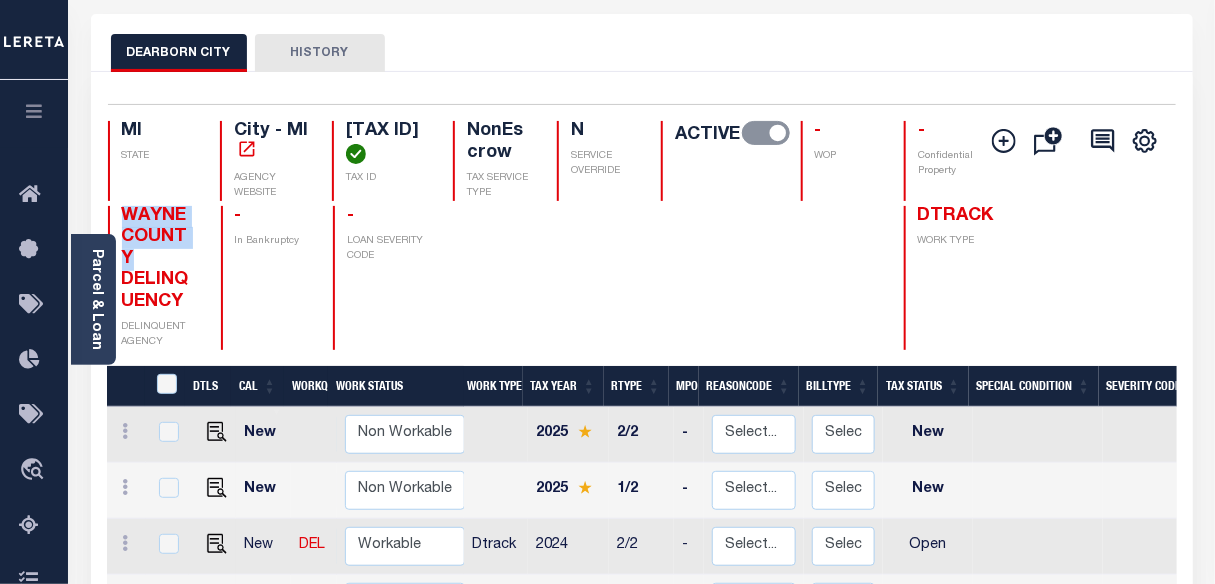drag, startPoint x: 346, startPoint y: 129, endPoint x: 433, endPoint y: 143, distance: 88.11924 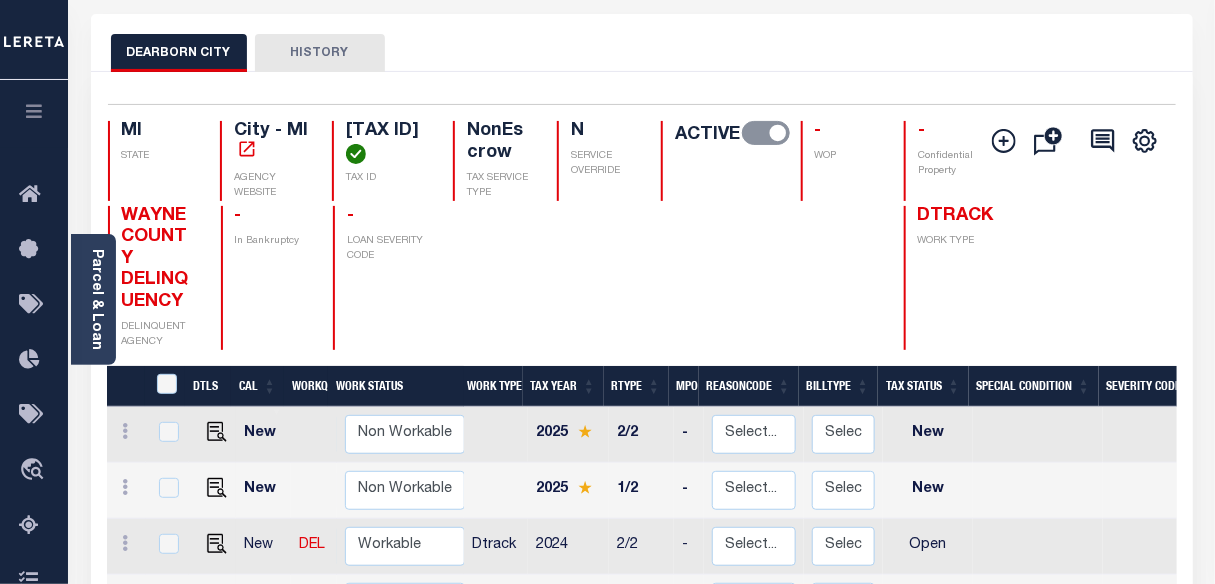 click on "-
LOAN SEVERITY CODE" at bounding box center [381, 278] 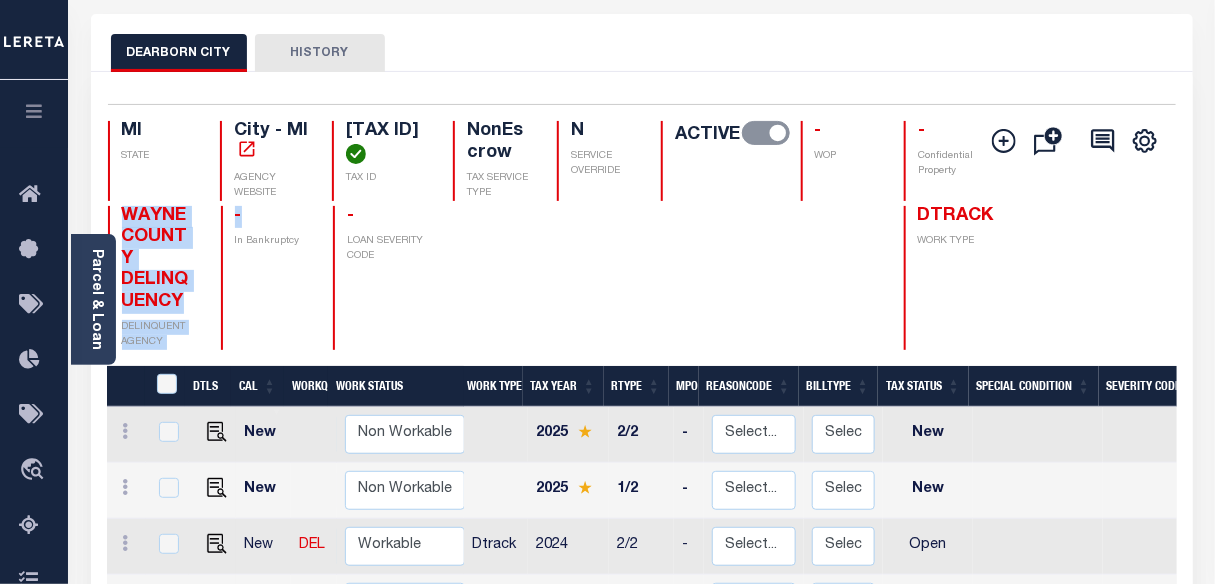 drag, startPoint x: 122, startPoint y: 221, endPoint x: 215, endPoint y: 282, distance: 111.220505 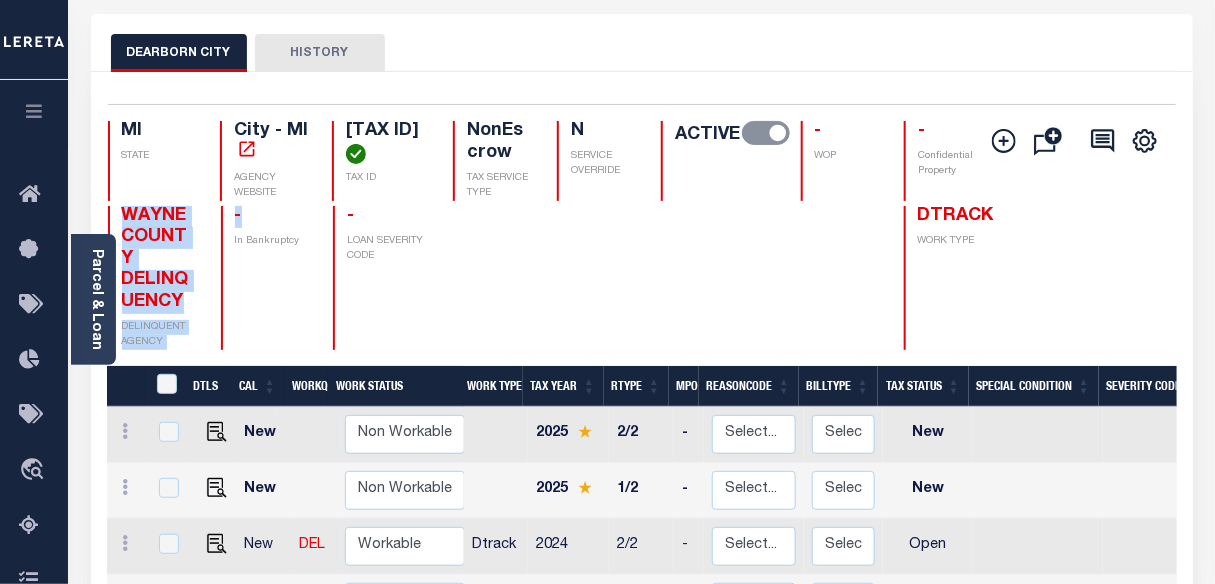 click on "WAYNE COUNTY DELINQUENCY
DELINQUENT AGENCY
-
In Bankruptcy
-
LOAN SEVERITY CODE
DTRACK
WORK TYPE" at bounding box center (553, 278) 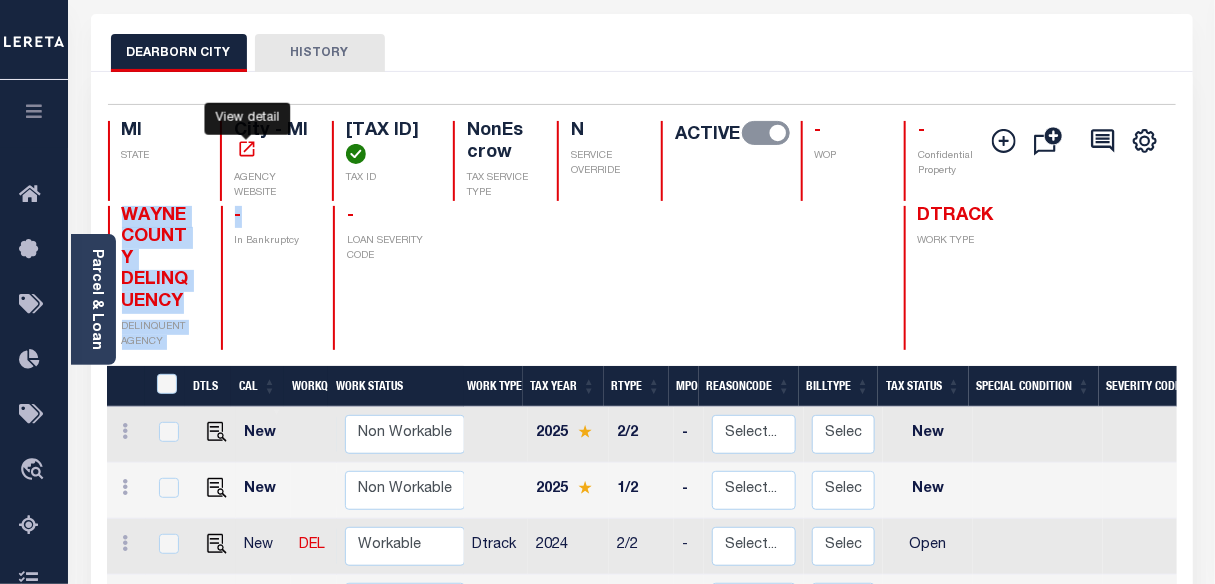 click 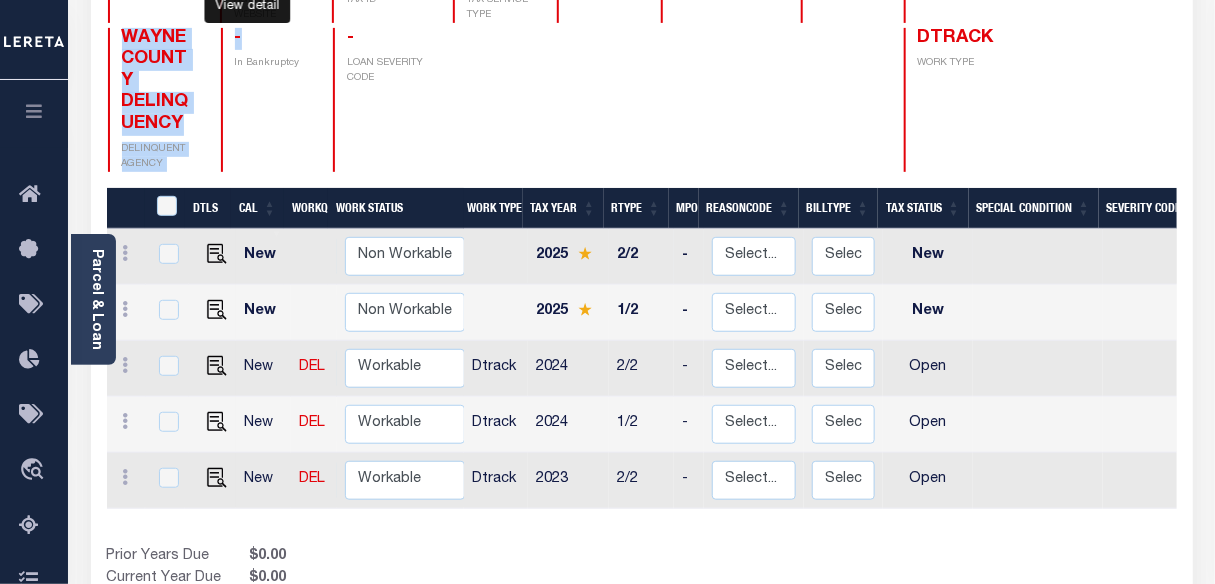 scroll, scrollTop: 272, scrollLeft: 0, axis: vertical 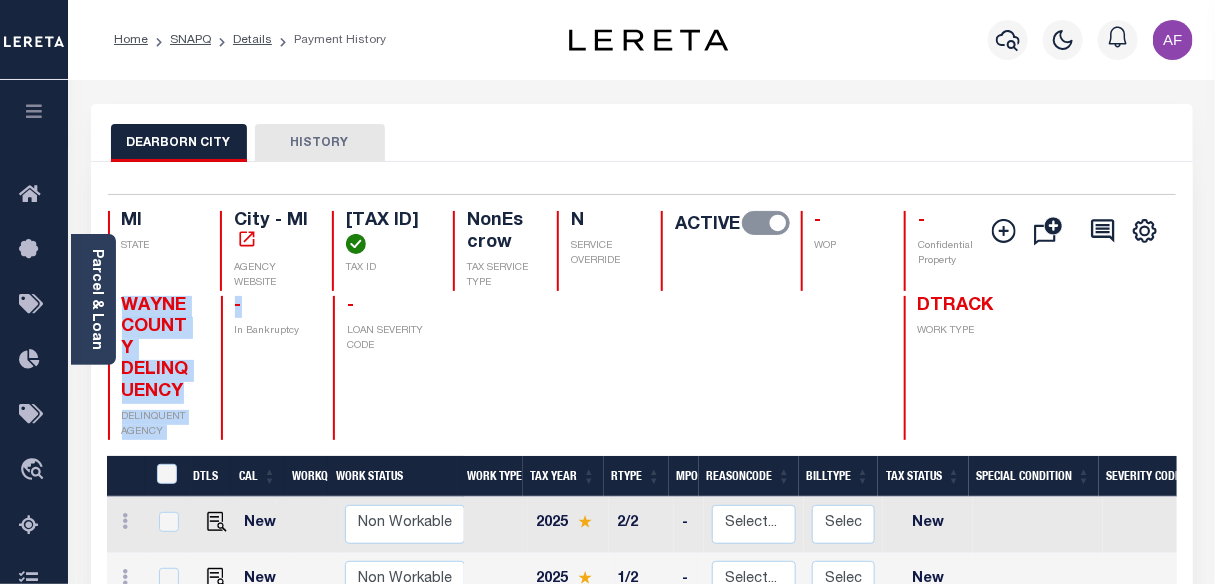 drag, startPoint x: 348, startPoint y: 217, endPoint x: 423, endPoint y: 242, distance: 79.05694 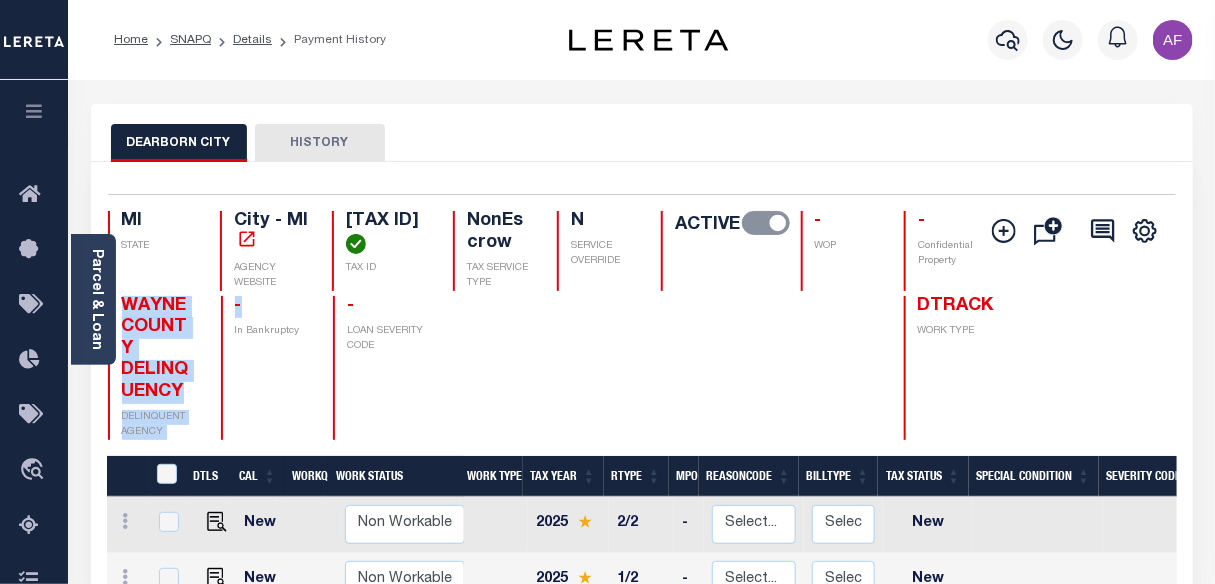 click on "[SSN]" at bounding box center (387, 232) 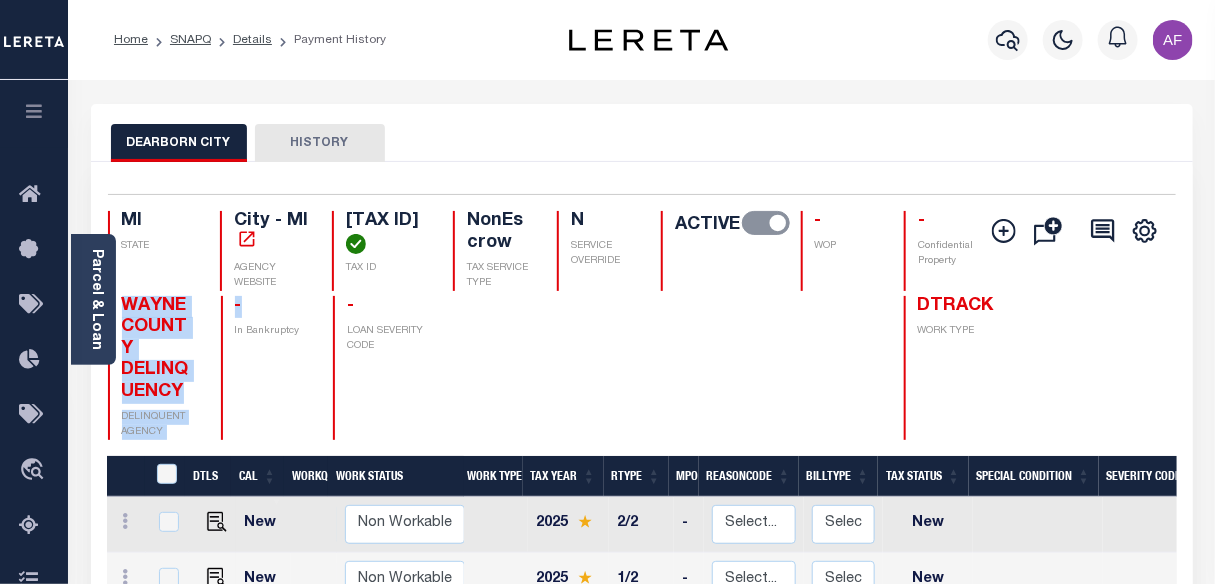 copy on "[SSN]" 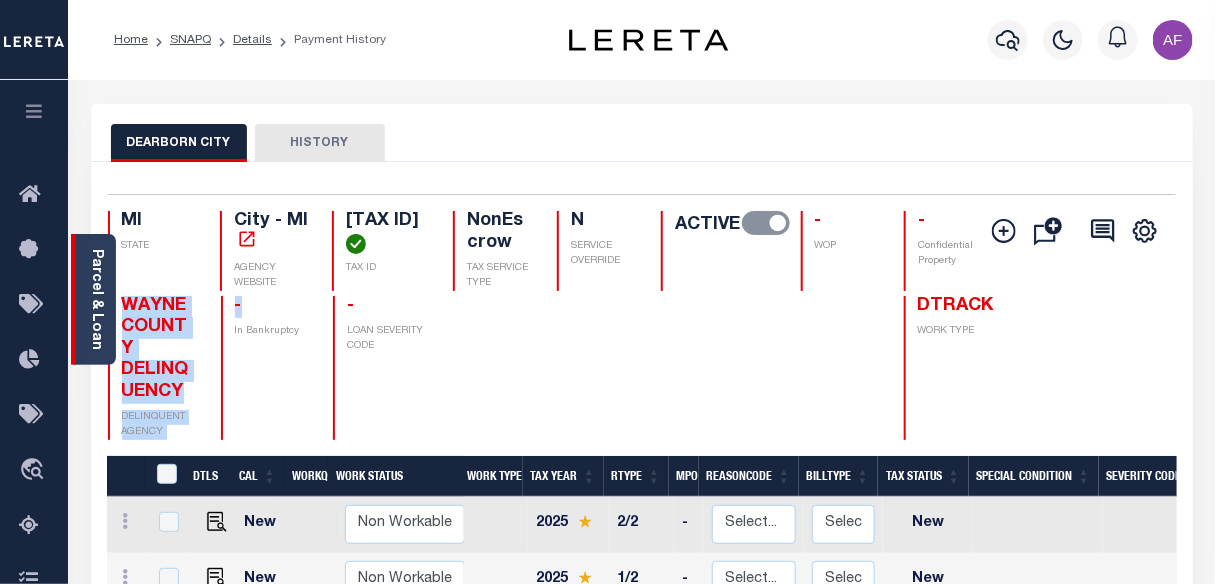 click on "Parcel & Loan" at bounding box center (96, 299) 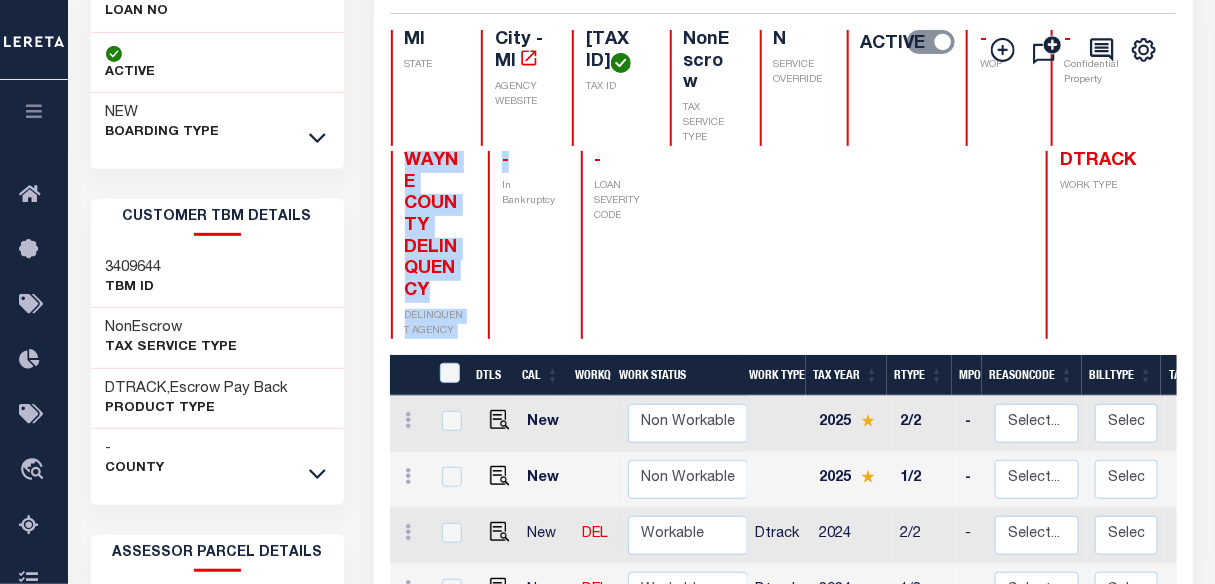 scroll, scrollTop: 272, scrollLeft: 0, axis: vertical 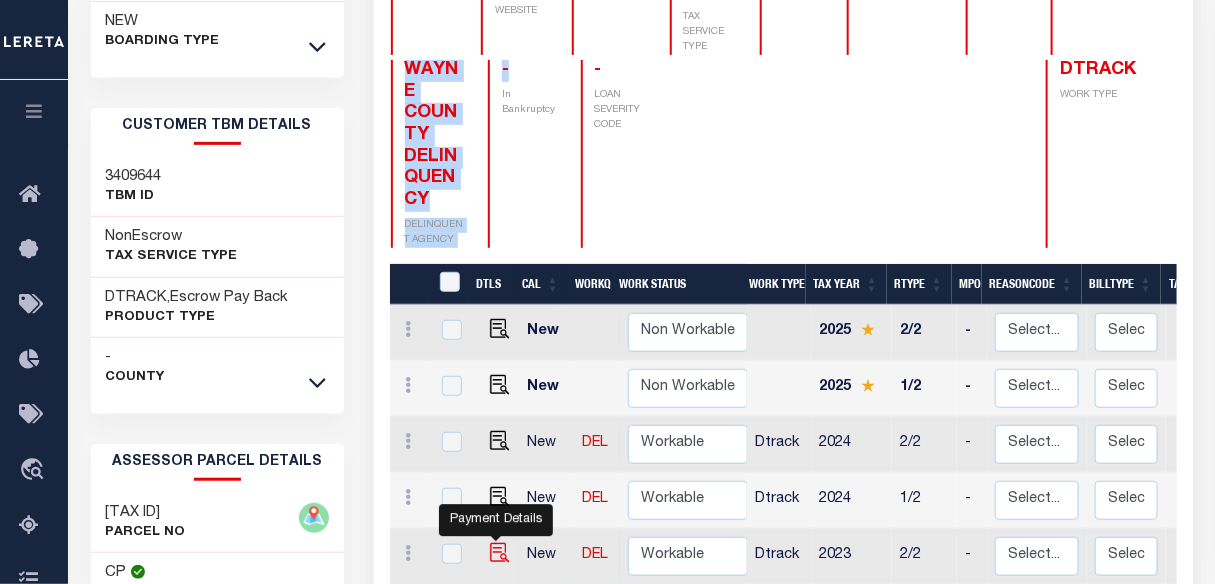 click at bounding box center [500, 553] 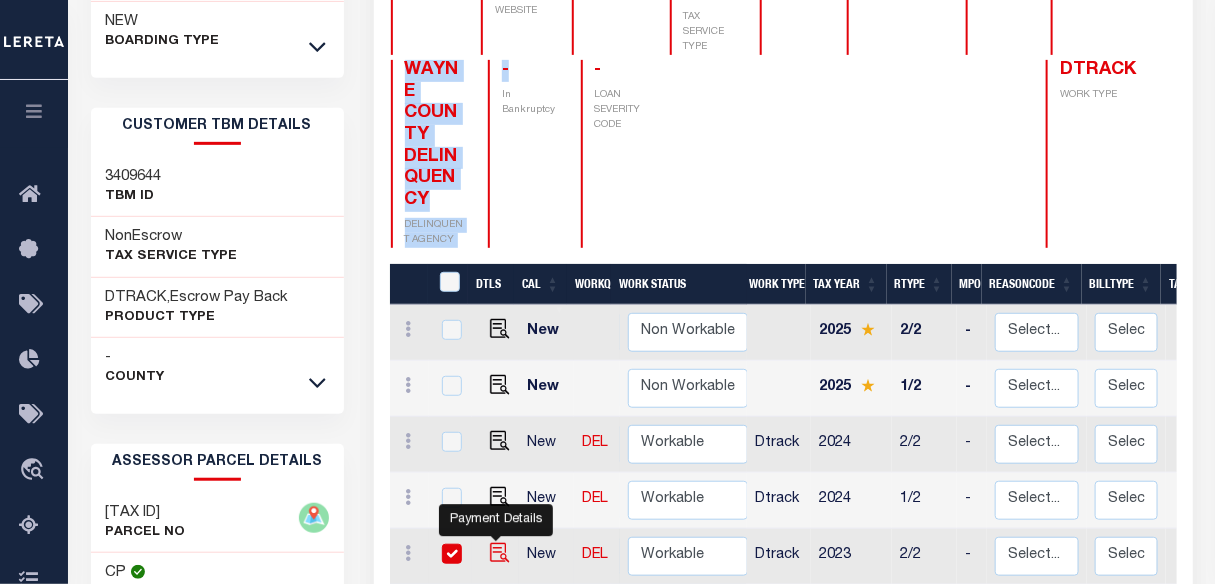 checkbox on "true" 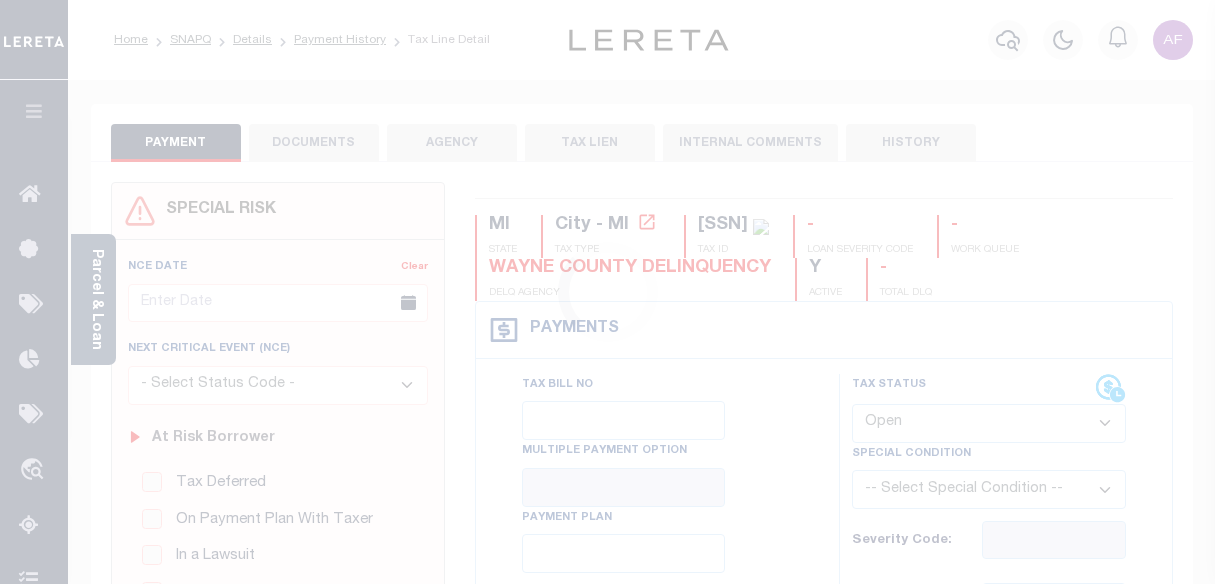select on "OP2" 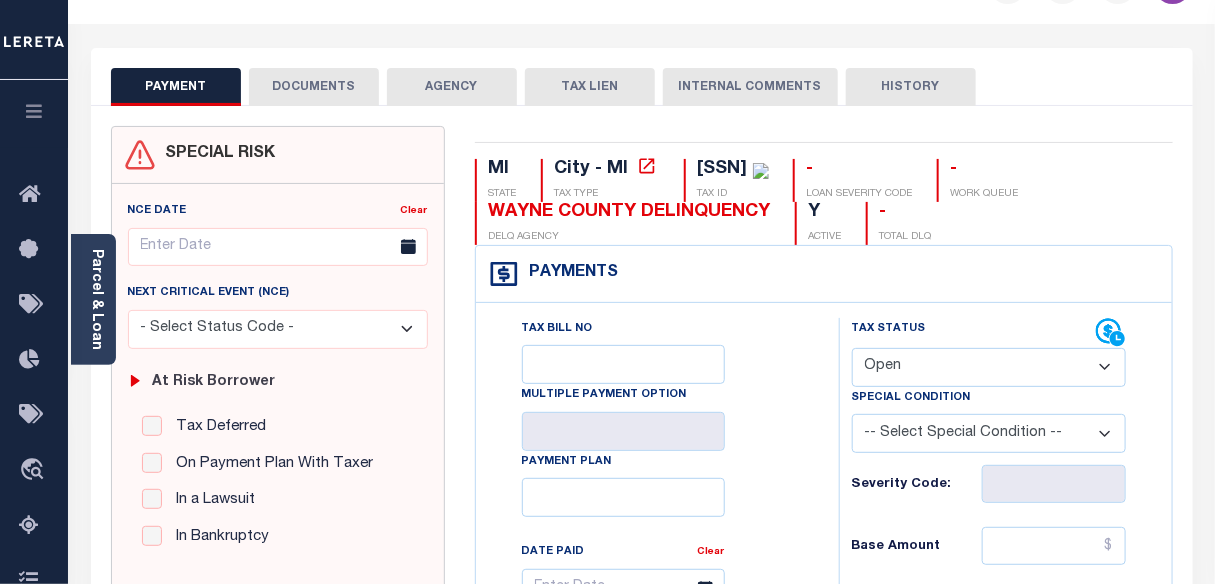 scroll, scrollTop: 181, scrollLeft: 0, axis: vertical 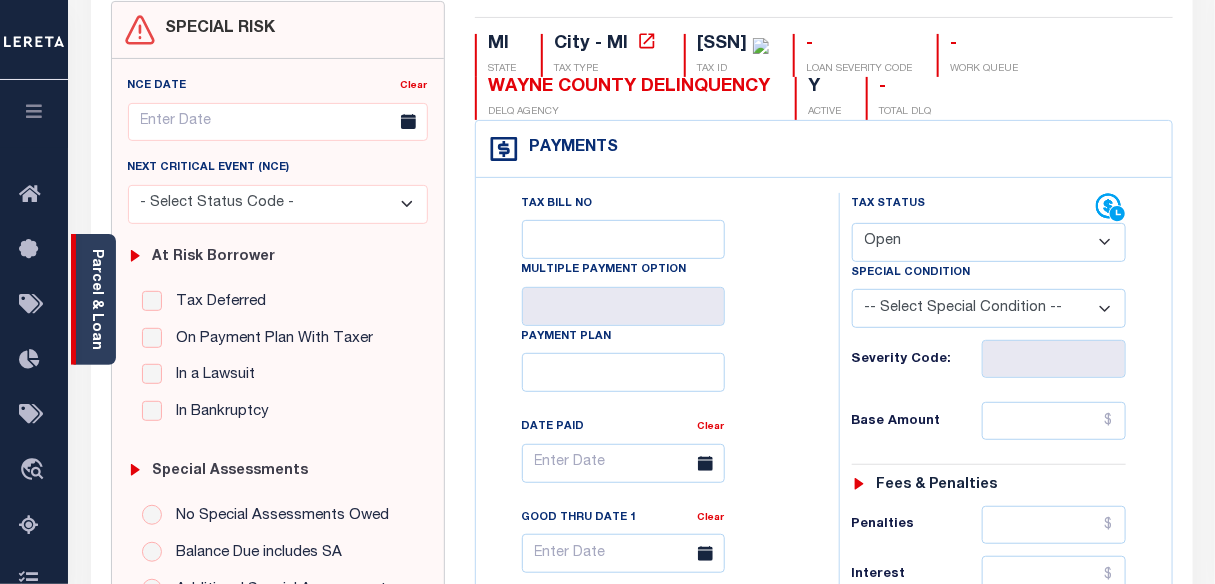 click on "Parcel & Loan" at bounding box center [93, 299] 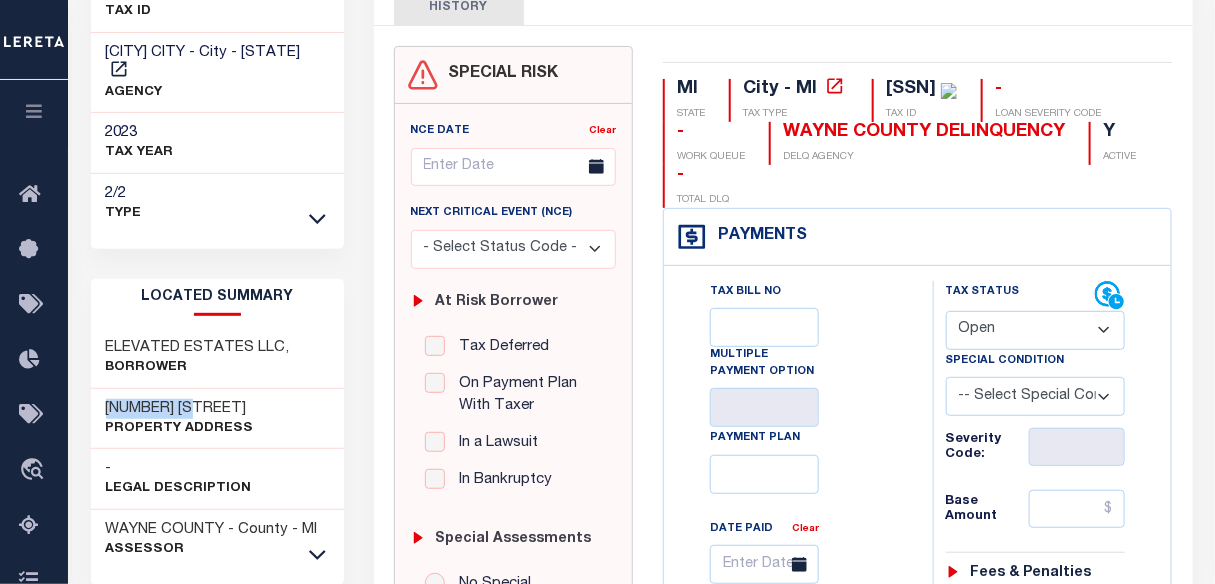 drag, startPoint x: 106, startPoint y: 387, endPoint x: 208, endPoint y: 387, distance: 102 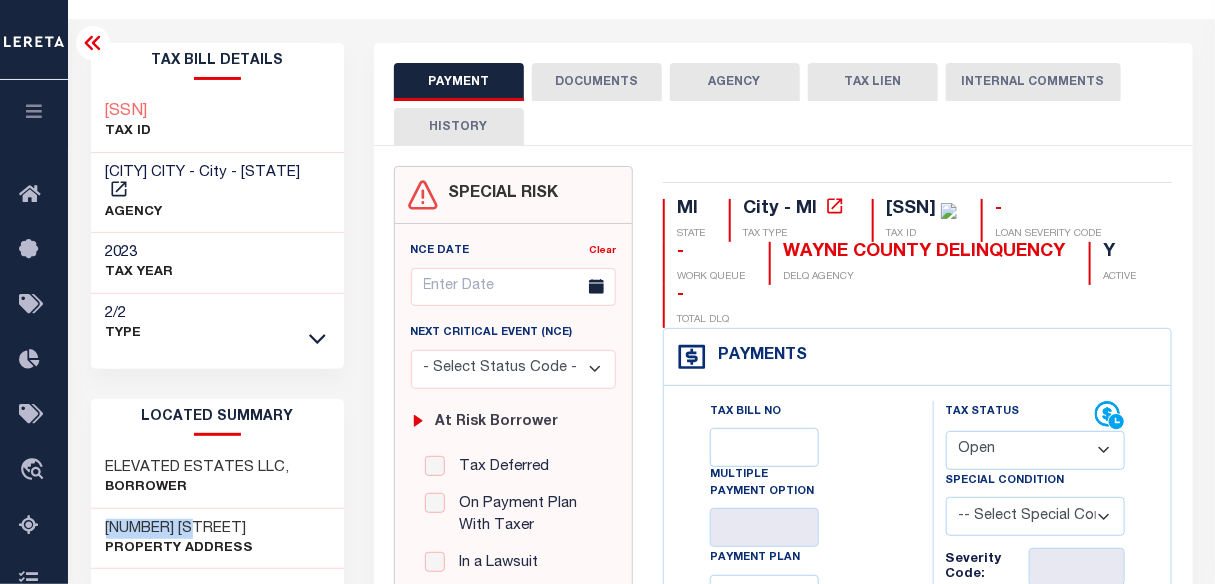 scroll, scrollTop: 0, scrollLeft: 0, axis: both 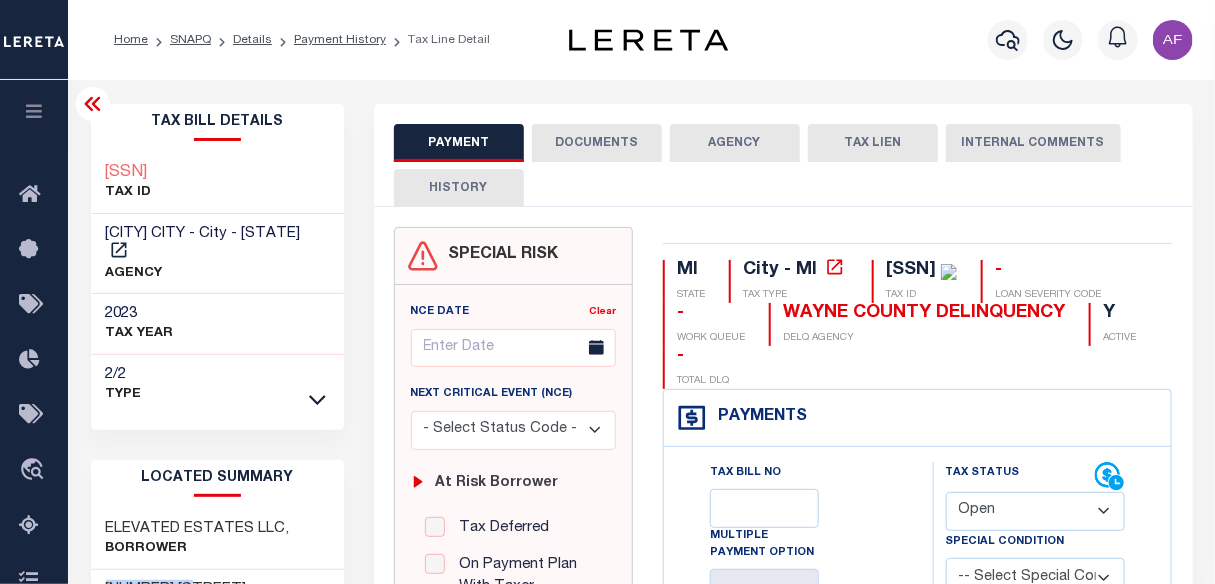 click 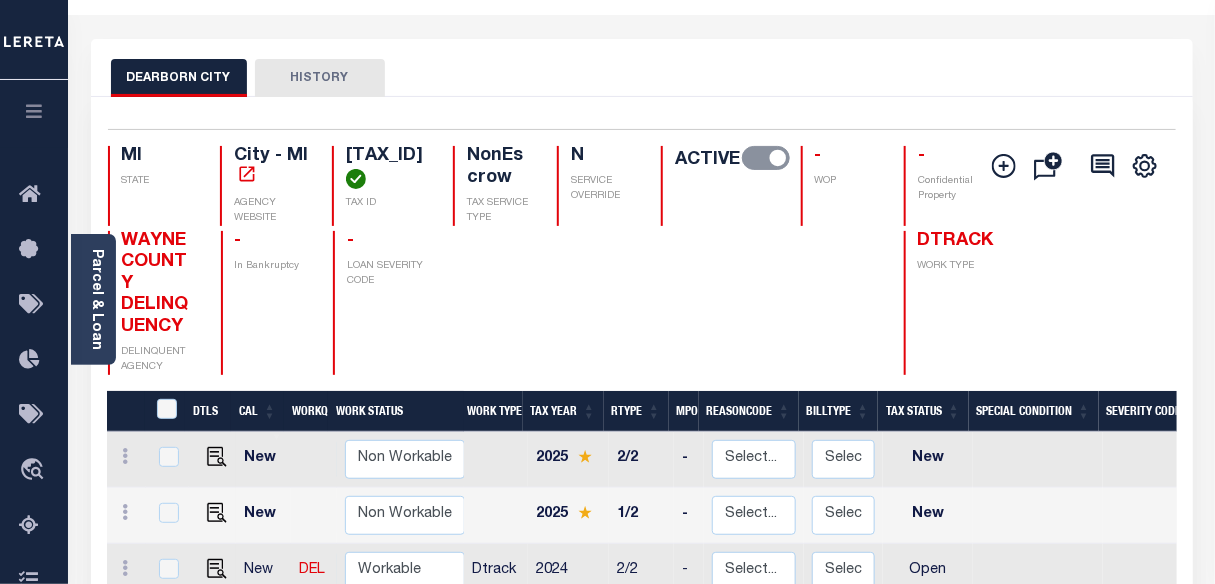 scroll, scrollTop: 60, scrollLeft: 0, axis: vertical 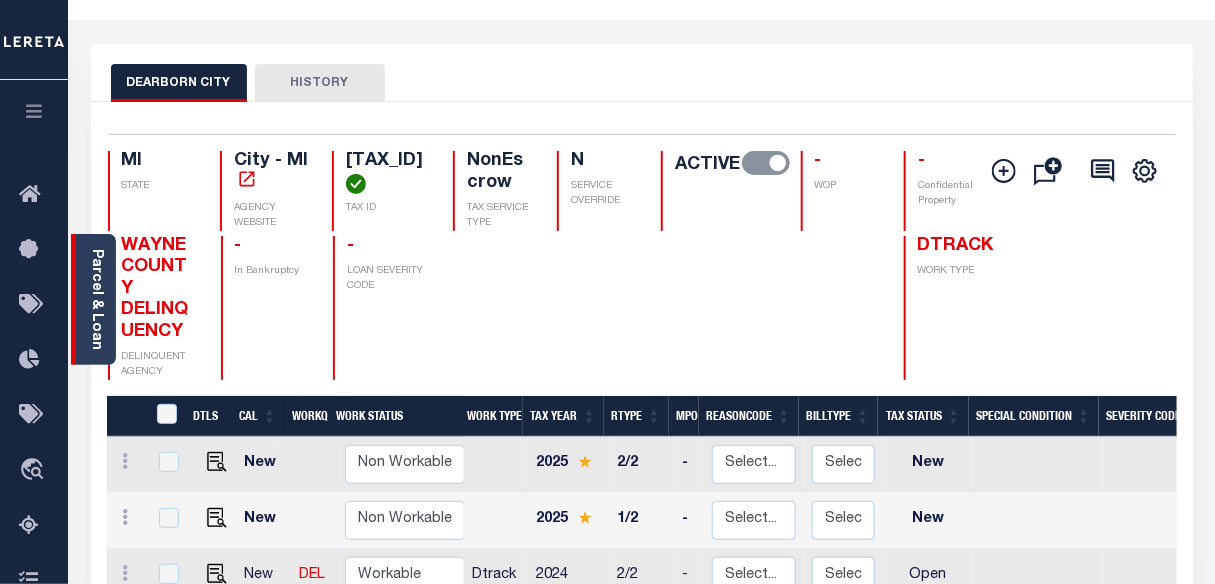 click on "Parcel & Loan" at bounding box center (96, 299) 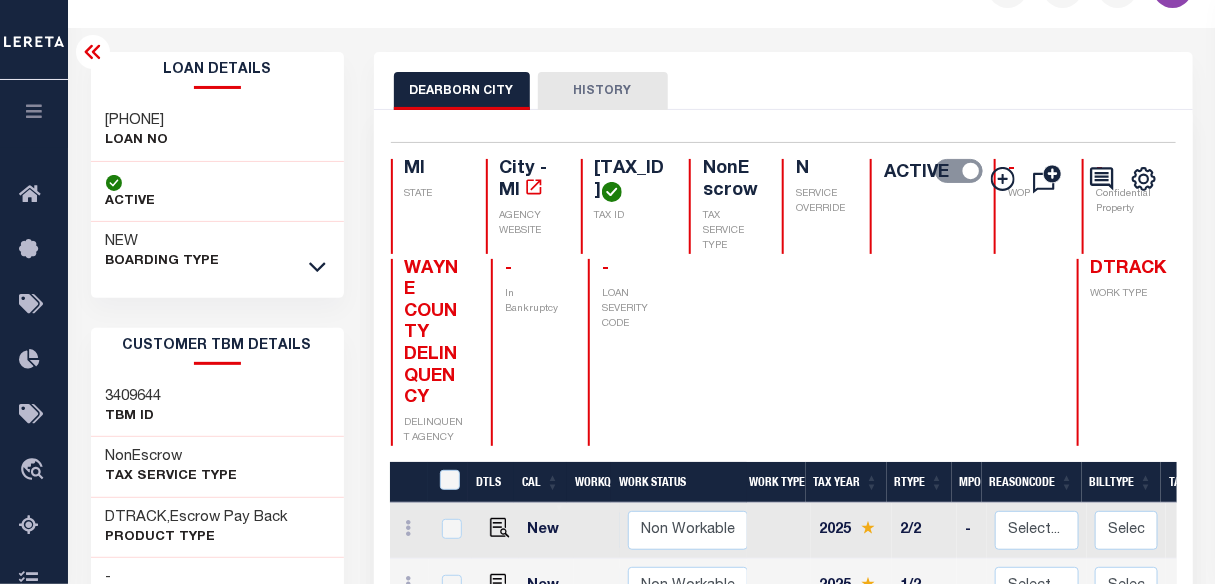 scroll, scrollTop: 181, scrollLeft: 0, axis: vertical 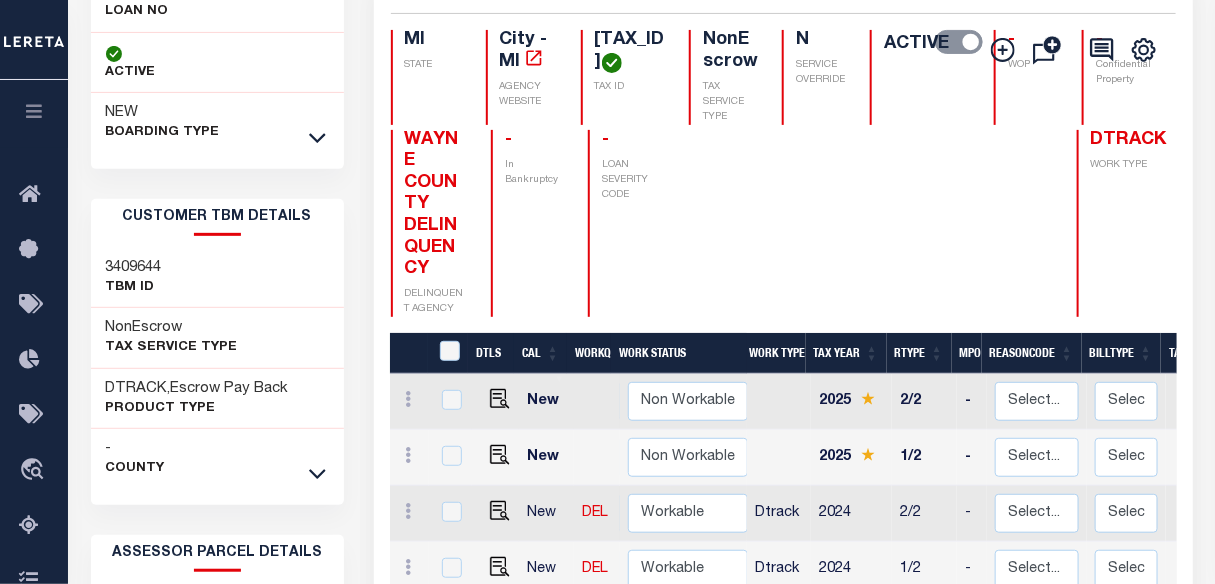 drag, startPoint x: 585, startPoint y: 38, endPoint x: 640, endPoint y: 80, distance: 69.2026 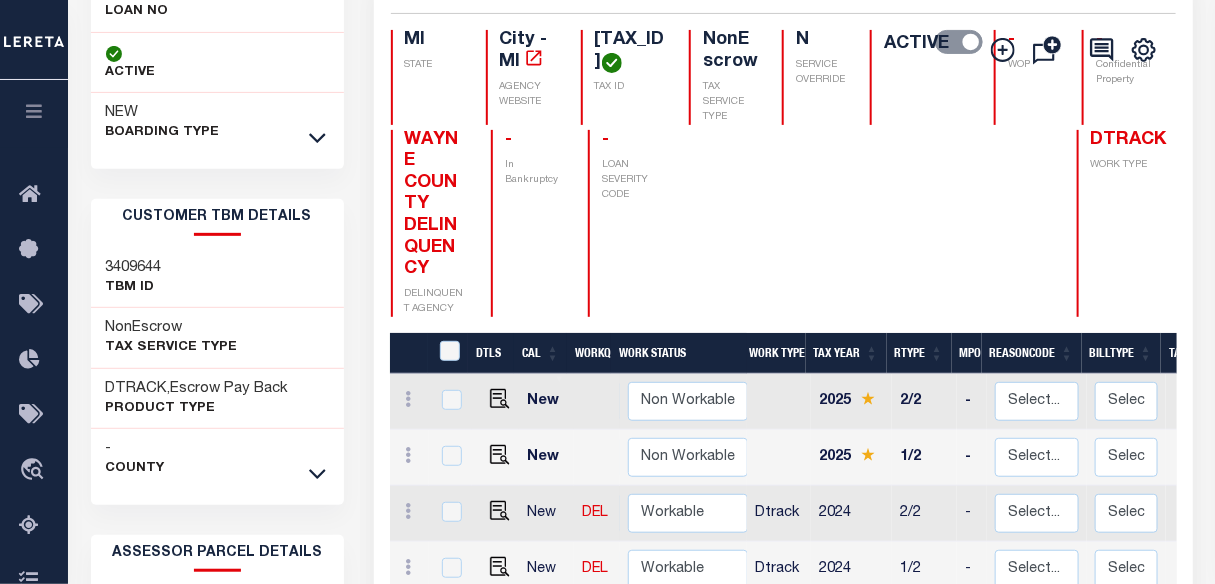 click on "[CITY] [STATE]
AGENCY WEBSITE
[TAX_ID]
TAX ID
NonEscrow
TAX SERVICE TYPE
N
SERVICE OVERRIDE
ACTIVE
-
WOP
-
Confidential Property" at bounding box center (775, 77) 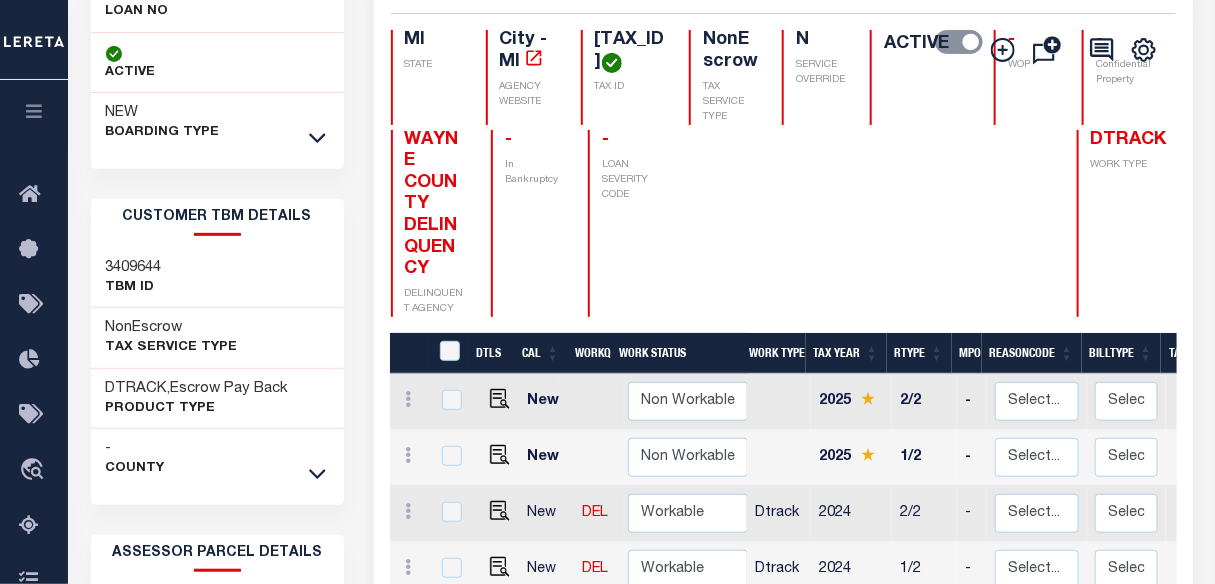 drag, startPoint x: 594, startPoint y: 61, endPoint x: 642, endPoint y: 80, distance: 51.62364 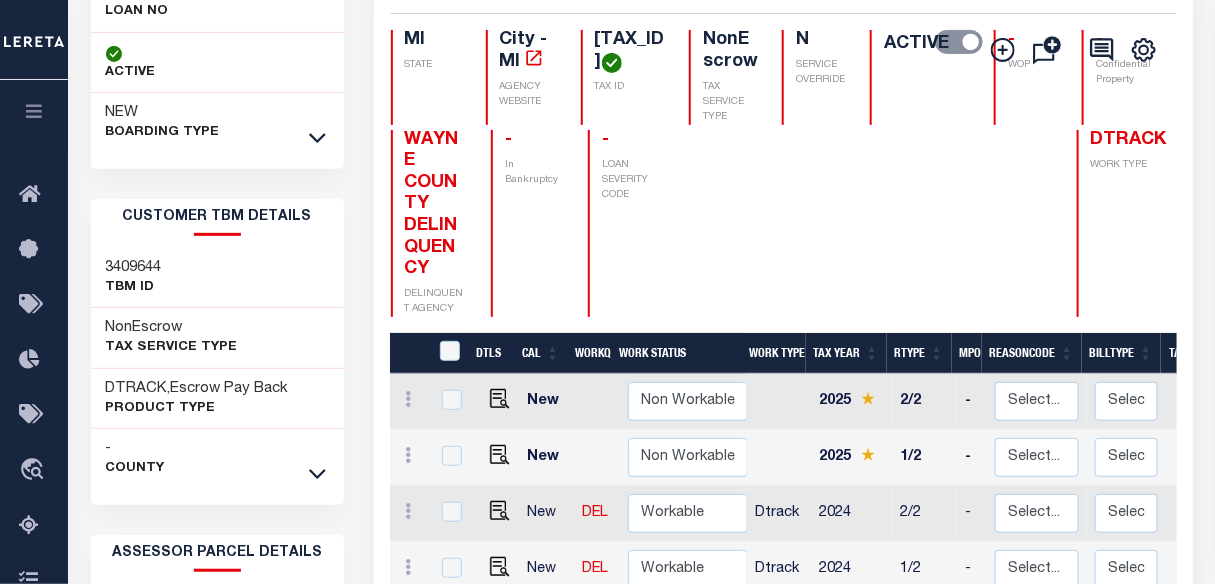 click on "[CITY] [STATE]
AGENCY WEBSITE
[TAX_ID]
TAX ID
NonEscrow
TAX SERVICE TYPE
N
SERVICE OVERRIDE
ACTIVE
-
WOP
-
Confidential Property" at bounding box center (775, 77) 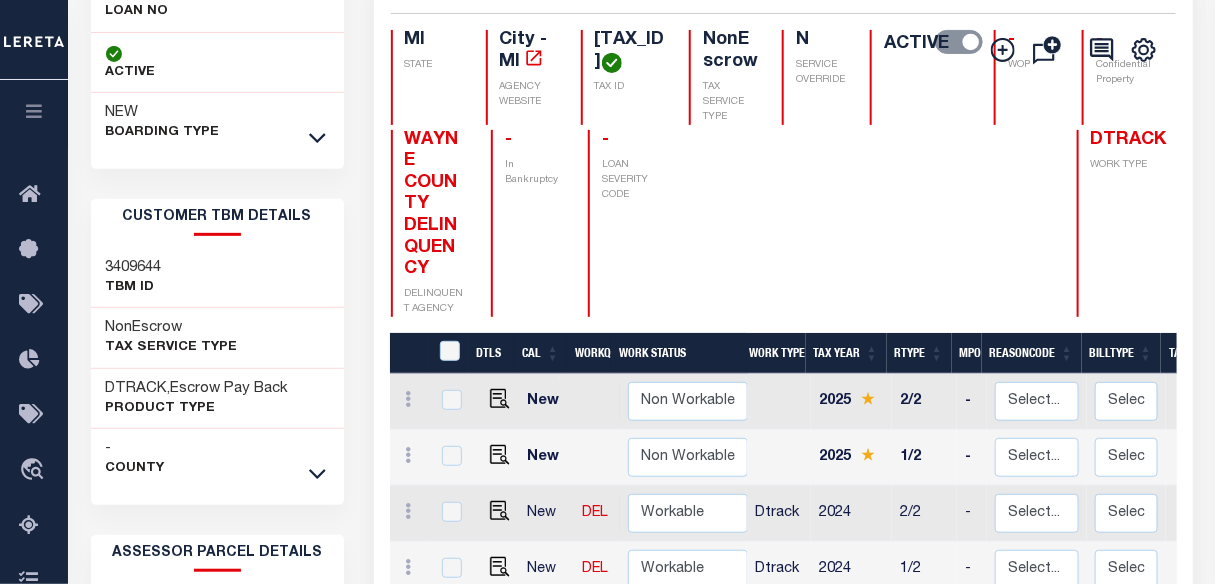 copy on "[NUMBER]" 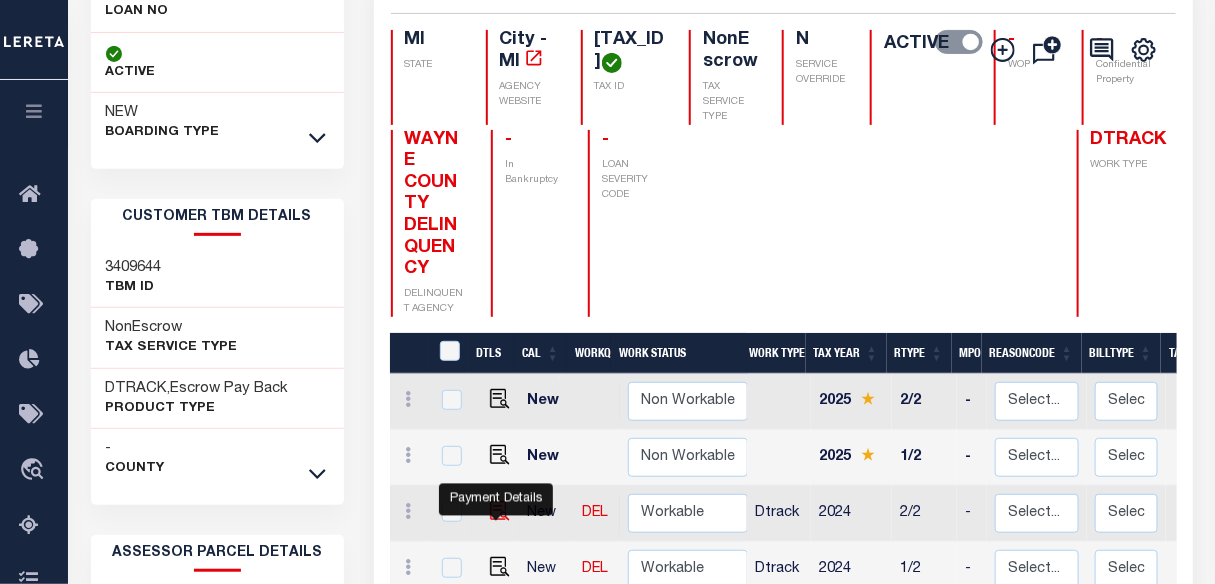 click at bounding box center [500, 511] 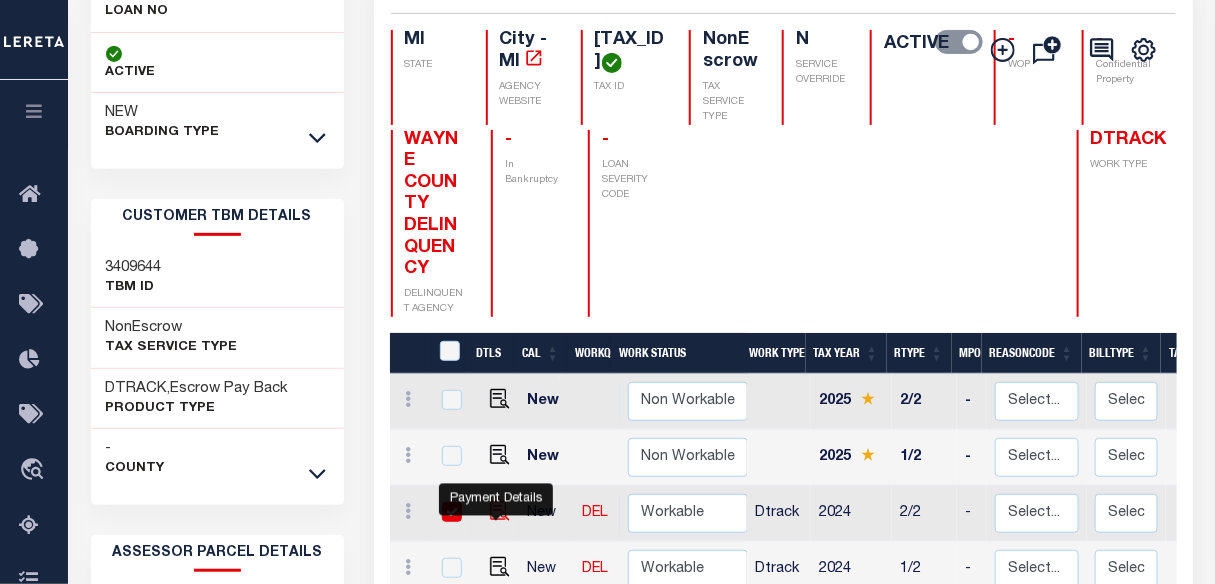 checkbox on "true" 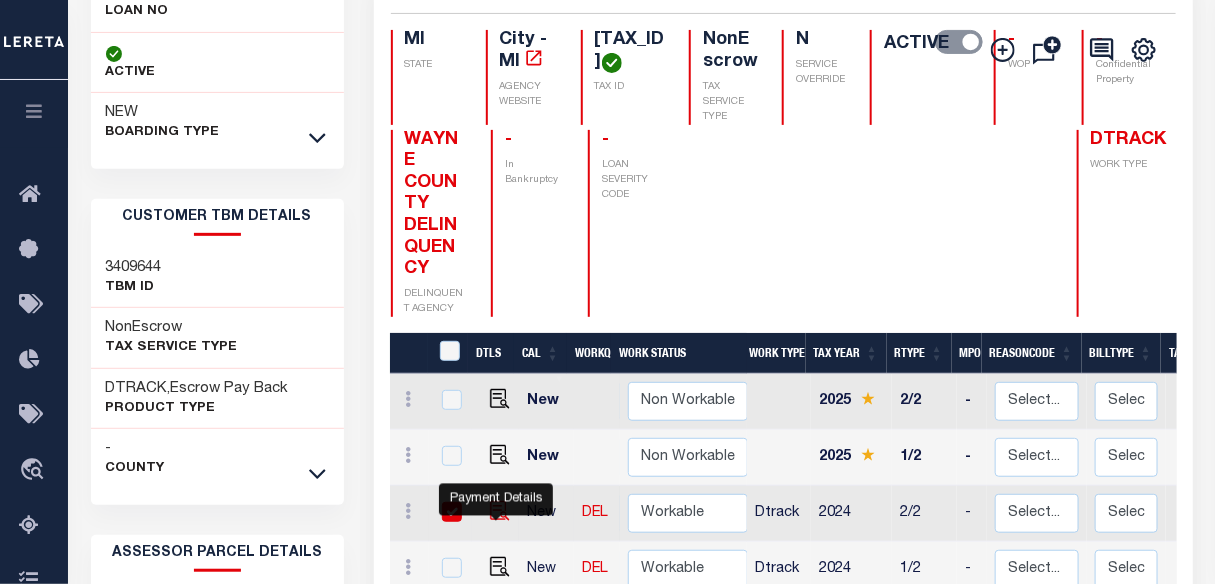 checkbox on "true" 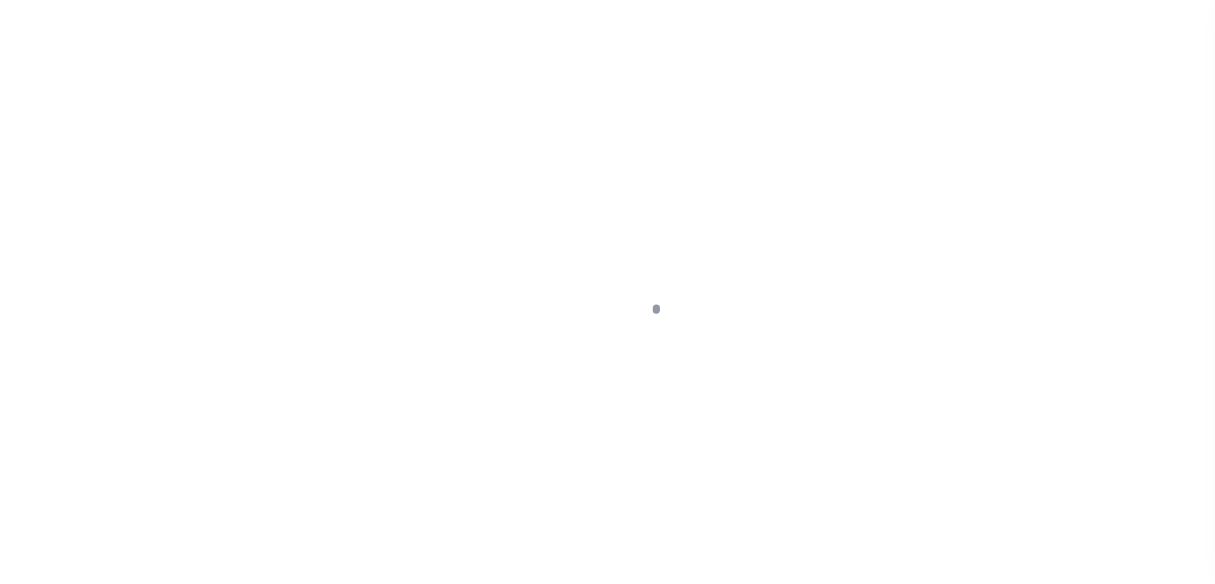 select on "OP2" 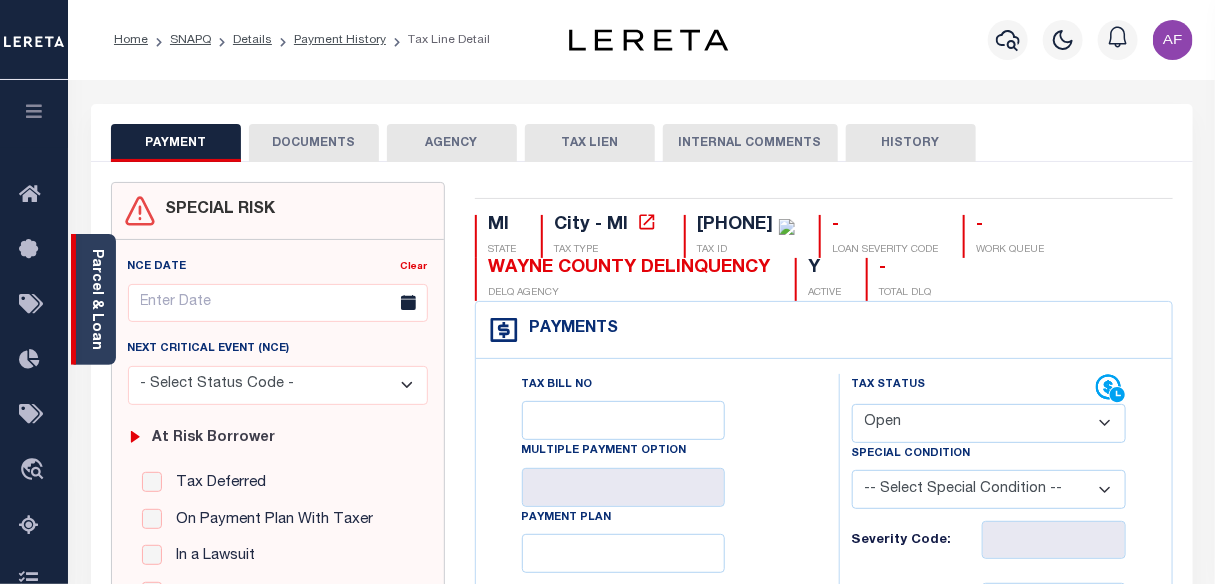 click on "Parcel & Loan" at bounding box center (96, 299) 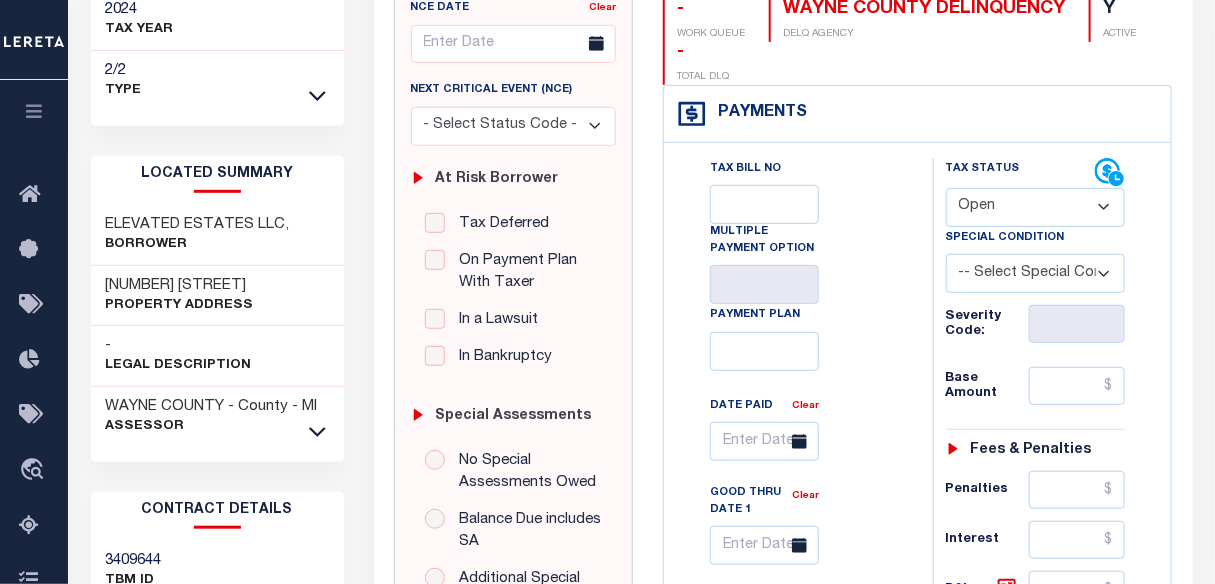 scroll, scrollTop: 363, scrollLeft: 0, axis: vertical 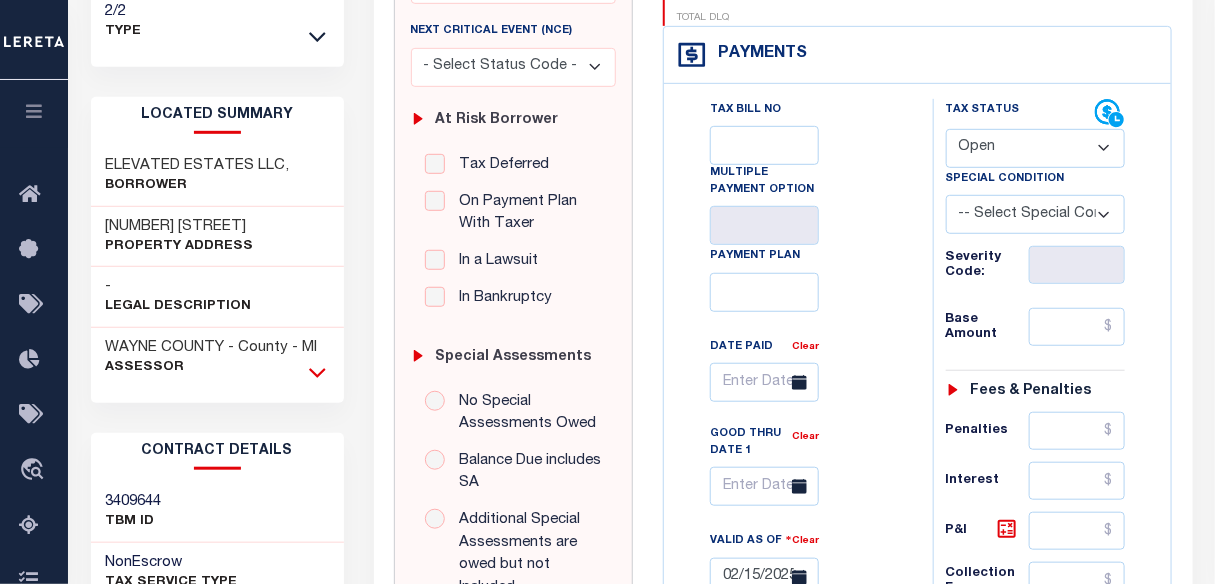click 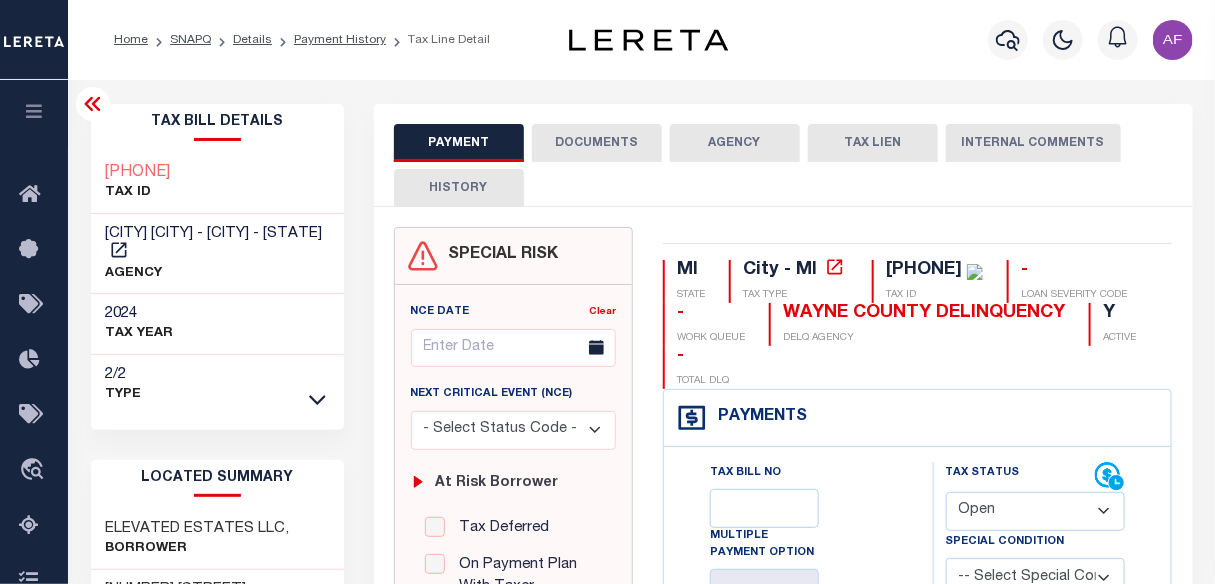 scroll, scrollTop: 0, scrollLeft: 0, axis: both 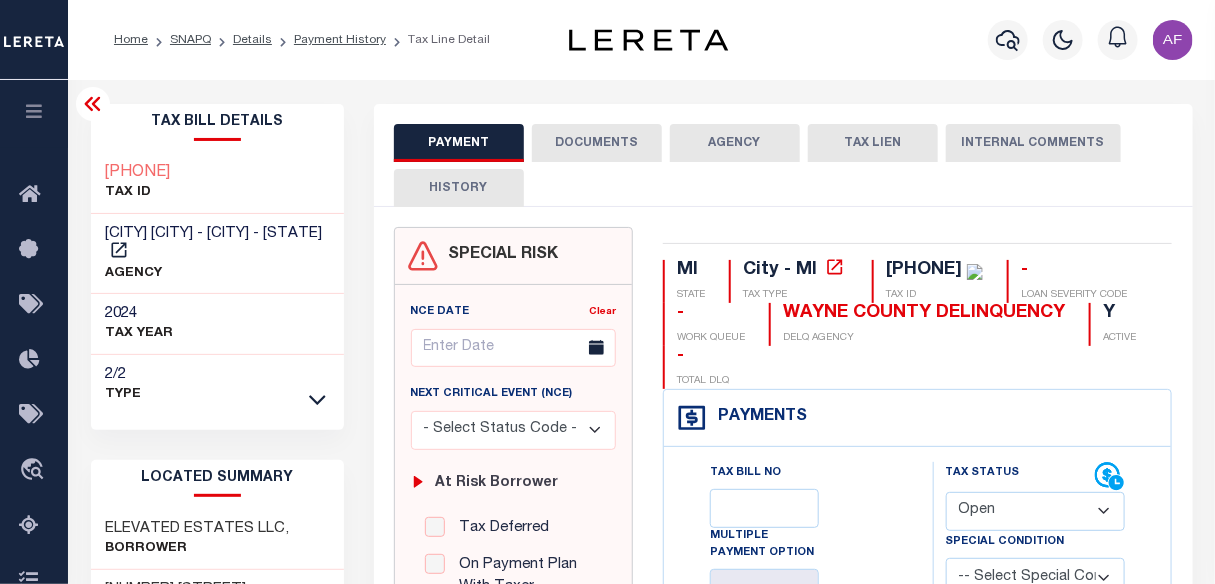 click 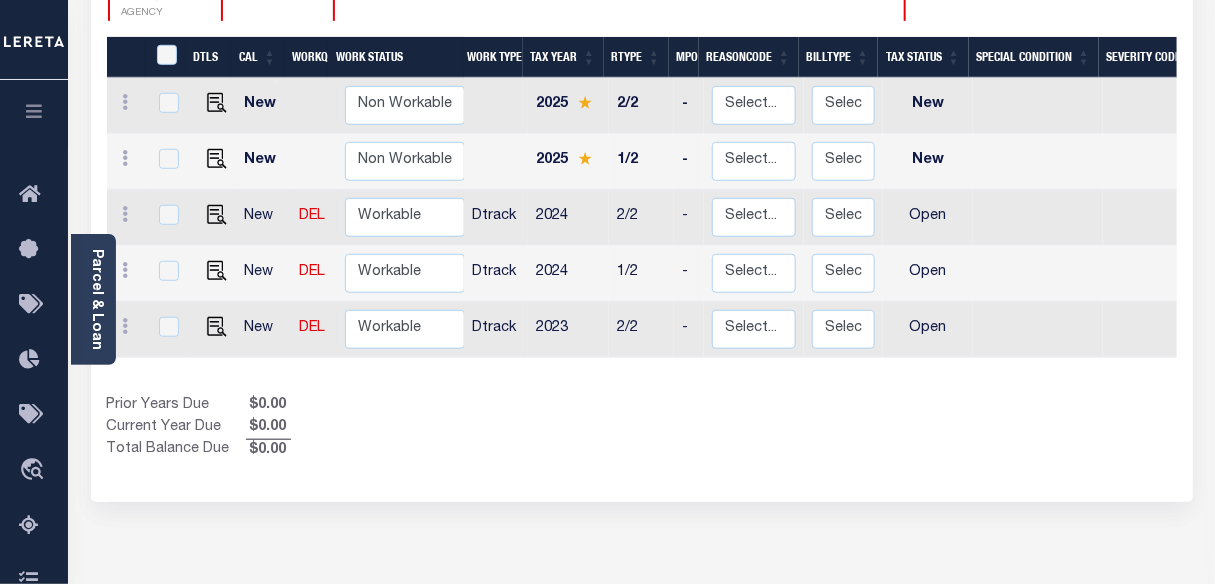 scroll, scrollTop: 425, scrollLeft: 0, axis: vertical 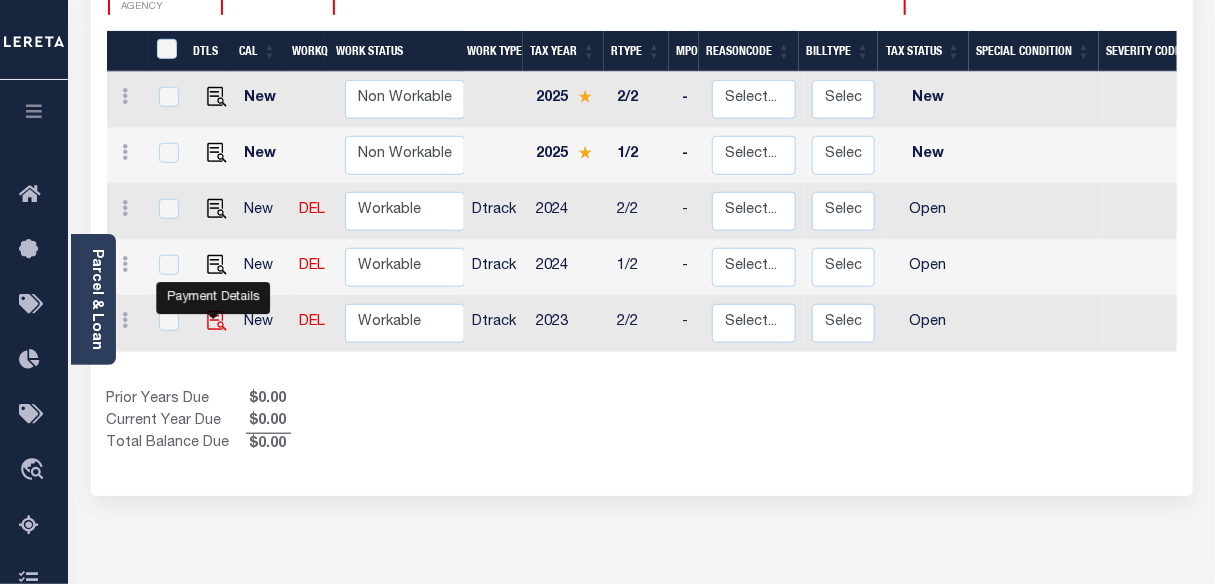 click at bounding box center [217, 321] 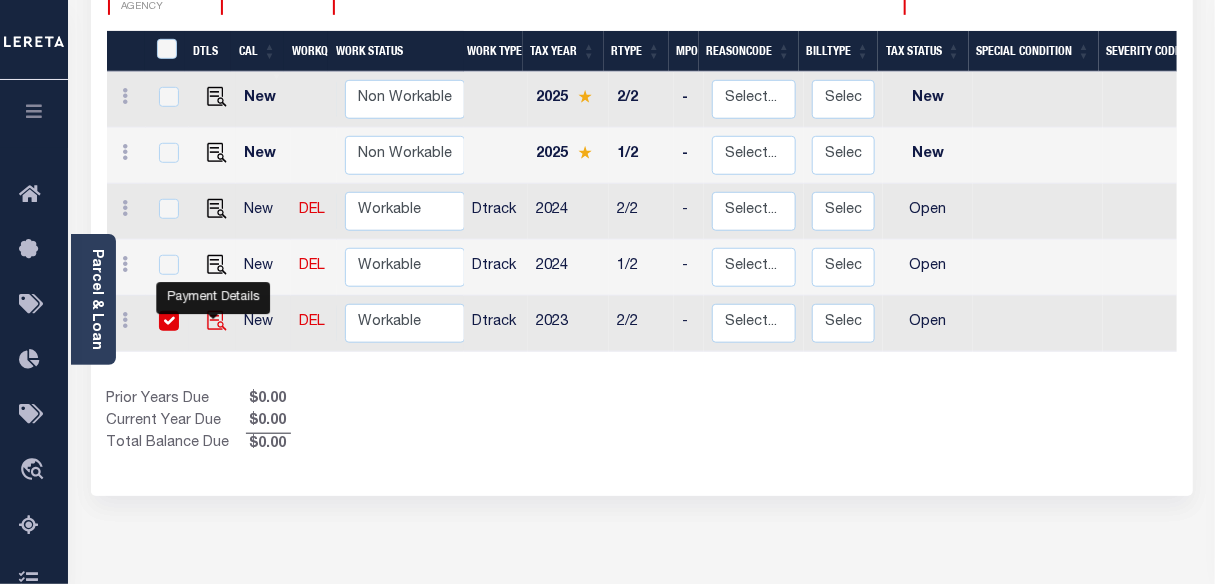 checkbox on "true" 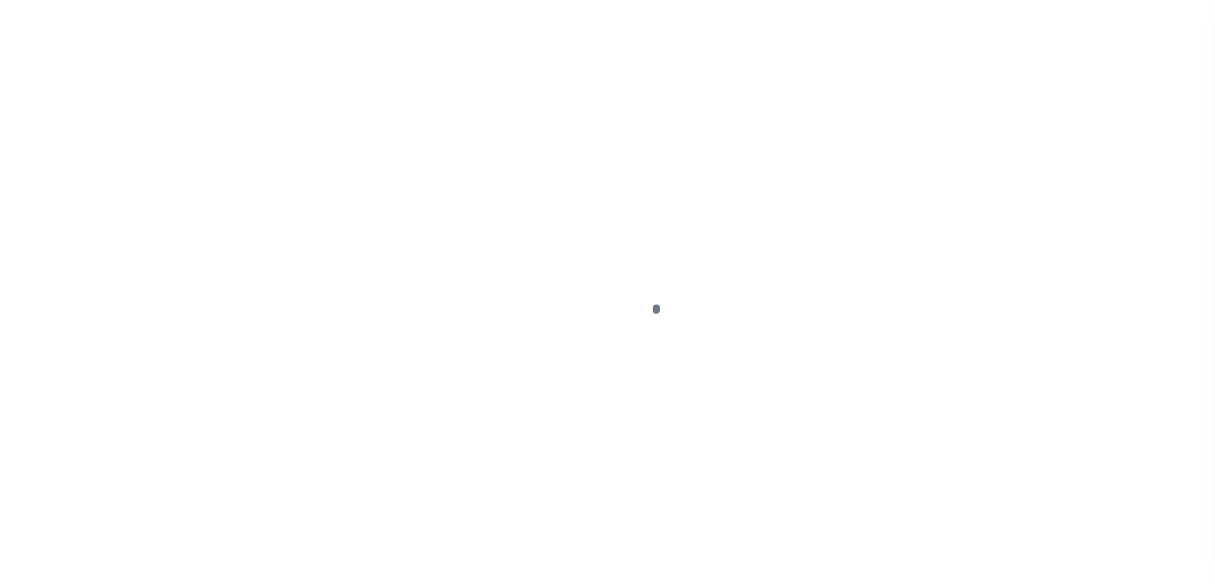 scroll, scrollTop: 0, scrollLeft: 0, axis: both 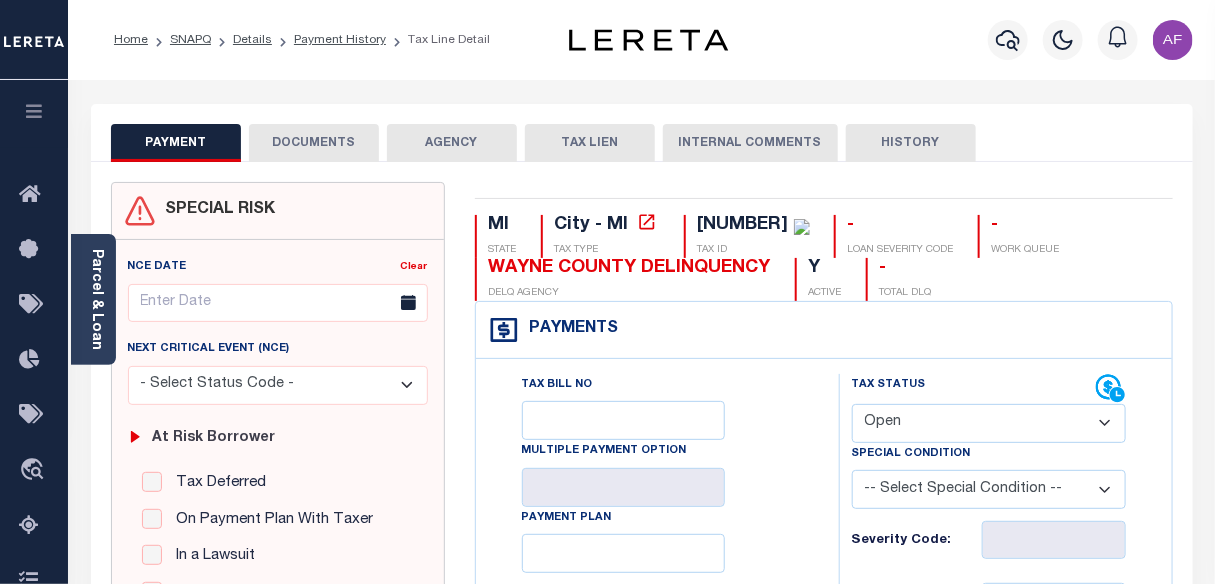click on "- Select Status Code -
Open
Due/Unpaid
Paid
Incomplete
No Tax Due
Internal Refund Processed
New" at bounding box center [989, 423] 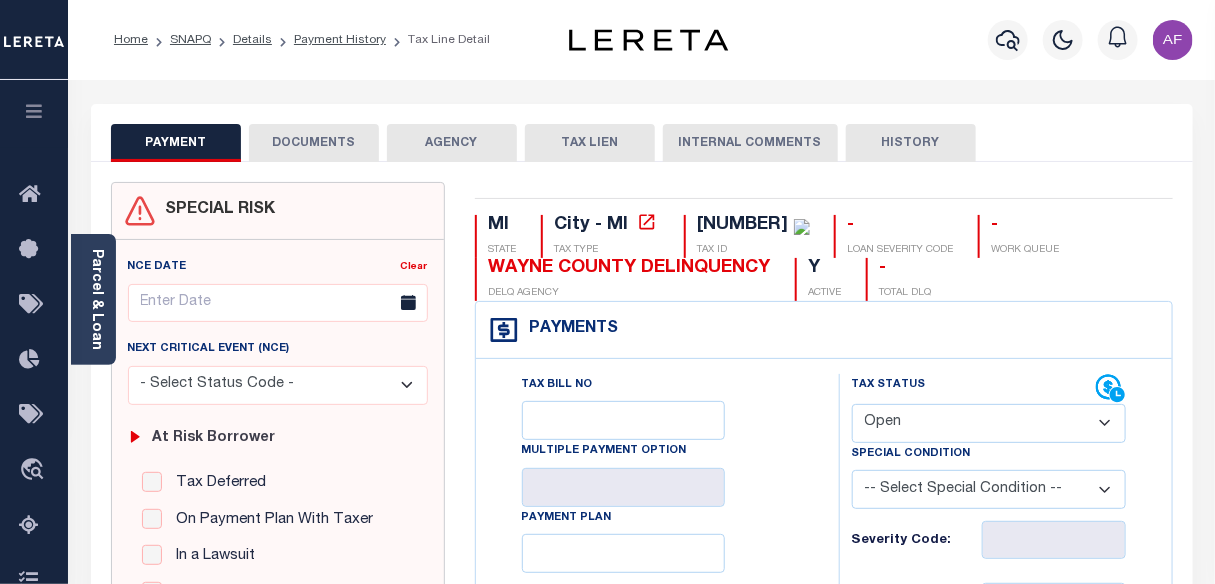 select on "PYD" 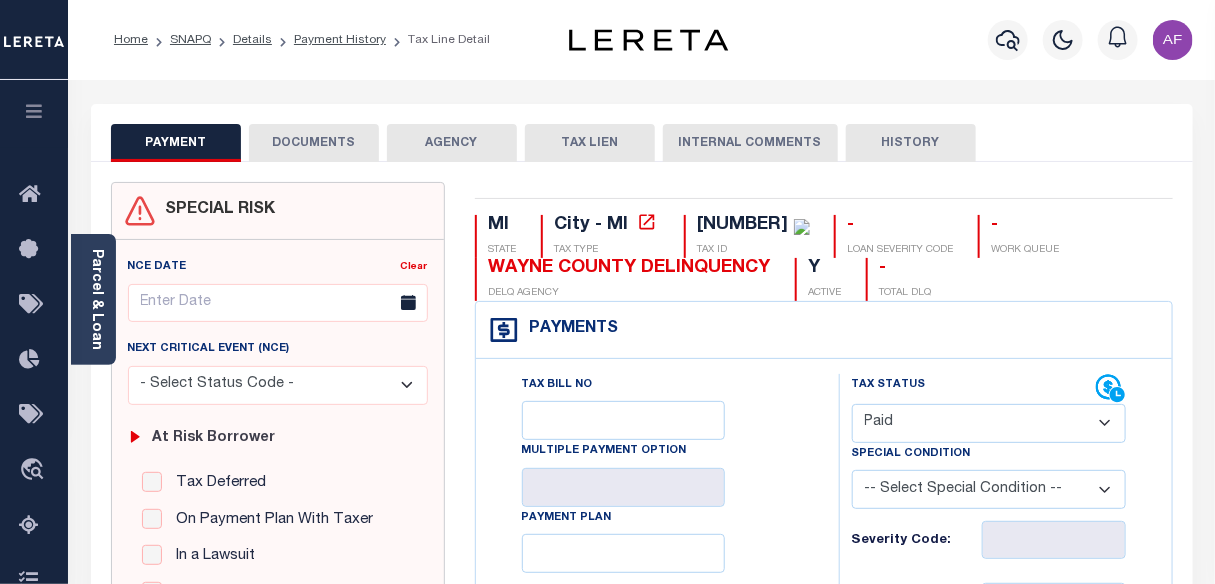 click on "- Select Status Code -
Open
Due/Unpaid
Paid
Incomplete
No Tax Due
Internal Refund Processed
New" at bounding box center [989, 423] 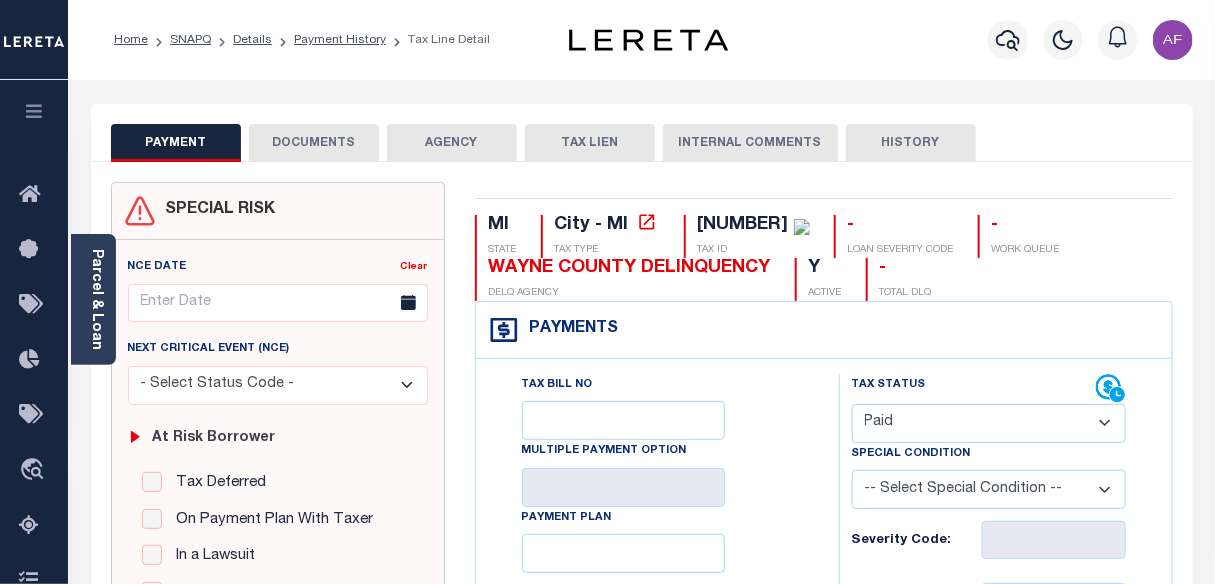 type on "08/06/2025" 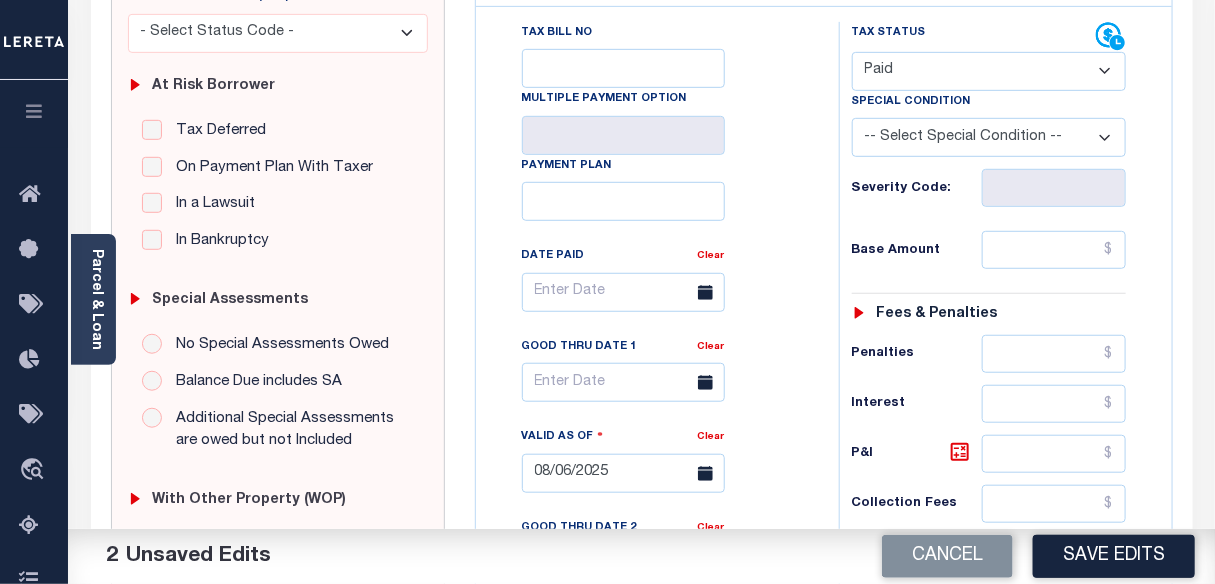 scroll, scrollTop: 363, scrollLeft: 0, axis: vertical 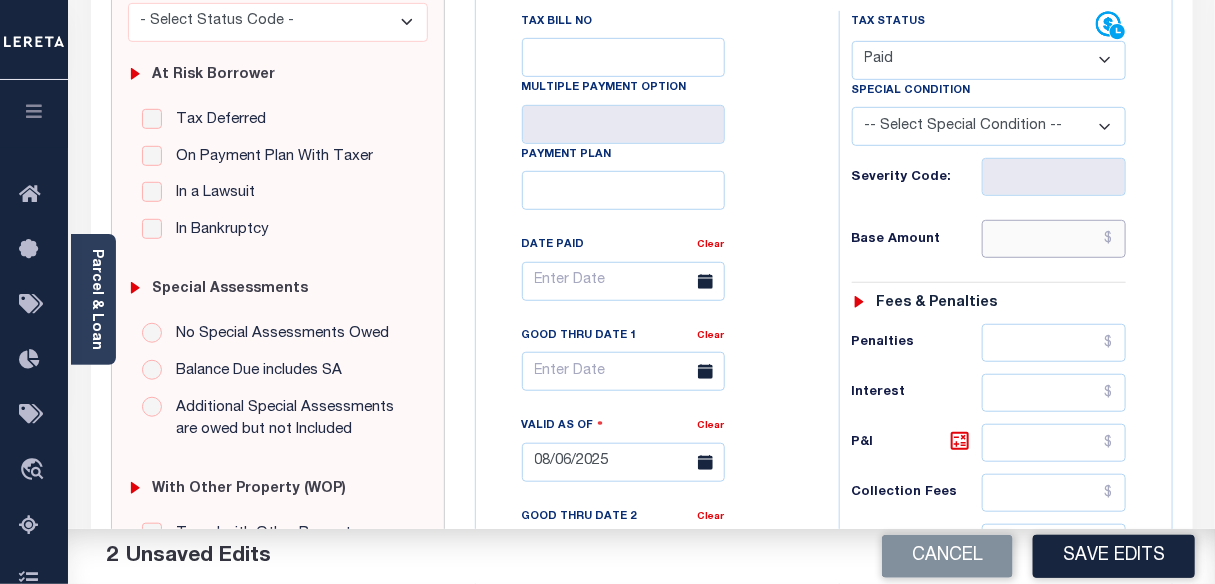 click at bounding box center [1054, 239] 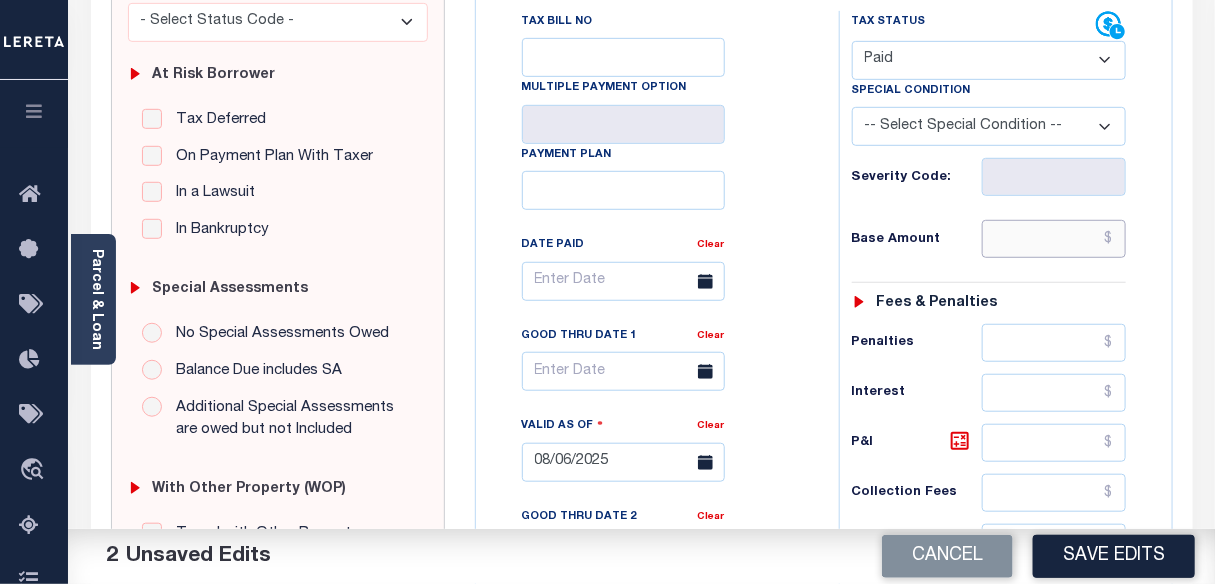 click at bounding box center (1054, 239) 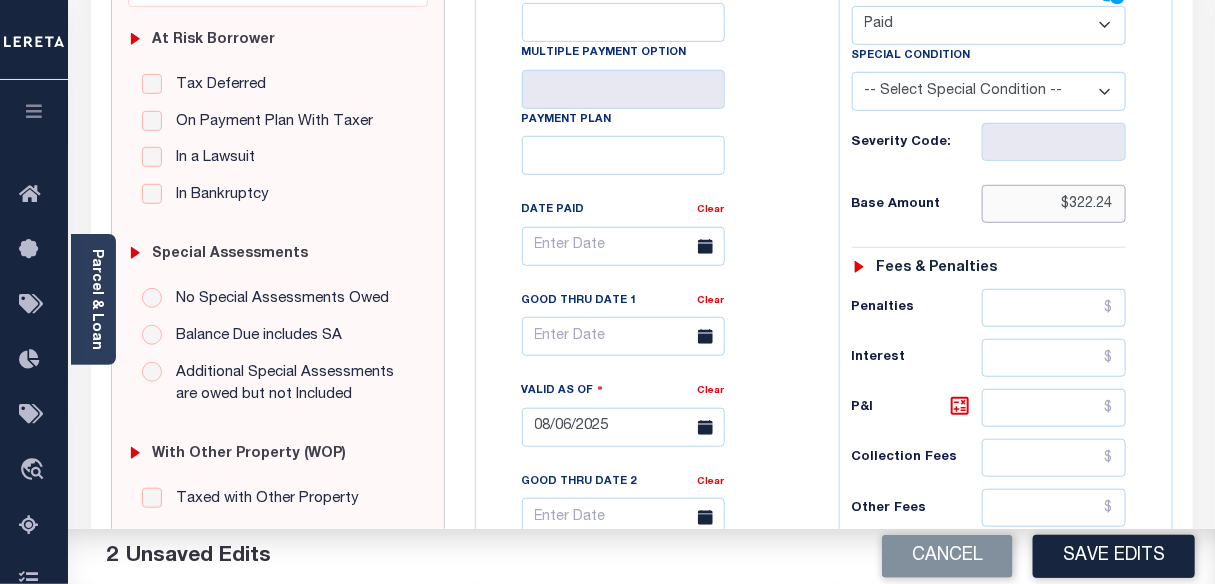 scroll, scrollTop: 636, scrollLeft: 0, axis: vertical 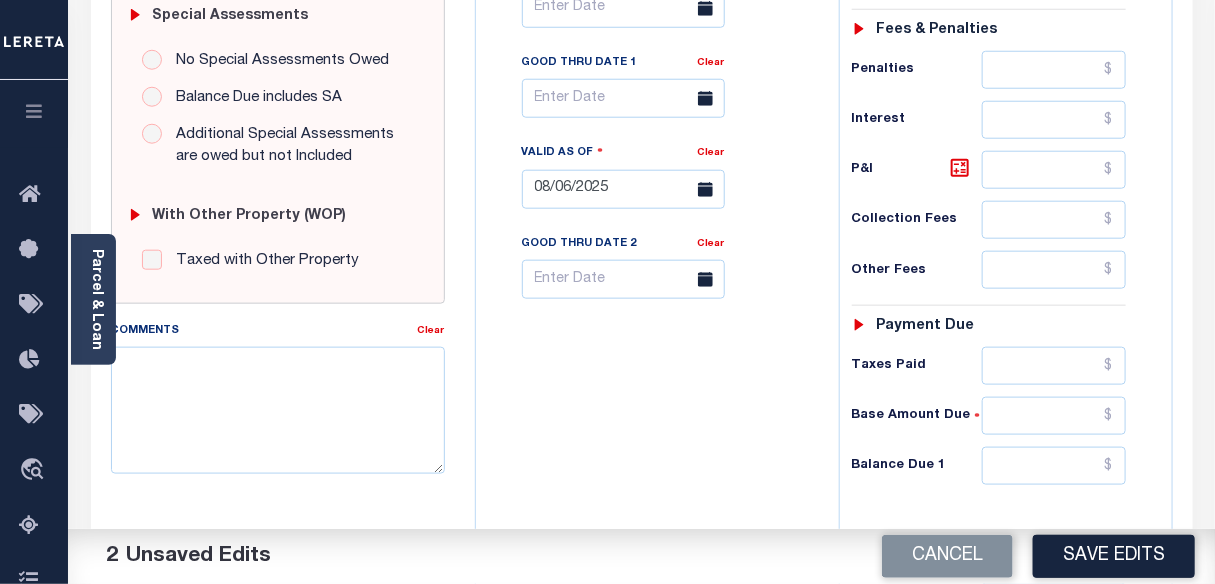 type on "$322.24" 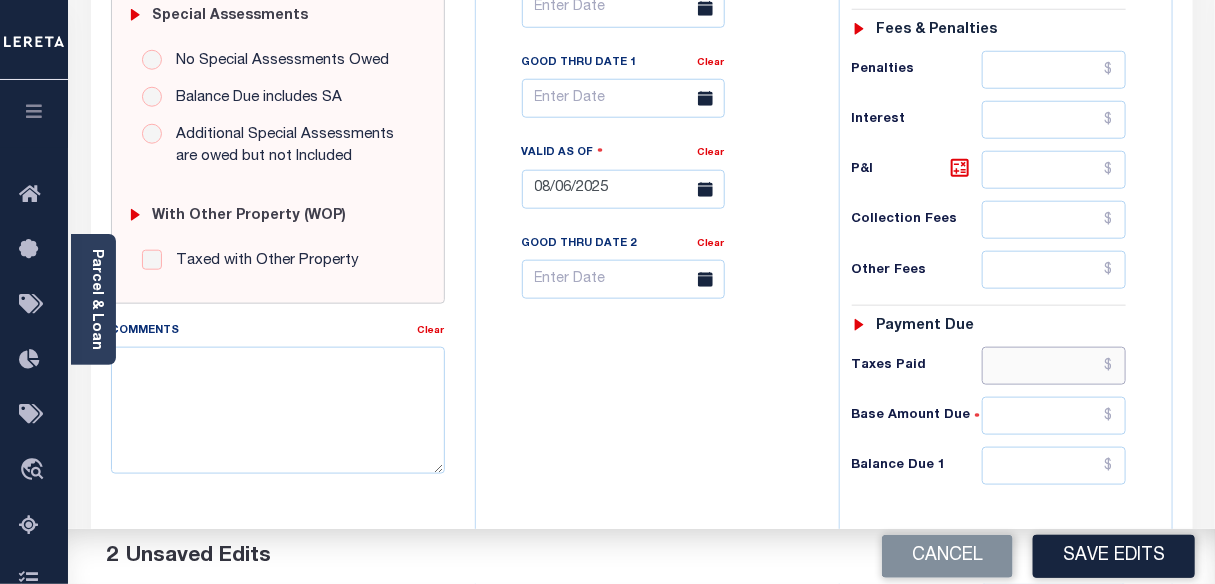 click at bounding box center [1054, 366] 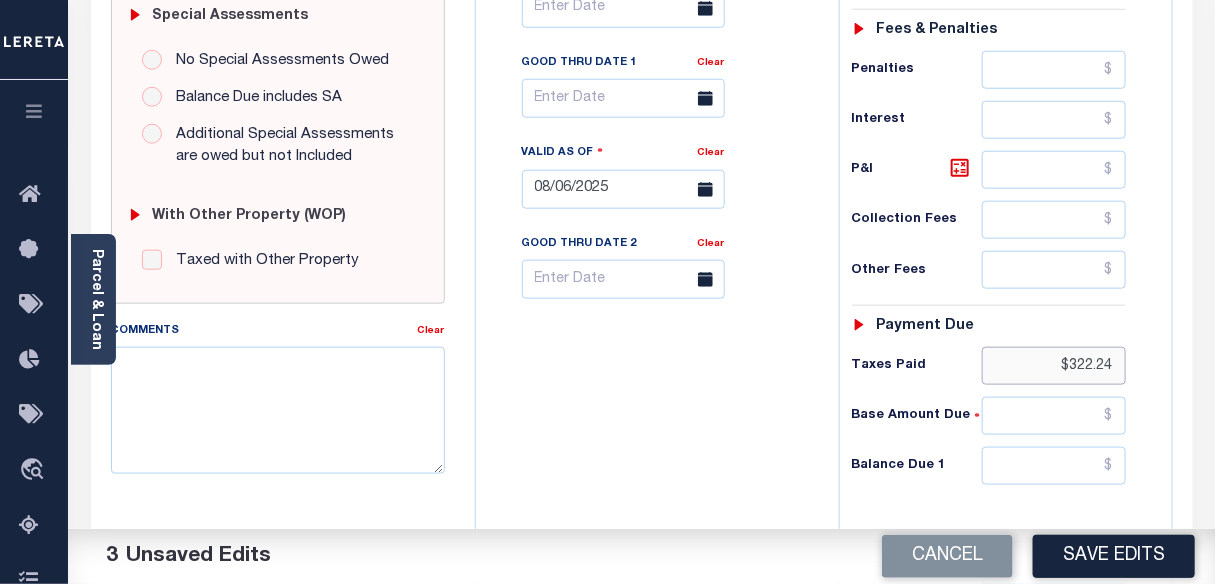 type on "$322.24" 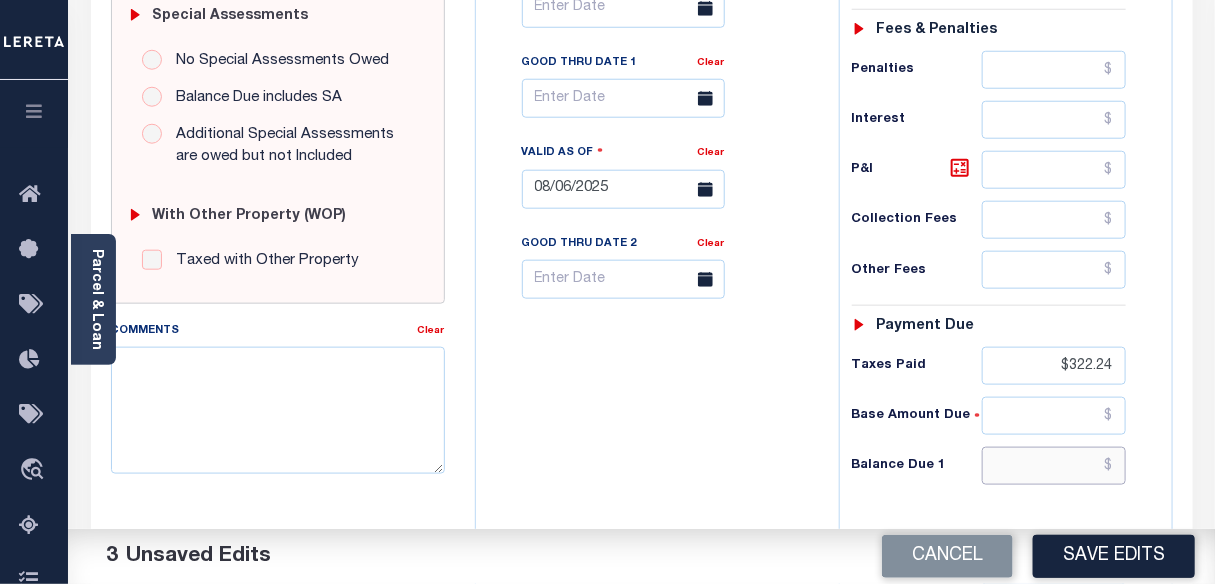 click at bounding box center (1054, 466) 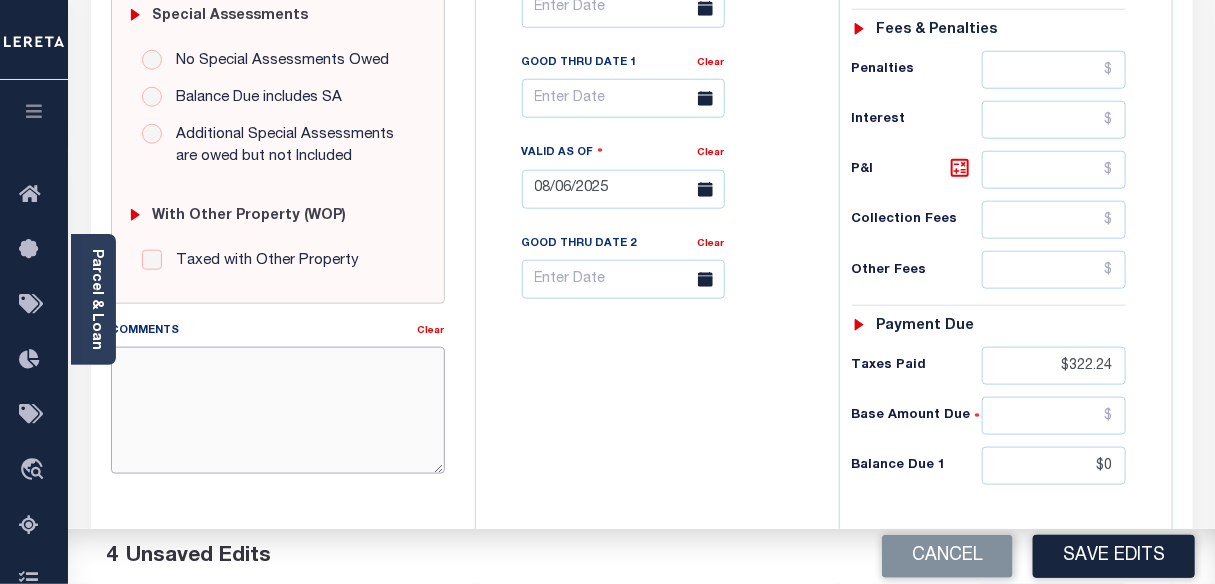 type on "$0.00" 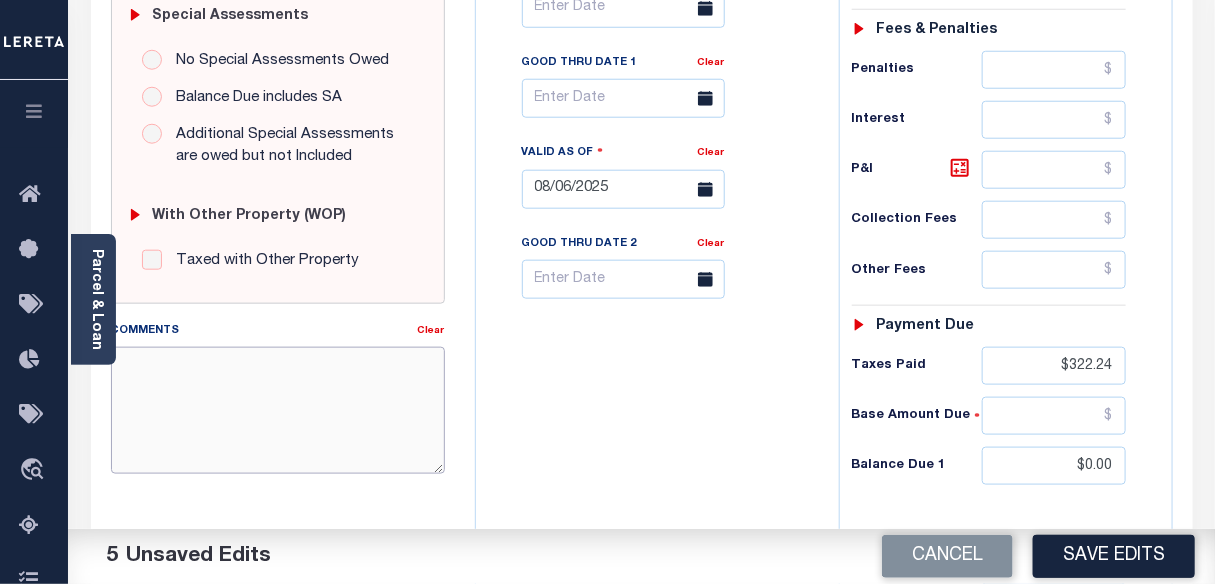 click on "Comments" at bounding box center (278, 410) 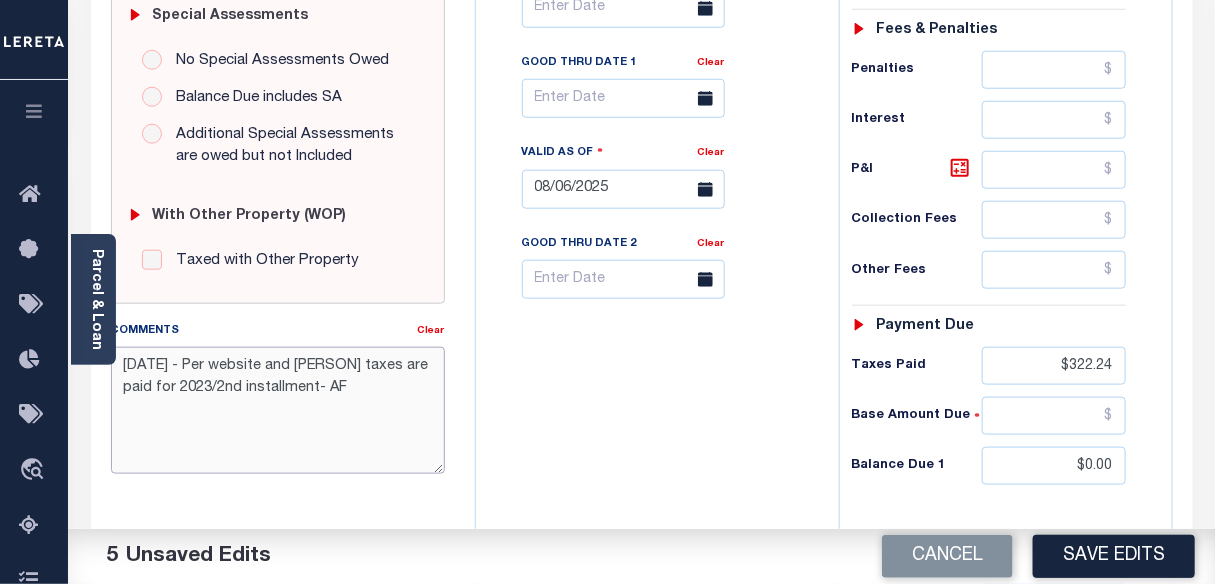 drag, startPoint x: 125, startPoint y: 364, endPoint x: 337, endPoint y: 397, distance: 214.55302 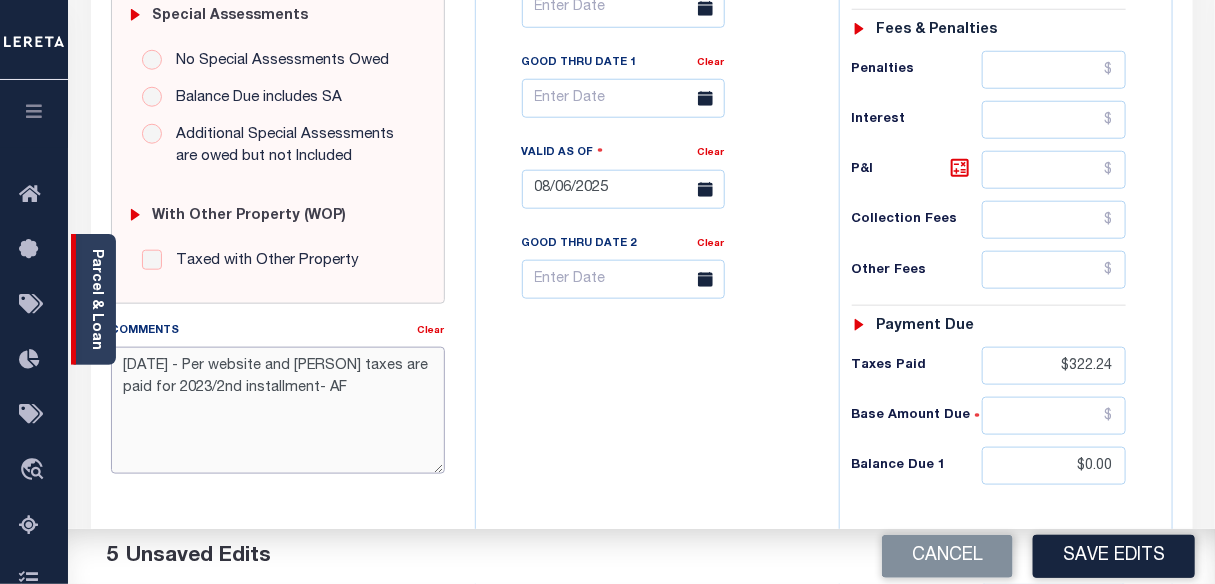 type on "8/6/2025- Per website and Erika taxes are paid for 2023/2nd installment- AF" 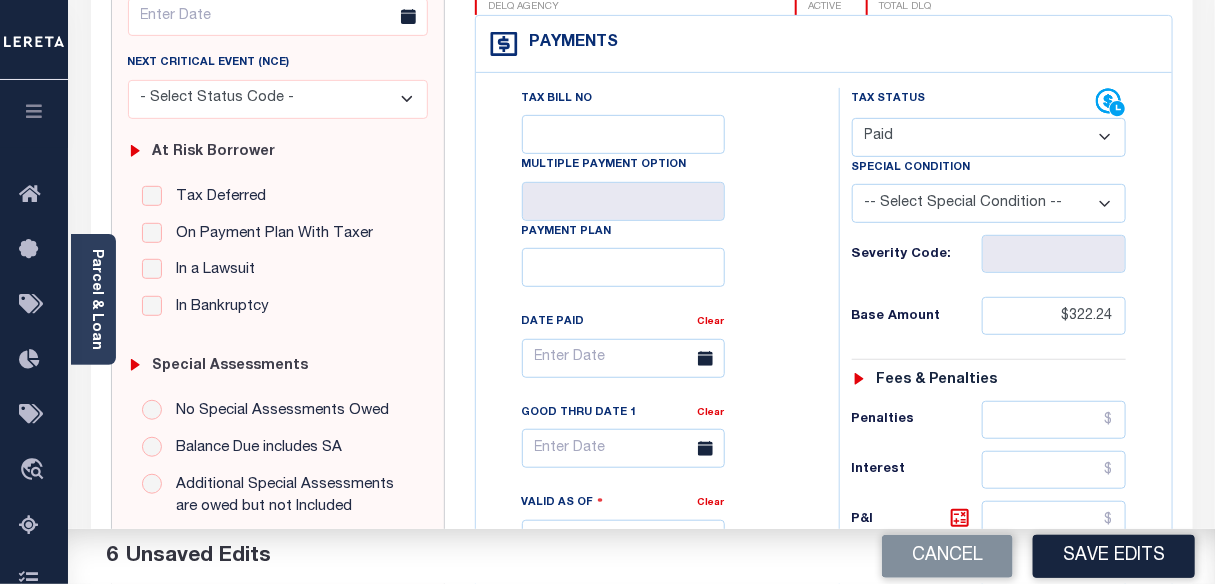 scroll, scrollTop: 0, scrollLeft: 0, axis: both 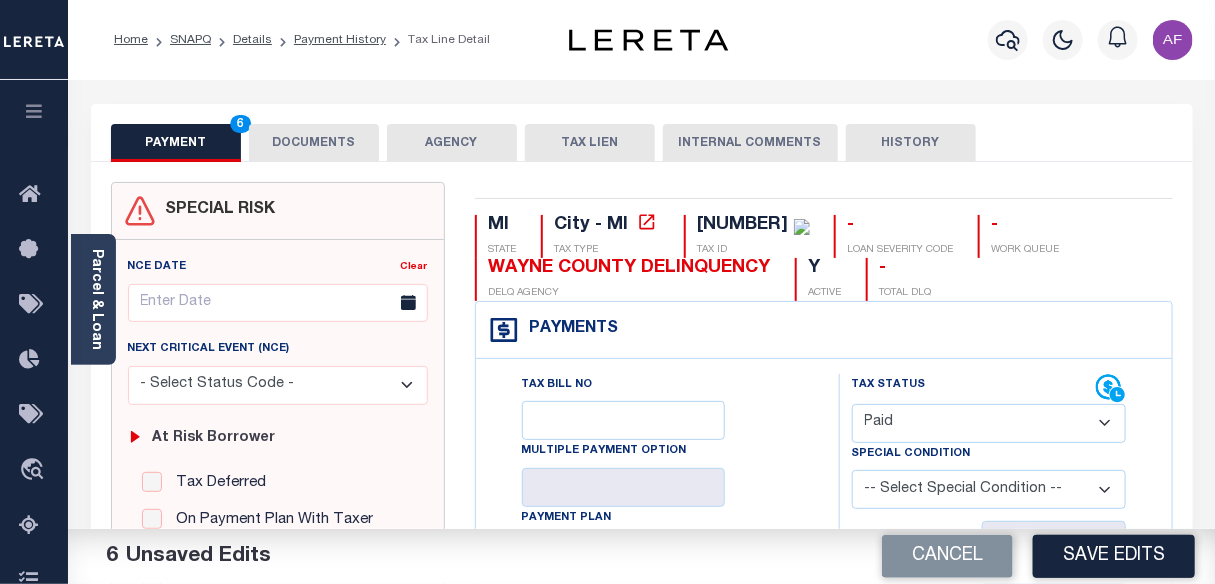 click on "DOCUMENTS" at bounding box center (314, 143) 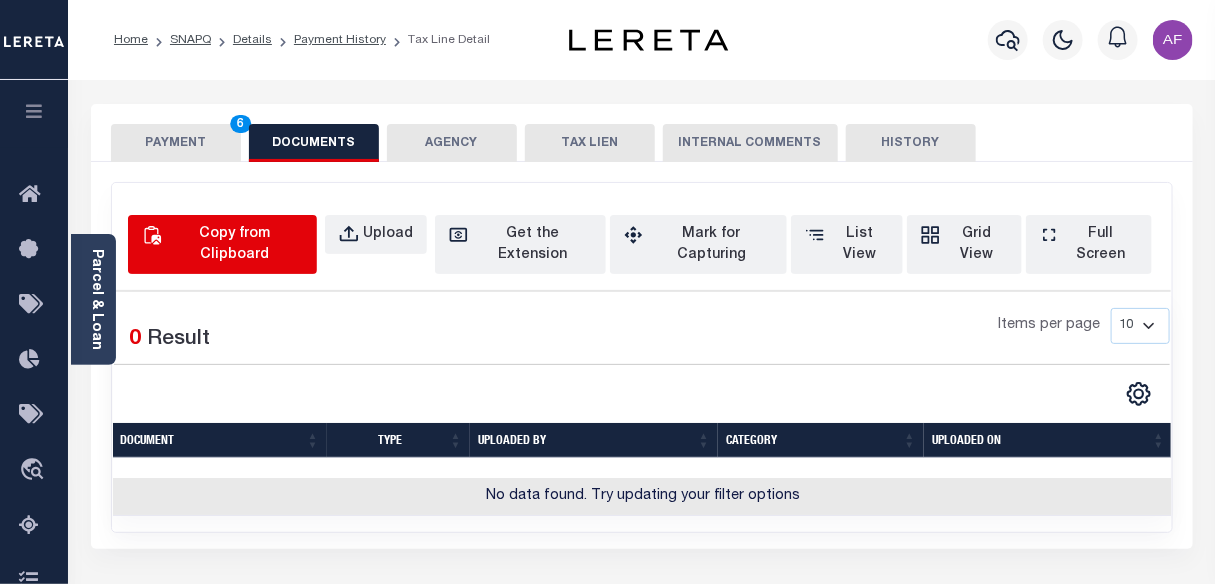 drag, startPoint x: 264, startPoint y: 253, endPoint x: 264, endPoint y: 231, distance: 22 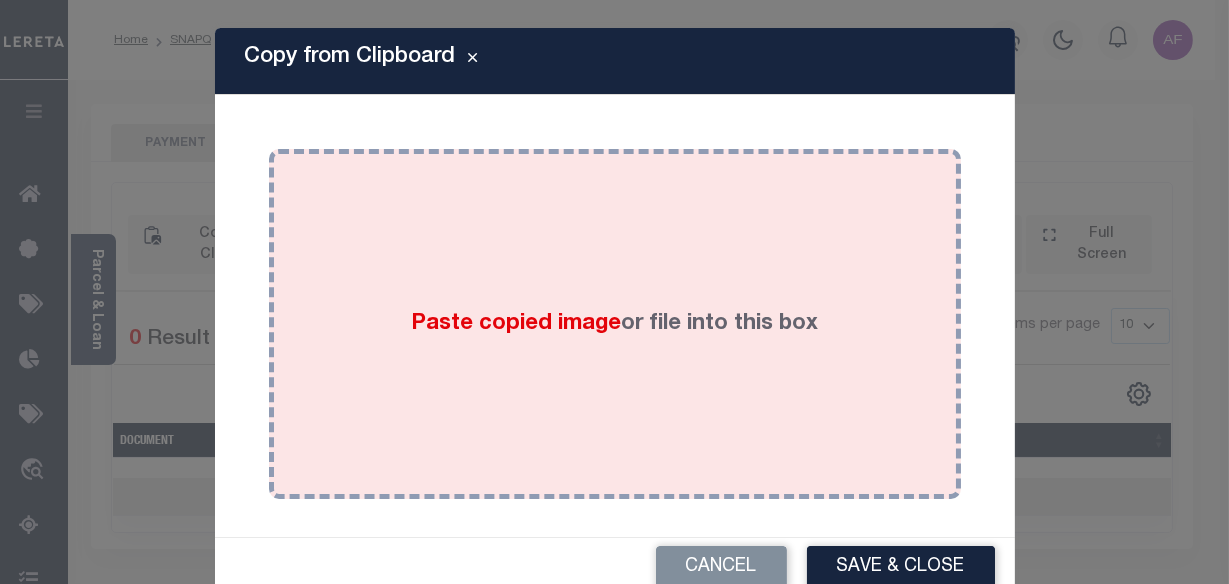 click on "Paste copied image  or file into this box" at bounding box center [615, 324] 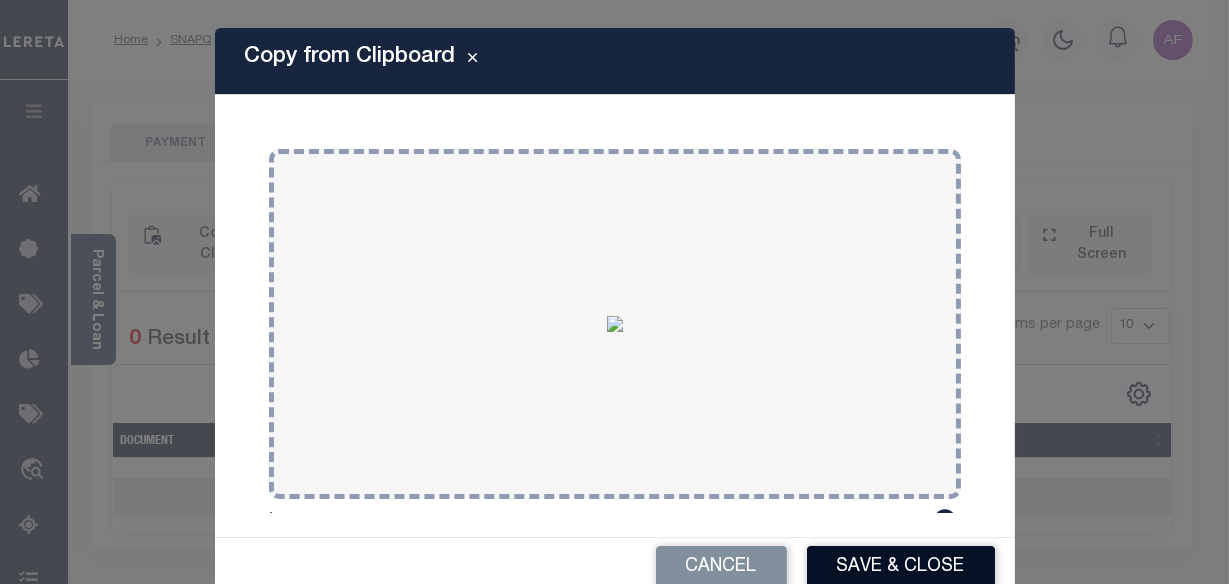 click on "Save & Close" at bounding box center (901, 567) 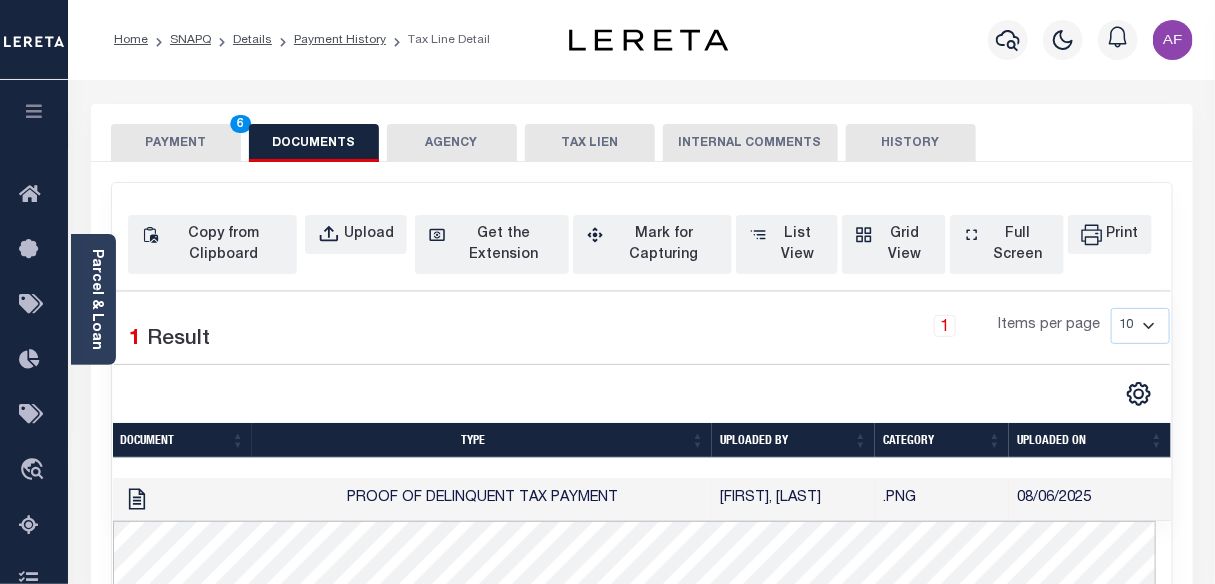 click on "PAYMENT
6" at bounding box center (176, 143) 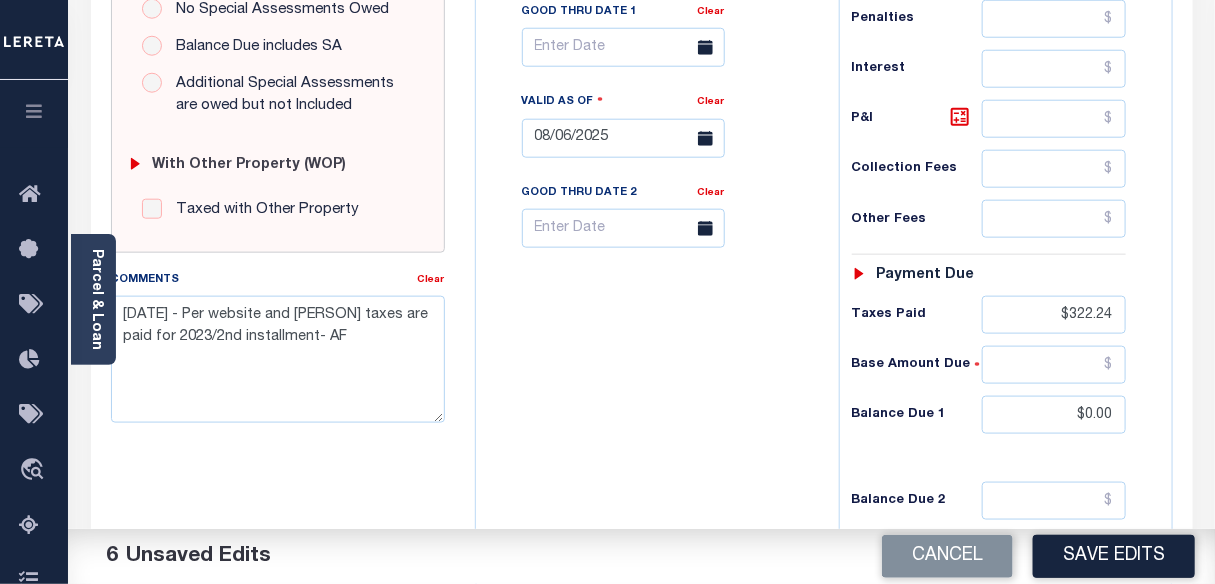 scroll, scrollTop: 727, scrollLeft: 0, axis: vertical 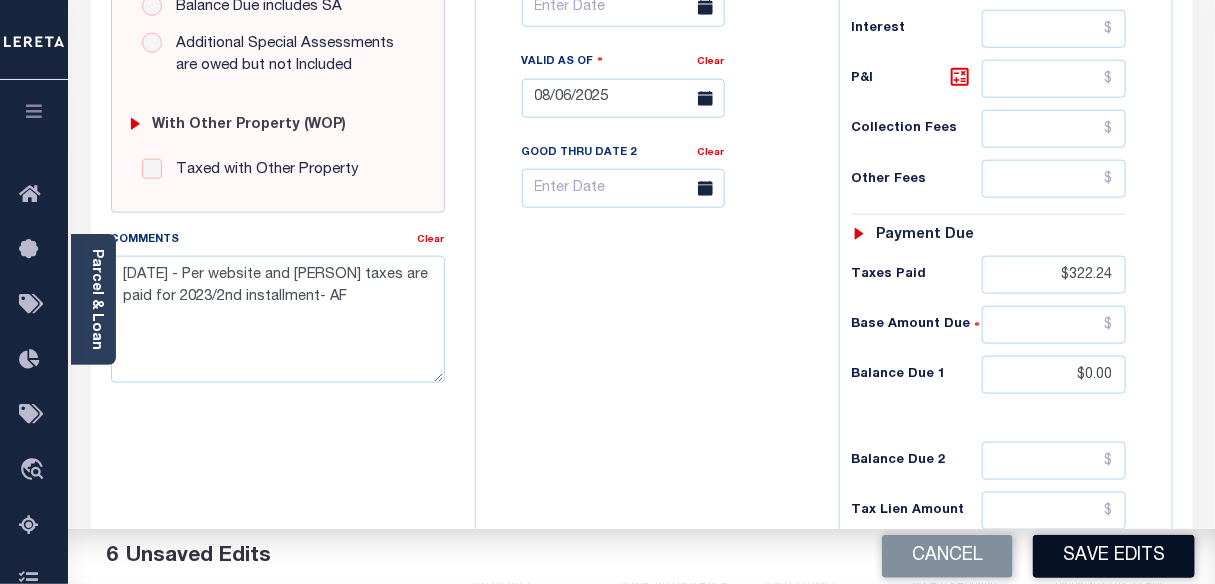 click on "Save Edits" at bounding box center [1114, 556] 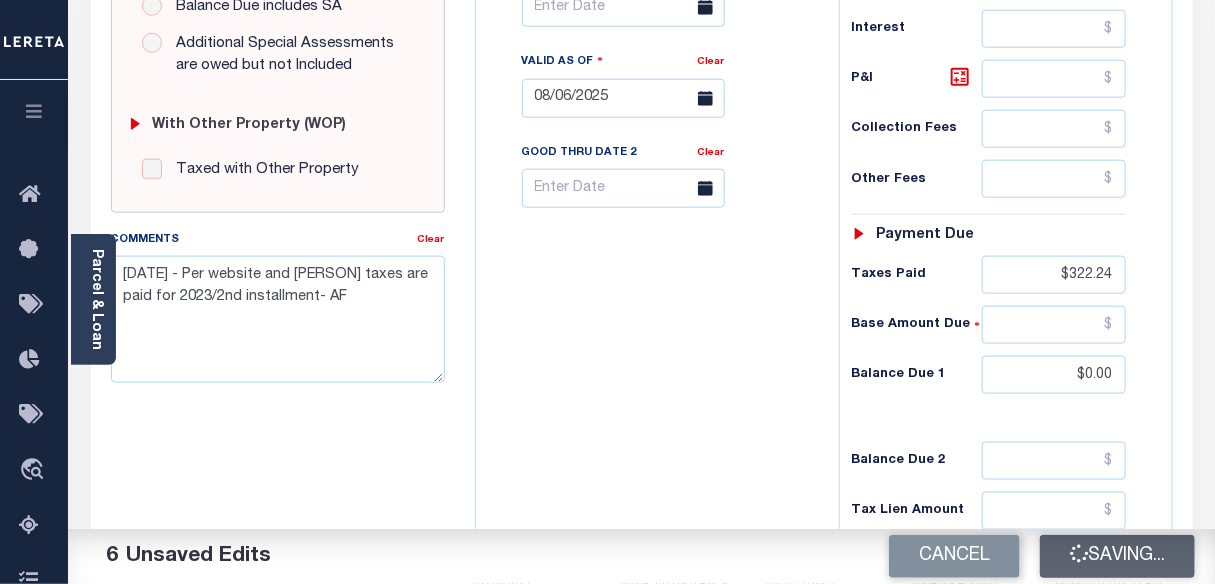 checkbox on "false" 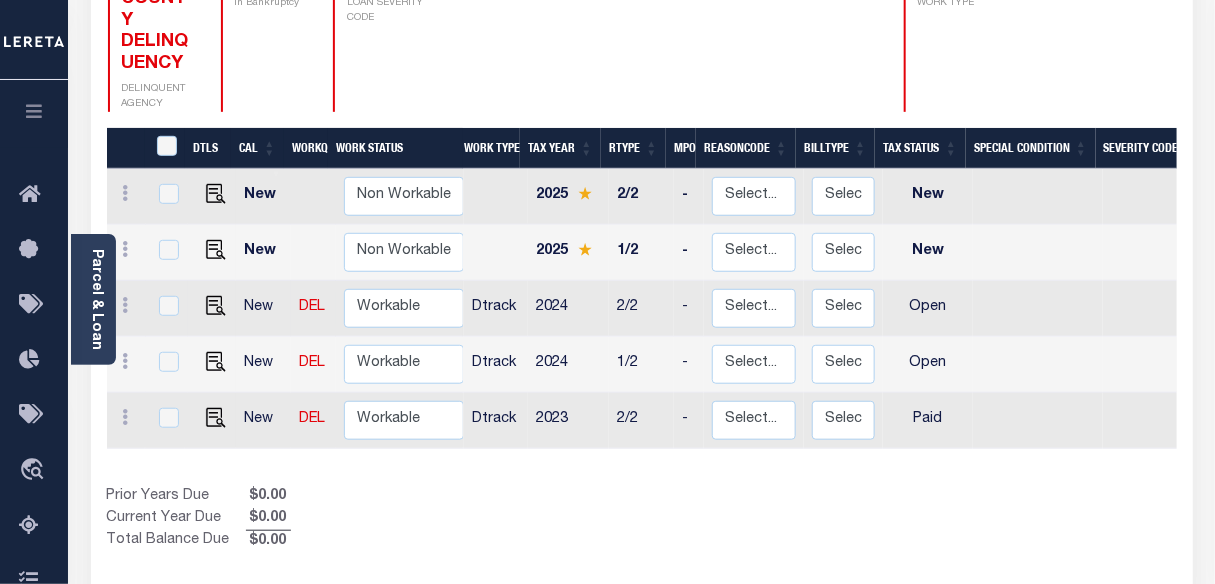 scroll, scrollTop: 363, scrollLeft: 0, axis: vertical 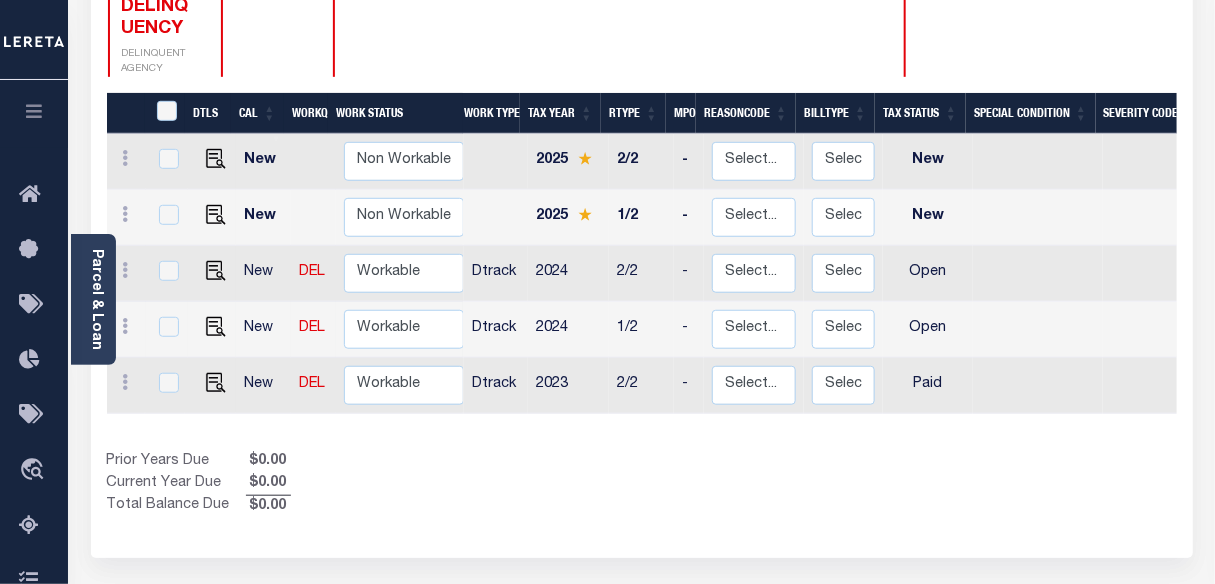 click at bounding box center (212, 330) 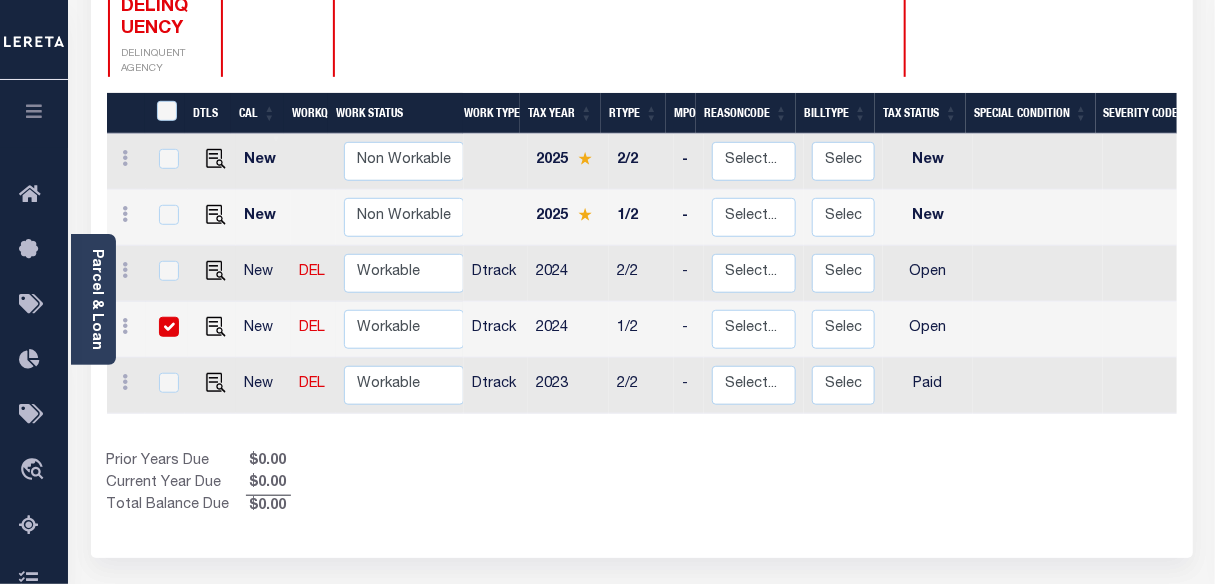 checkbox on "true" 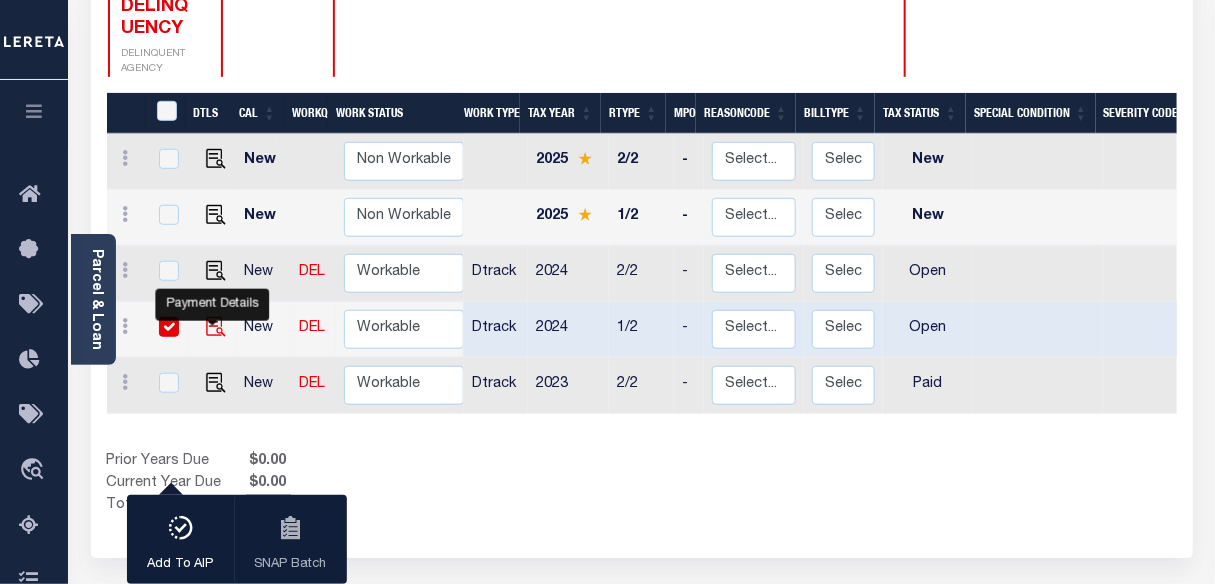 click at bounding box center (216, 327) 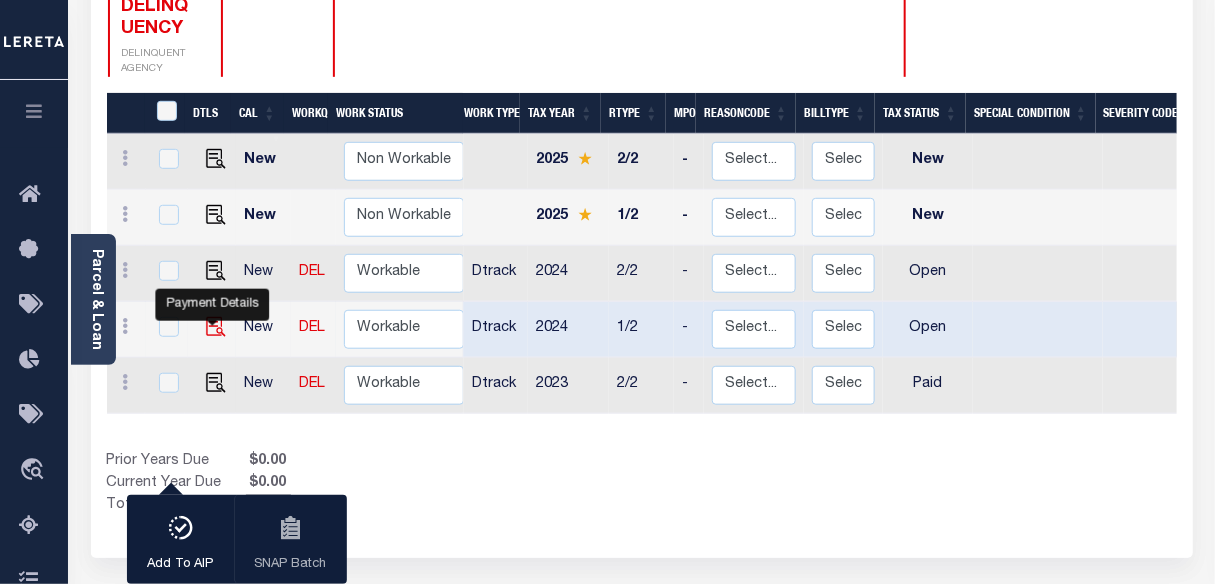 checkbox on "false" 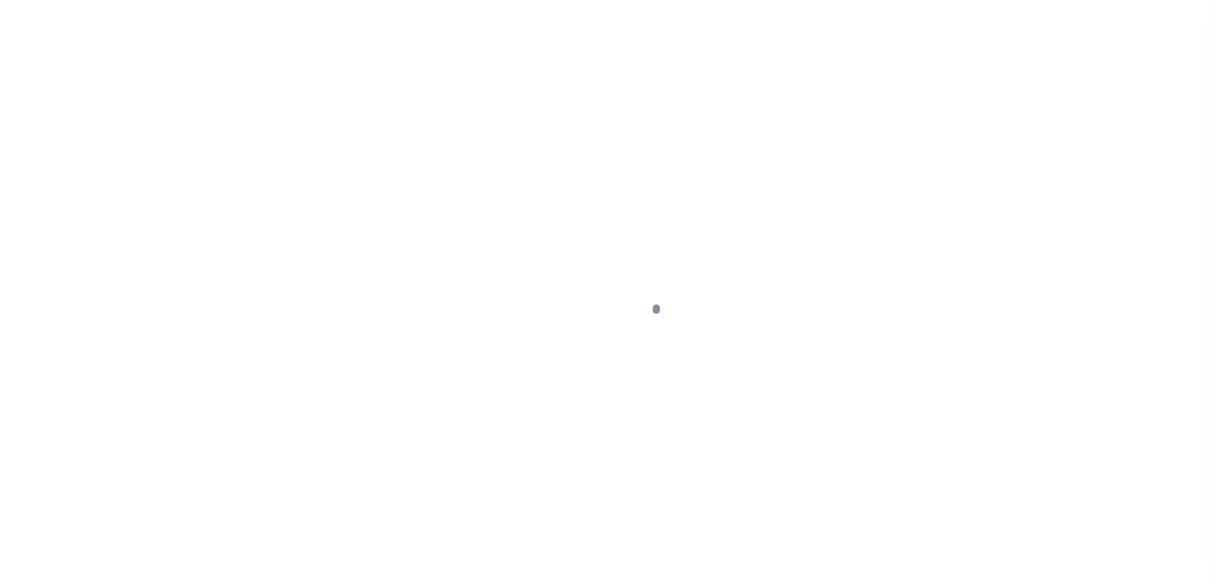 scroll, scrollTop: 0, scrollLeft: 0, axis: both 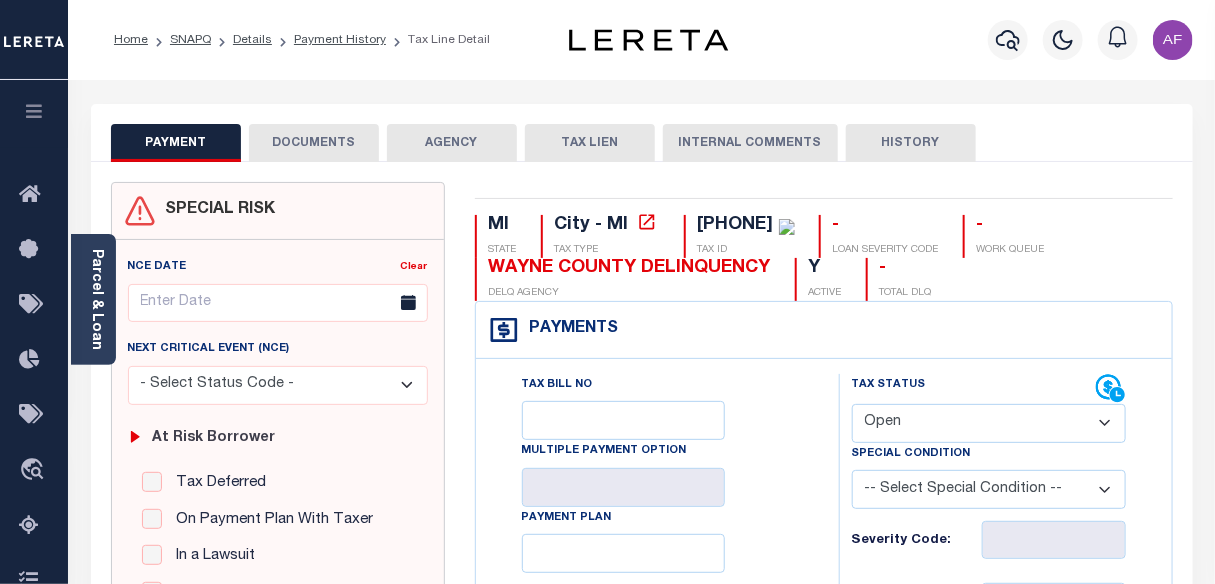 click on "- Select Status Code -
Open
Due/Unpaid
Paid
Incomplete
No Tax Due
Internal Refund Processed
New" at bounding box center (989, 423) 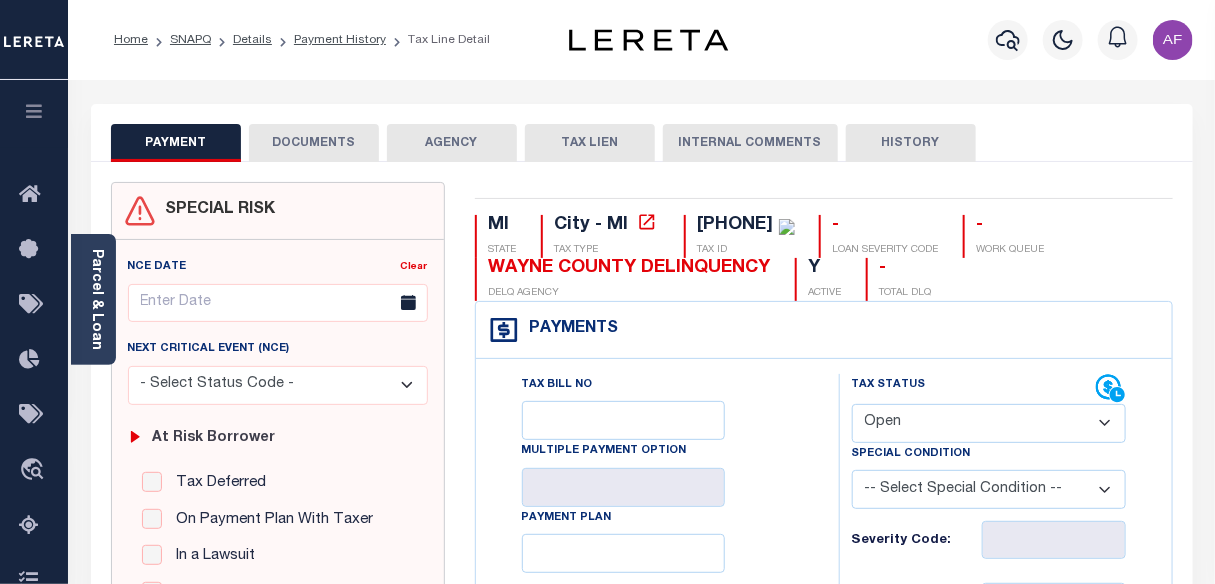 select on "DUE" 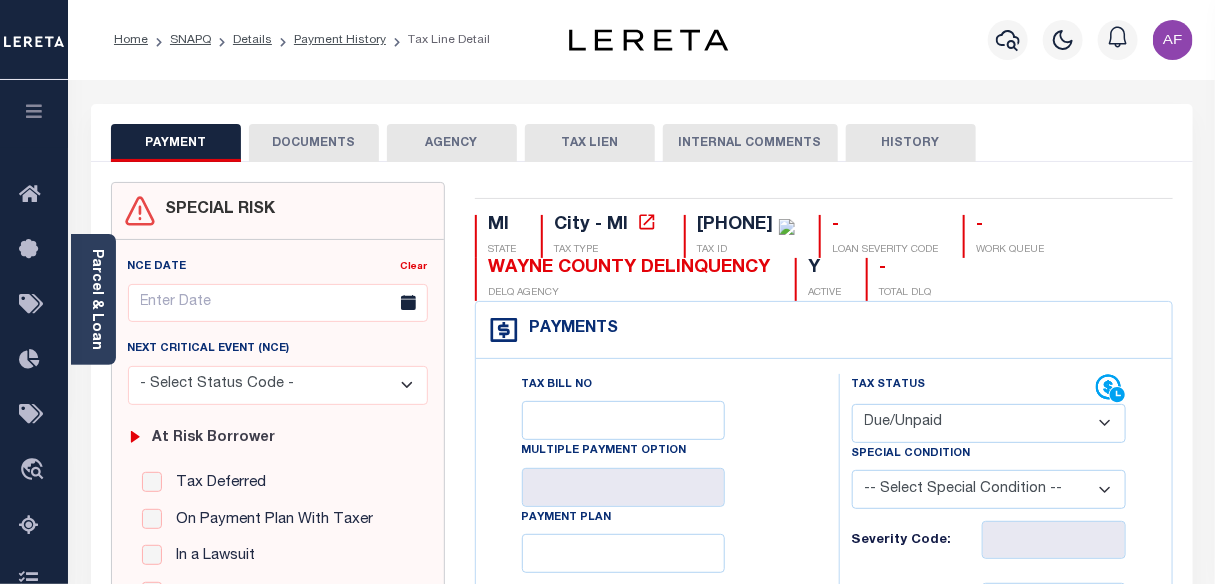 click on "- Select Status Code -
Open
Due/Unpaid
Paid
Incomplete
No Tax Due
Internal Refund Processed
New" at bounding box center (989, 423) 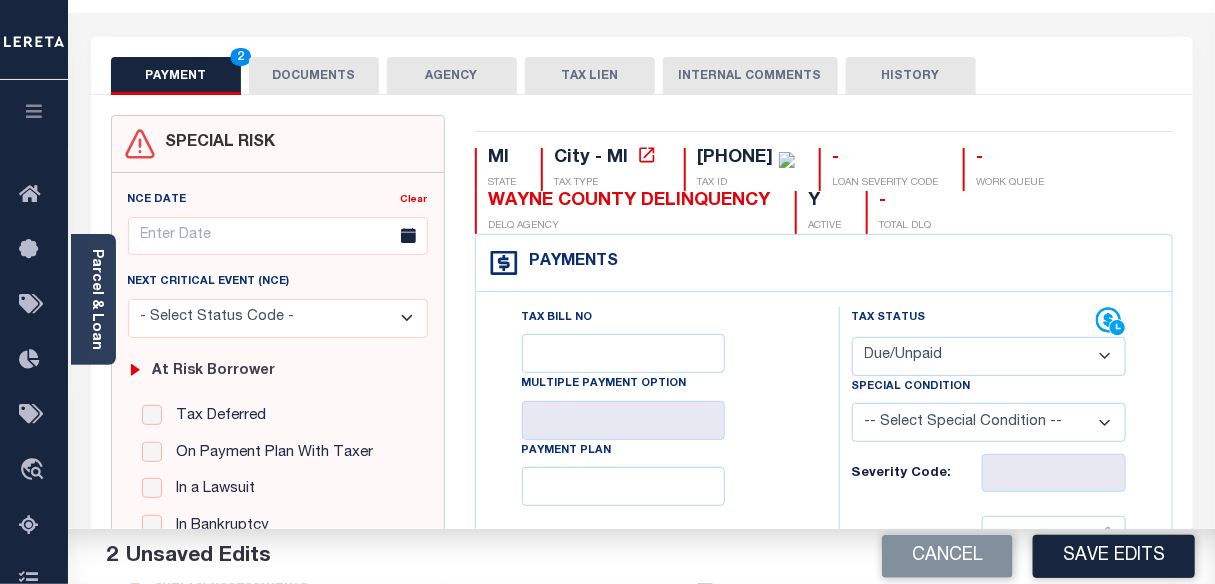 scroll, scrollTop: 181, scrollLeft: 0, axis: vertical 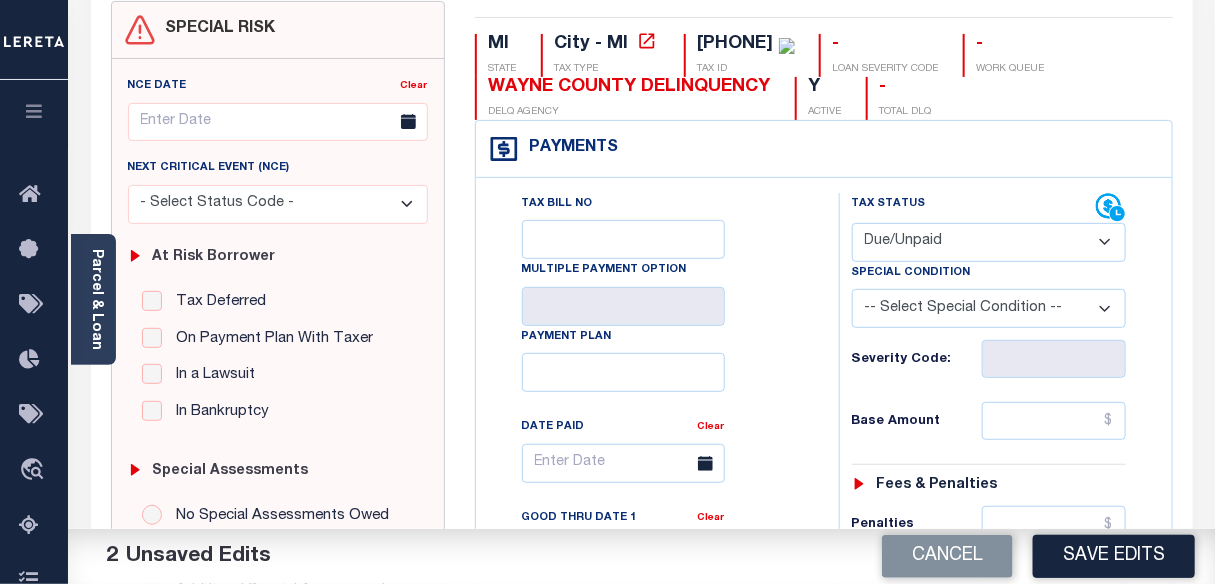 click on "-- Select Special Condition --
3RD PARTY TAX LIEN
AGENCY TAX LIEN (A.K.A Inside Lien)
BALANCE FORWARD
BANKRUPTCY
BILL W/ OTHER PARCEL
CONFIDENTIAL ACCOUNT
DEFERRED
DELAYED BILLING
DELQ CURRENT TAX YEAR INSTALLMENT(S) EXIST
DELQ PRIOR YEAR(S) EXIST
EXEMPT
HOMEOWNER AUTHORIZATION
IN DISPUTE/UNDER PROTEST
INCLUDES PRIOR UNPAID
INCLUDES RE-LEVIED TAX
INSTALLMENT PLAN
LITIGATION
LOST PROPERTY (FORECLOSED/DEEDED)
LOW ASSESSMENT
LOW TAX THRESHOLD
MULTIPLE TAXIDS
NEW PROPERTY
NOT ASSESSED
NOT CERTIFIED
OTHER FEES INVOLVED
OVERPAYMENT - POSSIBLE REFUND DUE
PARTIAL PAYMENT MAY EXIST
Pay Plan
RE-LEVIED TO ANOTHER AGENCY
REDEMP AMTS NOT AVAILABLE
REPORTED ON LEGACY RTYPE
SUBJECT TO FORECLOSURE
TAX LIEN RELEASED
TAX SALE-SUBJECT TO POWER TO SELL" at bounding box center [989, 308] 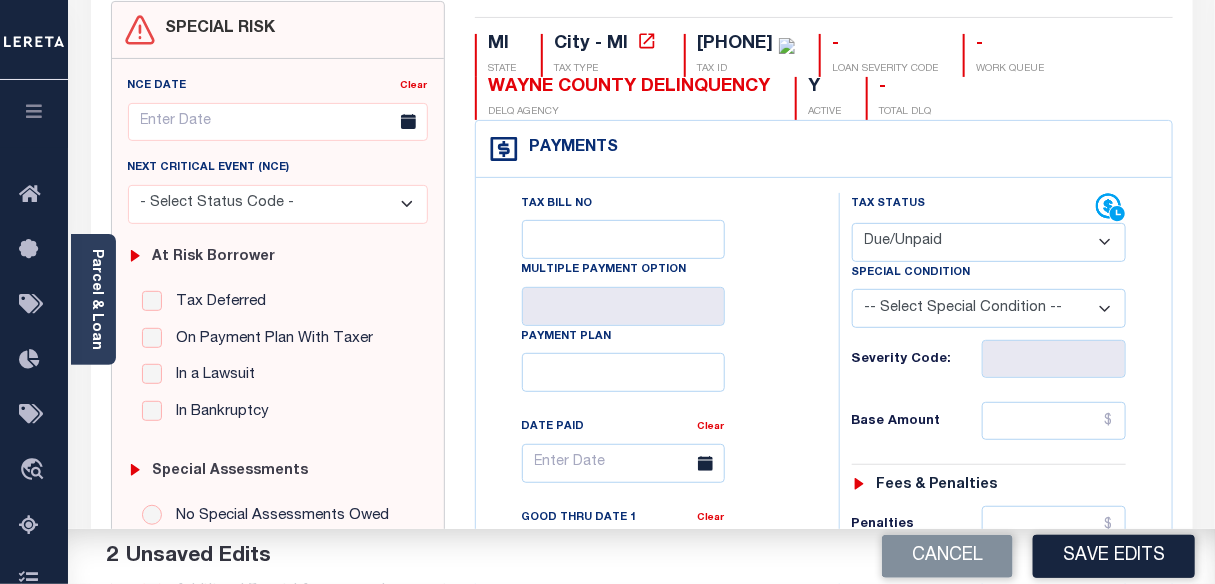 select on "31" 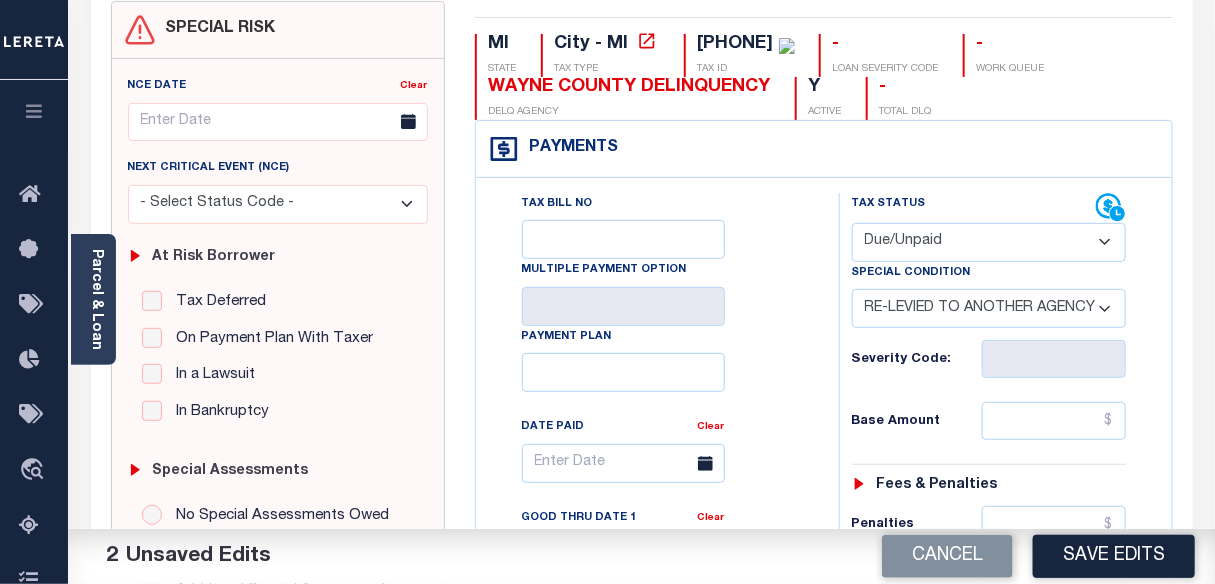 click on "-- Select Special Condition --
3RD PARTY TAX LIEN
AGENCY TAX LIEN (A.K.A Inside Lien)
BALANCE FORWARD
BANKRUPTCY
BILL W/ OTHER PARCEL
CONFIDENTIAL ACCOUNT
DEFERRED
DELAYED BILLING
DELQ CURRENT TAX YEAR INSTALLMENT(S) EXIST
DELQ PRIOR YEAR(S) EXIST
EXEMPT
HOMEOWNER AUTHORIZATION
IN DISPUTE/UNDER PROTEST
INCLUDES PRIOR UNPAID
INCLUDES RE-LEVIED TAX
INSTALLMENT PLAN
LITIGATION
LOST PROPERTY (FORECLOSED/DEEDED)
LOW ASSESSMENT
LOW TAX THRESHOLD
MULTIPLE TAXIDS
NEW PROPERTY
NOT ASSESSED
NOT CERTIFIED
OTHER FEES INVOLVED
OVERPAYMENT - POSSIBLE REFUND DUE
PARTIAL PAYMENT MAY EXIST
Pay Plan
RE-LEVIED TO ANOTHER AGENCY
REDEMP AMTS NOT AVAILABLE
REPORTED ON LEGACY RTYPE
SUBJECT TO FORECLOSURE
TAX LIEN RELEASED
TAX SALE-SUBJECT TO POWER TO SELL" at bounding box center [989, 308] 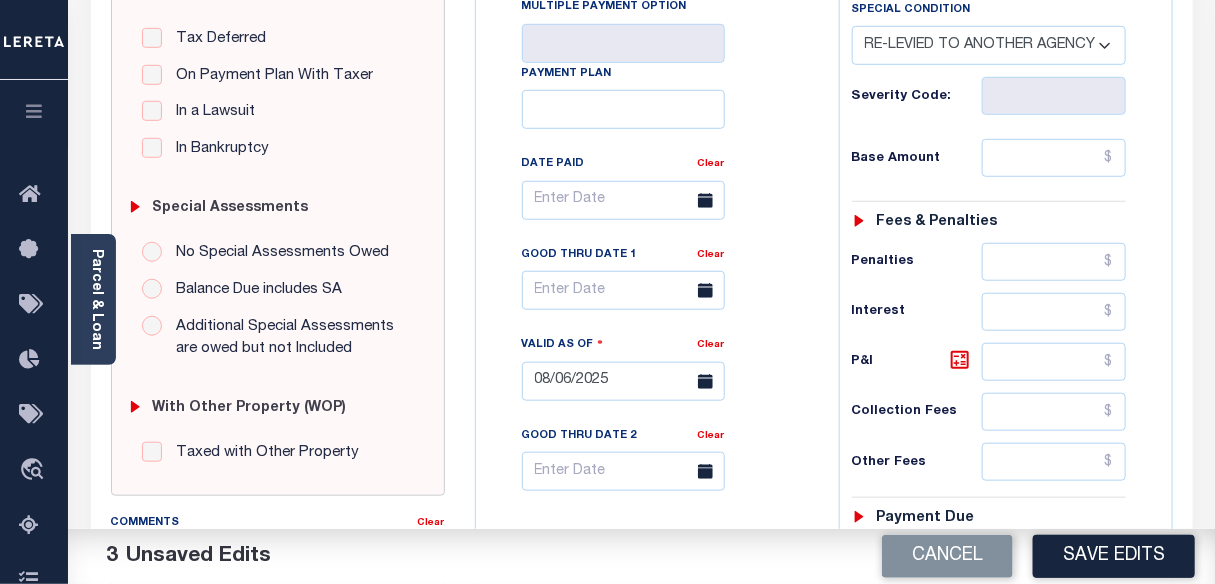 scroll, scrollTop: 454, scrollLeft: 0, axis: vertical 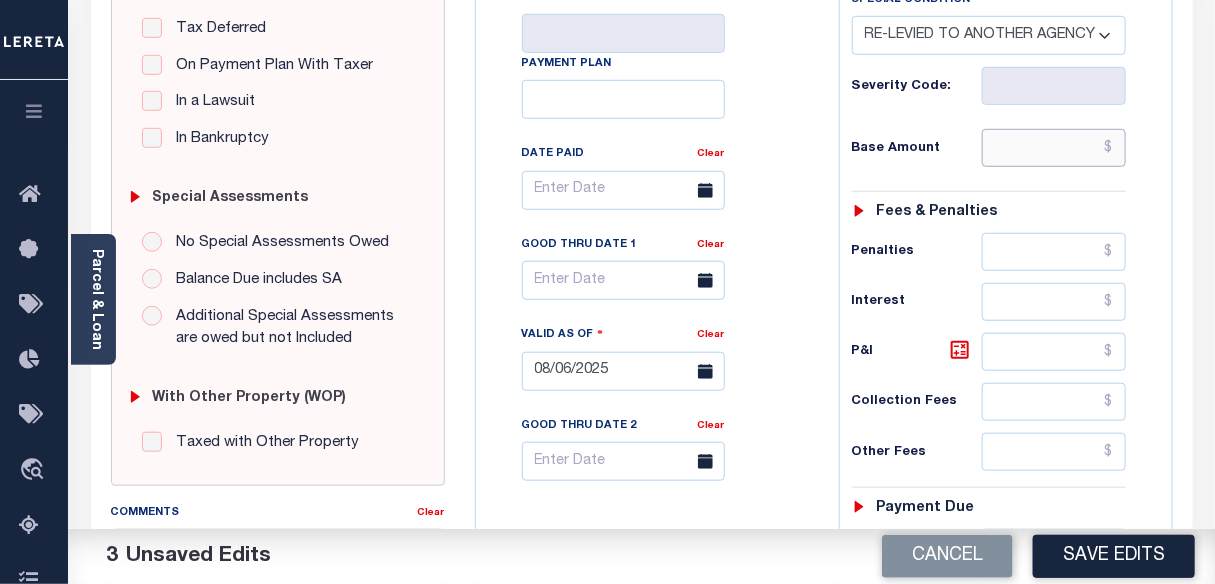 click at bounding box center [1054, 148] 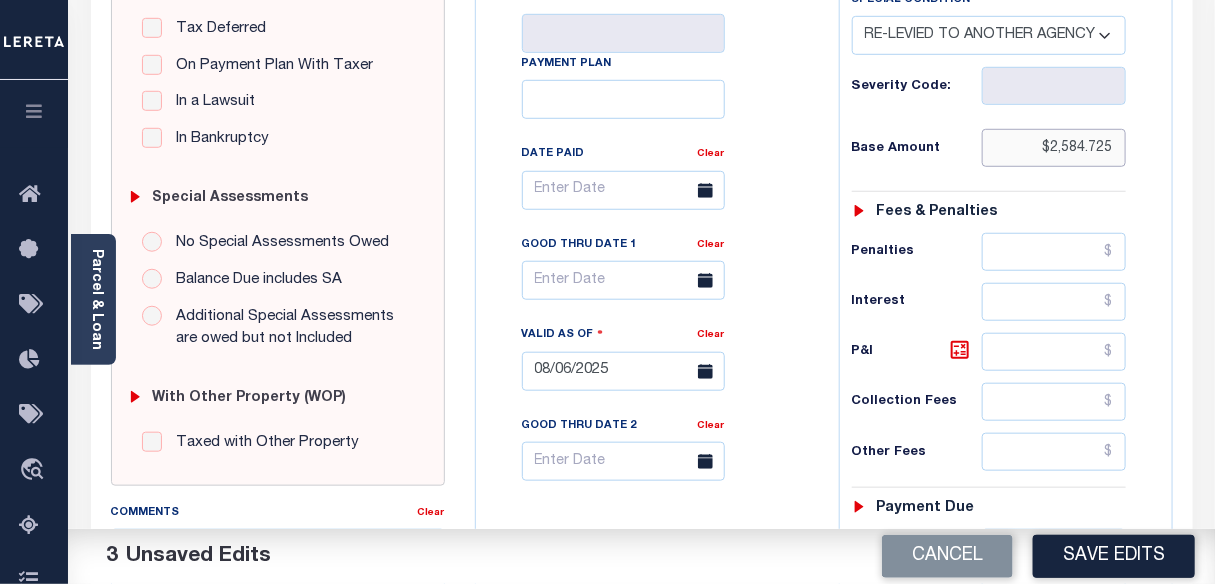 type on "$2,584.72" 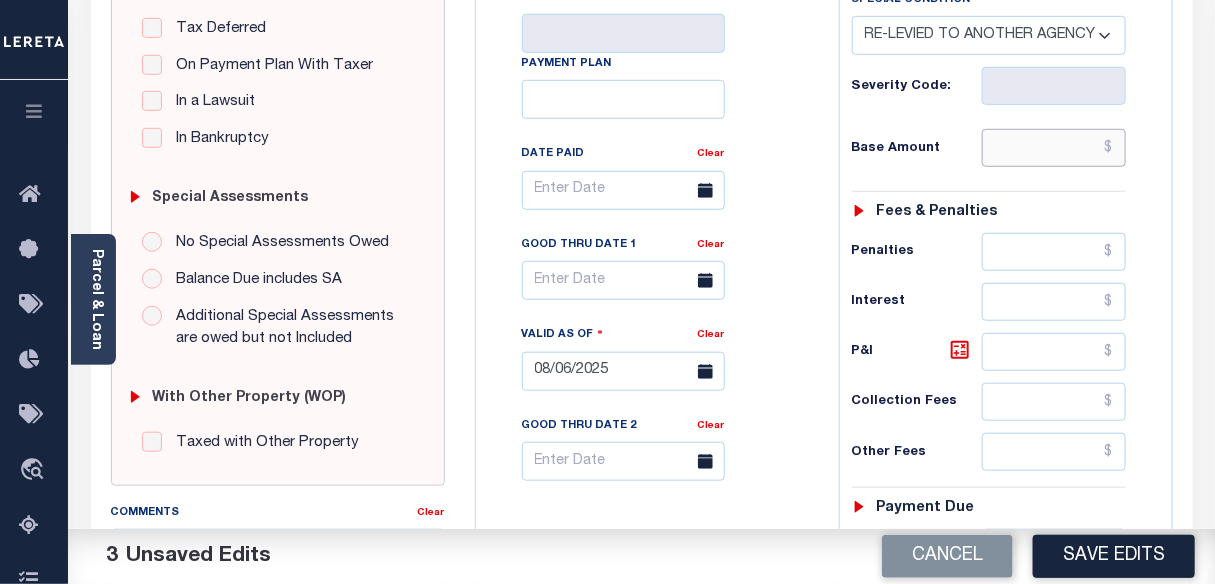 click at bounding box center (1054, 148) 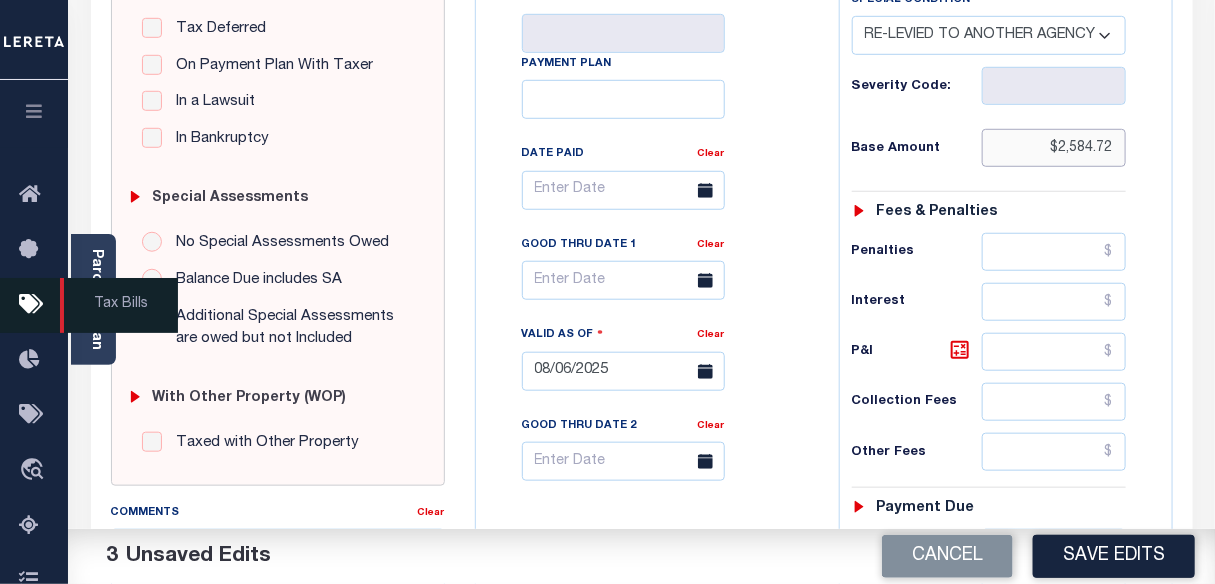 type on "$2,584.72" 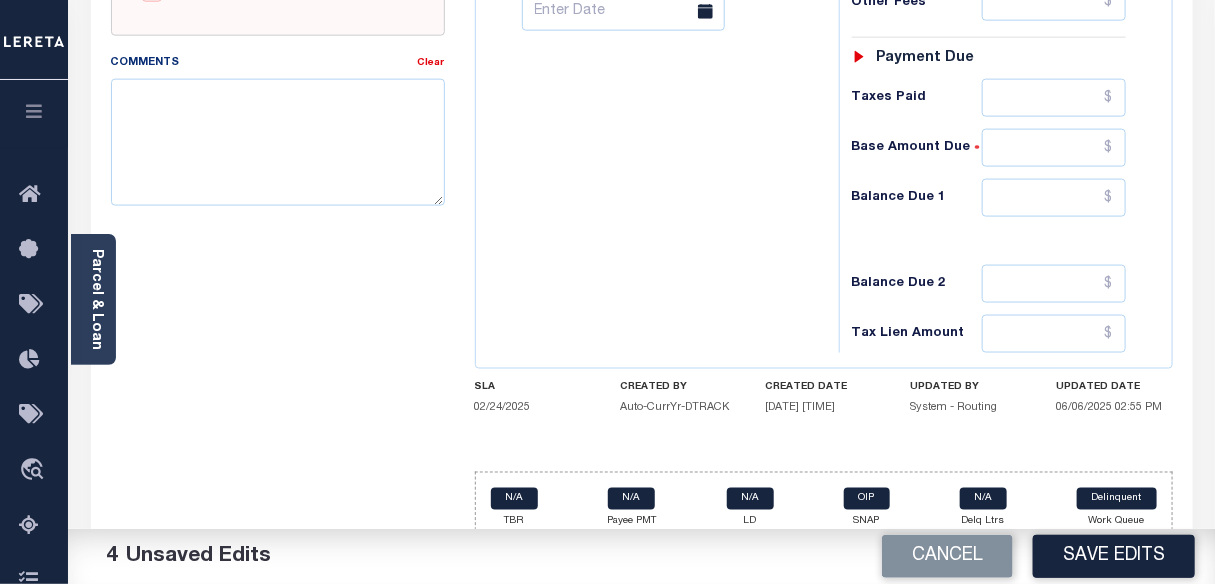 scroll, scrollTop: 909, scrollLeft: 0, axis: vertical 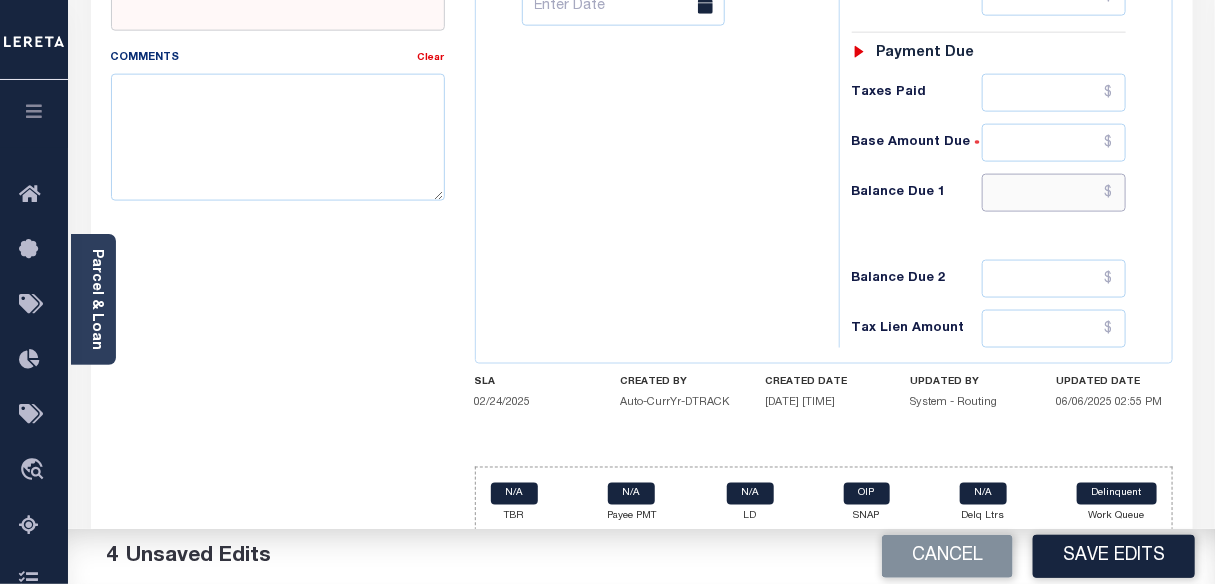 click at bounding box center (1054, 193) 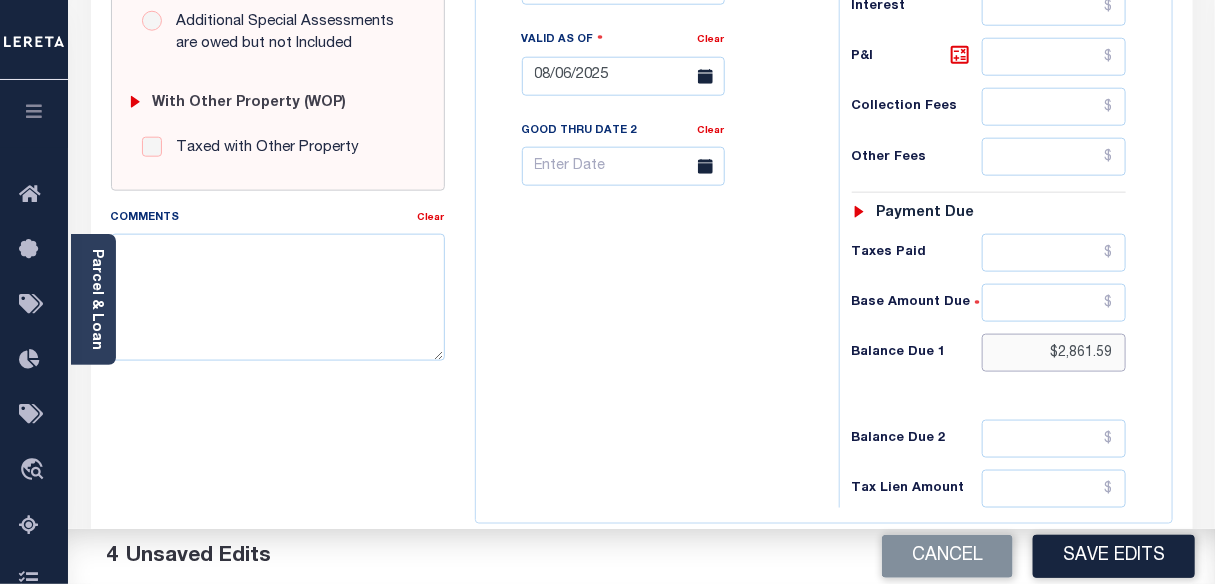 scroll, scrollTop: 636, scrollLeft: 0, axis: vertical 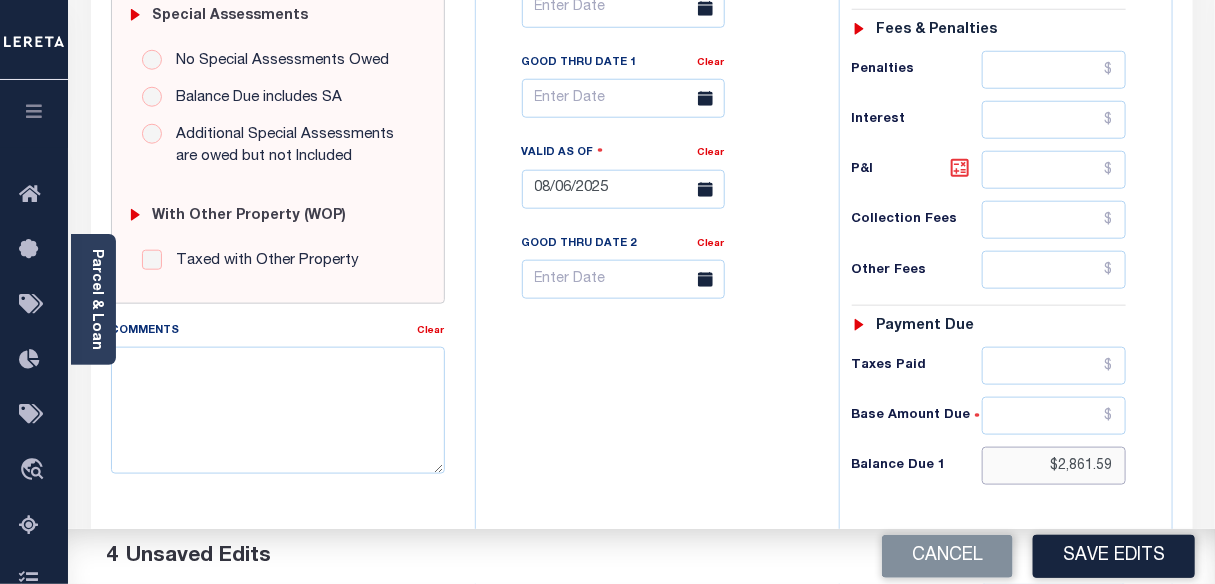 type on "$2,861.59" 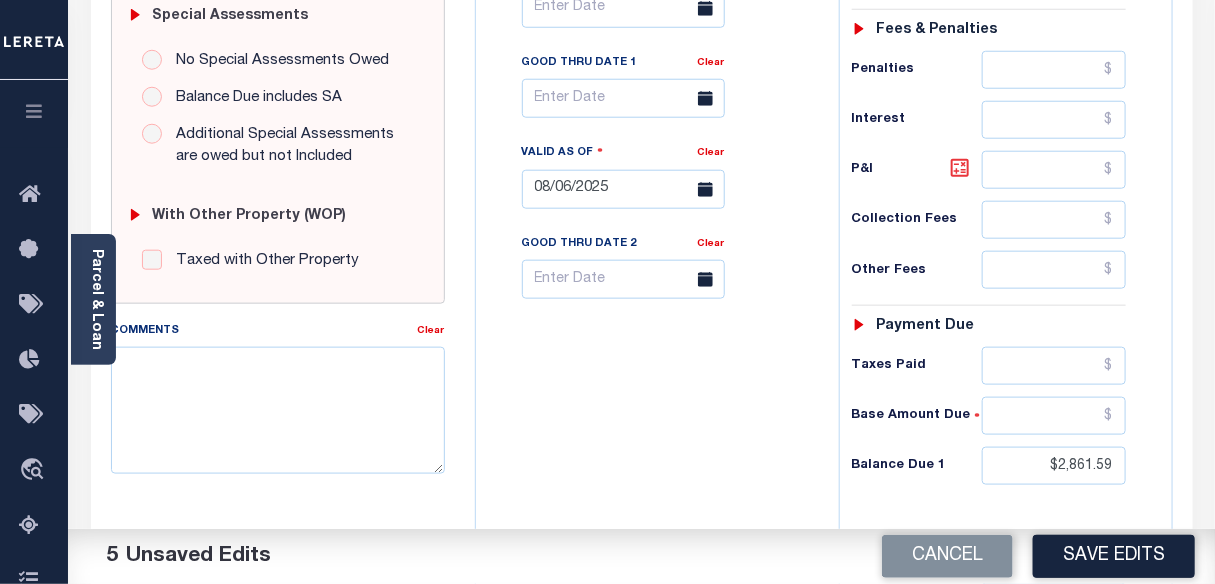 click 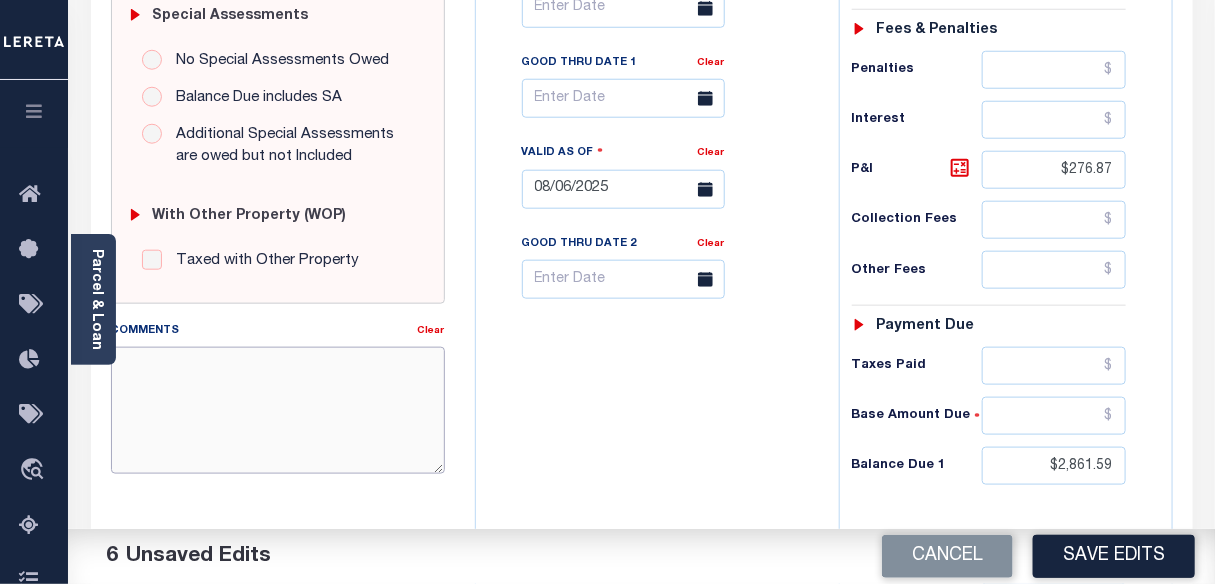 click on "Comments" at bounding box center [278, 410] 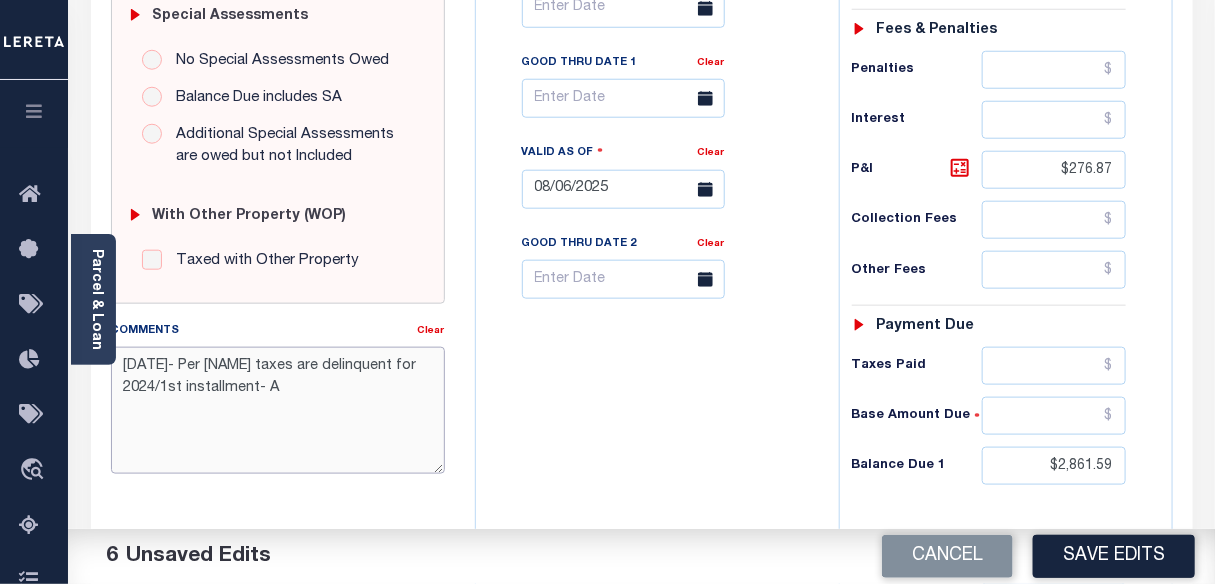 type on "8/6/2025- Per Ericka taxes are delinquent for 2024/1st installment- AF" 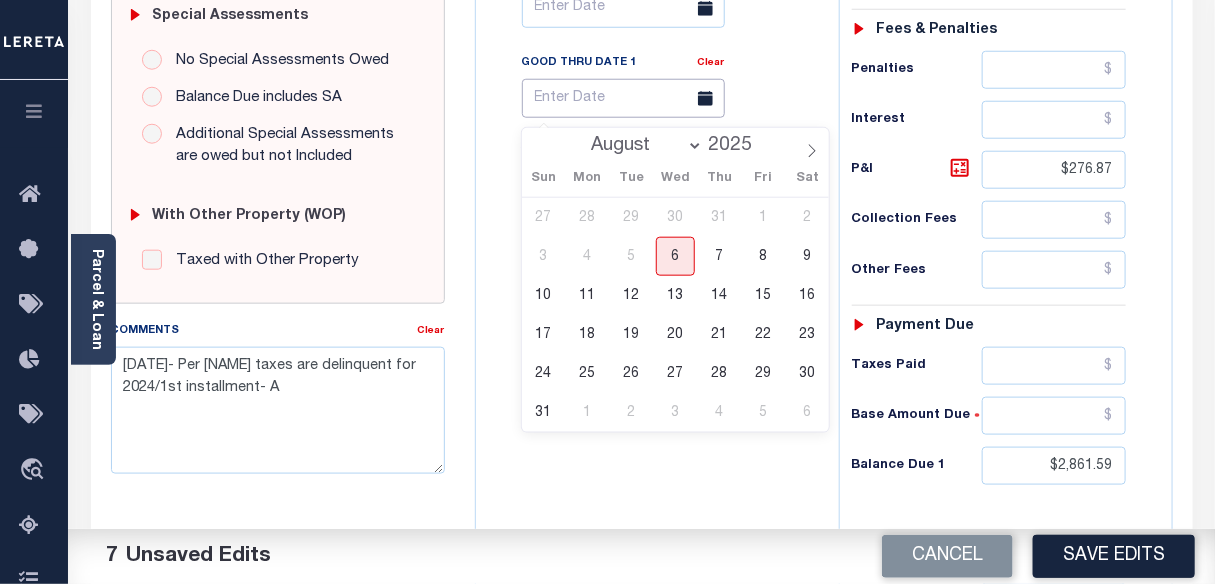 click at bounding box center [623, 98] 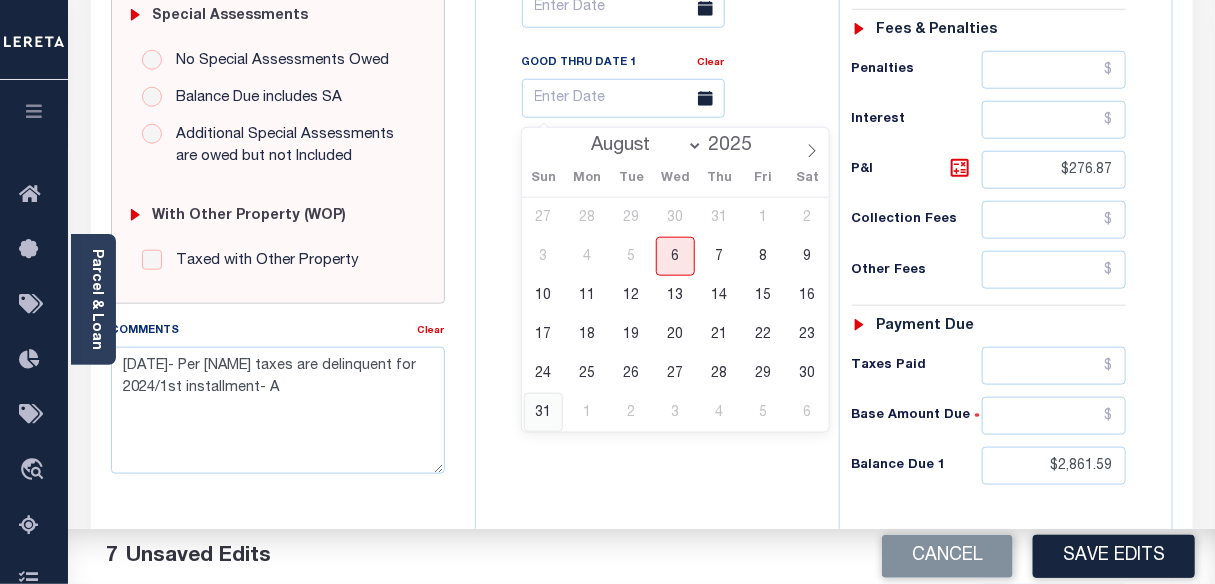 click on "31" at bounding box center (543, 412) 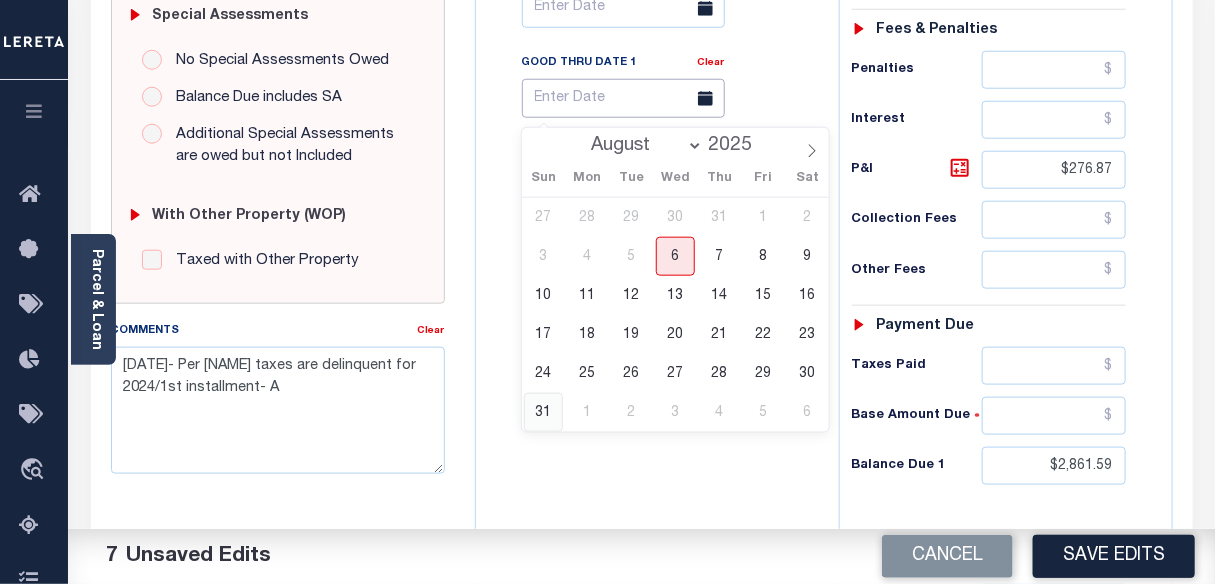 type on "08/31/2025" 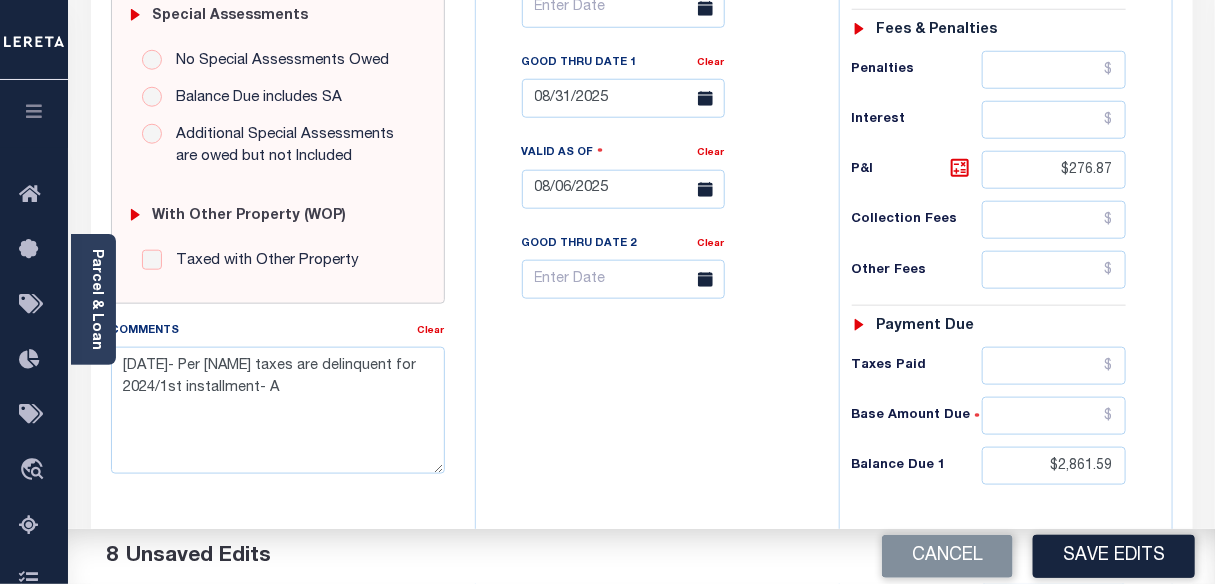 click on "Tax Bill No
Multiple Payment Option
Payment Plan
Clear" at bounding box center [652, 179] 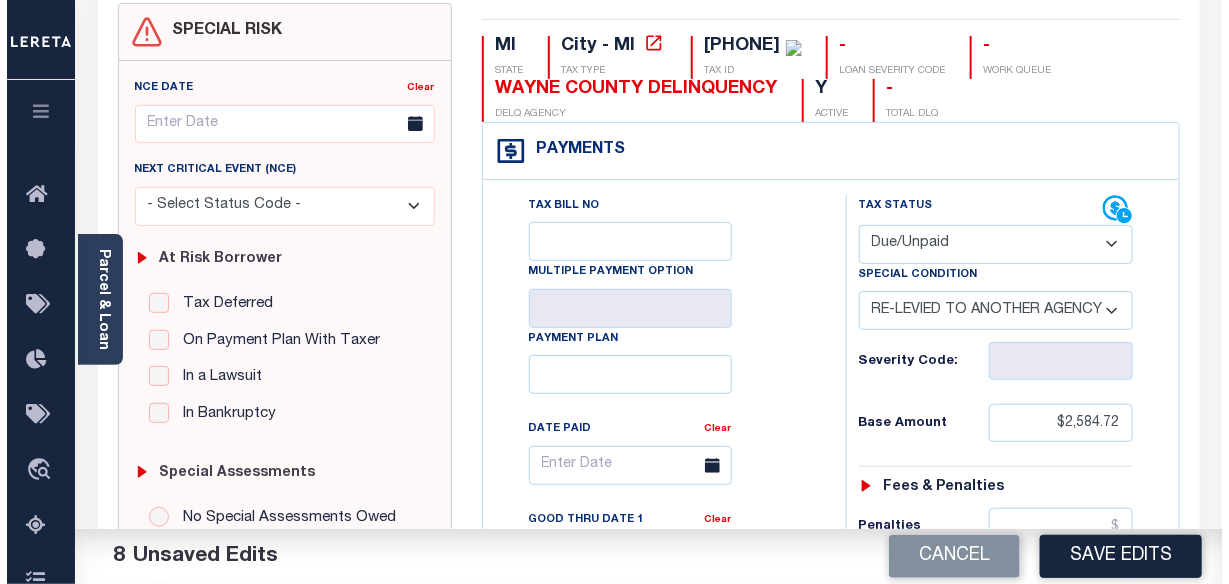 scroll, scrollTop: 90, scrollLeft: 0, axis: vertical 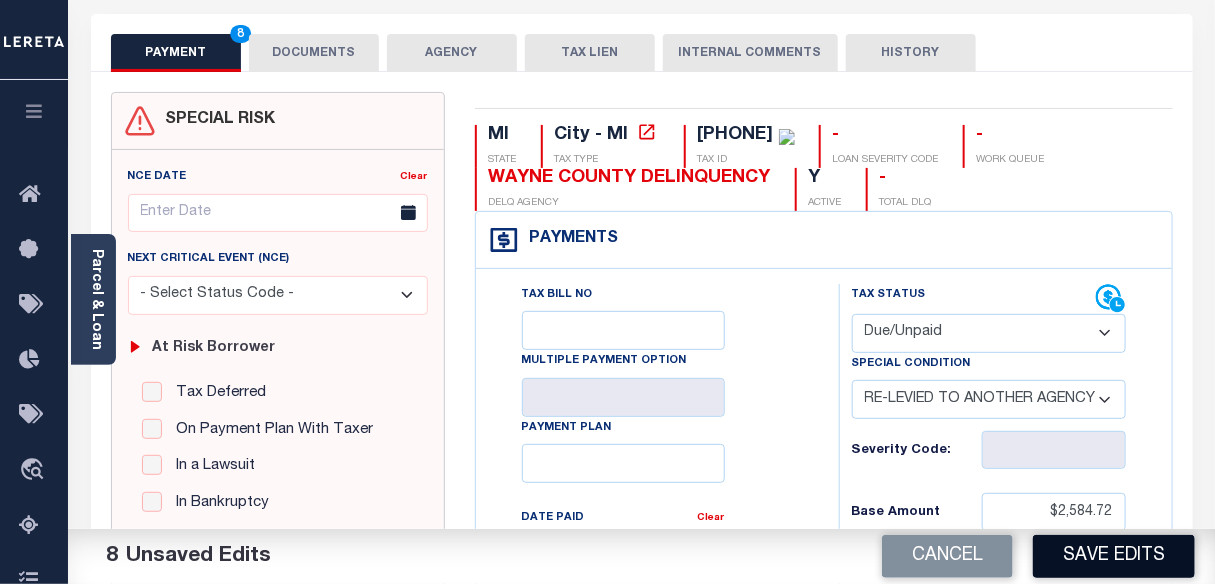 click on "Save Edits" at bounding box center (1114, 556) 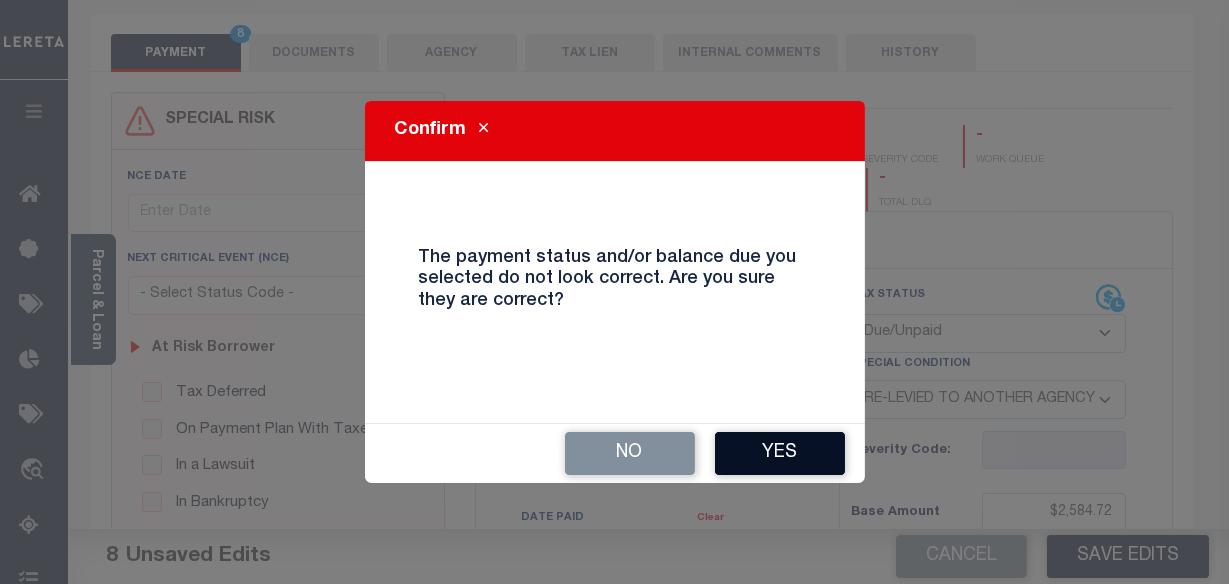 click on "Yes" at bounding box center [780, 453] 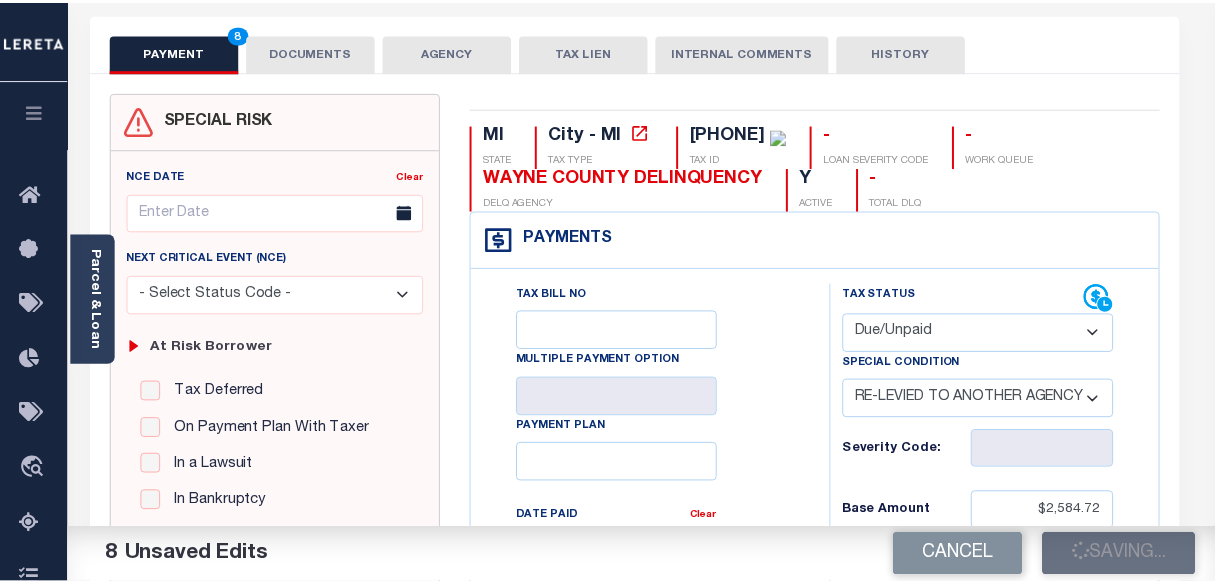 scroll, scrollTop: 110, scrollLeft: 0, axis: vertical 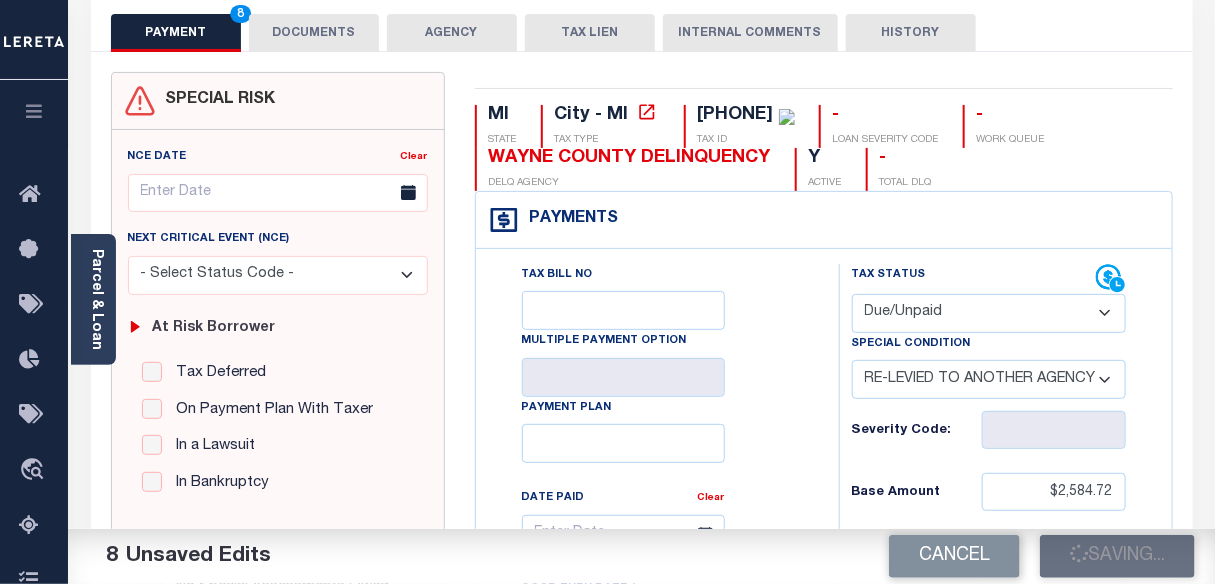 checkbox on "false" 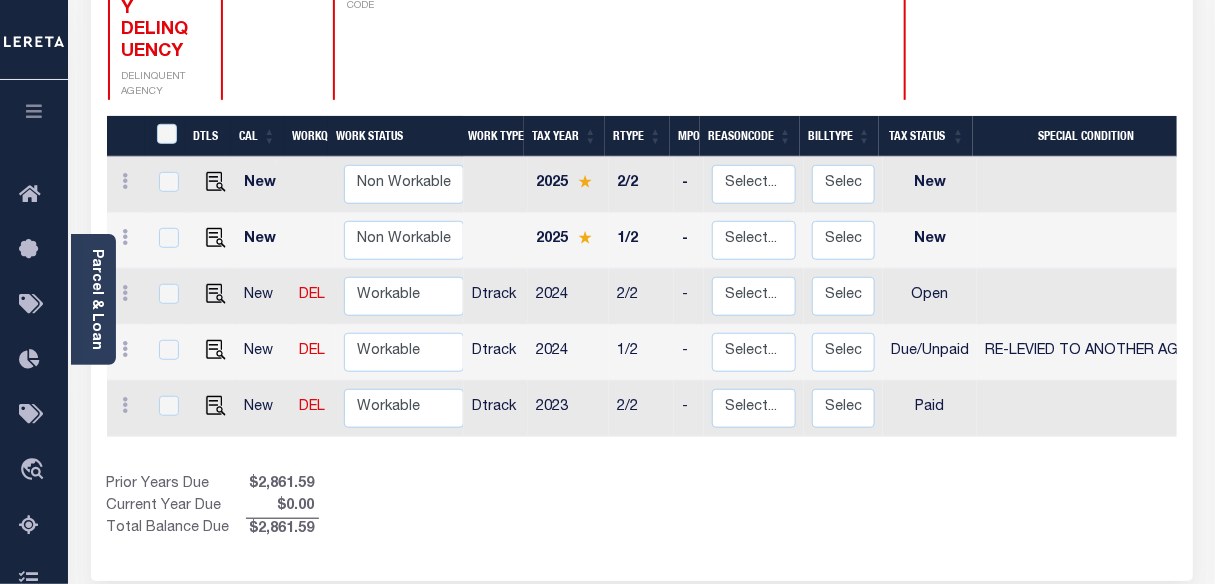 scroll, scrollTop: 363, scrollLeft: 0, axis: vertical 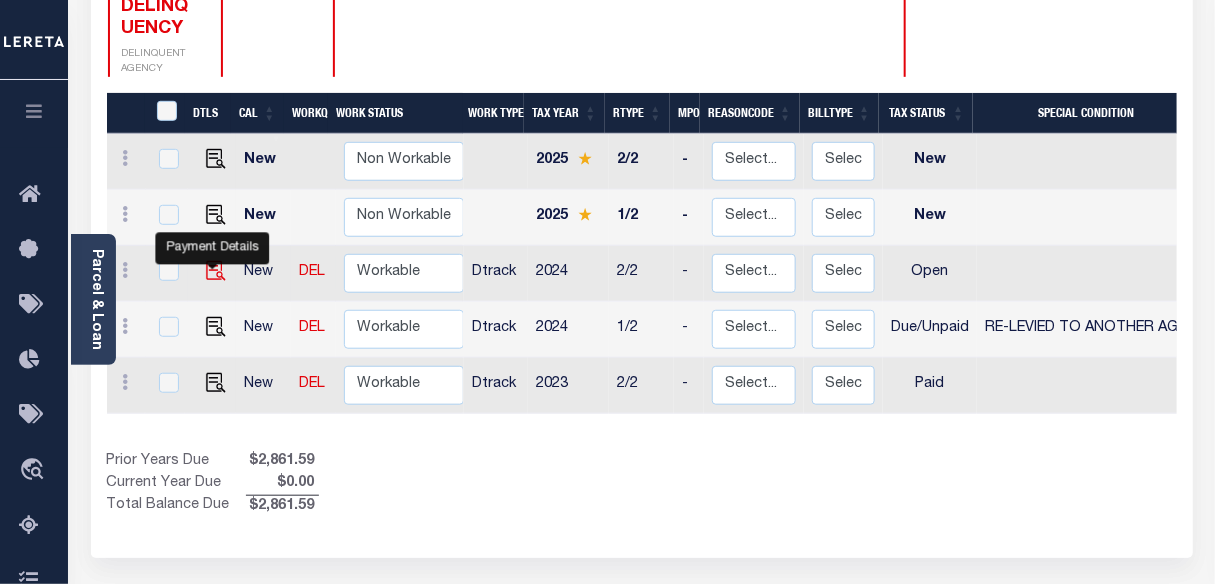 click at bounding box center (216, 271) 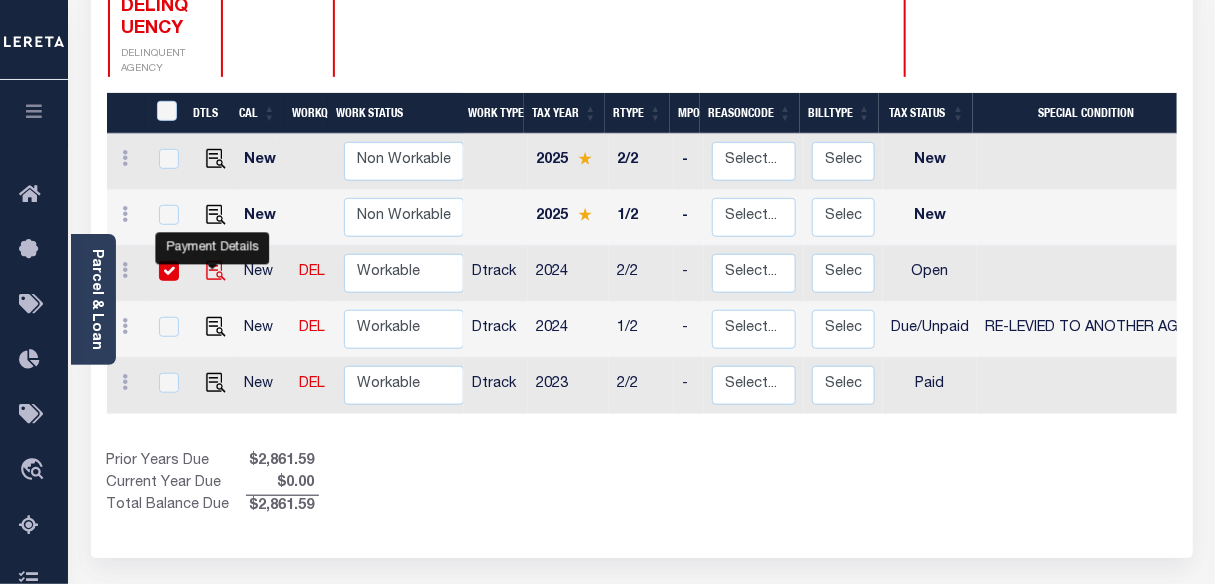 checkbox on "true" 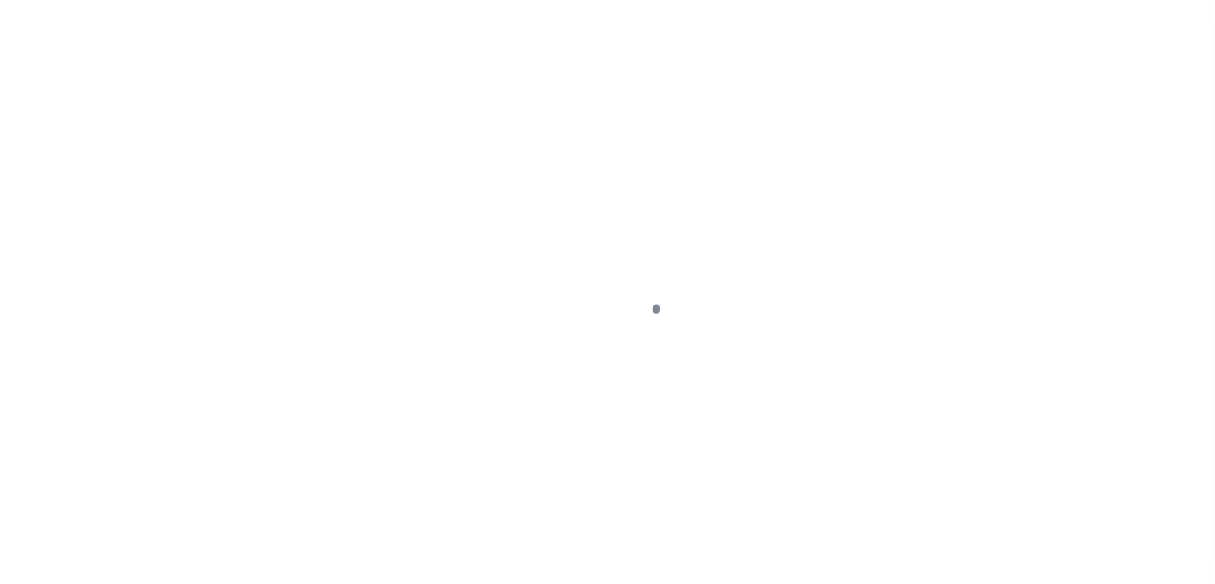 scroll, scrollTop: 0, scrollLeft: 0, axis: both 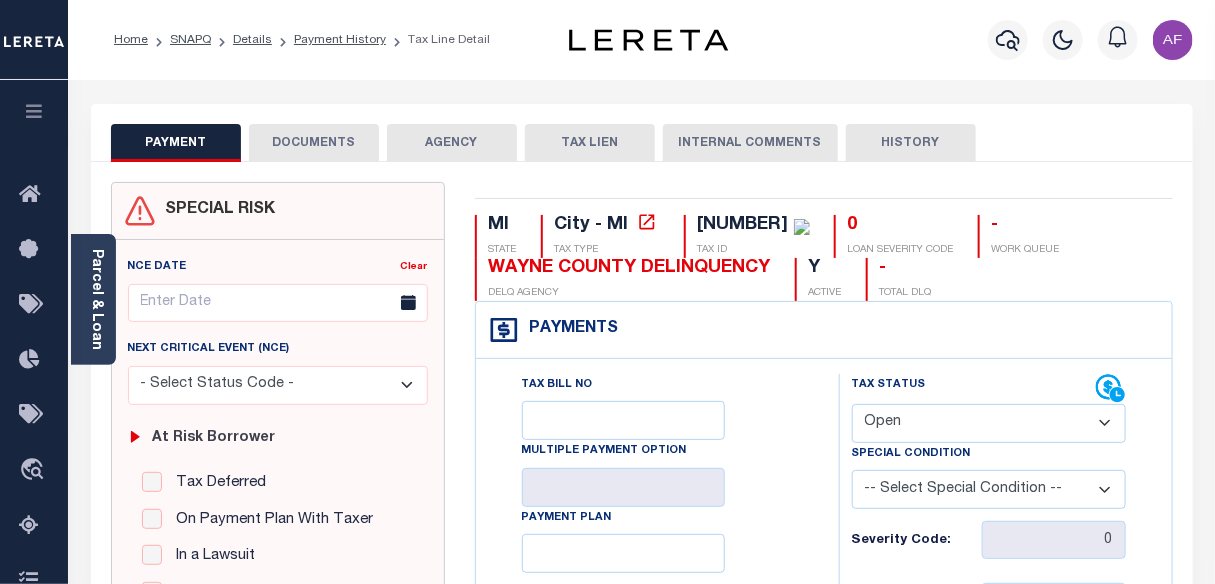 click on "- Select Status Code -
Open
Due/Unpaid
Paid
Incomplete
No Tax Due
Internal Refund Processed
New" at bounding box center (989, 423) 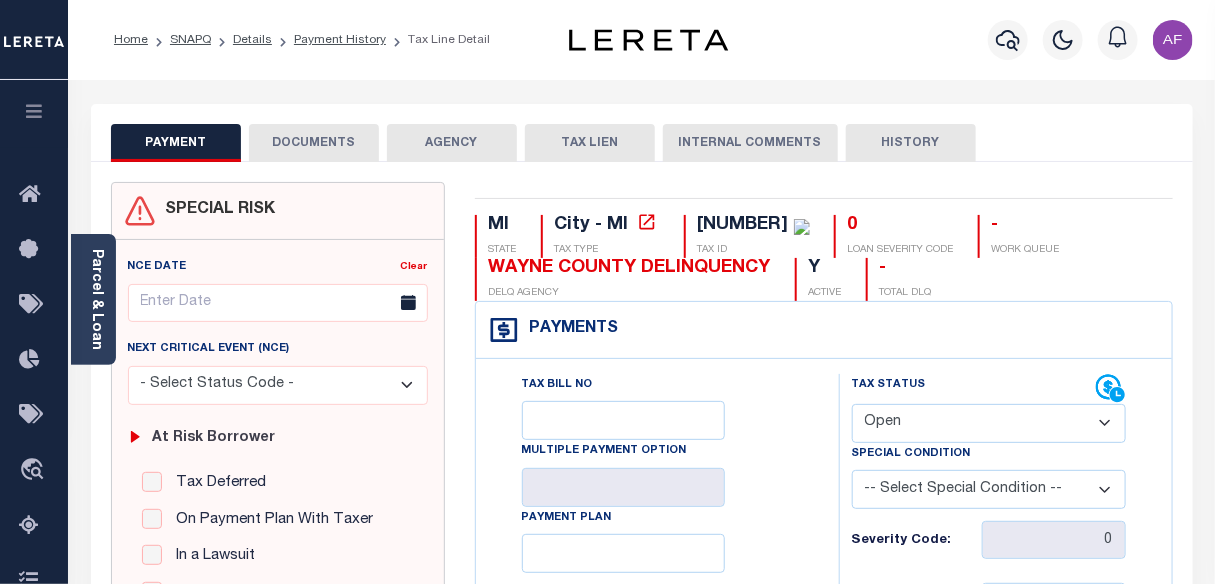 select on "DUE" 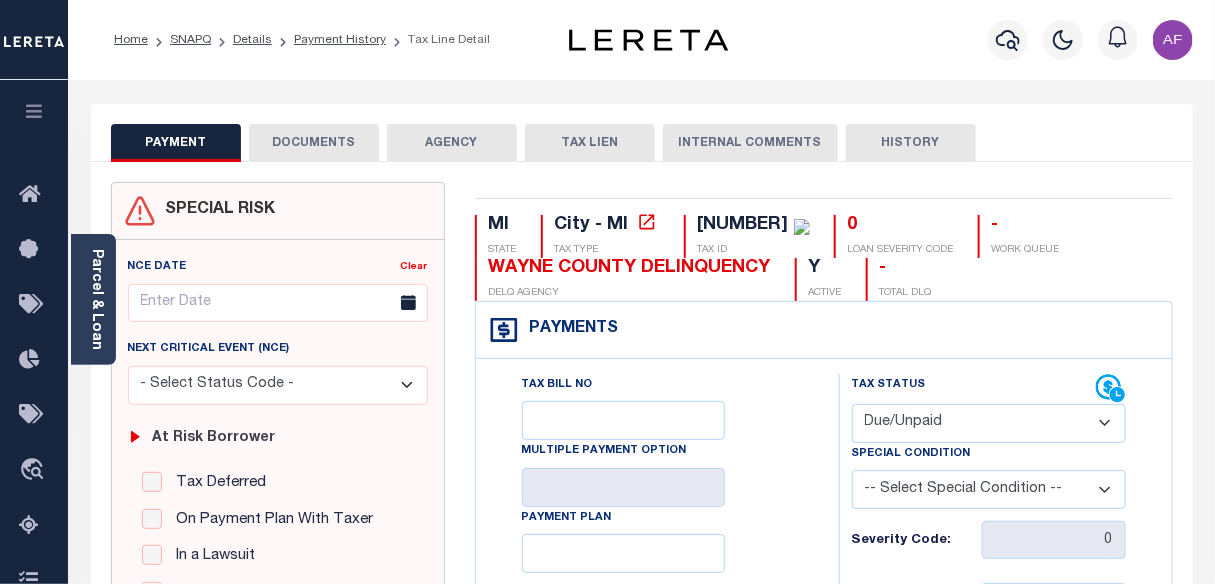 click on "- Select Status Code -
Open
Due/Unpaid
Paid
Incomplete
No Tax Due
Internal Refund Processed
New" at bounding box center [989, 423] 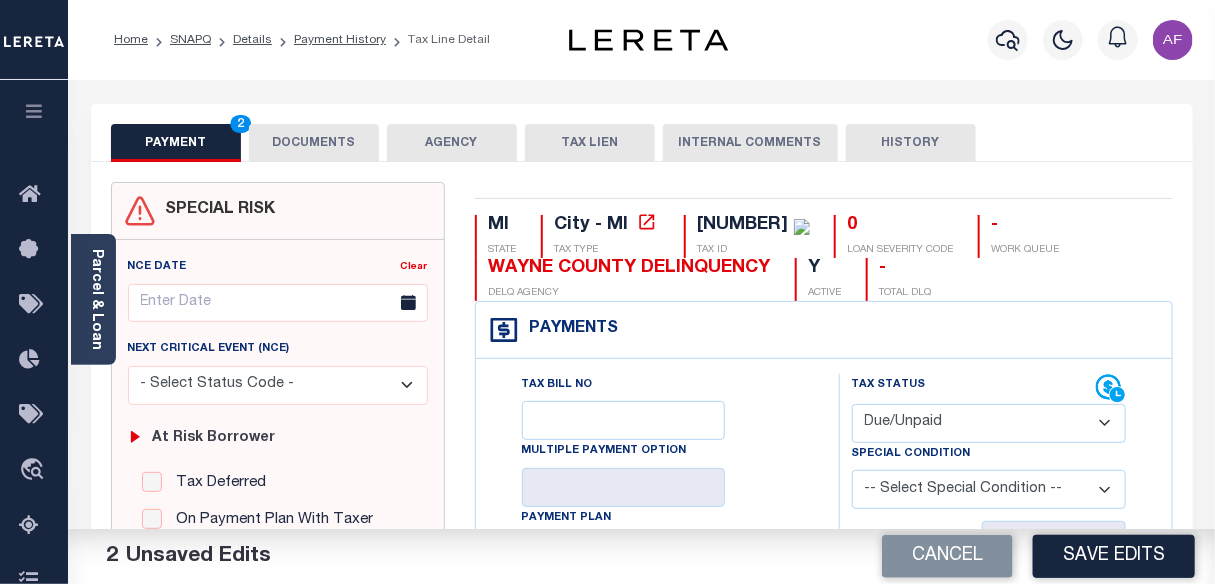 drag, startPoint x: 975, startPoint y: 492, endPoint x: 975, endPoint y: 479, distance: 13 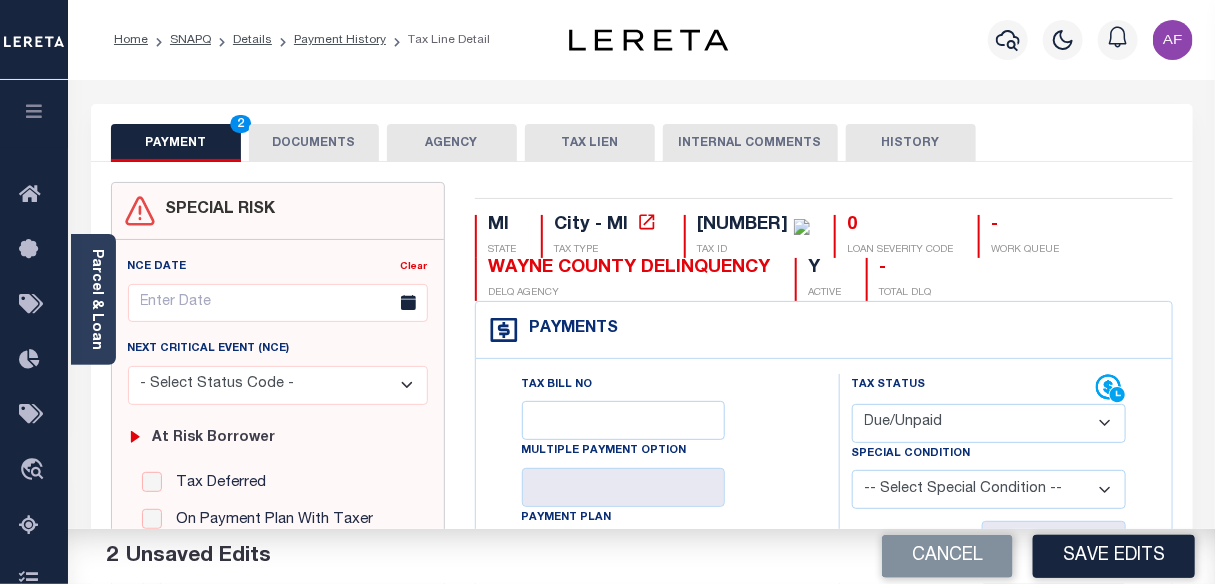 select on "31" 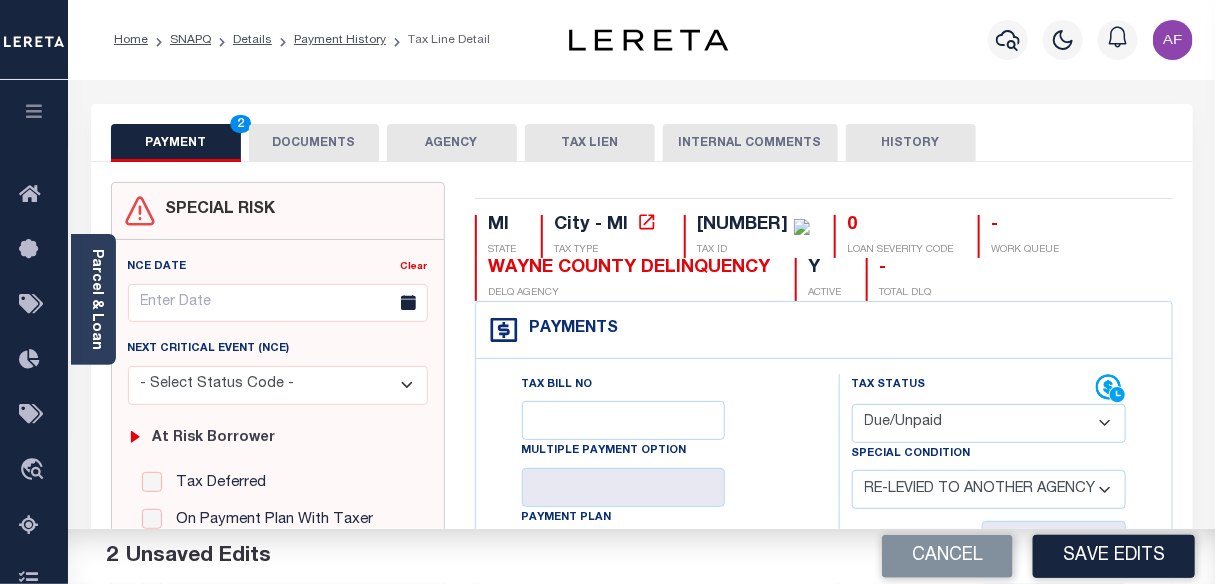 click on "-- Select Special Condition --
3RD PARTY TAX LIEN
AGENCY TAX LIEN (A.K.A Inside Lien)
BALANCE FORWARD
BANKRUPTCY
BILL W/ OTHER PARCEL
CONFIDENTIAL ACCOUNT
DEFERRED
DELAYED BILLING
DELQ CURRENT TAX YEAR INSTALLMENT(S) EXIST
DELQ PRIOR YEAR(S) EXIST
EXEMPT
HOMEOWNER AUTHORIZATION
IN DISPUTE/UNDER PROTEST
INCLUDES PRIOR UNPAID
INCLUDES RE-LEVIED TAX
INSTALLMENT PLAN
LITIGATION
LOST PROPERTY (FORECLOSED/DEEDED)
LOW ASSESSMENT
LOW TAX THRESHOLD
MULTIPLE TAXIDS
NEW PROPERTY
NOT ASSESSED
NOT CERTIFIED
OTHER FEES INVOLVED
OVERPAYMENT - POSSIBLE REFUND DUE
PARTIAL PAYMENT MAY EXIST
Pay Plan
RE-LEVIED TO ANOTHER AGENCY
REDEMP AMTS NOT AVAILABLE
REPORTED ON LEGACY RTYPE
SUBJECT TO FORECLOSURE
TAX LIEN RELEASED
TAX SALE-SUBJECT TO POWER TO SELL" at bounding box center [989, 489] 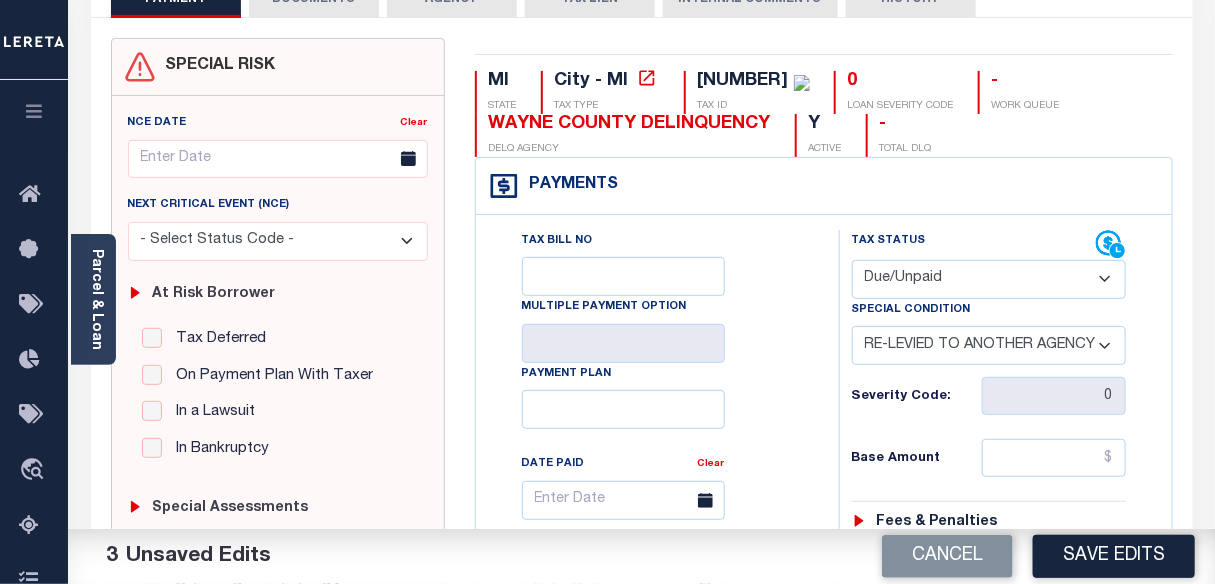 scroll, scrollTop: 363, scrollLeft: 0, axis: vertical 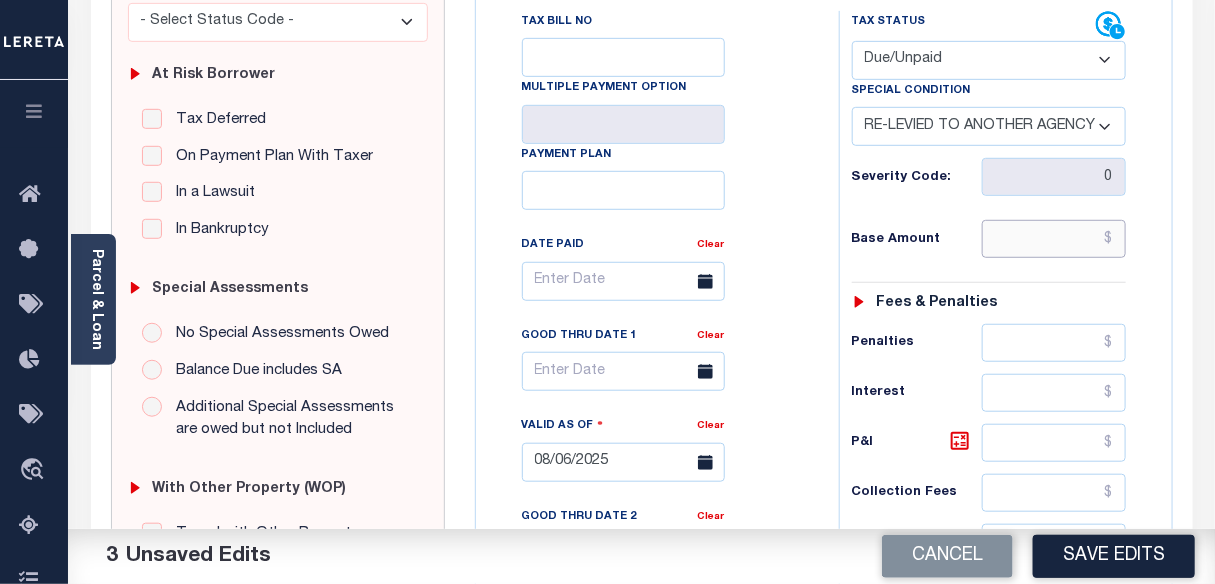 click at bounding box center (1054, 239) 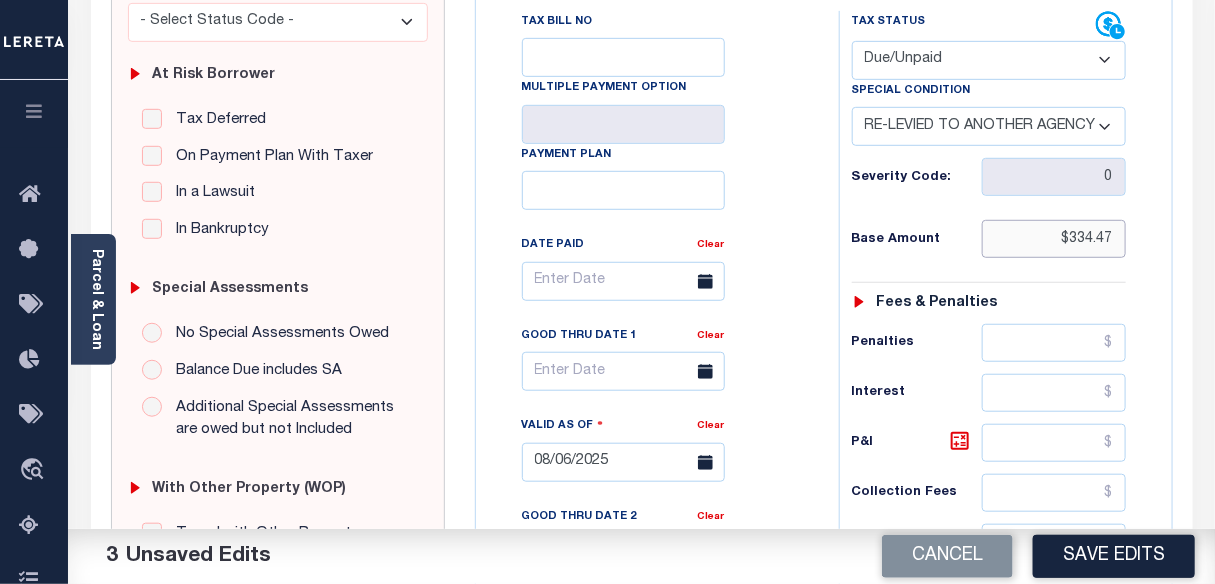 type on "$334.47" 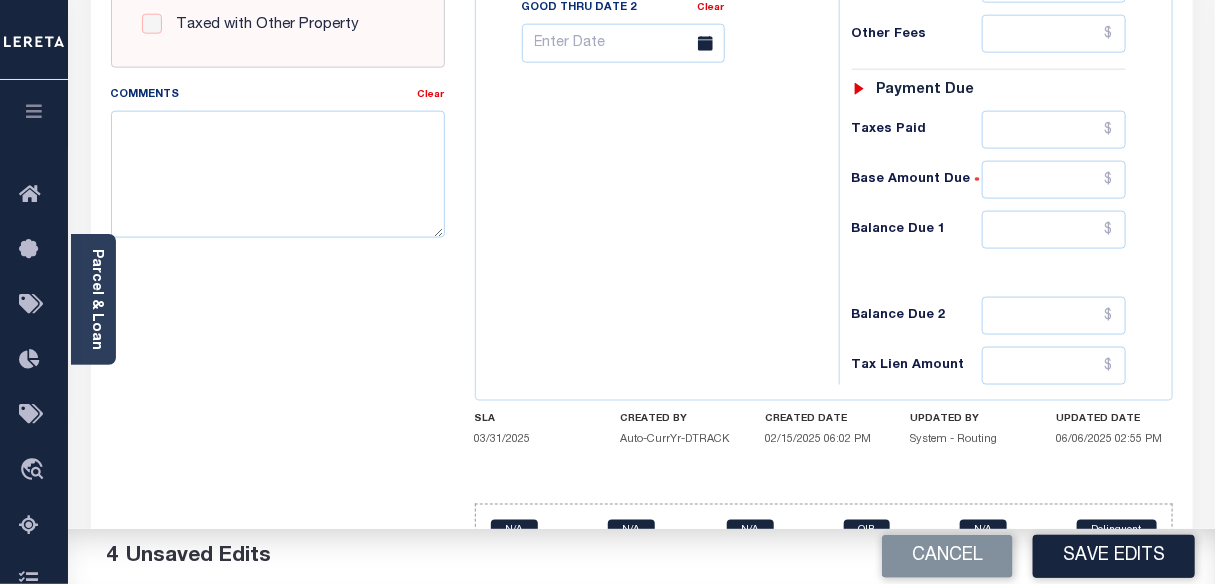 scroll, scrollTop: 909, scrollLeft: 0, axis: vertical 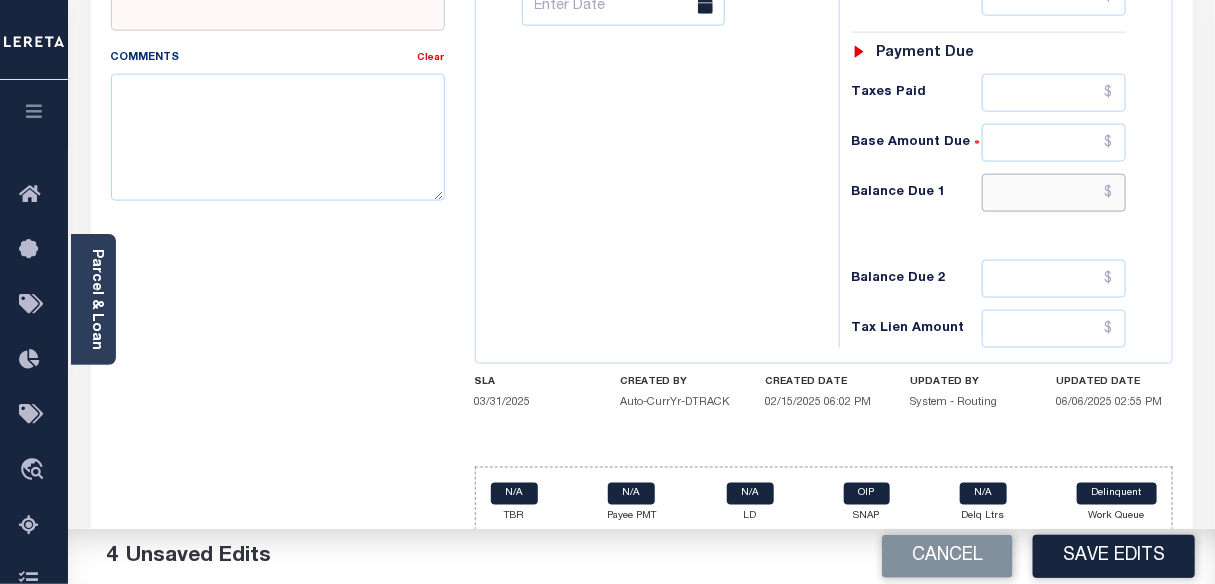 click at bounding box center (1054, 193) 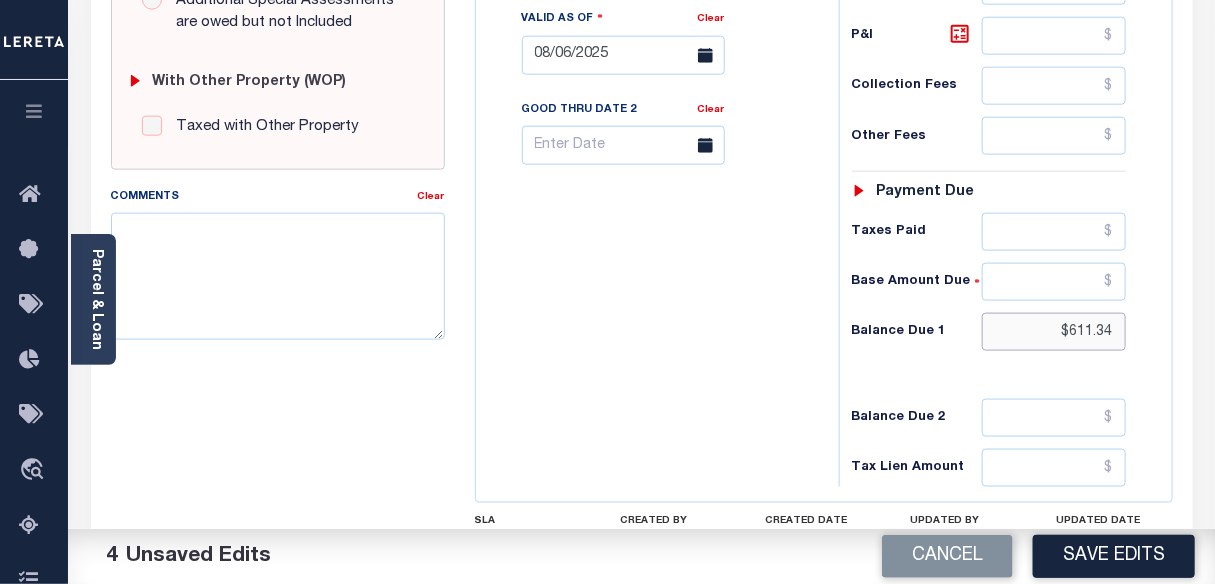 scroll, scrollTop: 636, scrollLeft: 0, axis: vertical 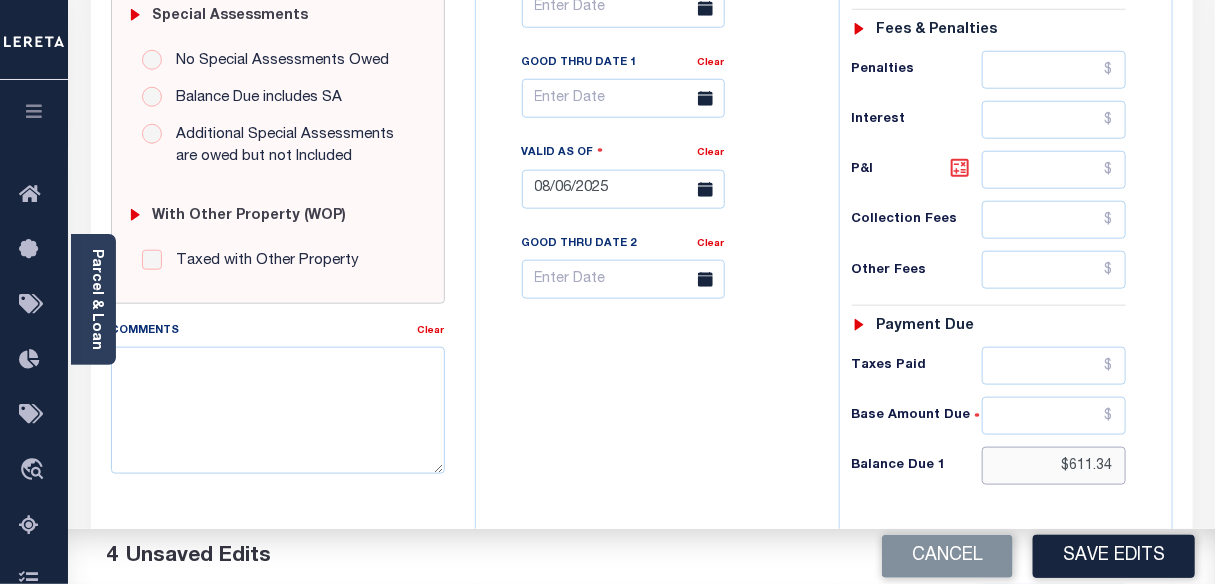 type on "$611.34" 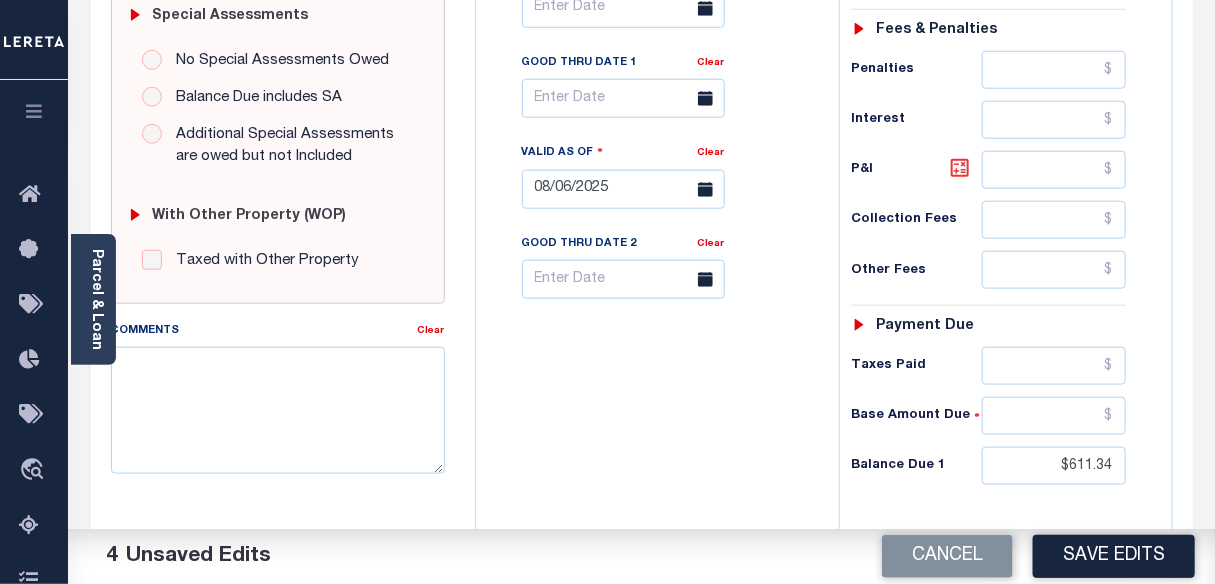 click 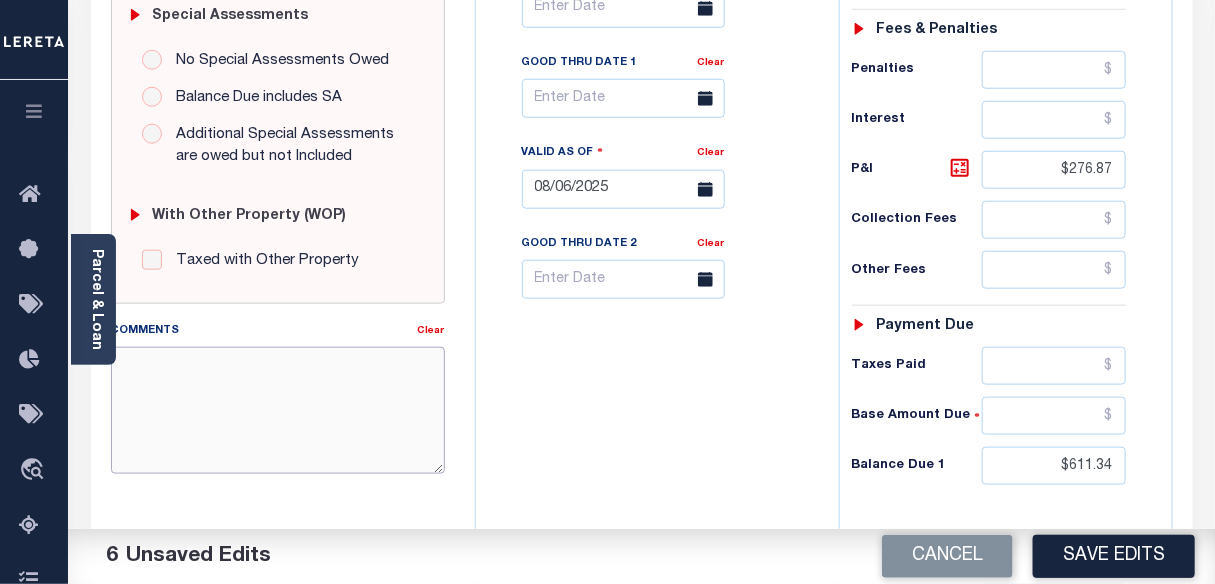 click on "Comments" at bounding box center [278, 410] 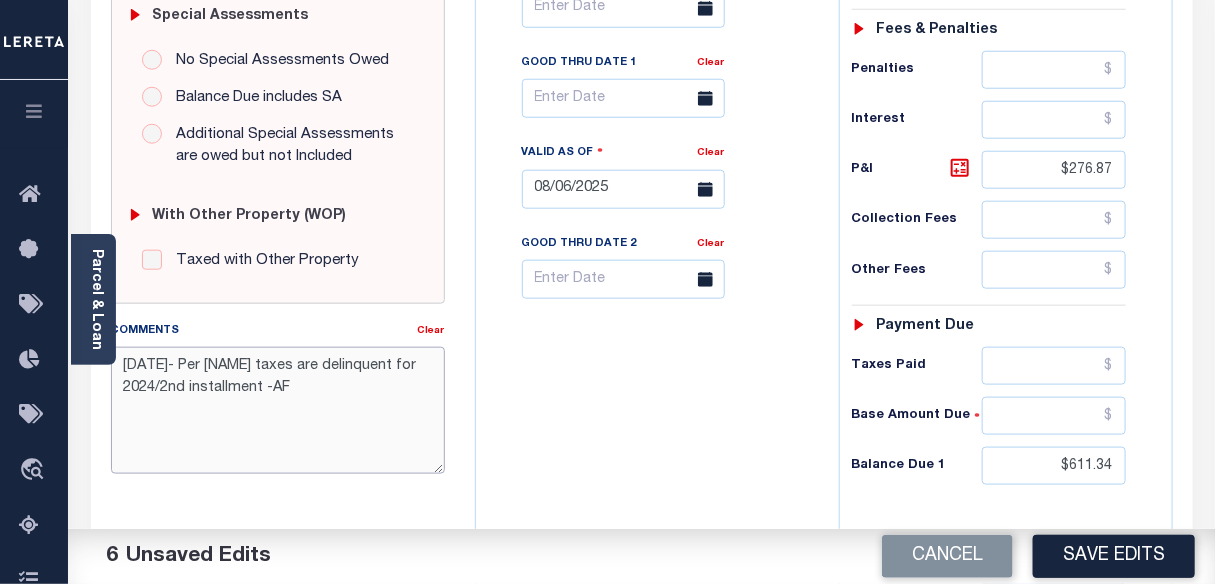 type on "8/6/2025- Per Ericka taxes are delinquent for 2024/2nd installment -AF" 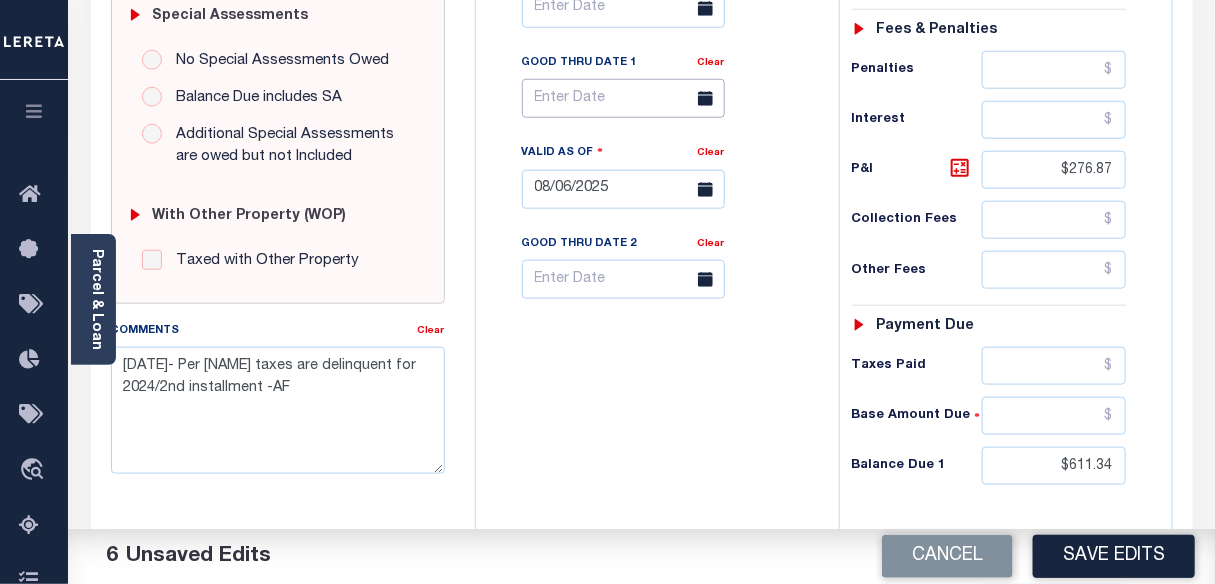 click at bounding box center (623, 98) 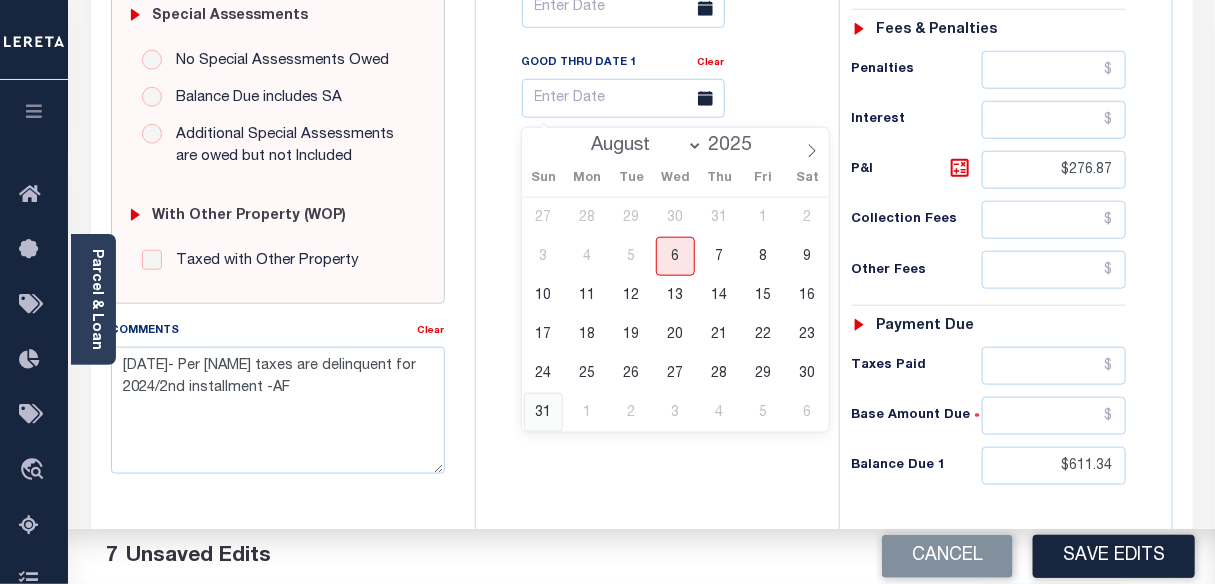 click on "31" at bounding box center (543, 412) 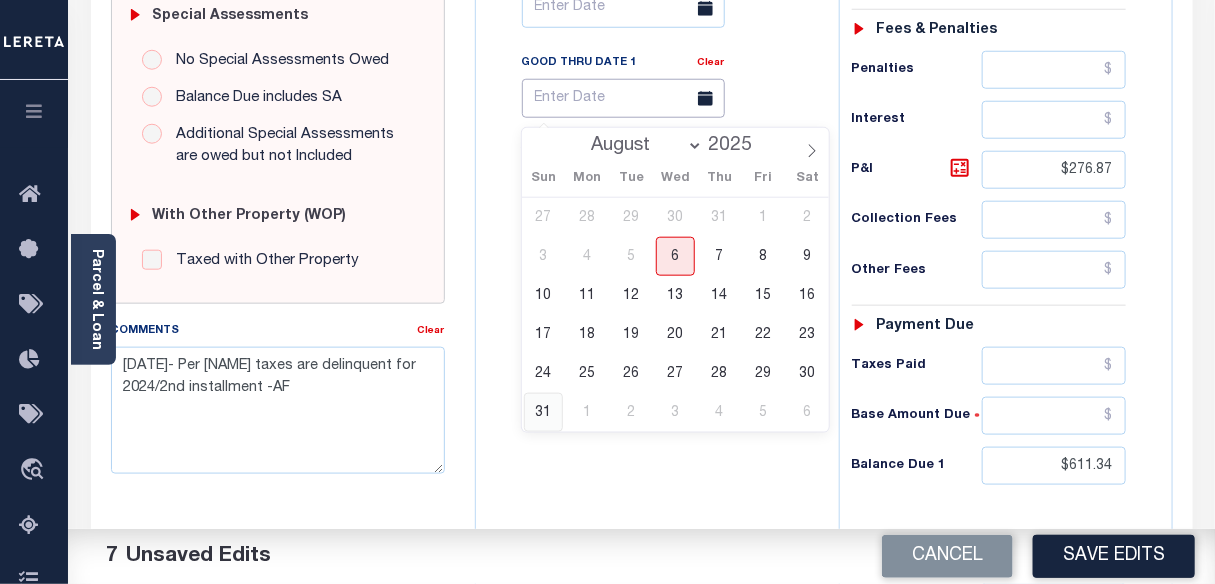 type on "08/31/2025" 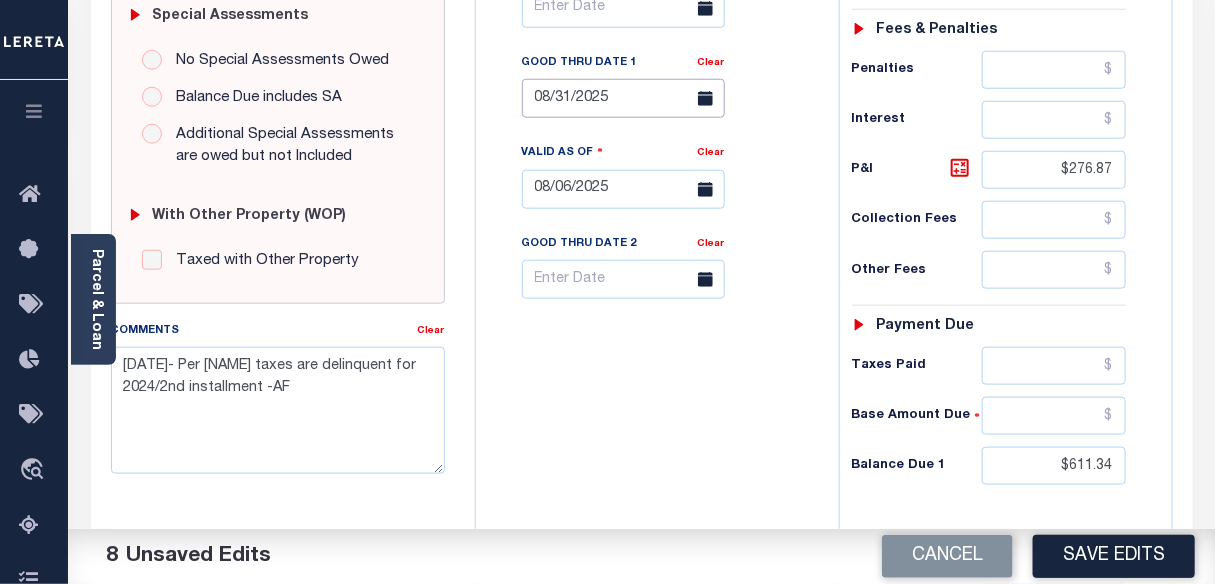 click on "08/31/2025" at bounding box center (623, 98) 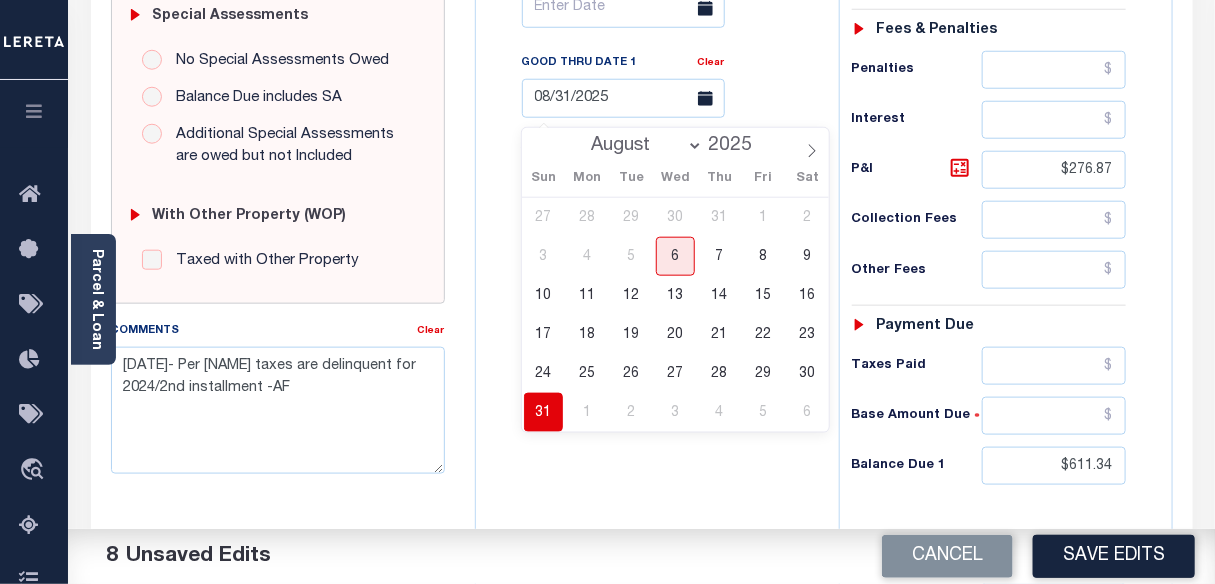 click on "31" at bounding box center [543, 412] 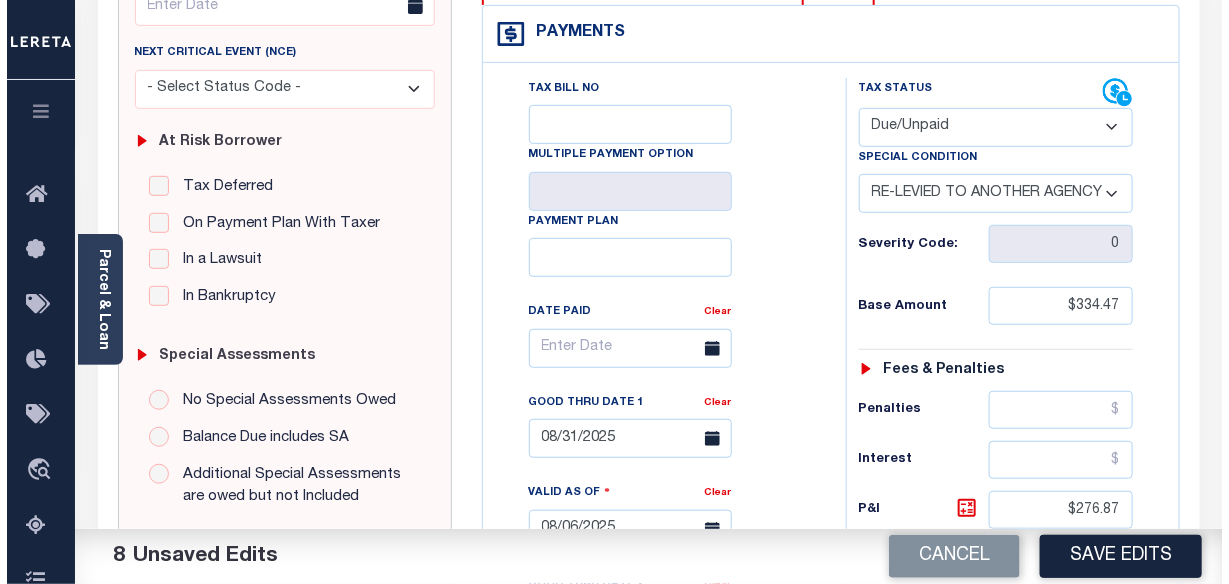 scroll, scrollTop: 272, scrollLeft: 0, axis: vertical 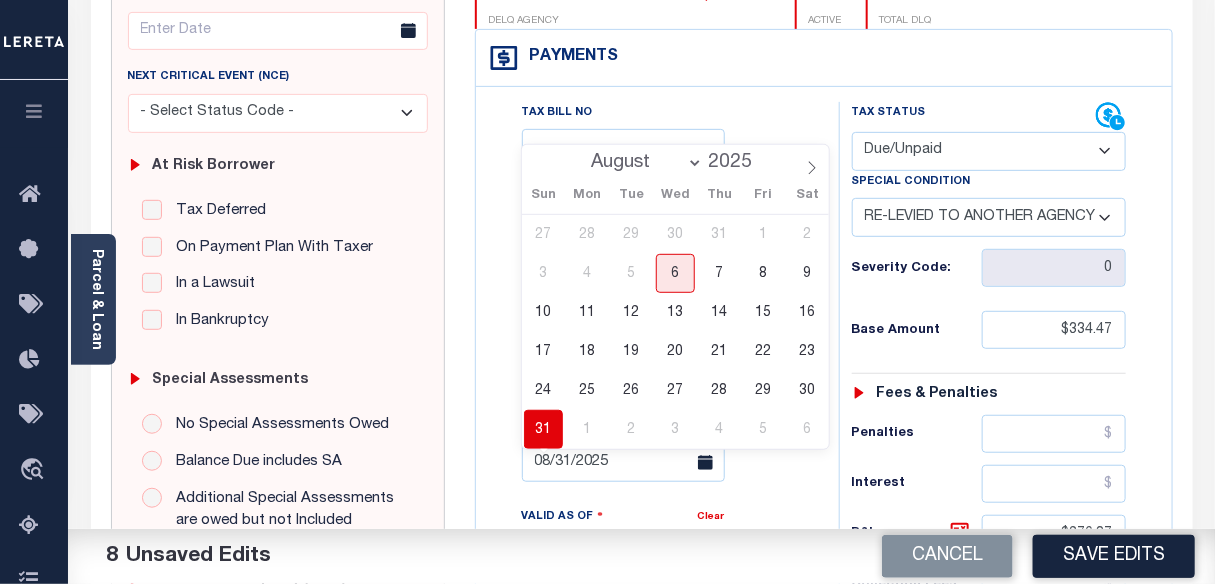 click on "Save Edits" at bounding box center (1114, 556) 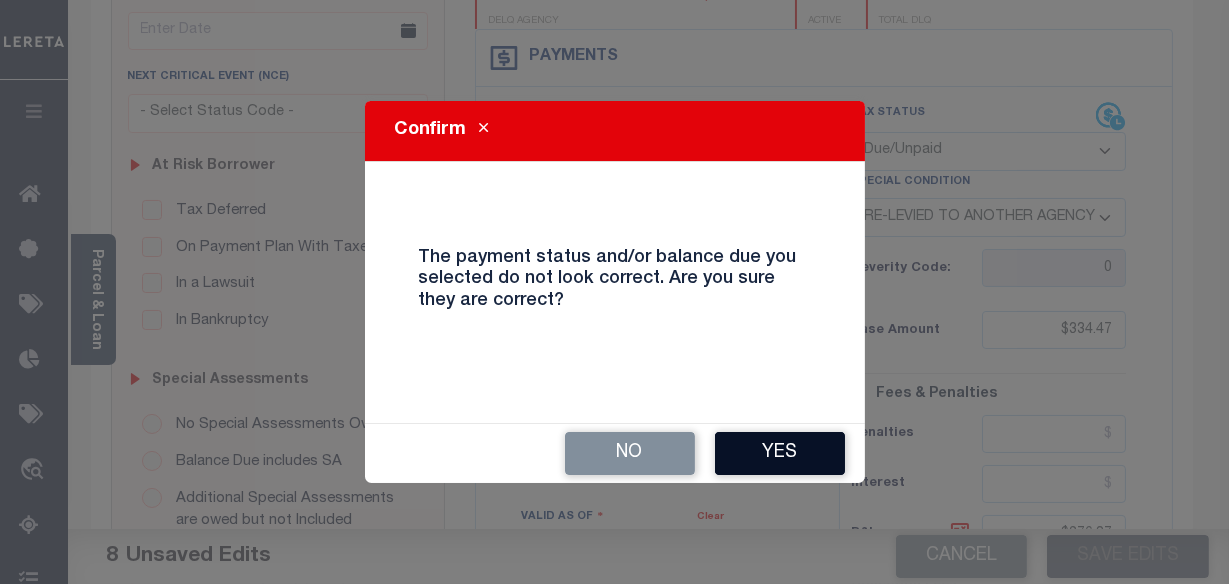 click on "Yes" at bounding box center (780, 453) 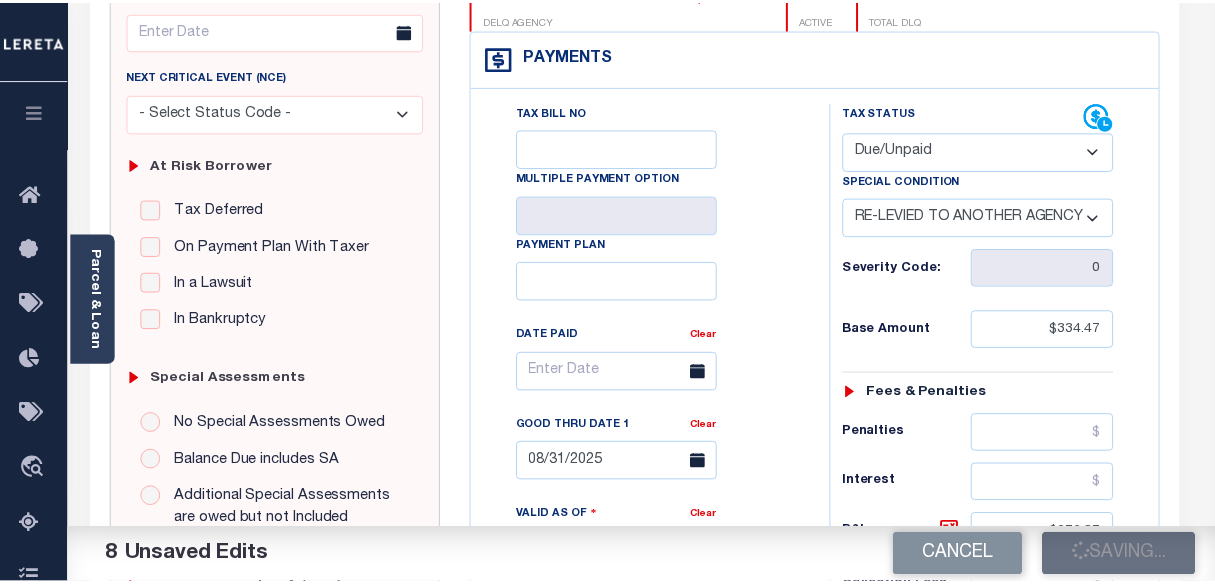 scroll, scrollTop: 292, scrollLeft: 0, axis: vertical 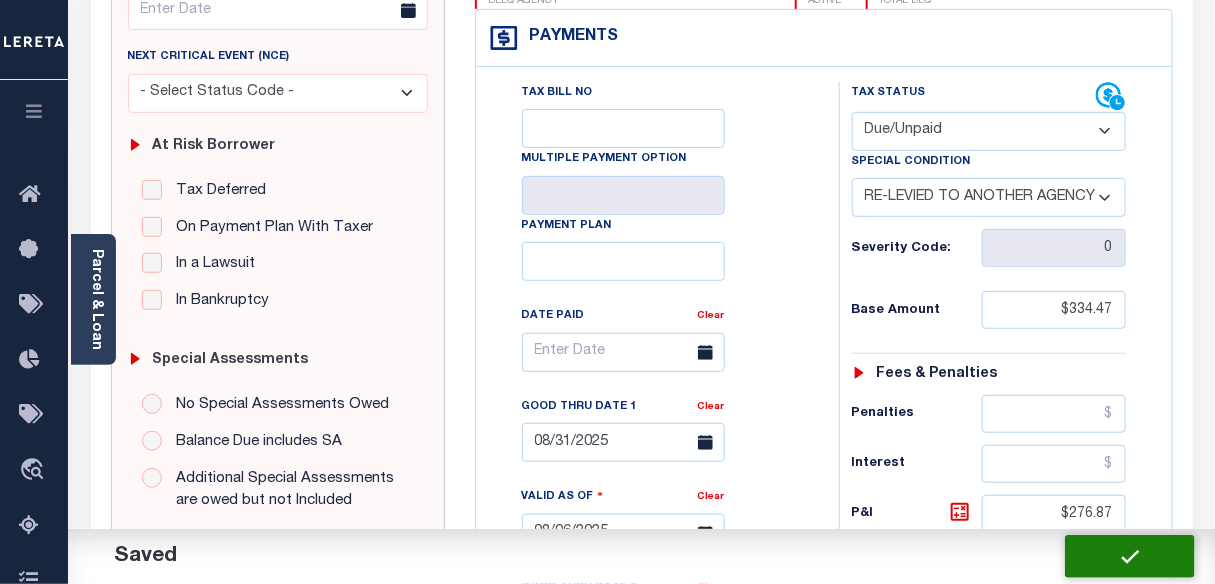checkbox on "false" 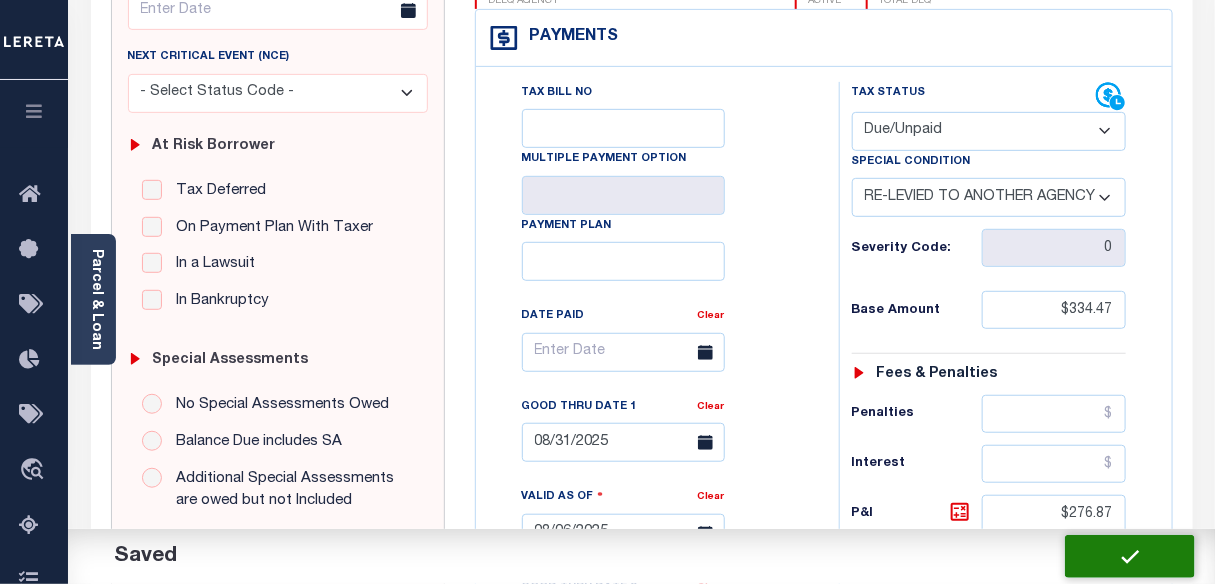 checkbox on "false" 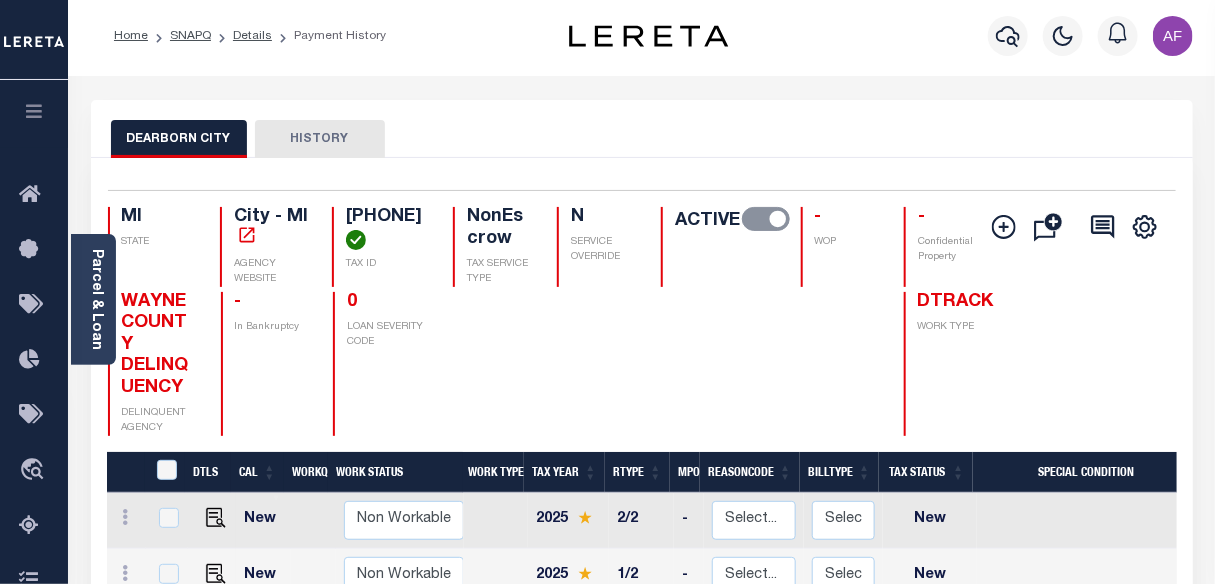 scroll, scrollTop: 0, scrollLeft: 0, axis: both 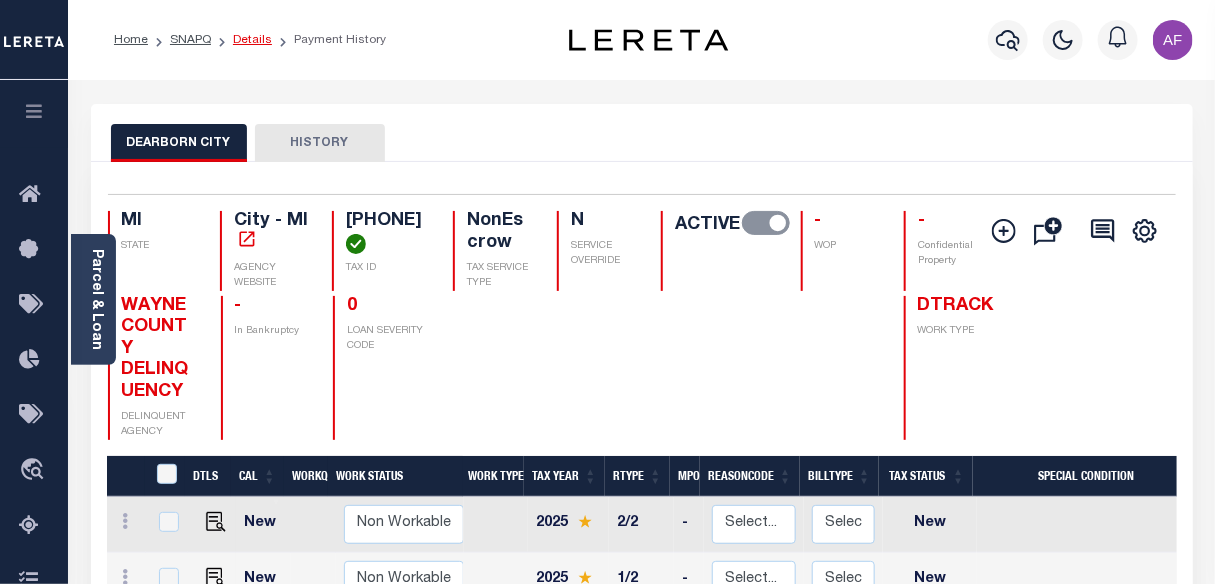 click on "Details" at bounding box center [252, 40] 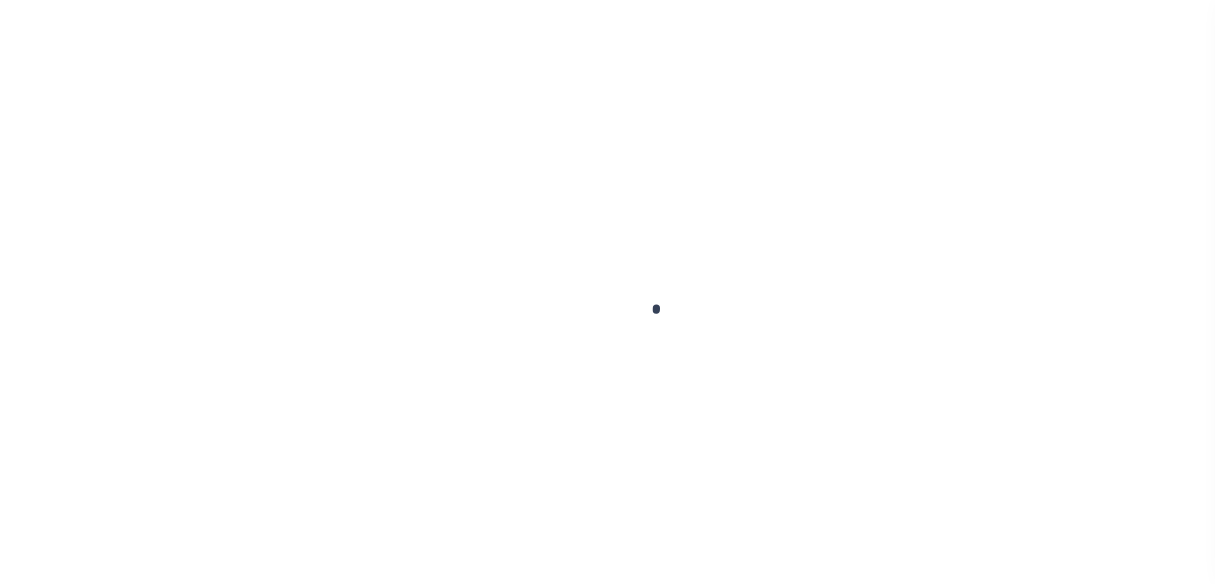 scroll, scrollTop: 0, scrollLeft: 0, axis: both 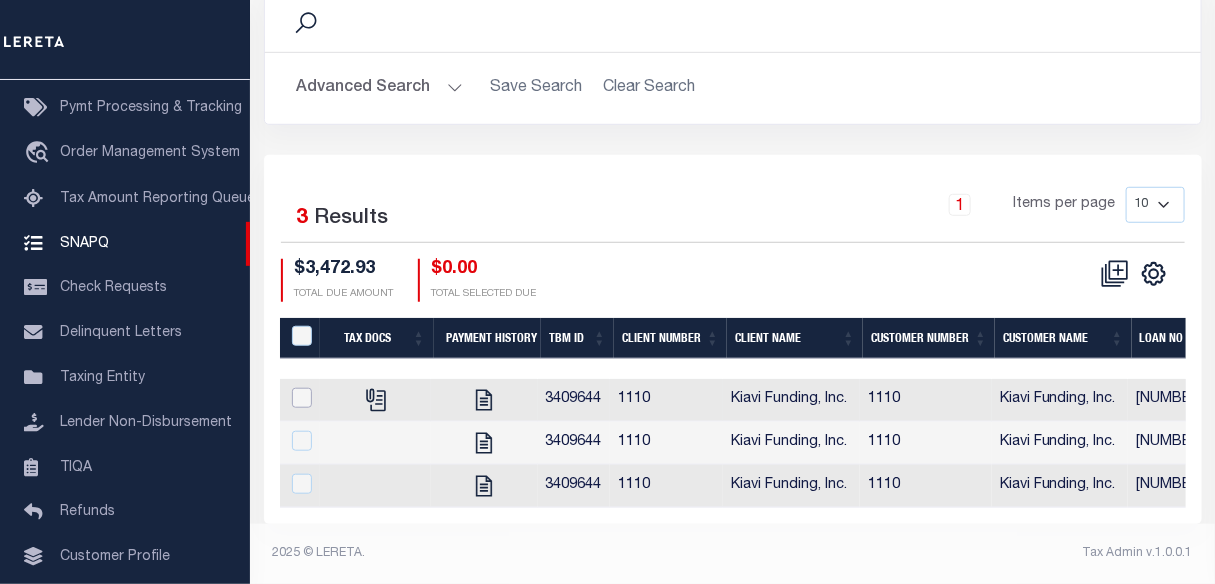 click at bounding box center (302, 398) 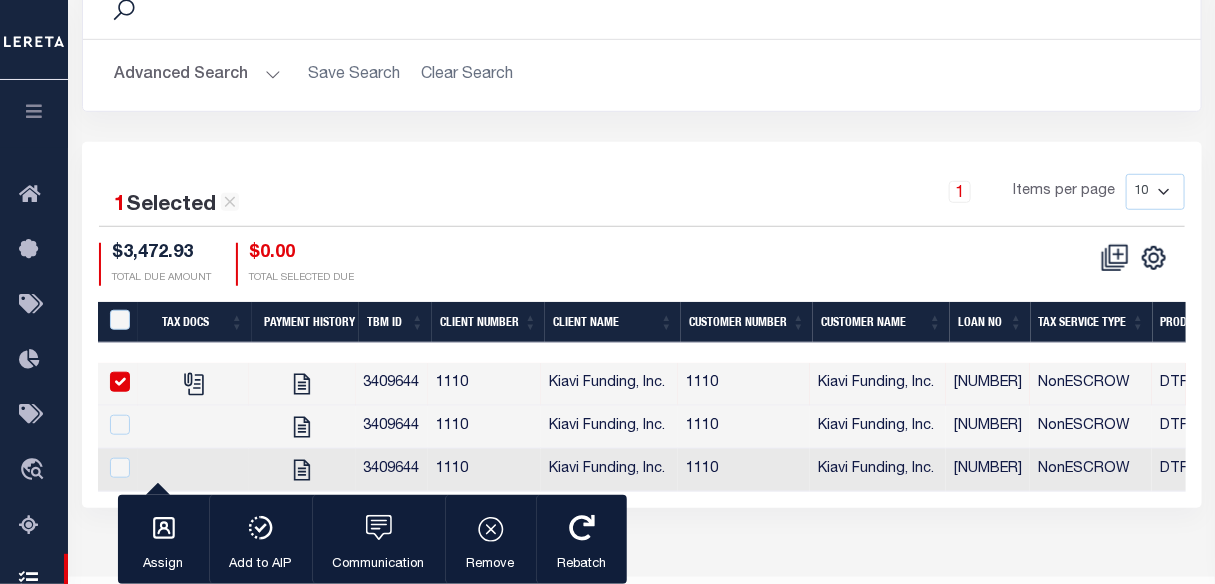 click on "SNAPQ Details
SUMMARY
Batch ID
5768
End Date
08/11/2025" at bounding box center [641, 112] 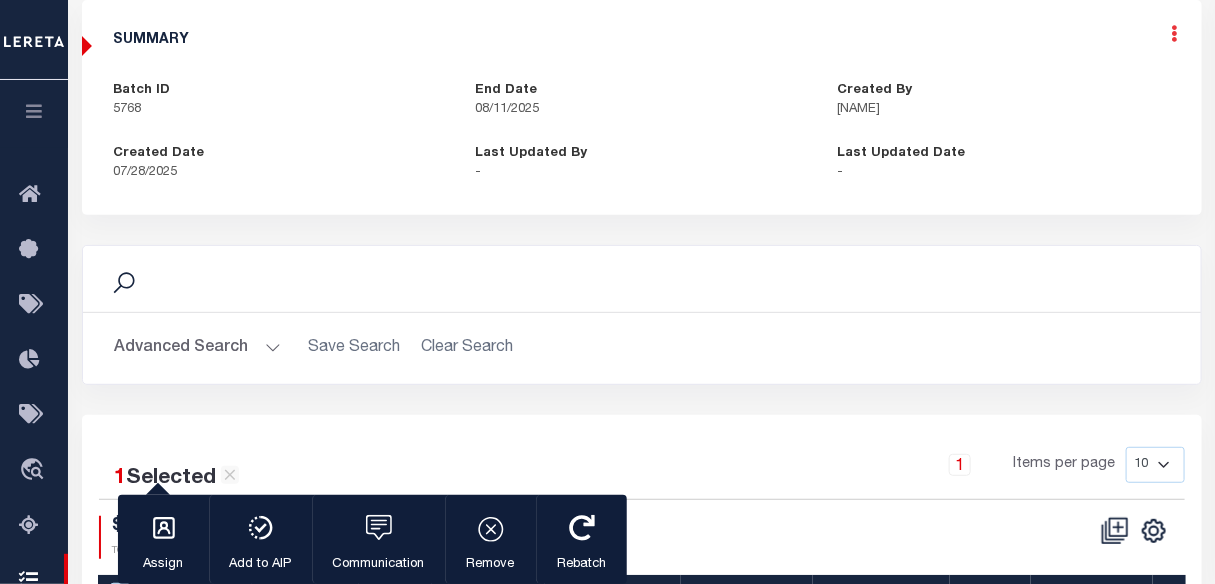 click at bounding box center (1175, 33) 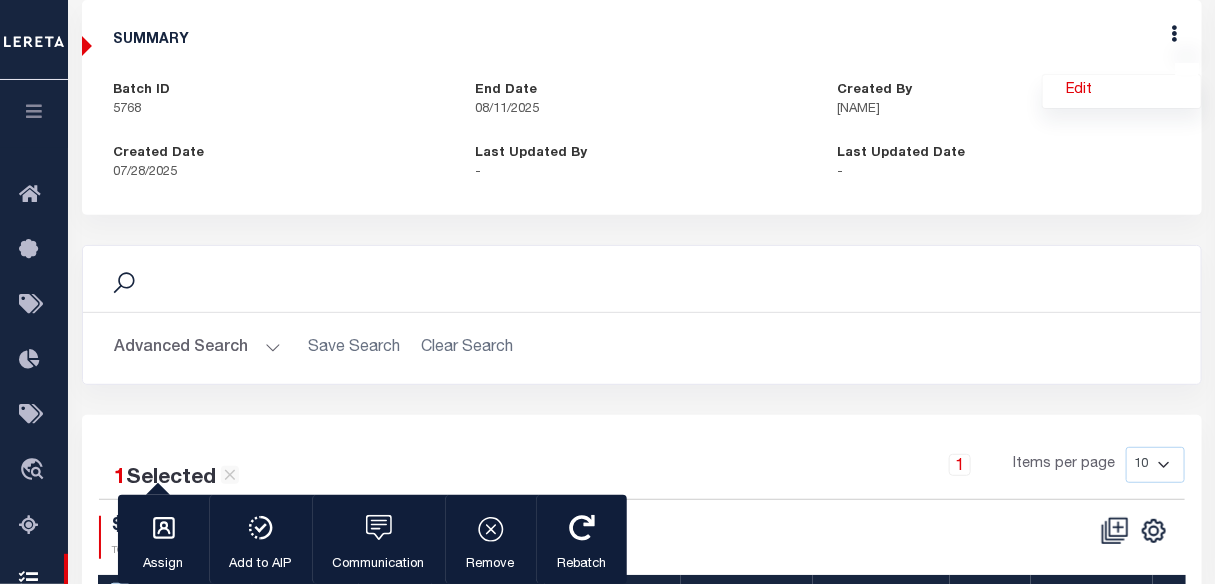click on "SNAPQ Details
SUMMARY
Batch ID
5768
End Date
08/11/2025
Created By Jose Juarez - -" at bounding box center (642, 99) 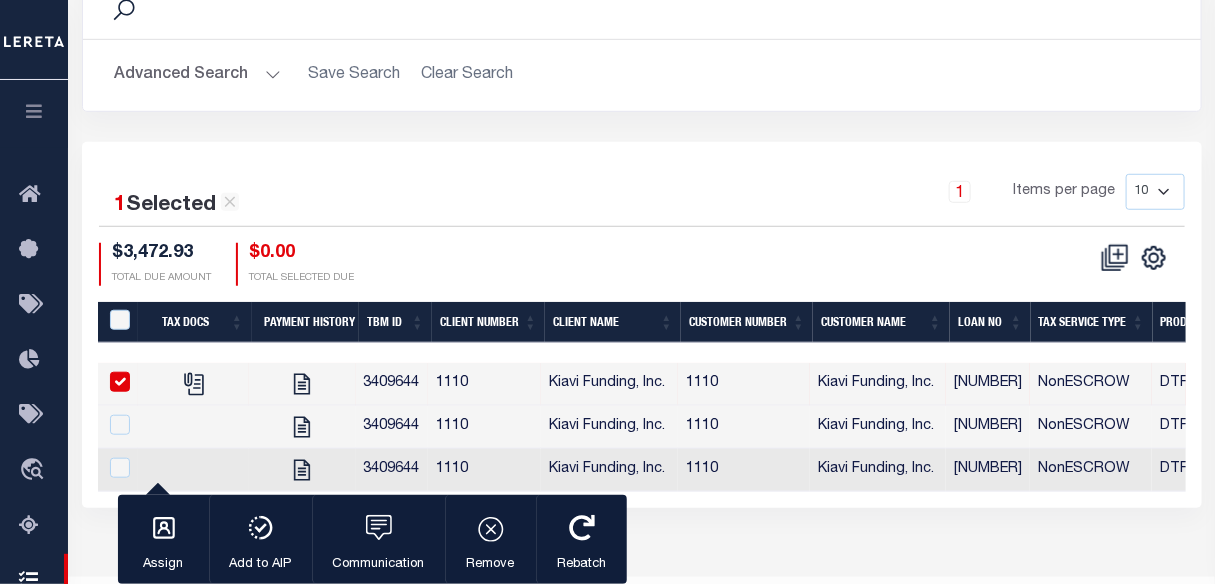 click on "SNAPQ Details
SUMMARY
Batch ID
5768
End Date
08/11/2025" at bounding box center (641, 112) 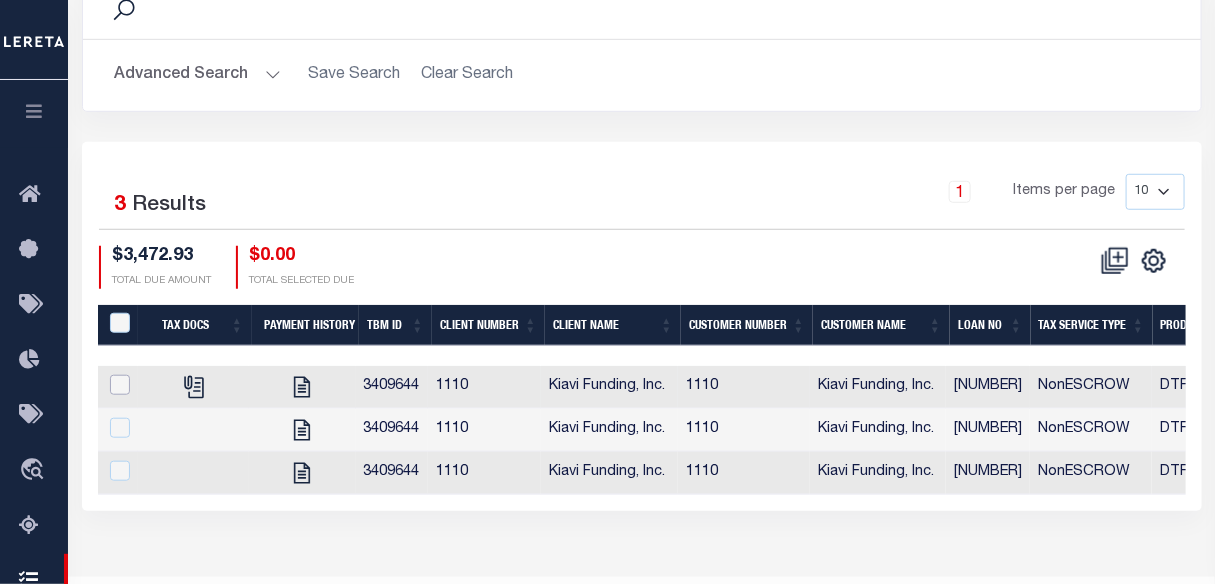 click at bounding box center [120, 385] 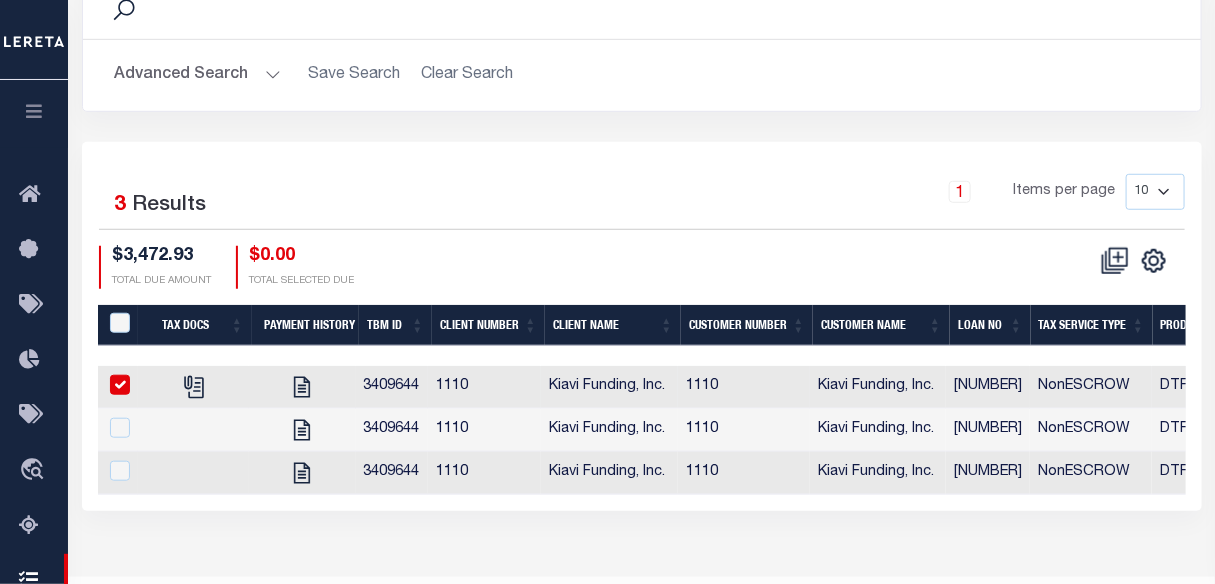 checkbox on "true" 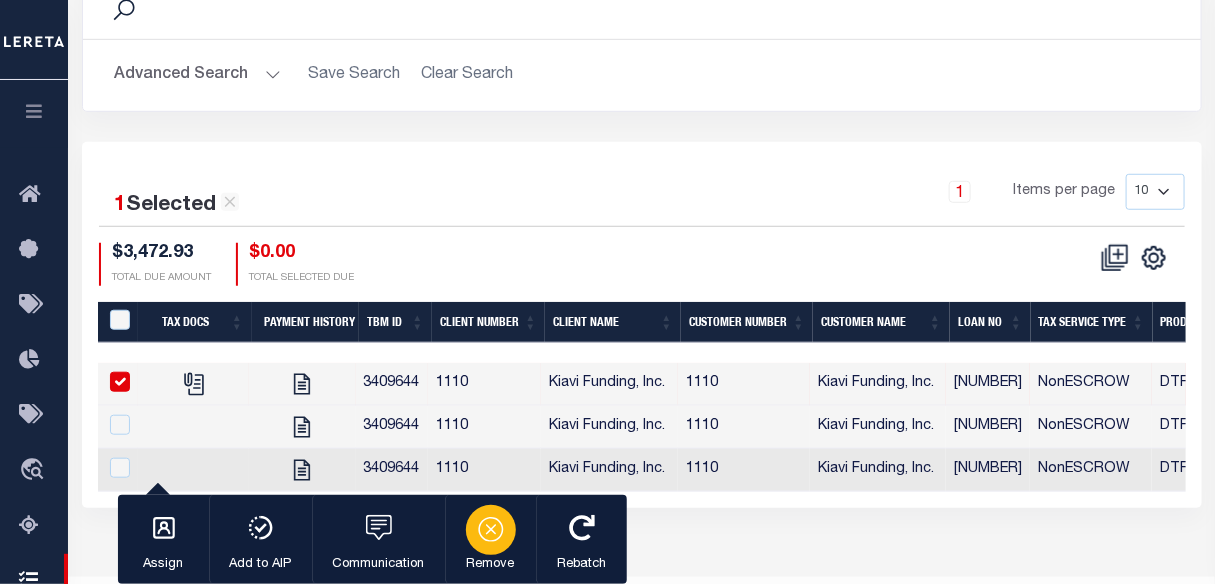 click on "Remove" at bounding box center (490, 540) 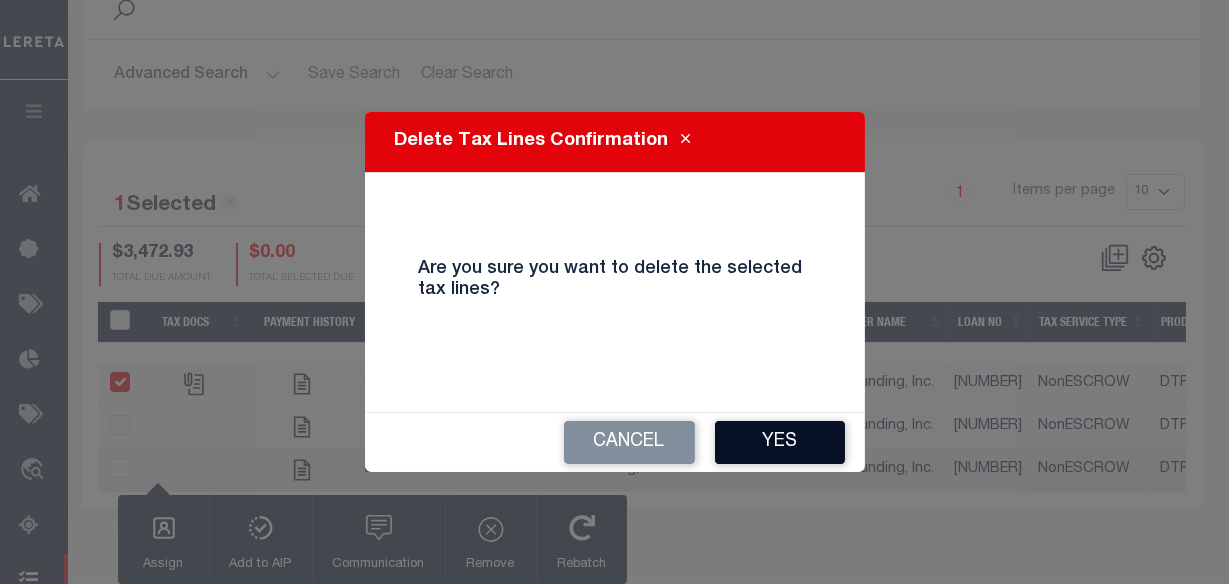 click on "Yes" at bounding box center [780, 442] 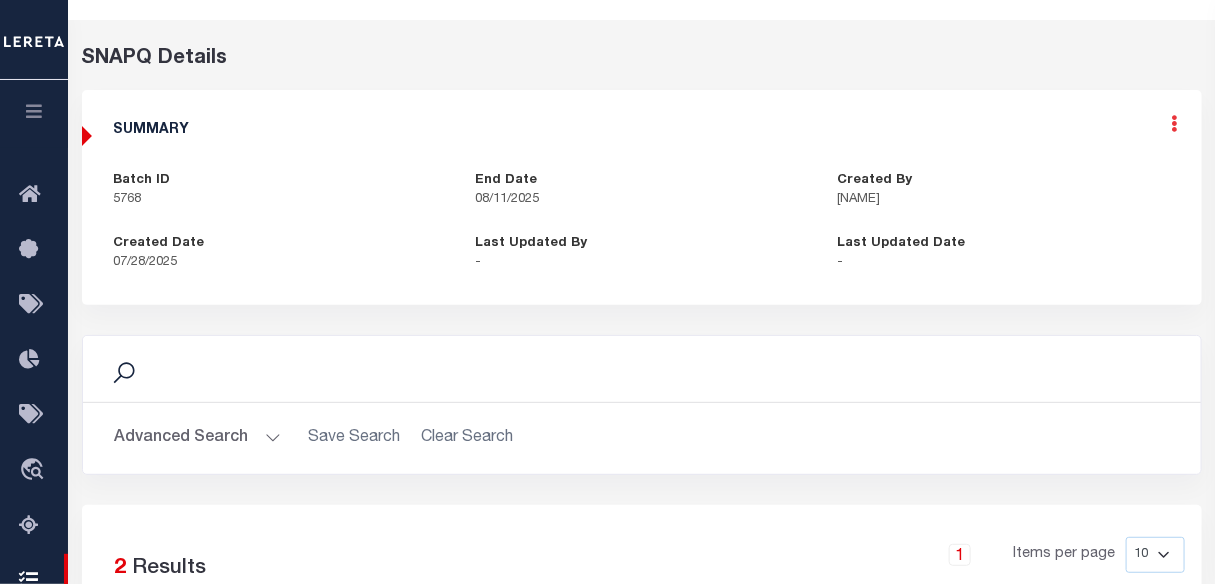 click at bounding box center (1175, 123) 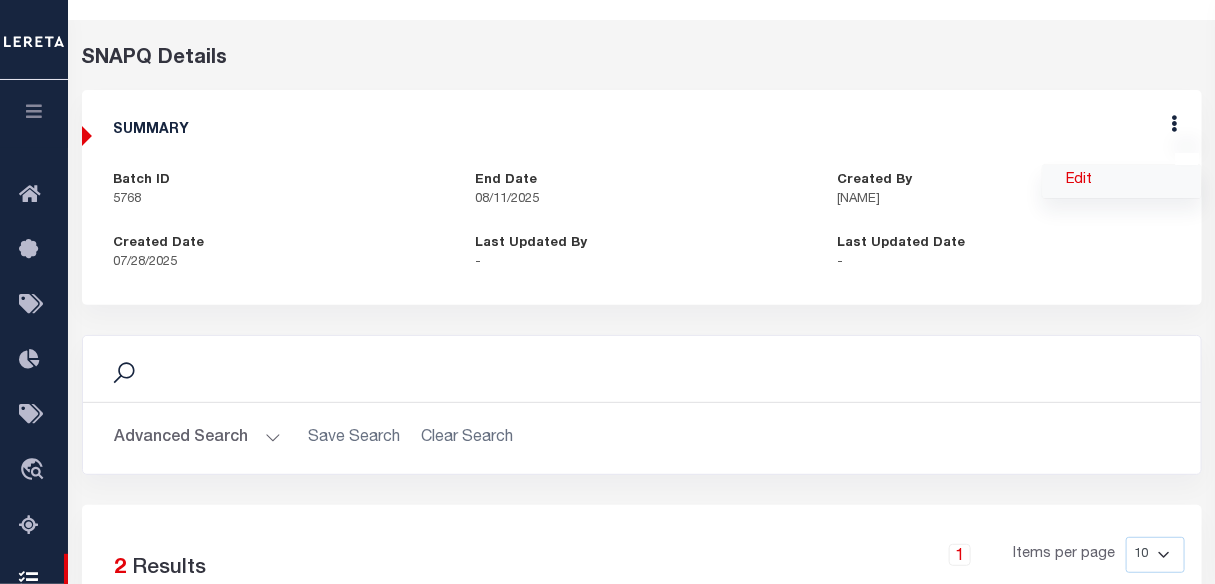 click on "Edit" at bounding box center [1122, 181] 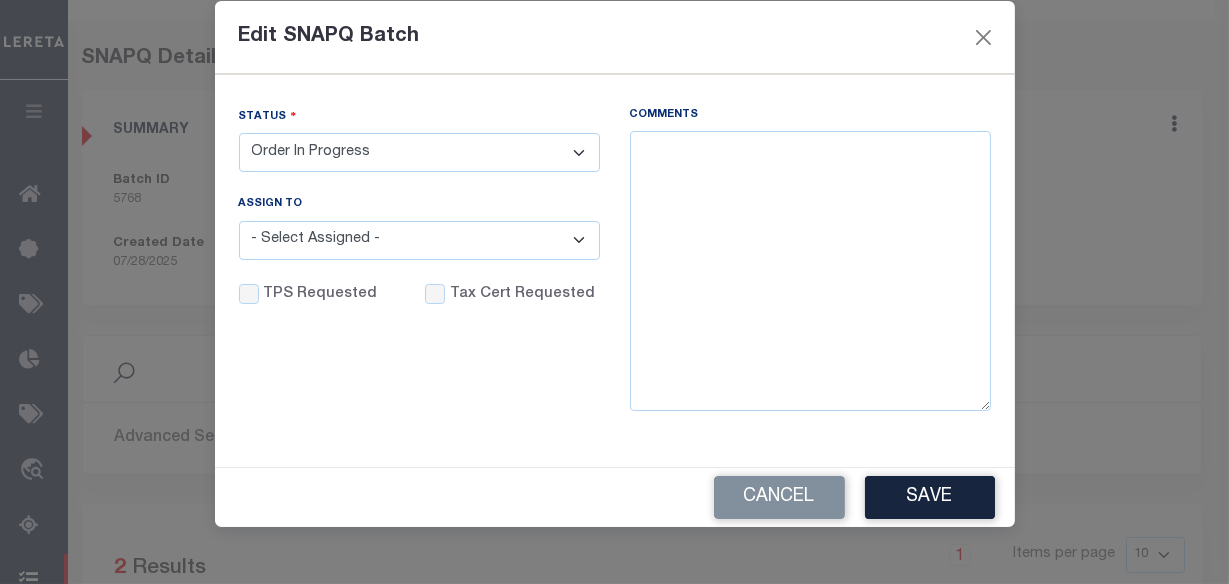 click on "- Select Status -
Order In Progress
Complete" at bounding box center [419, 152] 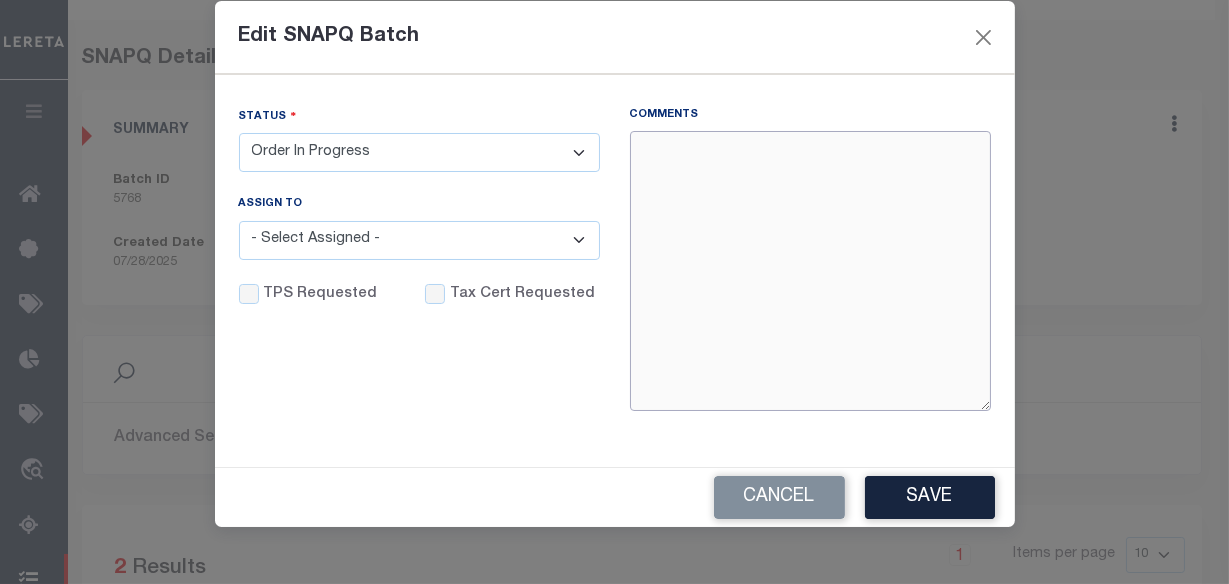 click on "Comments" at bounding box center [810, 271] 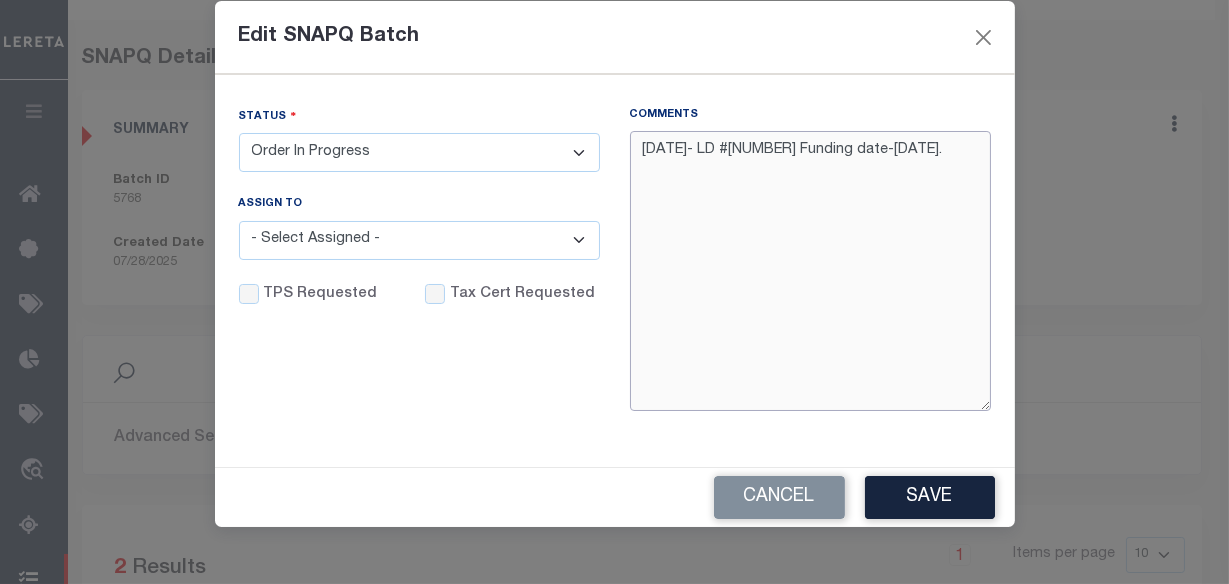 click on "8/6/2025- LD #45539" at bounding box center [810, 271] 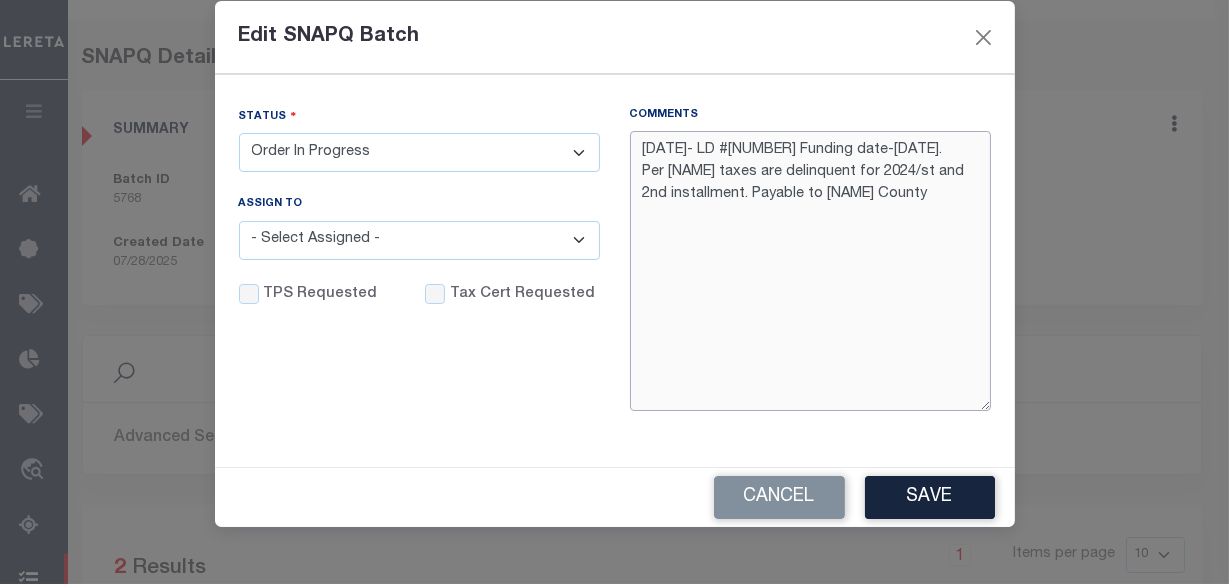 drag, startPoint x: 905, startPoint y: 197, endPoint x: 590, endPoint y: 136, distance: 320.852 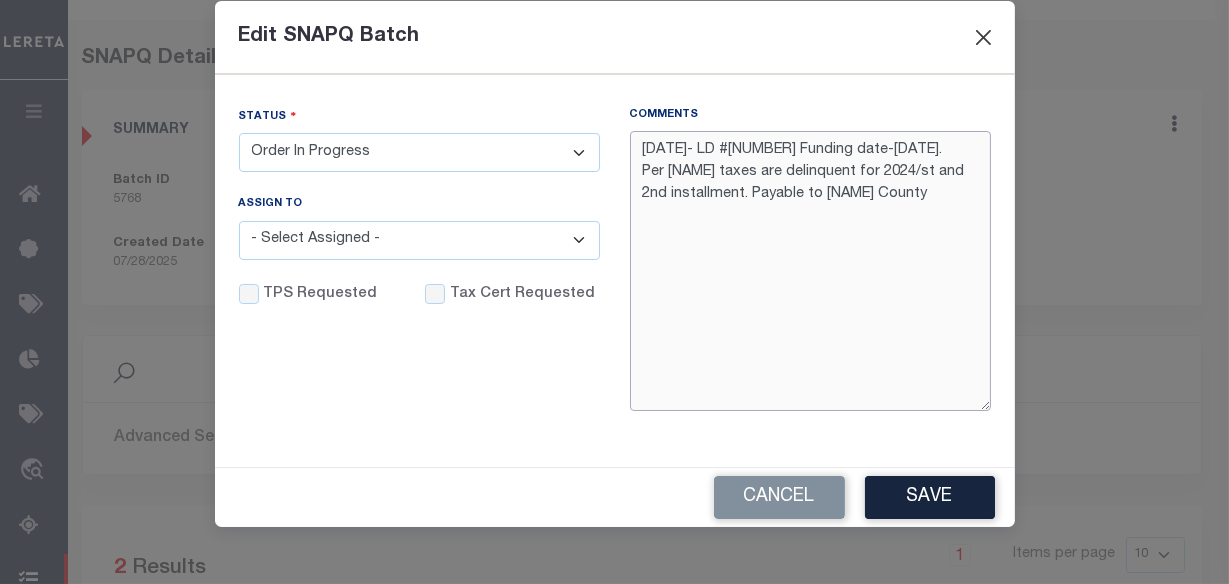 type on "8/6/2025- LD #45539 Funding date-8/13/2025.
Per Ericka taxes are delinquent for 2024/st and 2nd installment. Payable to Wayne County" 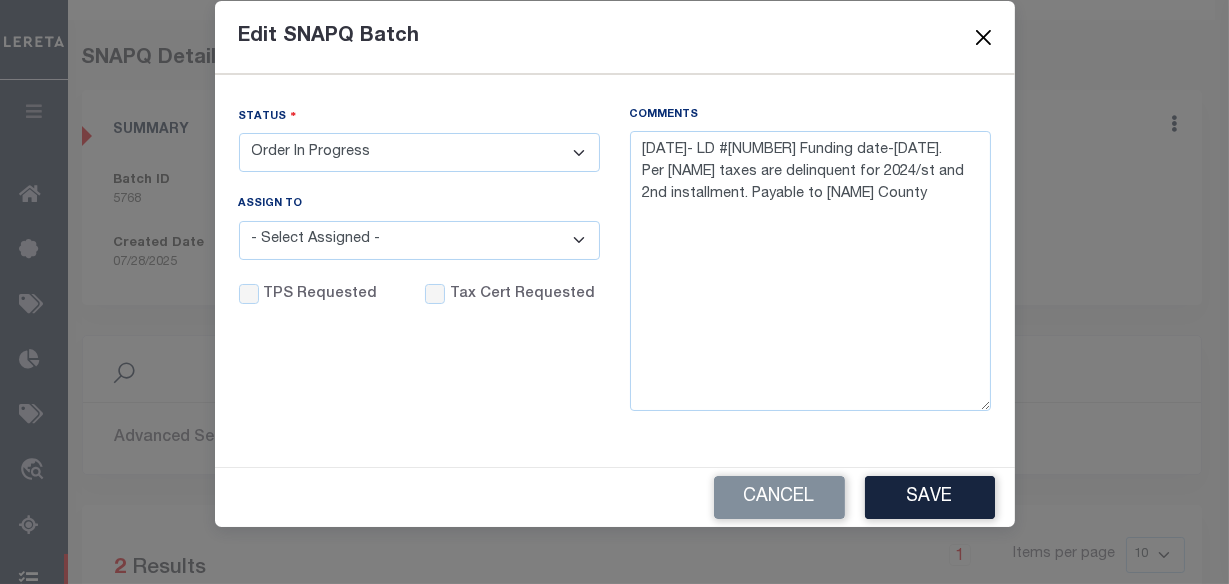 click at bounding box center [983, 37] 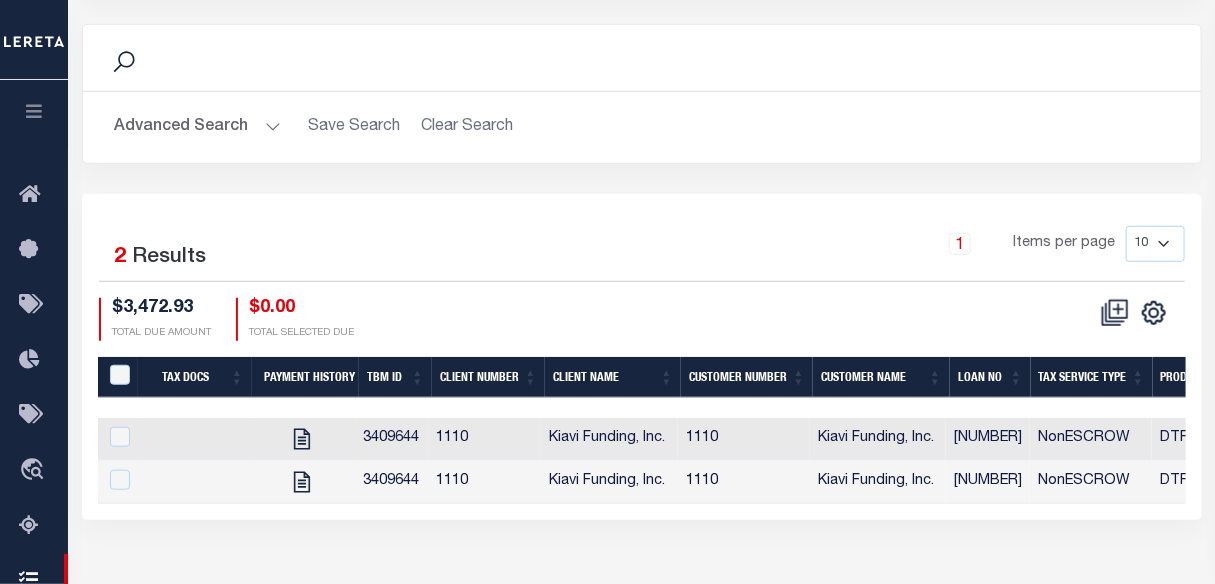 scroll, scrollTop: 476, scrollLeft: 0, axis: vertical 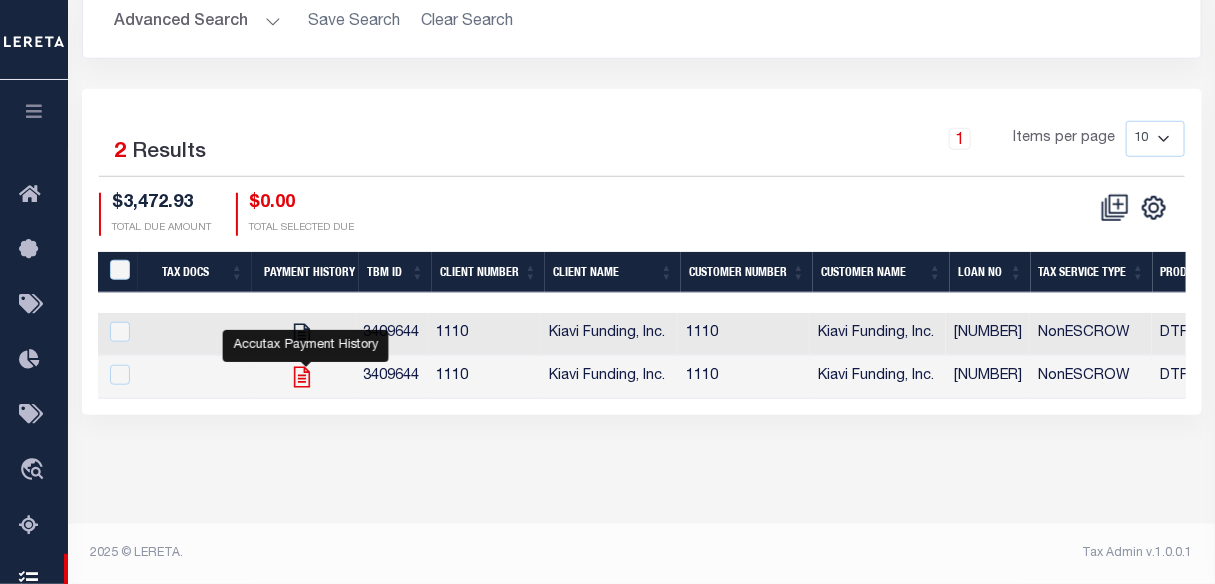 click 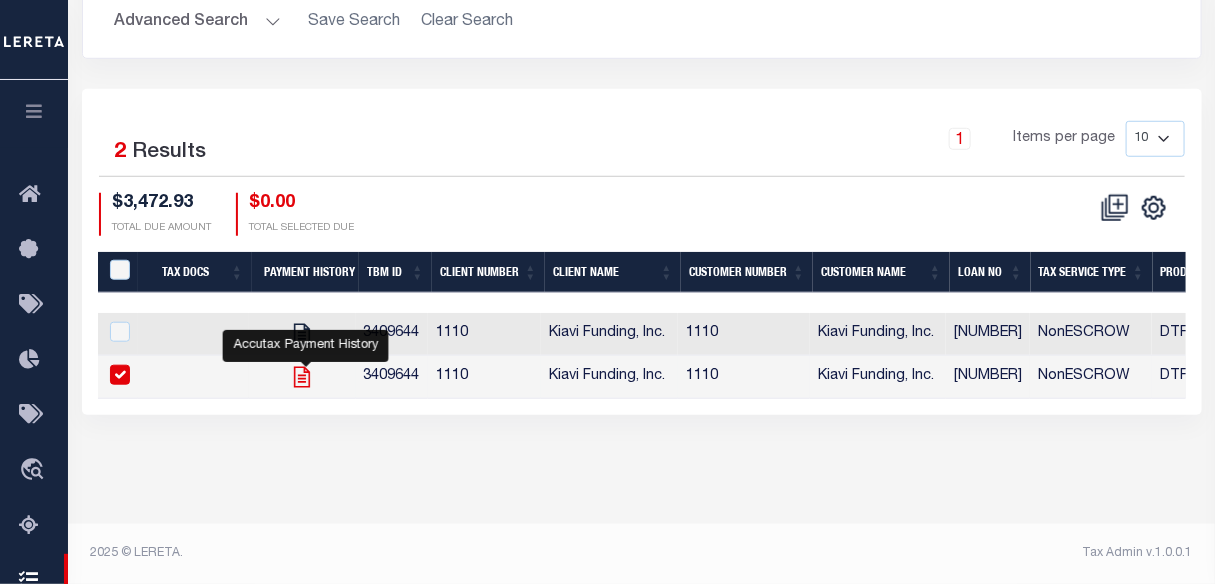 checkbox on "true" 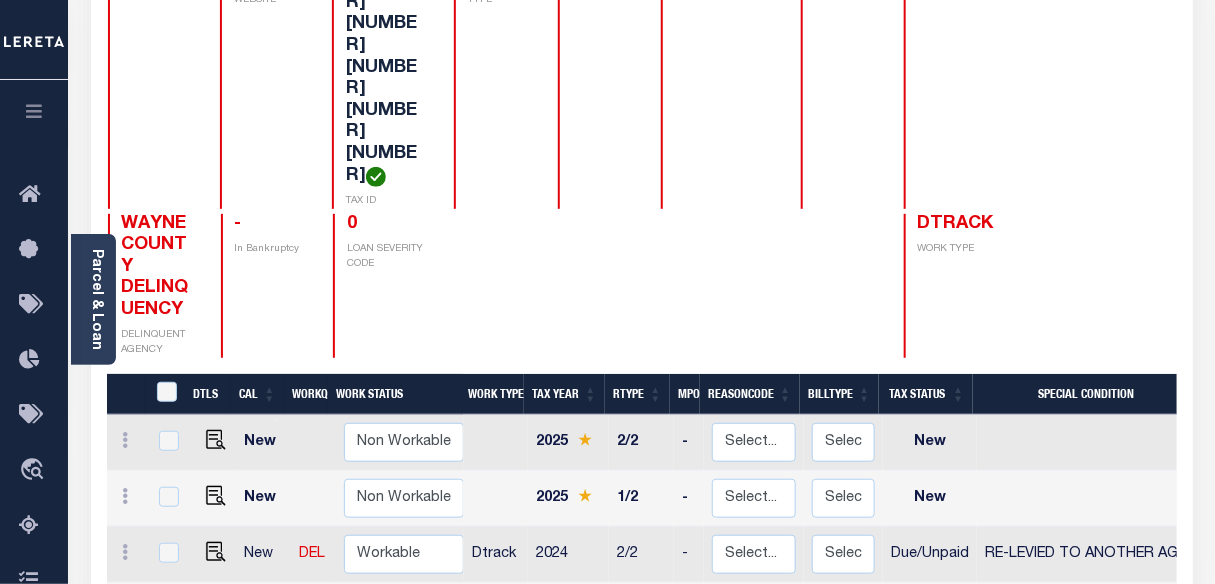 scroll, scrollTop: 363, scrollLeft: 0, axis: vertical 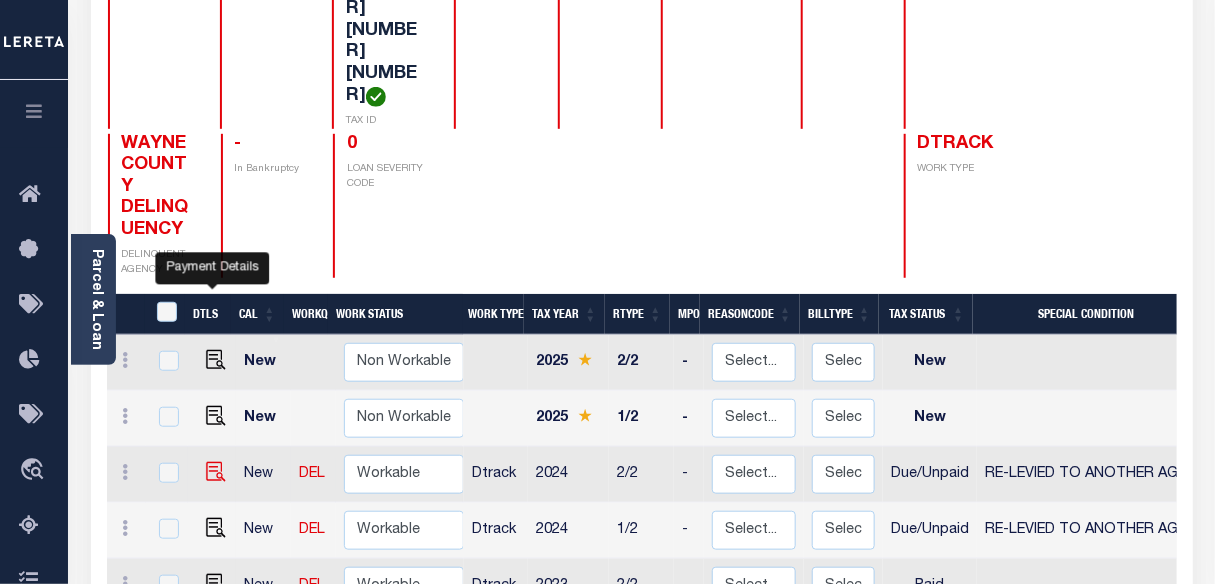 click at bounding box center [216, 472] 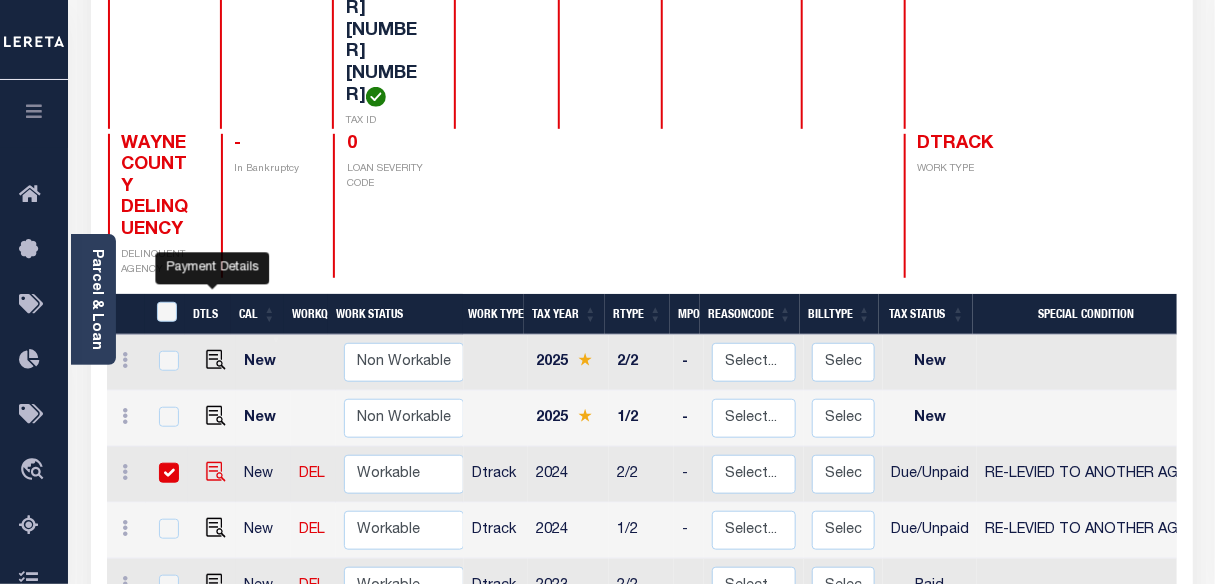 checkbox on "true" 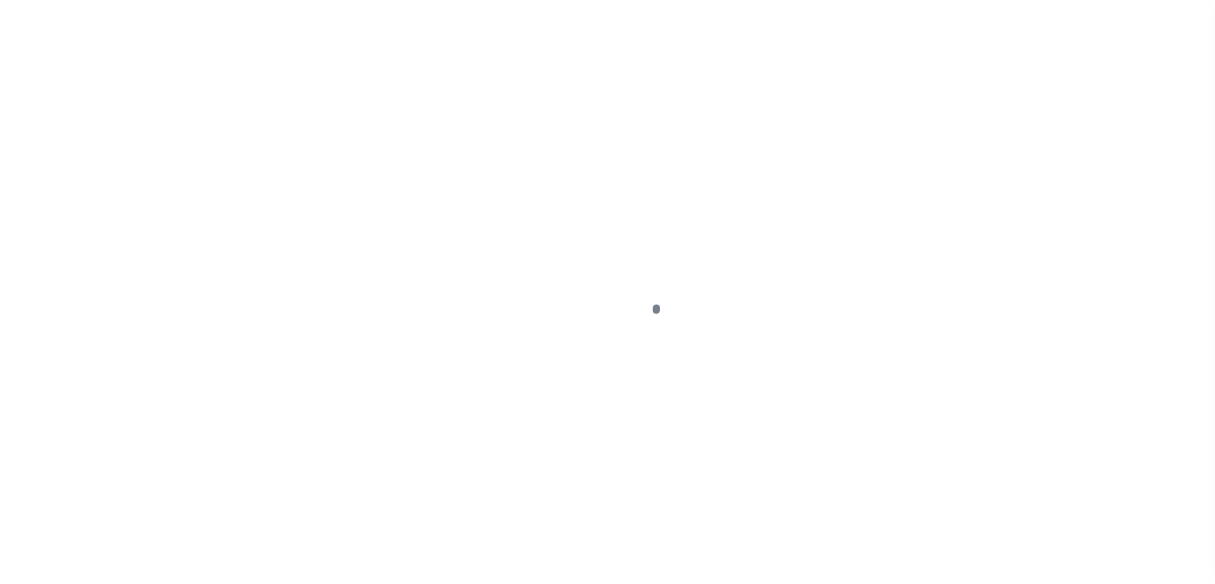 select on "DUE" 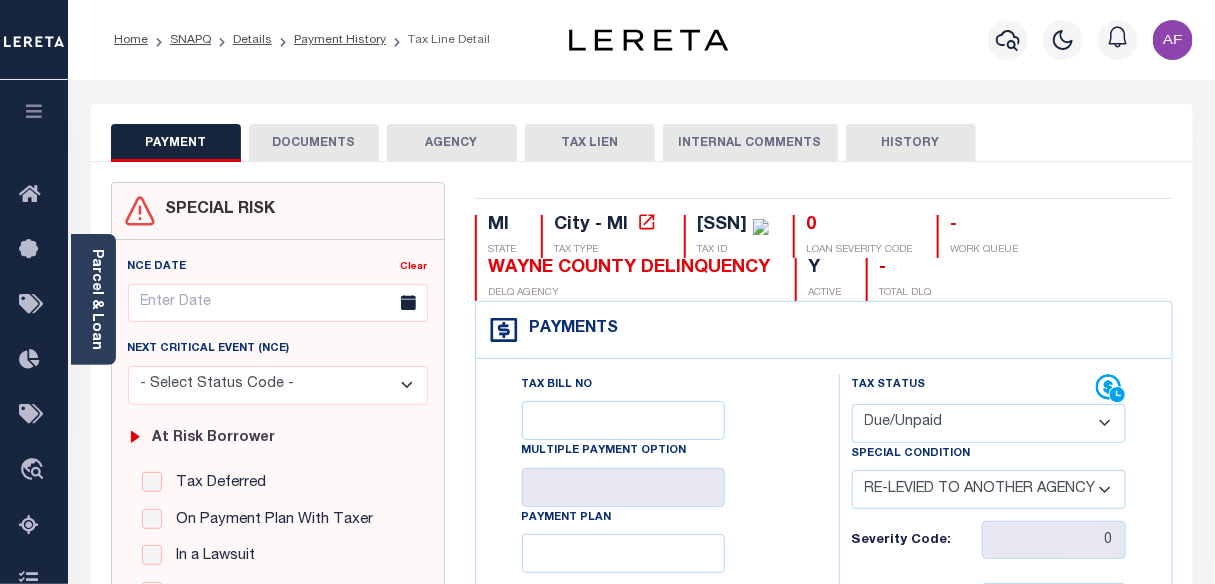 click on "AGENCY" at bounding box center [452, 143] 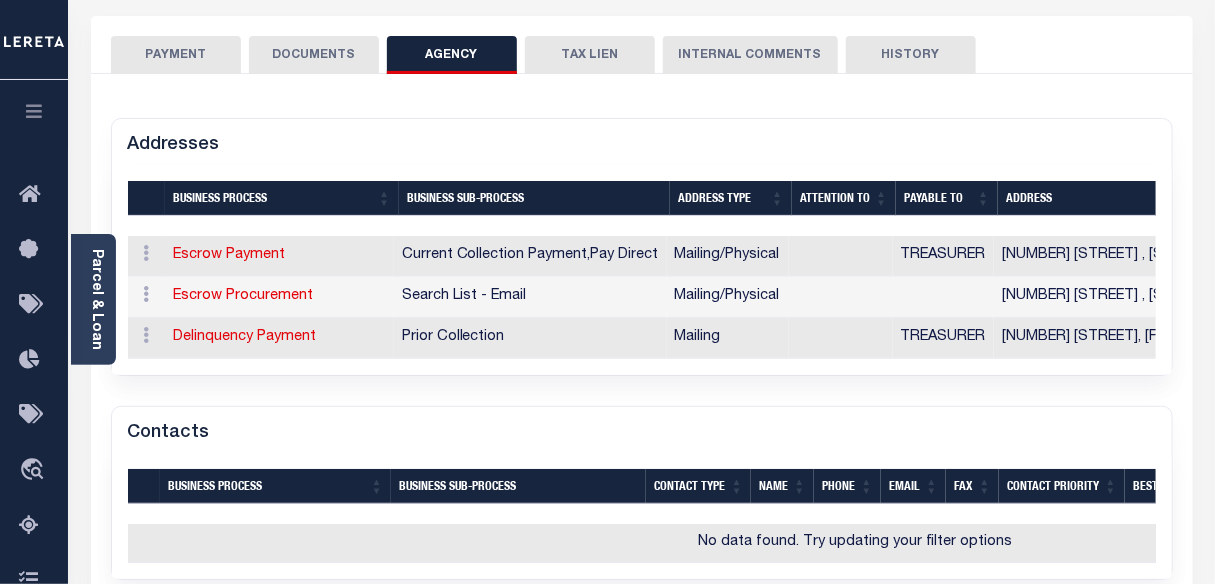 scroll, scrollTop: 90, scrollLeft: 0, axis: vertical 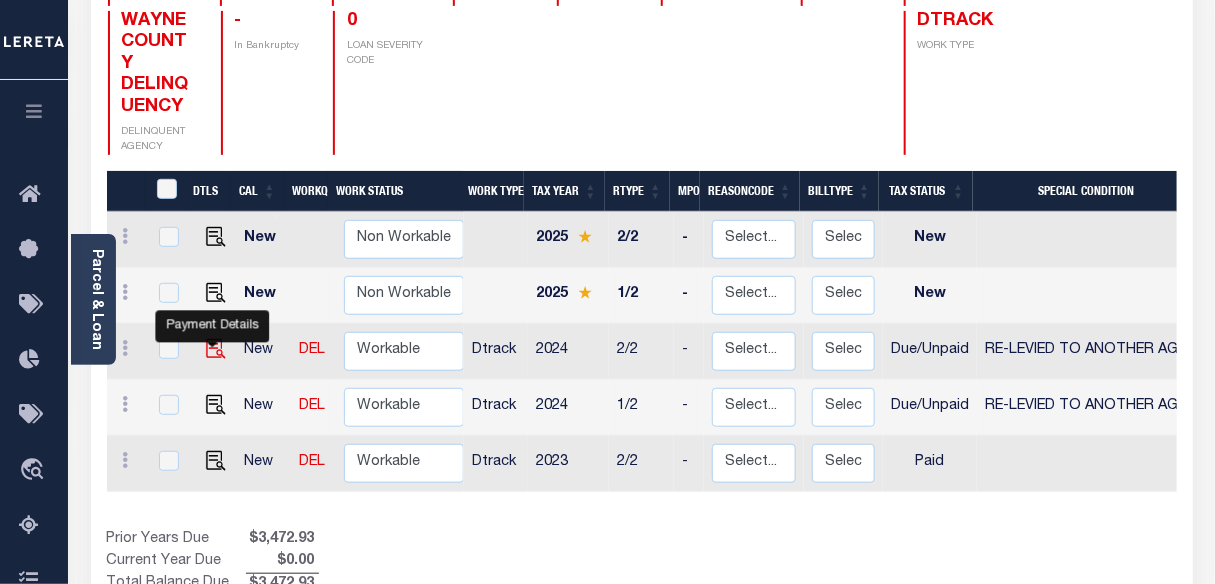 click at bounding box center (216, 349) 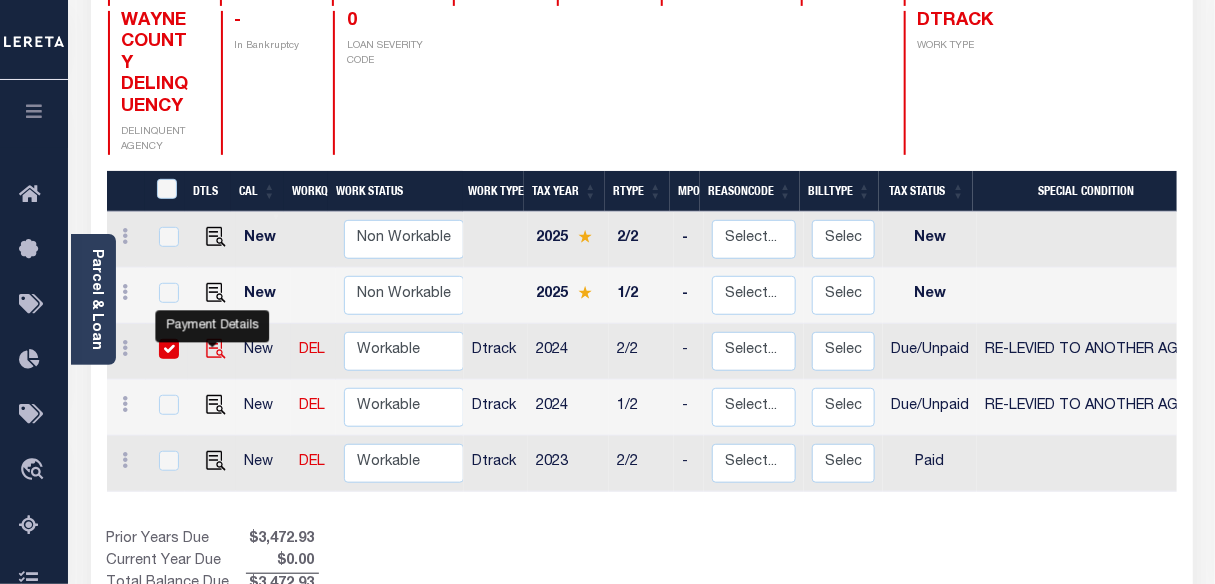 checkbox on "true" 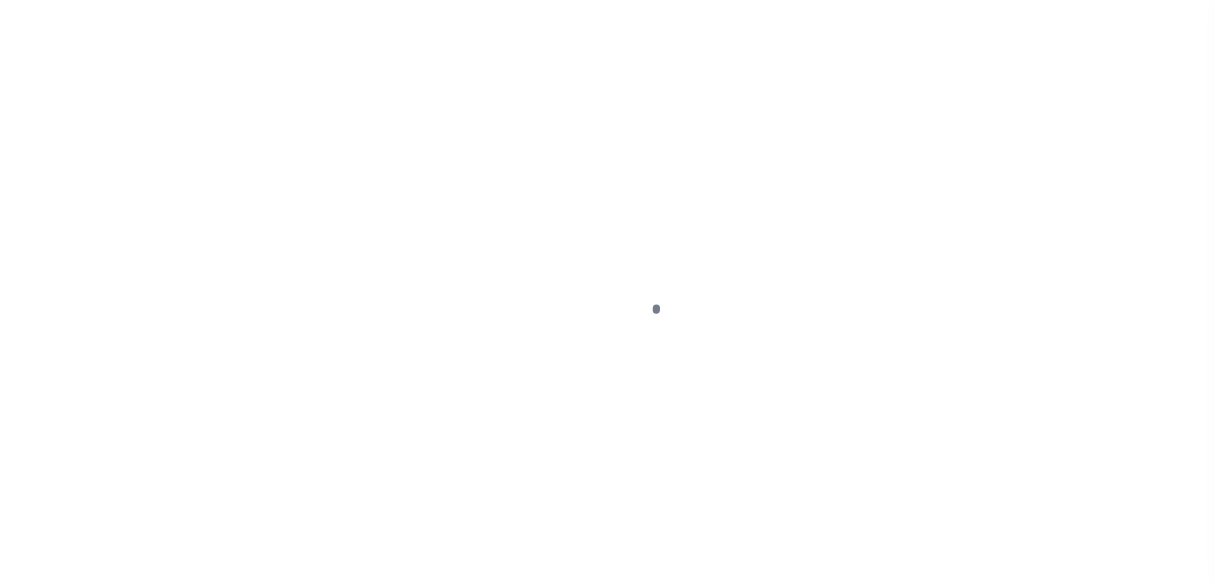 select on "DUE" 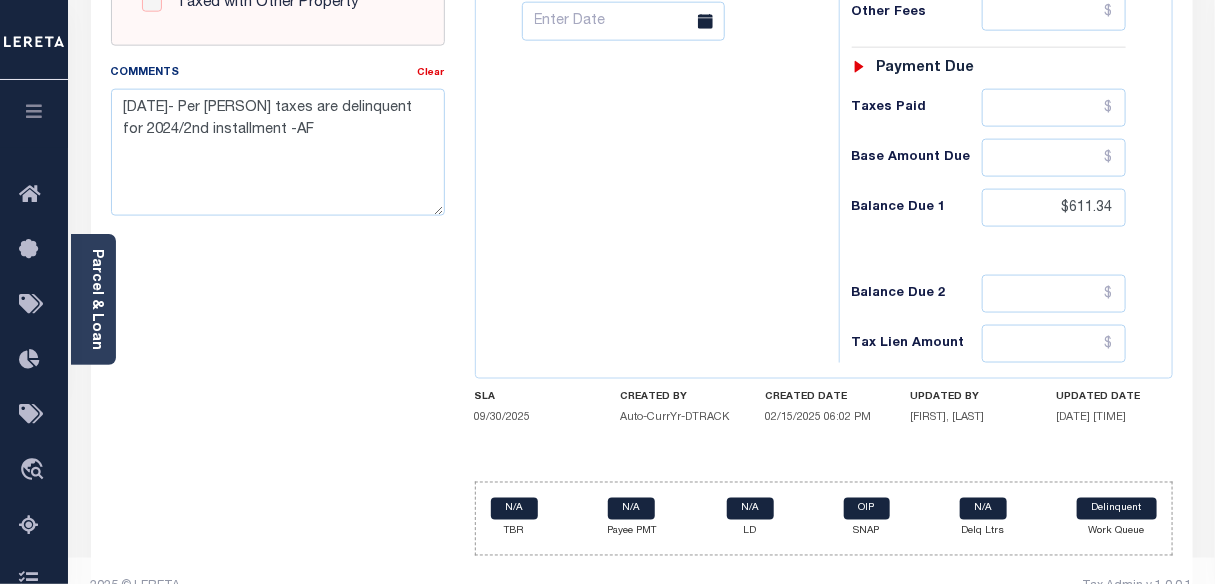 scroll, scrollTop: 909, scrollLeft: 0, axis: vertical 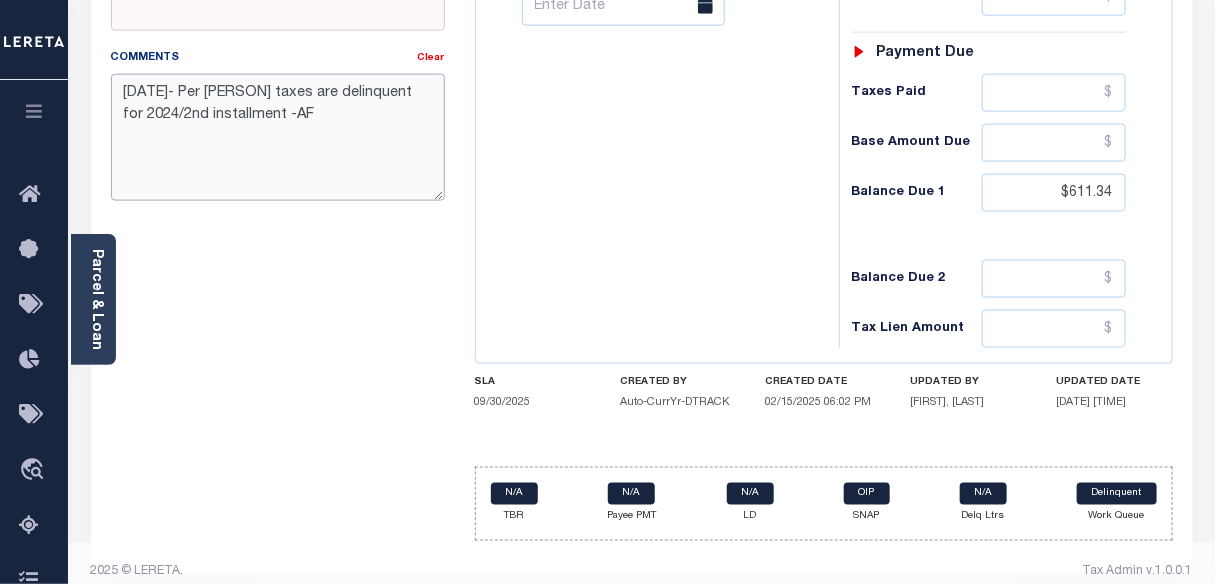 click on "8/6/2025- Per Ericka taxes are delinquent for 2024/2nd installment -AF" at bounding box center (278, 137) 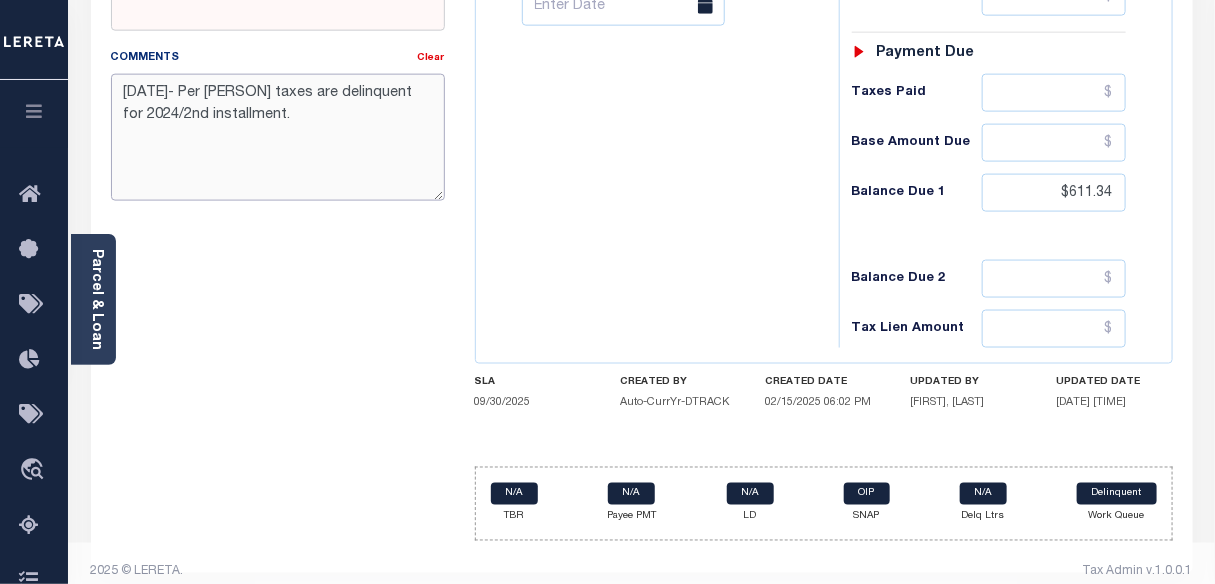 paste on "Payable to Wayne County" 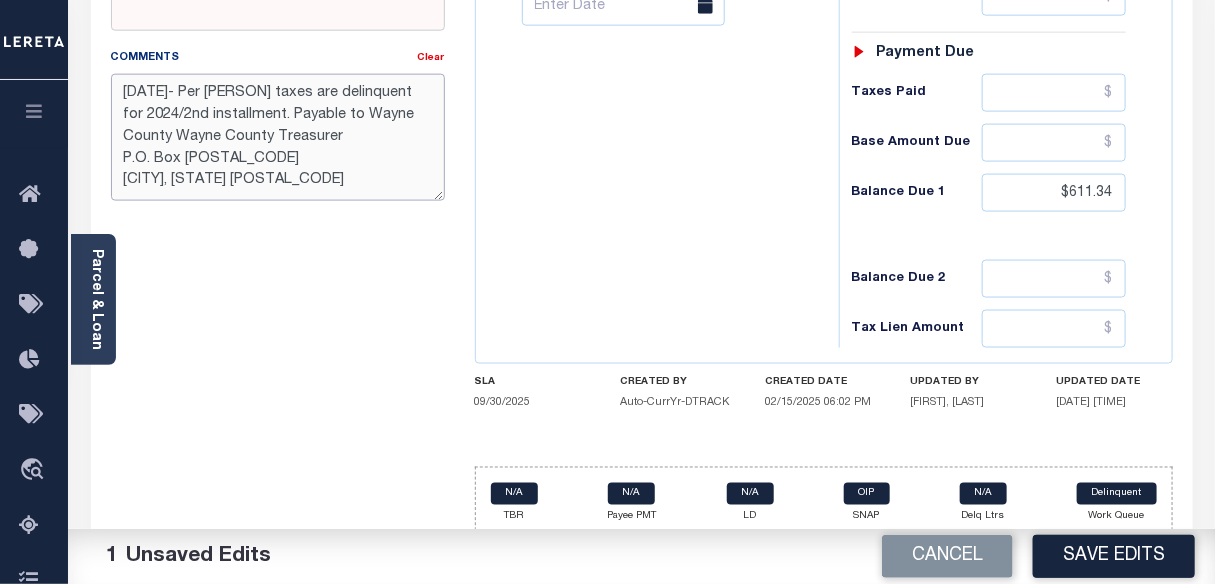 click on "8/6/2025- Per Ericka taxes are delinquent for 2024/2nd installment. Payable to Wayne County" at bounding box center (278, 137) 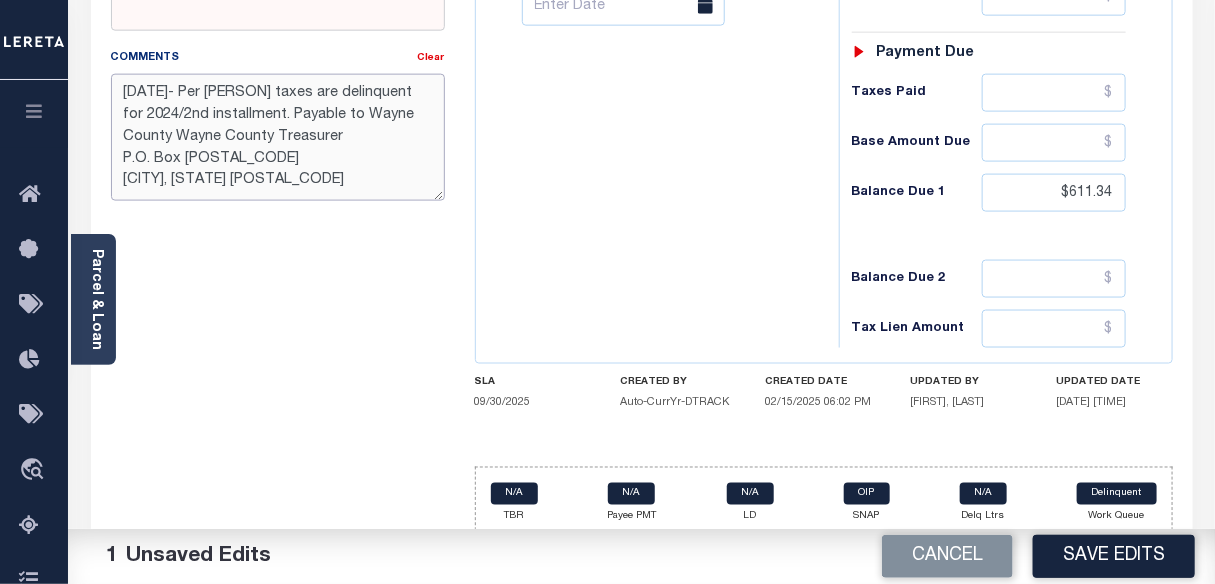 paste on "Wayne County Treasurer
P.O. Box 554889
Detroit, MI 48255-4889" 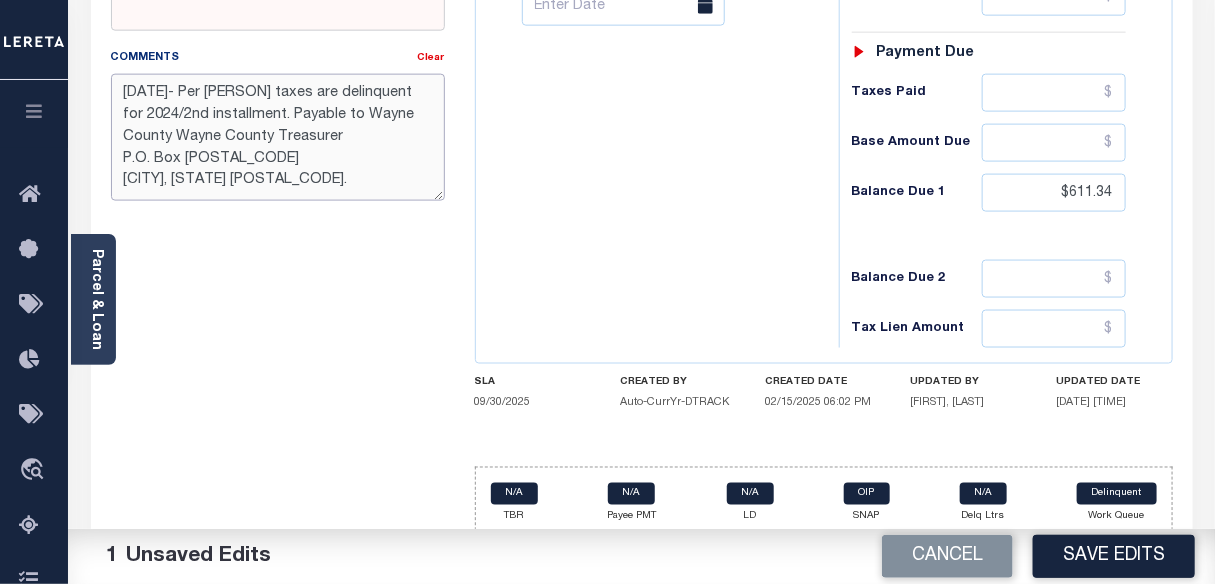 scroll, scrollTop: 12, scrollLeft: 0, axis: vertical 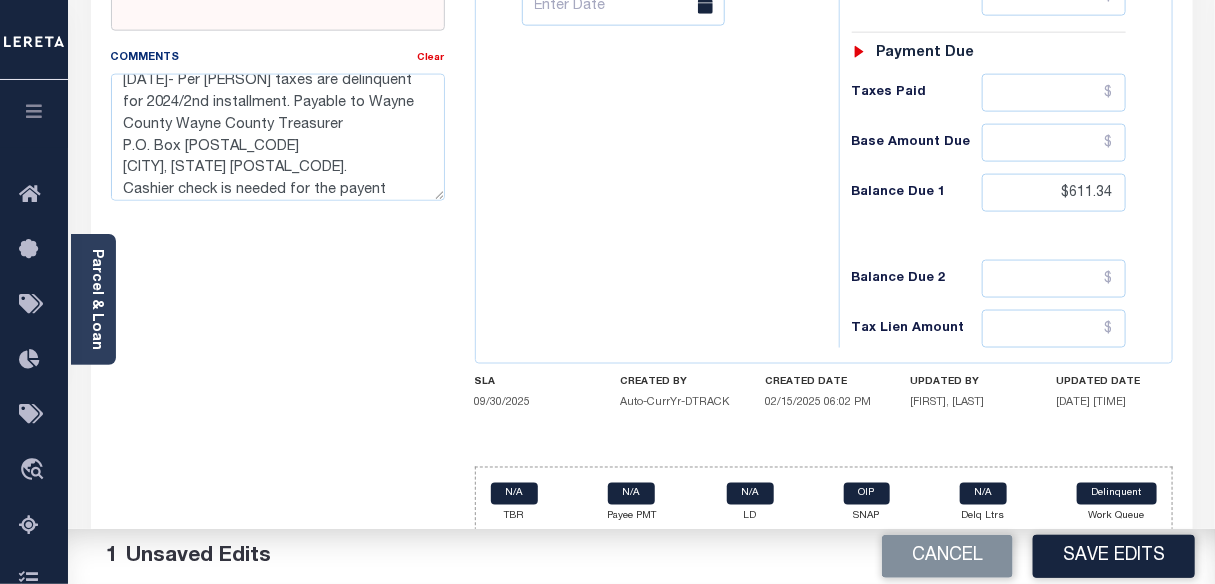 click on "SPECIAL RISK
NCE Date
Clear
- Select Status Code -" at bounding box center [278, -85] 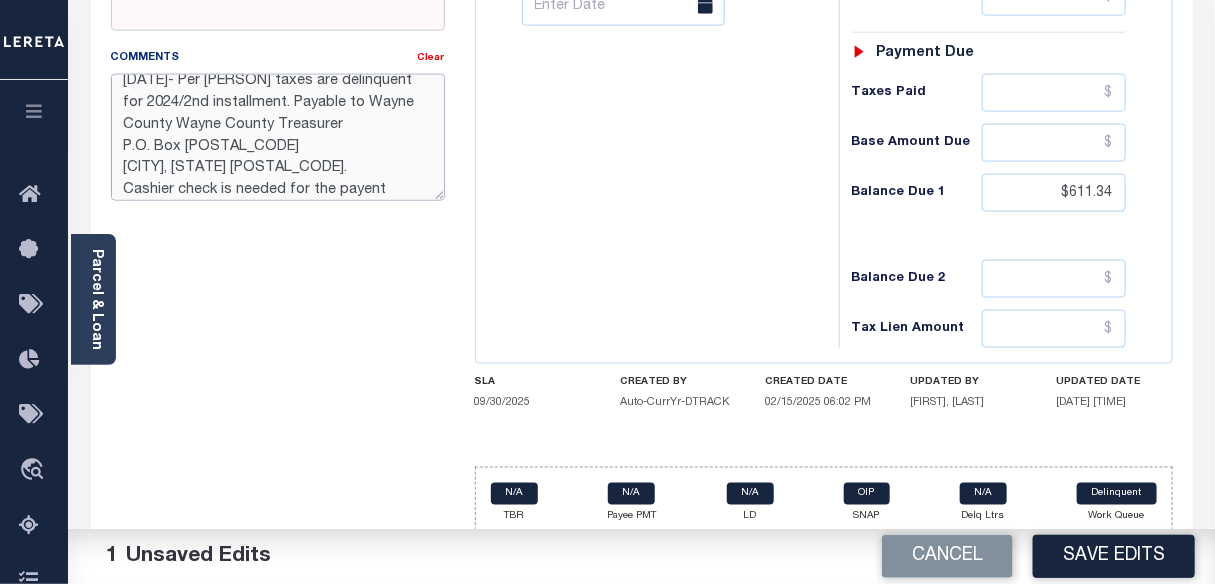 click on "8/6/2025- Per Ericka taxes are delinquent for 2024/2nd installment. Payable to Wayne County Wayne County Treasurer
P.O. Box 554889
Detroit, MI 48255-4889.
Cashier check is needed for the payent" at bounding box center (278, 137) 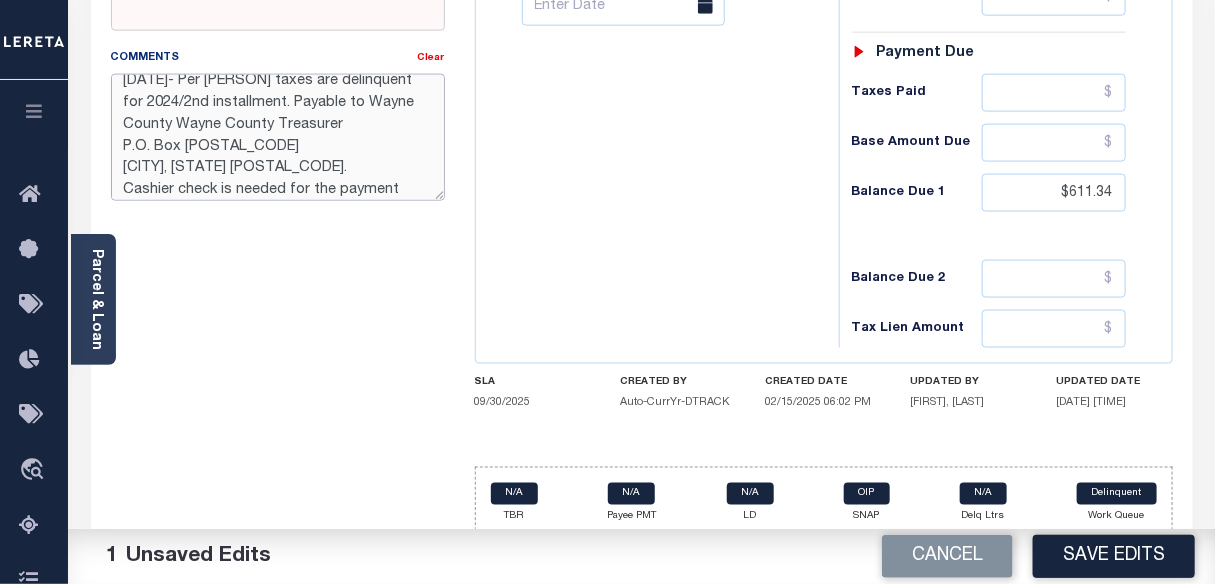scroll, scrollTop: 43, scrollLeft: 0, axis: vertical 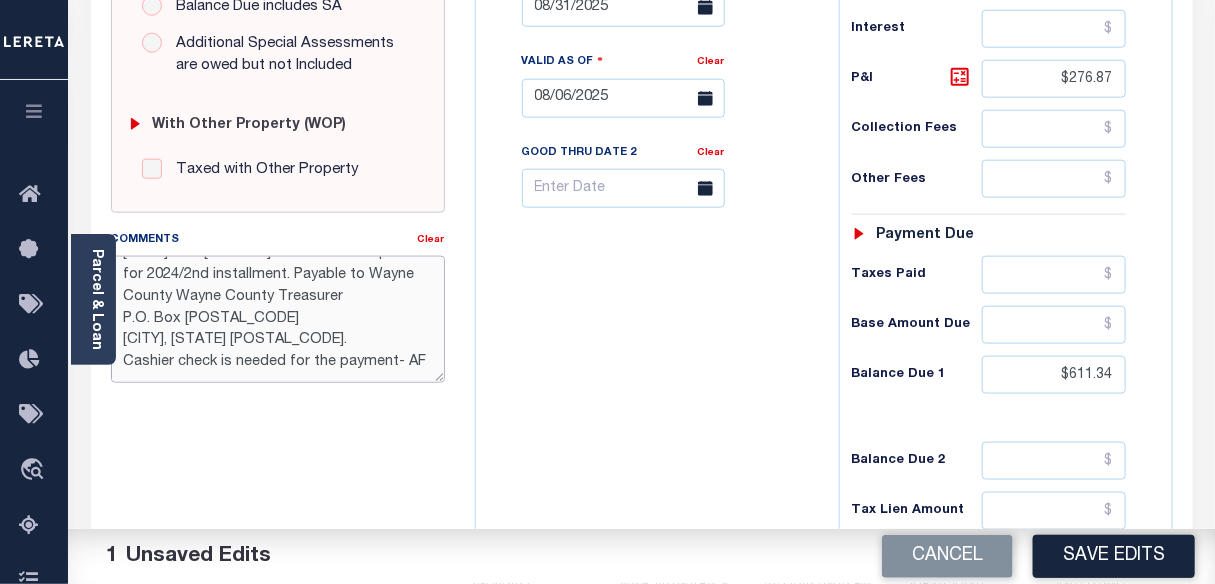 drag, startPoint x: 292, startPoint y: 301, endPoint x: 369, endPoint y: 365, distance: 100.12492 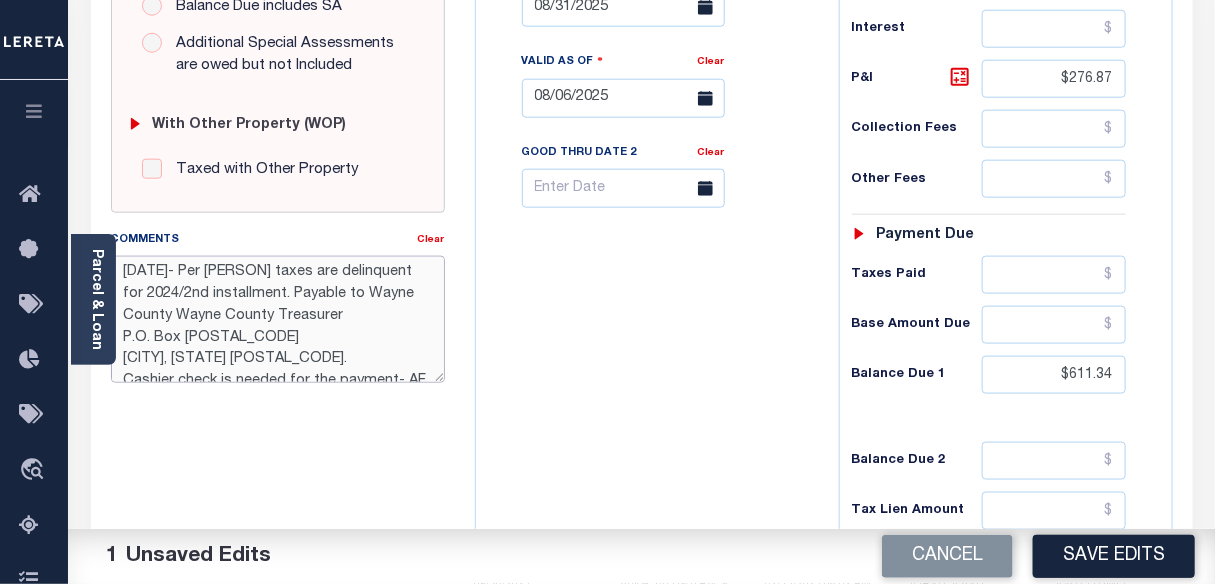 scroll, scrollTop: 0, scrollLeft: 0, axis: both 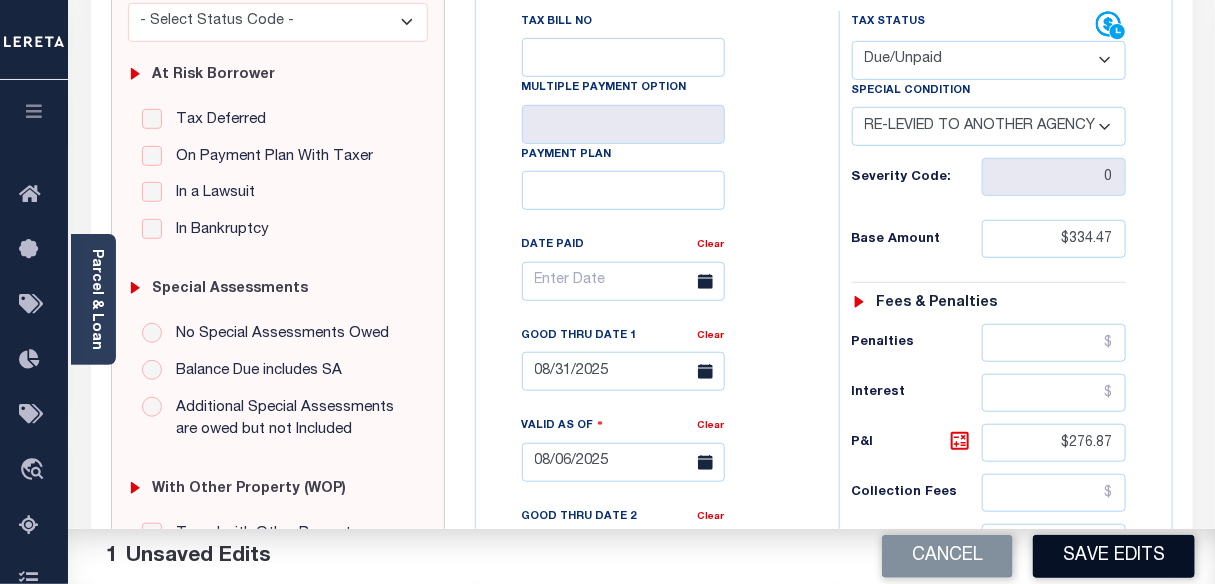 type on "8/6/2025- Per Ericka taxes are delinquent for 2024/2nd installment. Payable to Wayne County Wayne County Treasurer
P.O. Box 554889
Detroit, MI 48255-4889.
Cashier check is needed for the payment- AF" 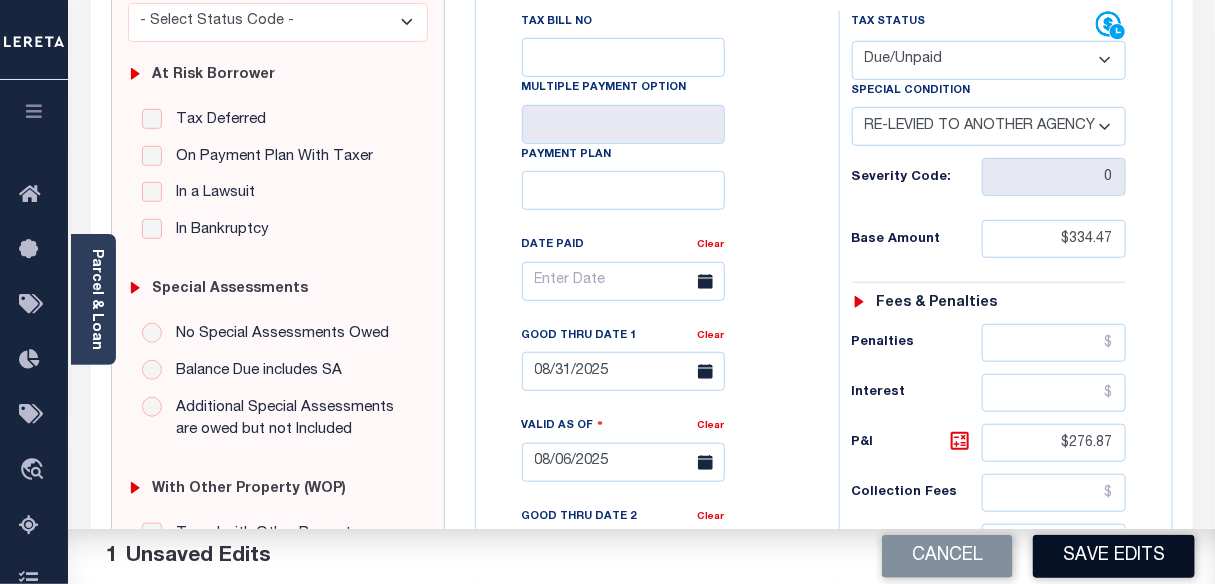 click on "Save Edits" at bounding box center [1114, 556] 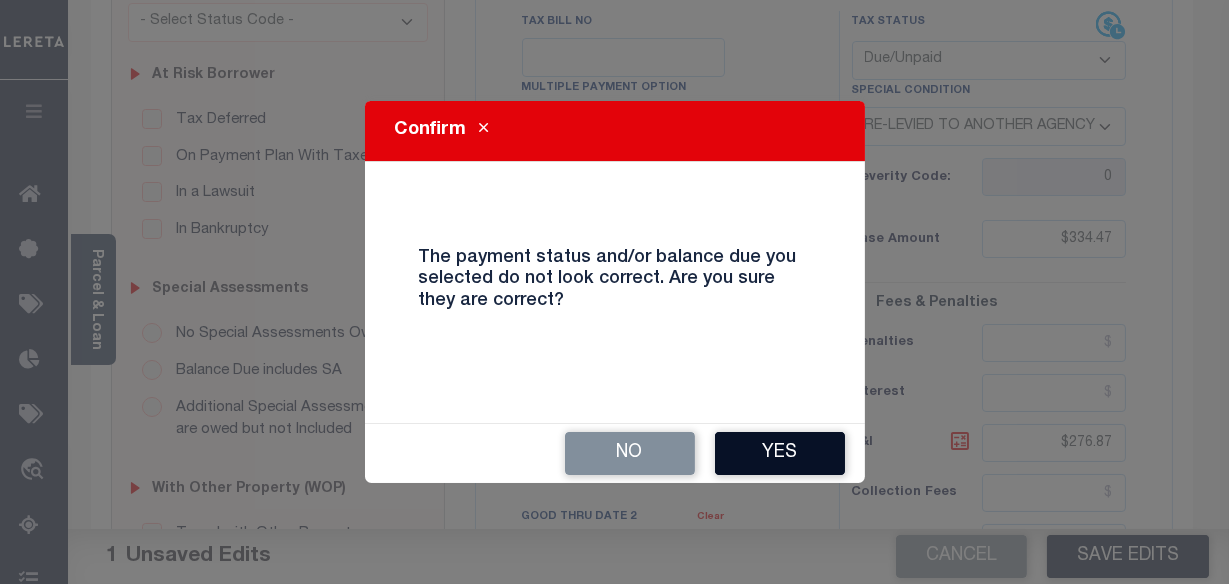 click on "Yes" at bounding box center (780, 453) 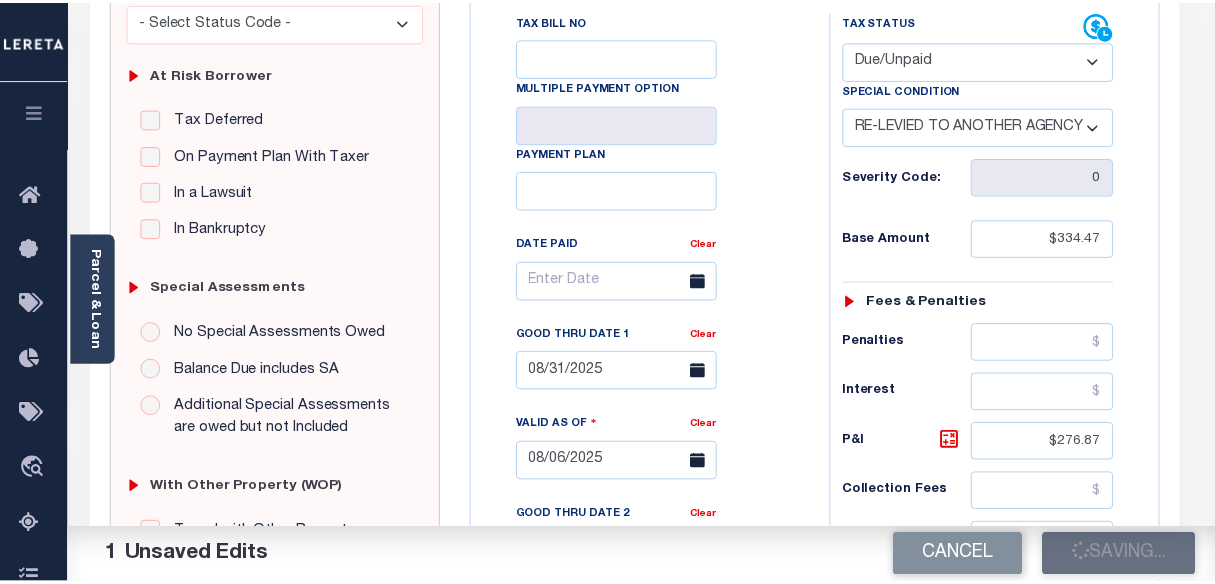 scroll, scrollTop: 383, scrollLeft: 0, axis: vertical 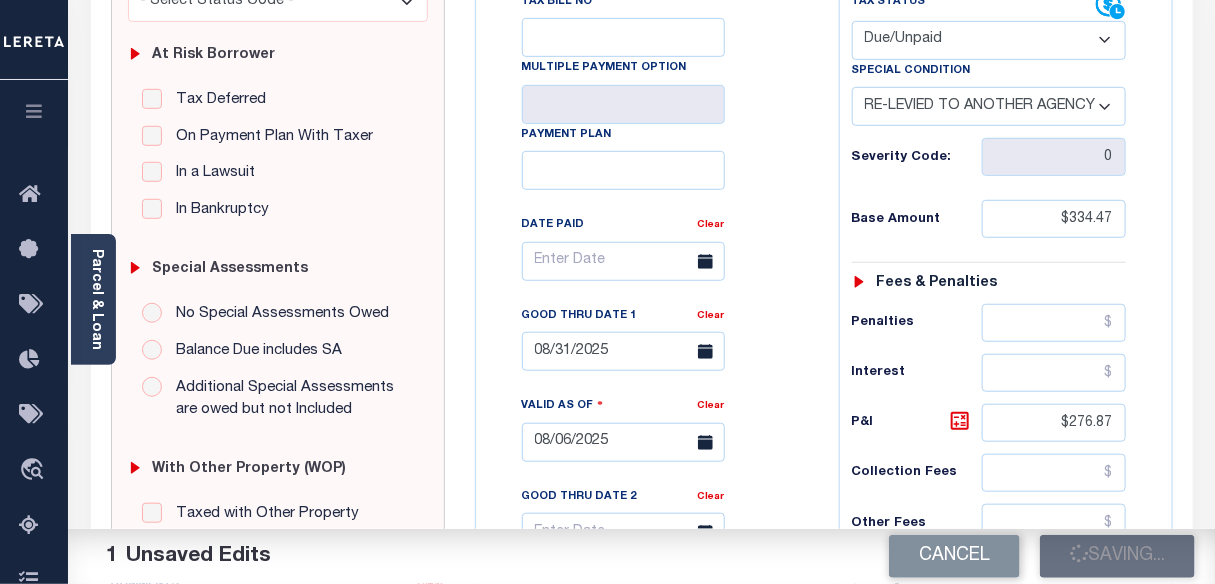checkbox on "false" 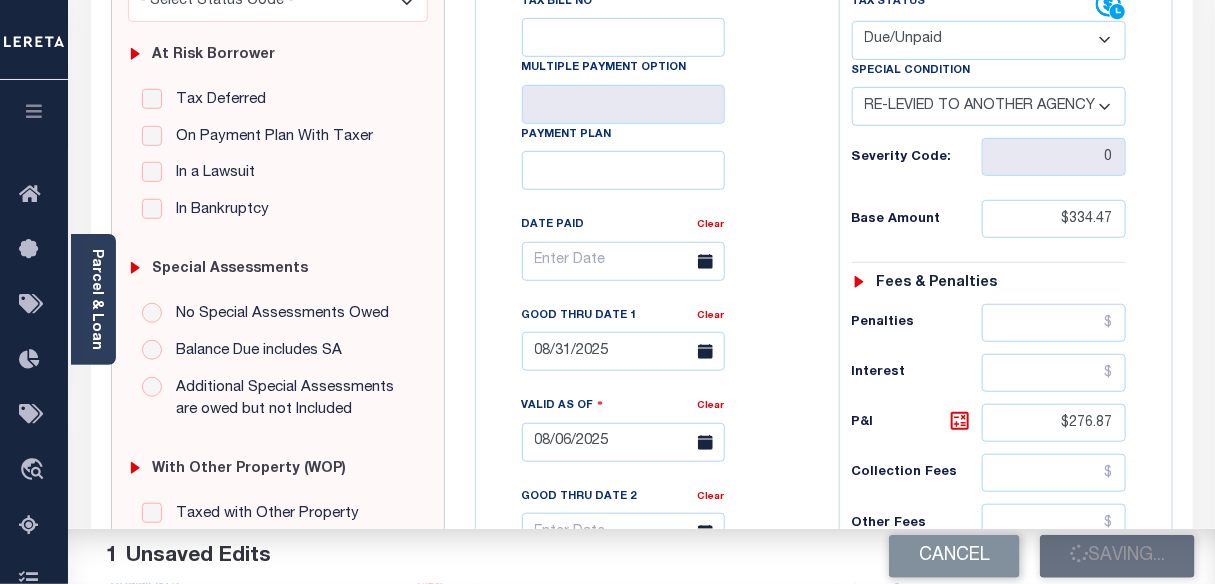 checkbox on "false" 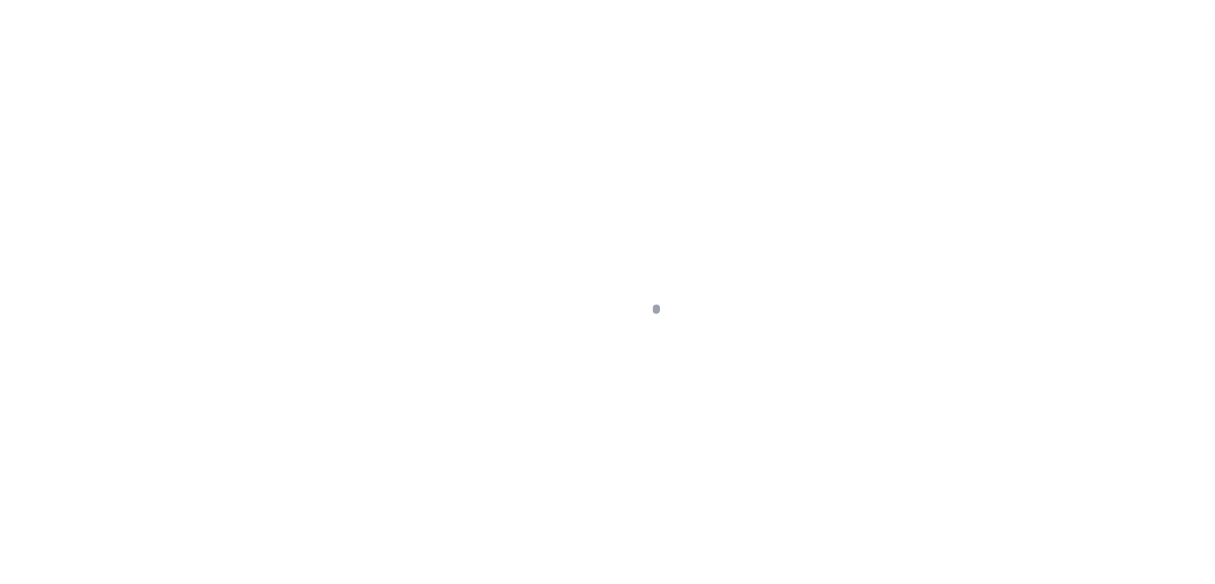 scroll, scrollTop: 0, scrollLeft: 0, axis: both 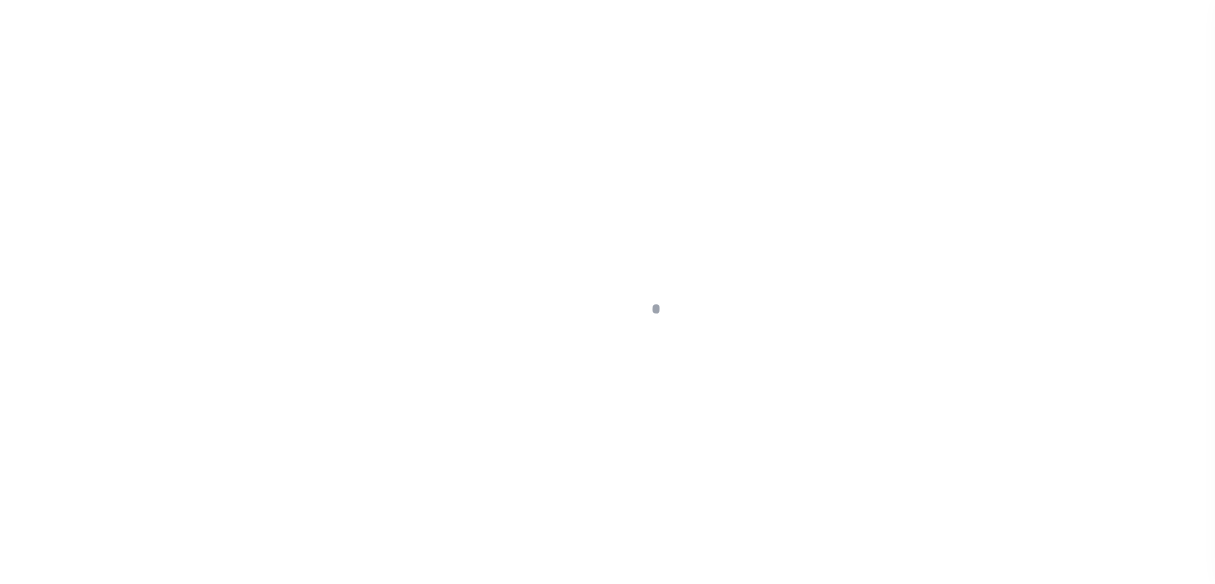 click at bounding box center (607, 292) 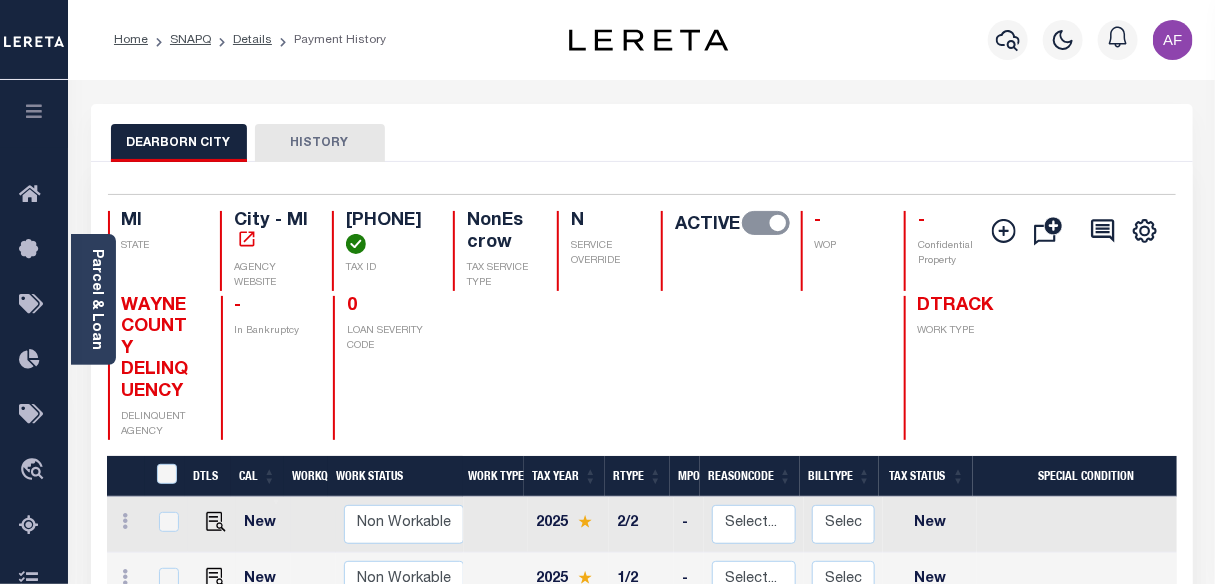 scroll, scrollTop: 272, scrollLeft: 0, axis: vertical 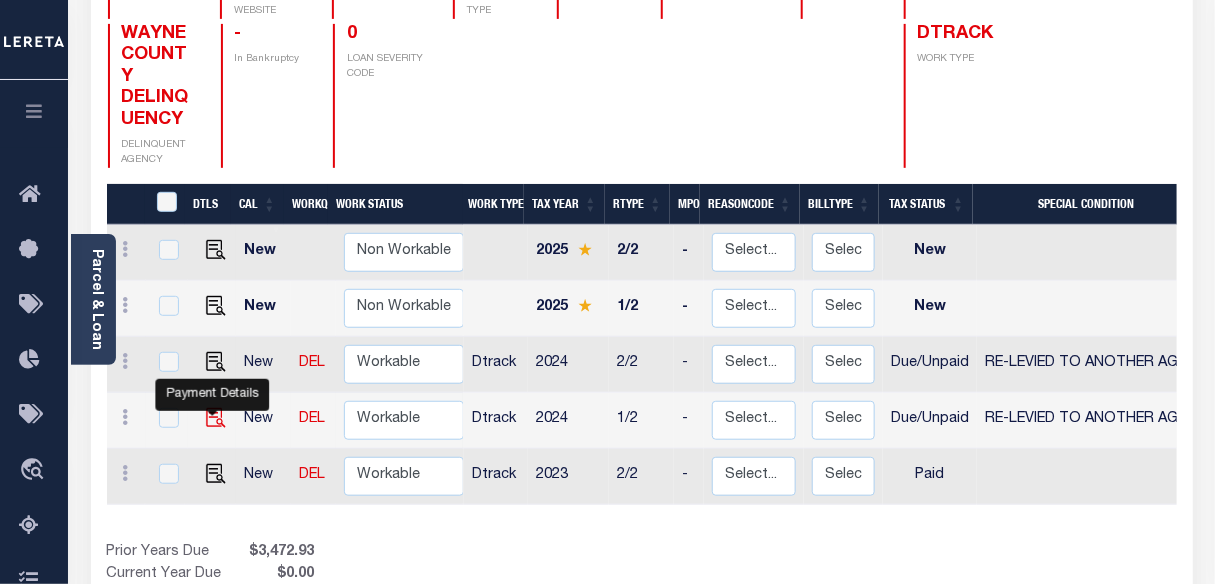click at bounding box center [216, 418] 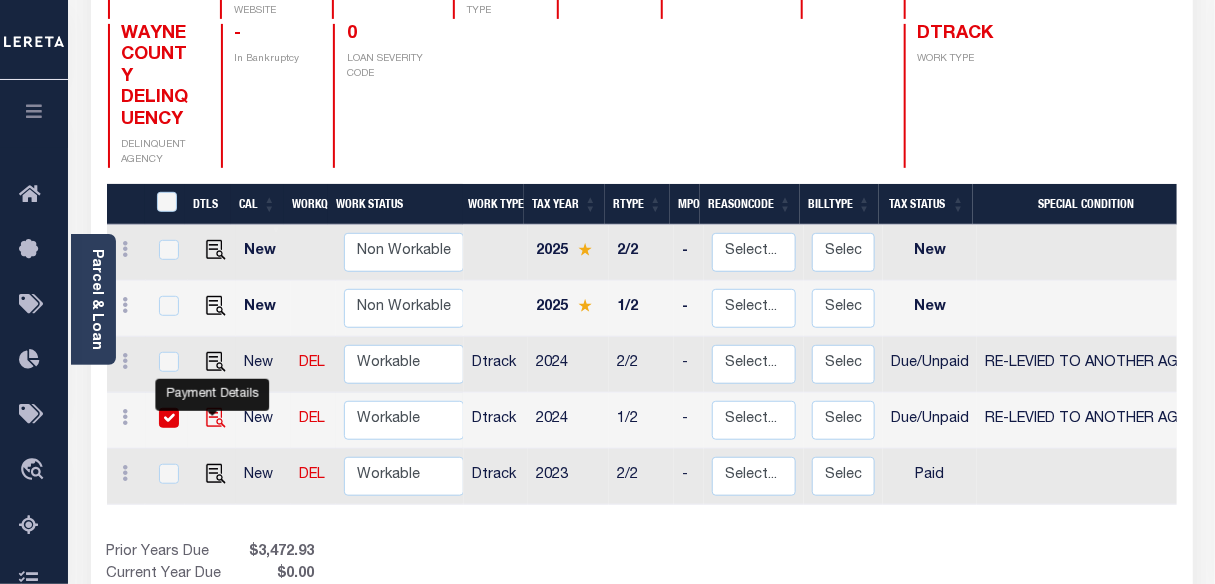 checkbox on "true" 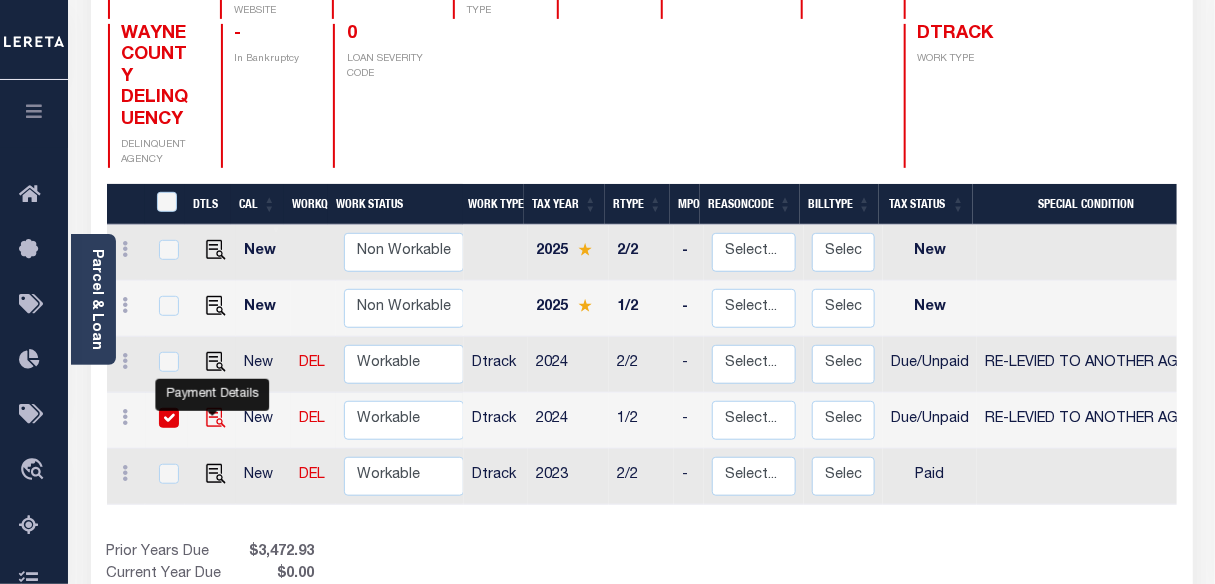 checkbox on "true" 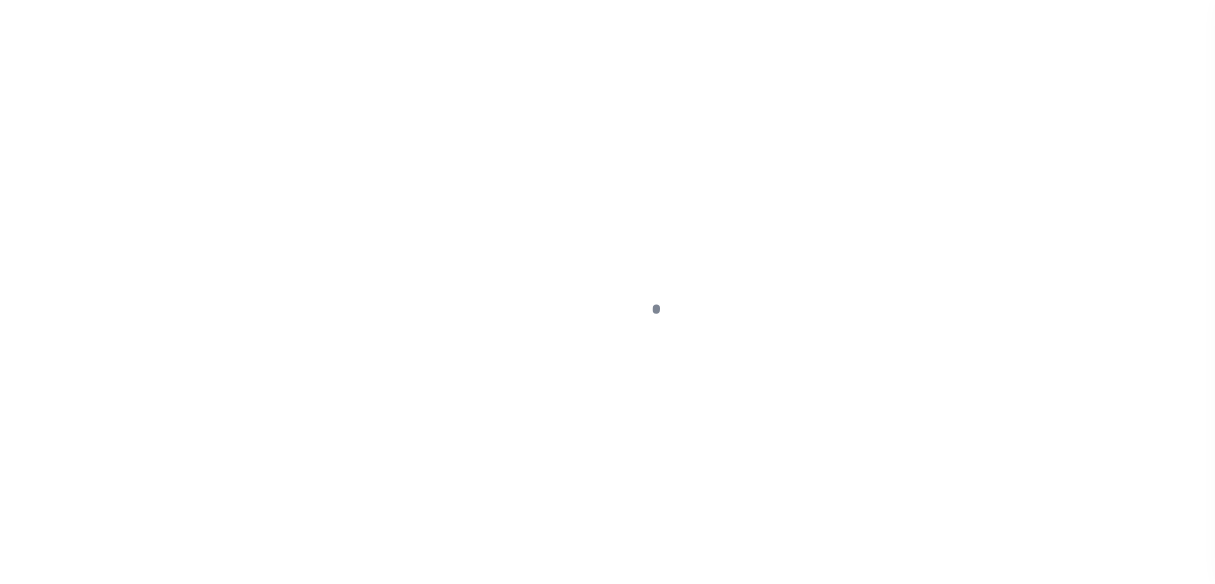 select on "DUE" 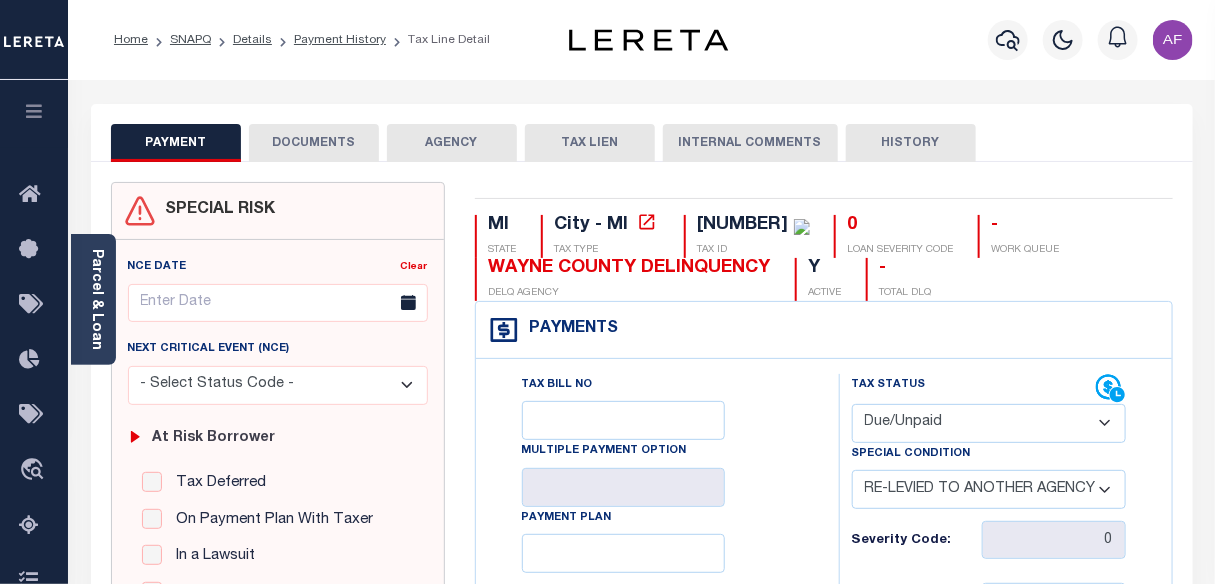 click on "At Risk Borrower
Tax Deferred
Deferral Start Date
Clear Date Filed Clear Case Number" at bounding box center [278, 512] 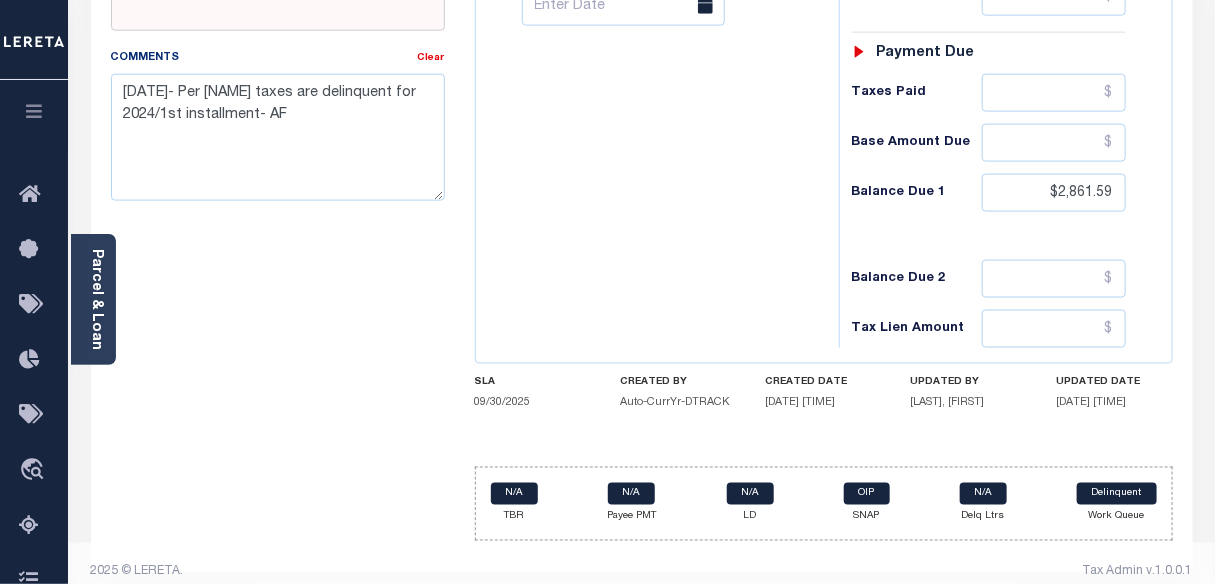 scroll, scrollTop: 928, scrollLeft: 0, axis: vertical 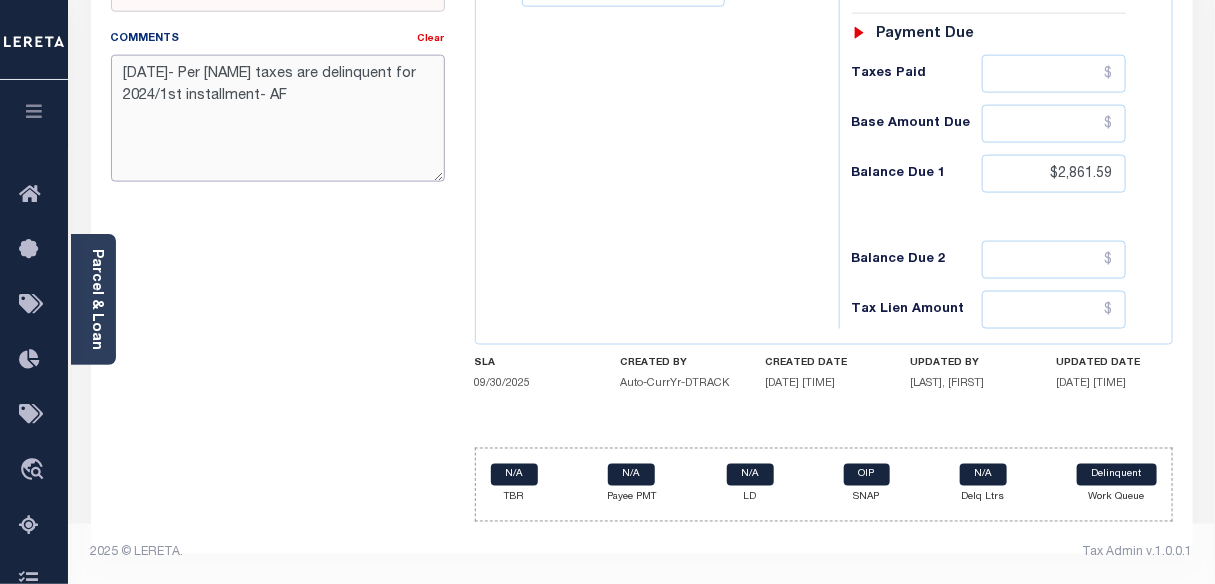 click on "[DATE]- Per [NAME] taxes are delinquent for 2024/1st installment- AF" at bounding box center (278, 118) 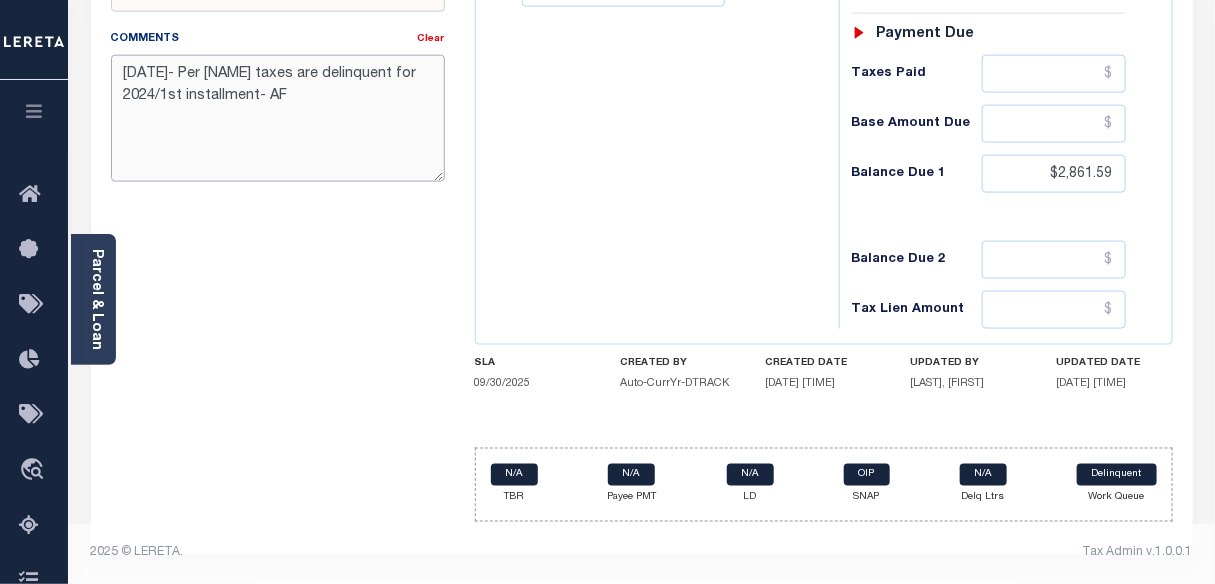 paste on "Payable to [WAYNE COUNTY] Wayne County Treasurer
P.O. Box [NUMBER]
[CITY], [STATE] [POSTAL_CODE].
Cashier check is needed for the payment- AF" 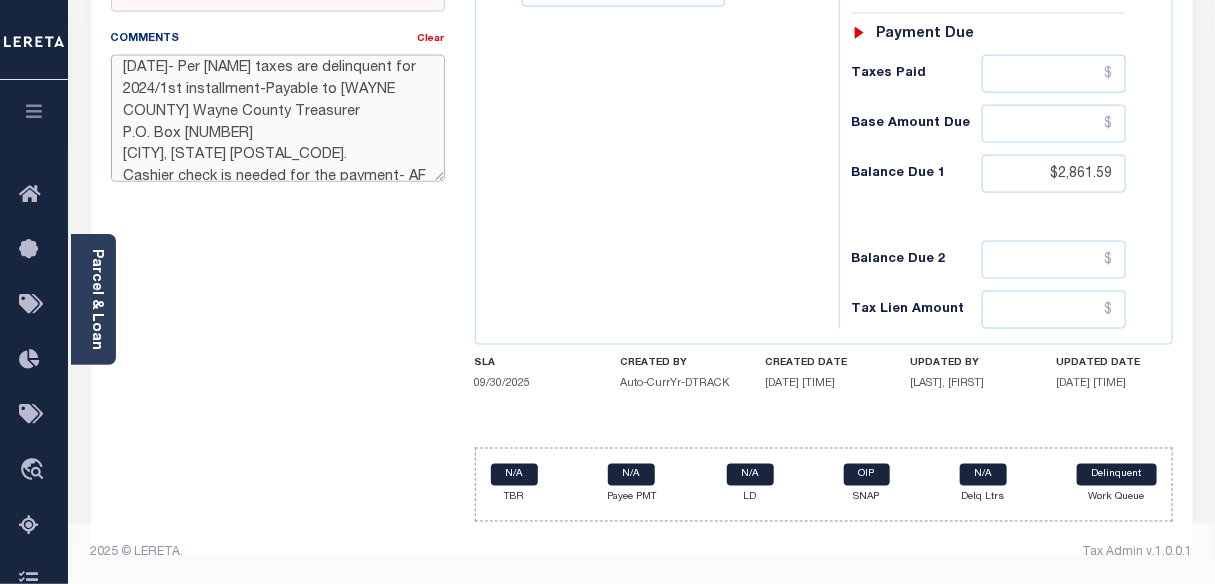 scroll, scrollTop: 0, scrollLeft: 0, axis: both 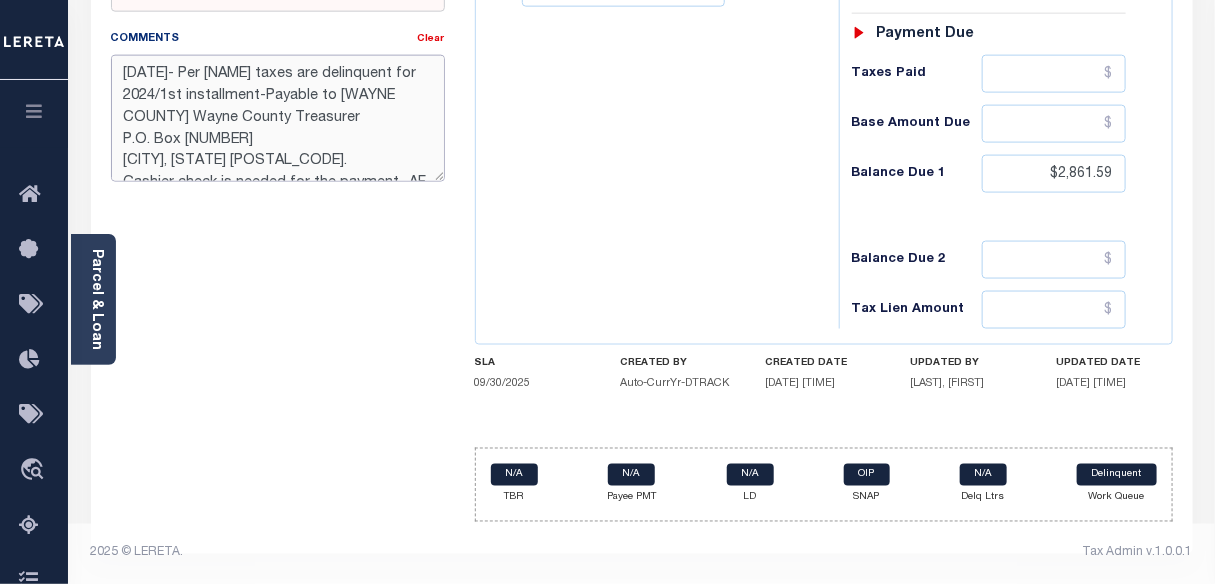 click on "8/6/2025- Per Ericka taxes are delinquent for 2024/1st installment-Payable to Wayne County Wayne County Treasurer
P.O. Box 554889
Detroit, MI 48255-4889.
Cashier check is needed for the payment- AF" at bounding box center (278, 118) 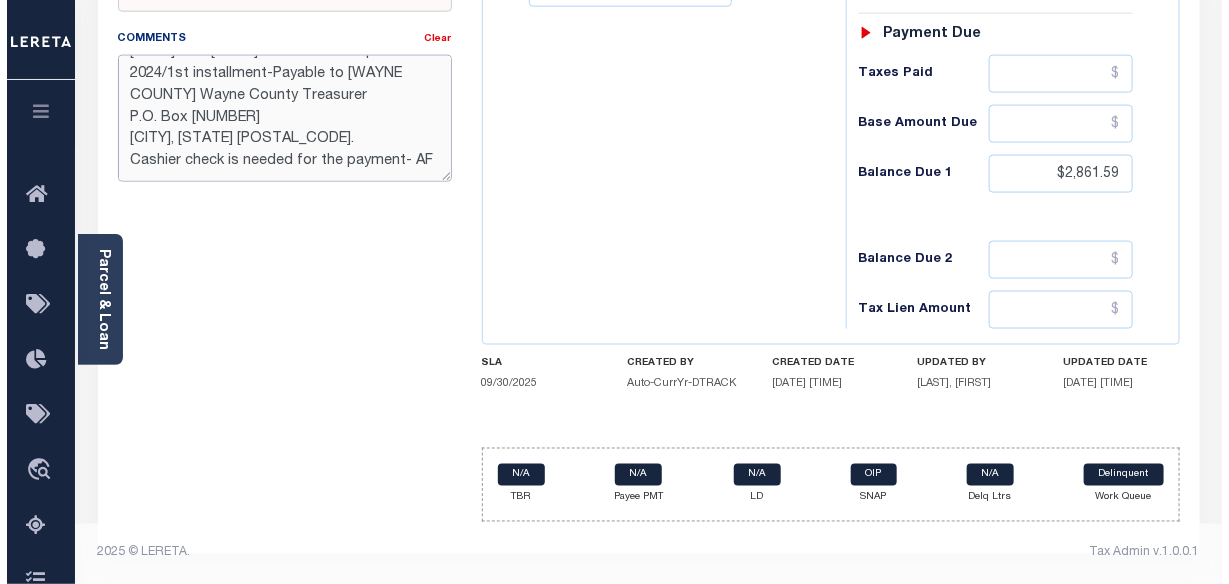 scroll, scrollTop: 43, scrollLeft: 0, axis: vertical 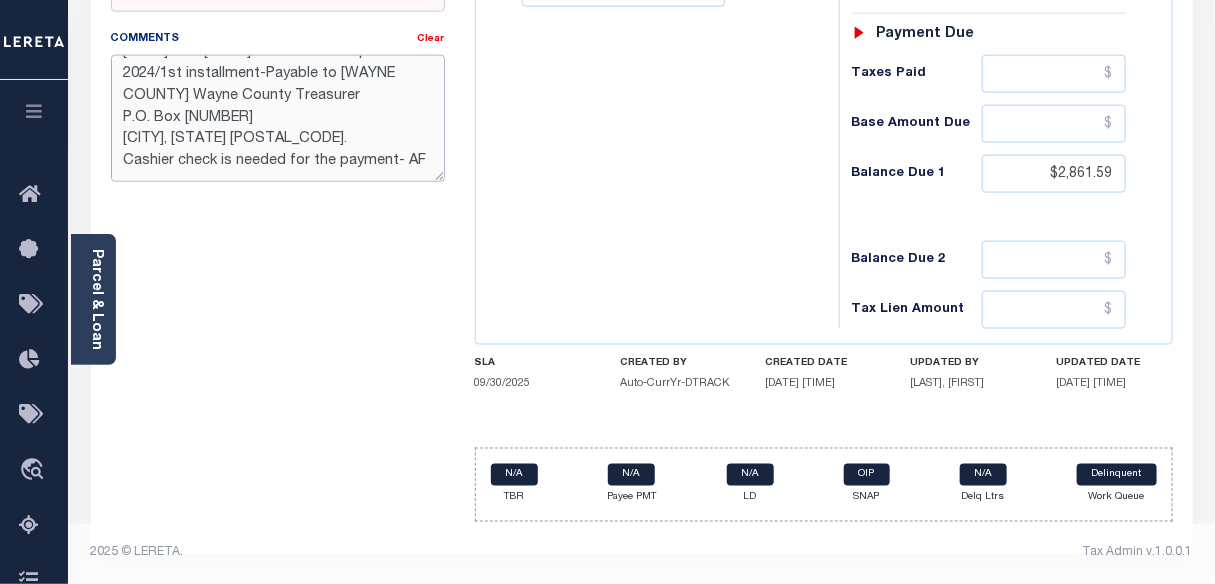 drag, startPoint x: 344, startPoint y: 145, endPoint x: 550, endPoint y: 196, distance: 212.21922 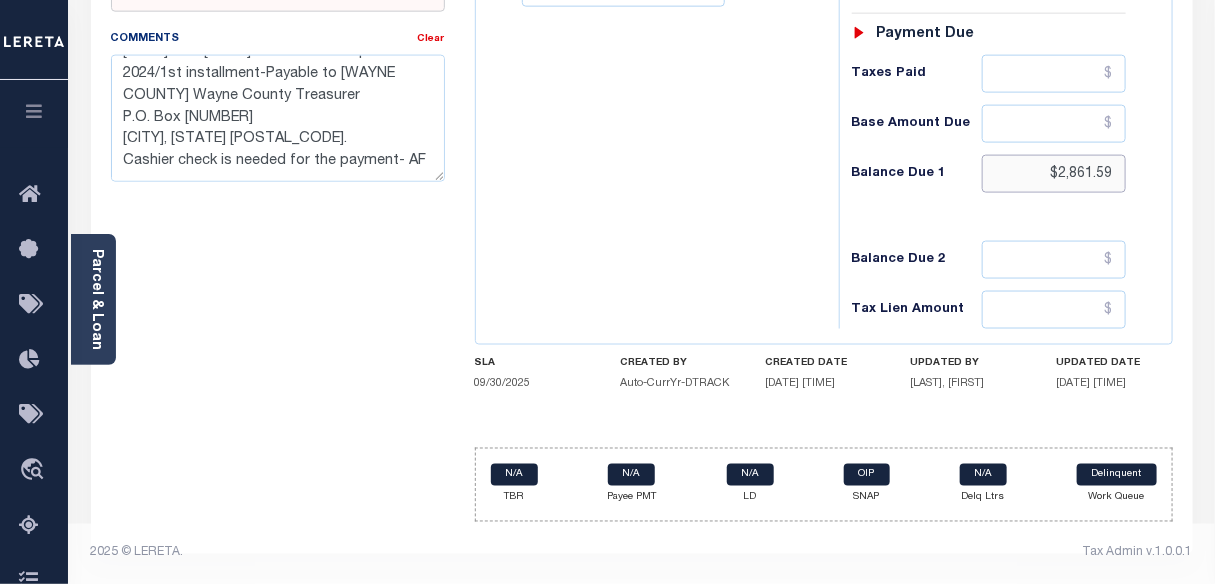 click on "$2,861.59" at bounding box center [1054, 174] 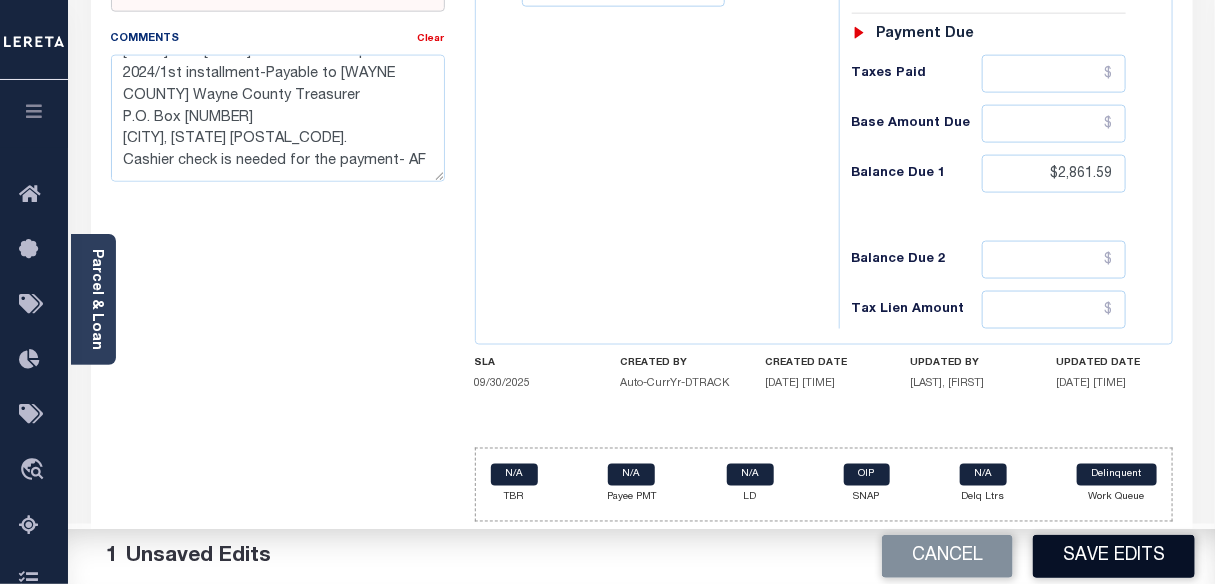 click on "Save Edits" at bounding box center (1114, 556) 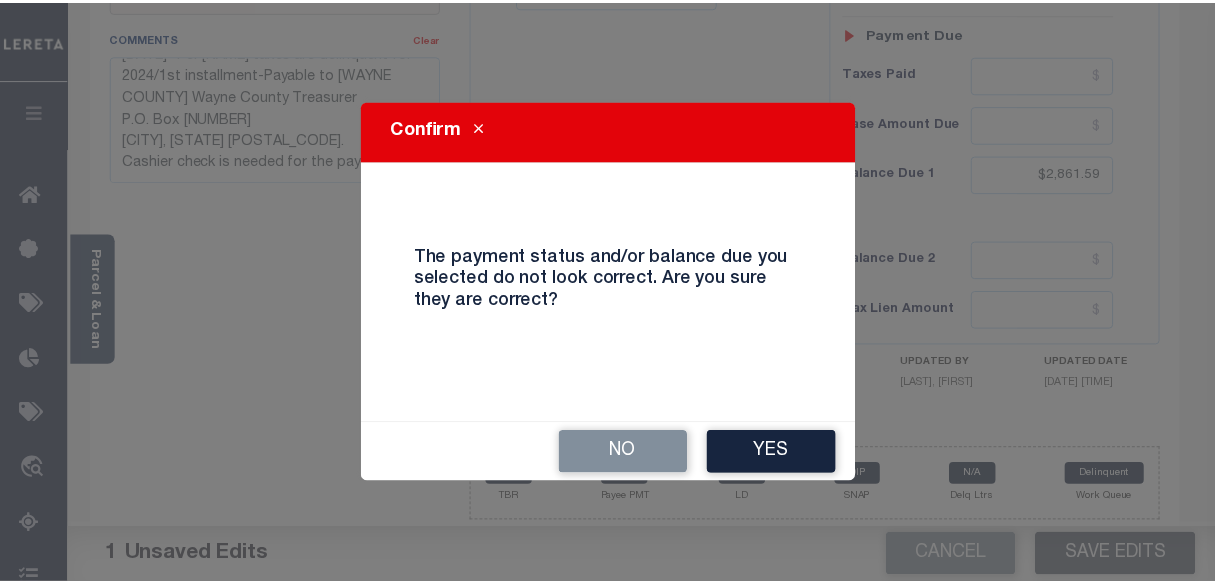 scroll, scrollTop: 43, scrollLeft: 0, axis: vertical 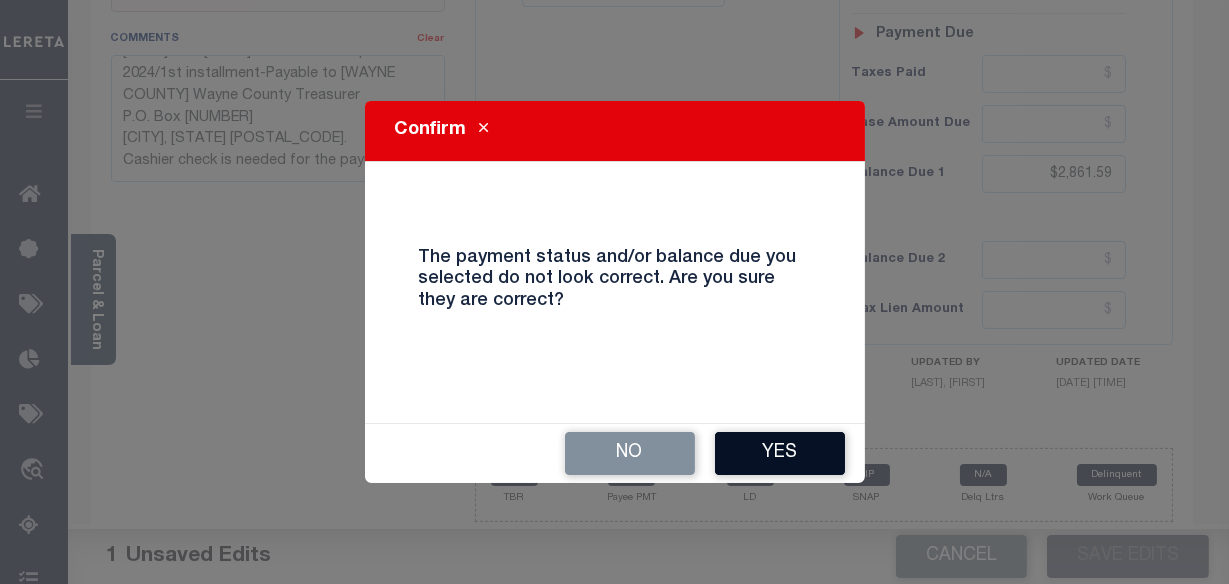 click on "Yes" at bounding box center (780, 453) 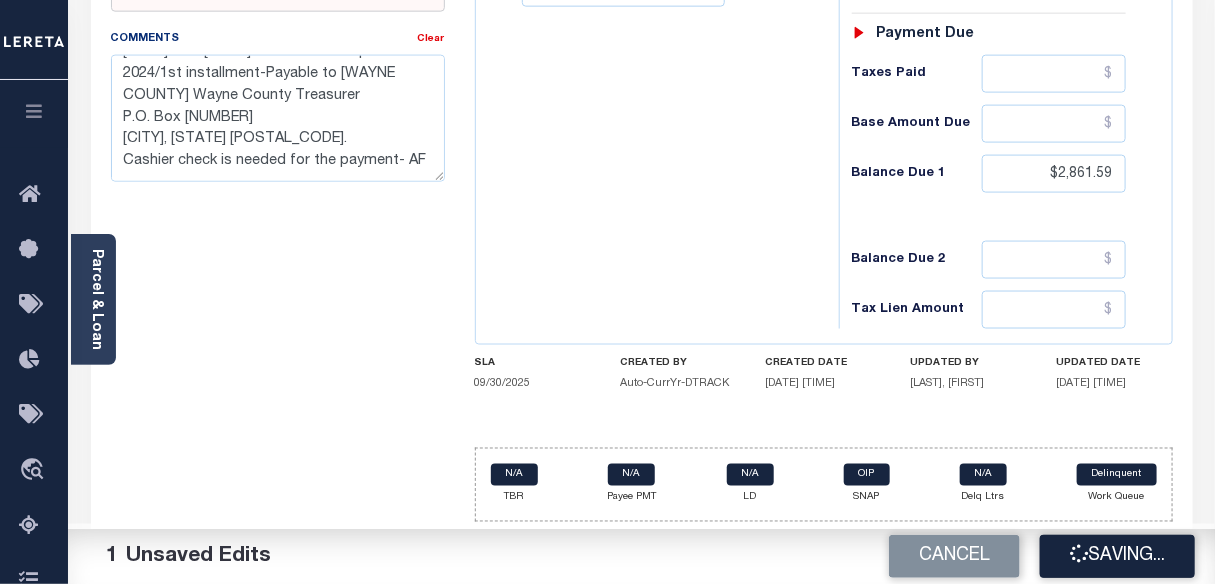 checkbox on "false" 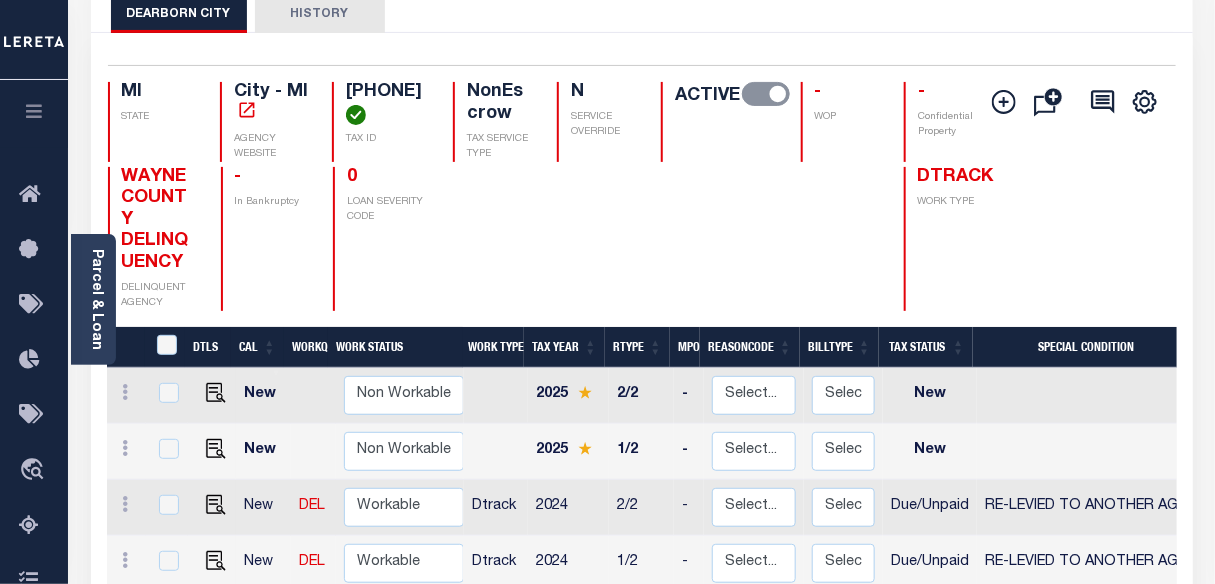 scroll, scrollTop: 0, scrollLeft: 0, axis: both 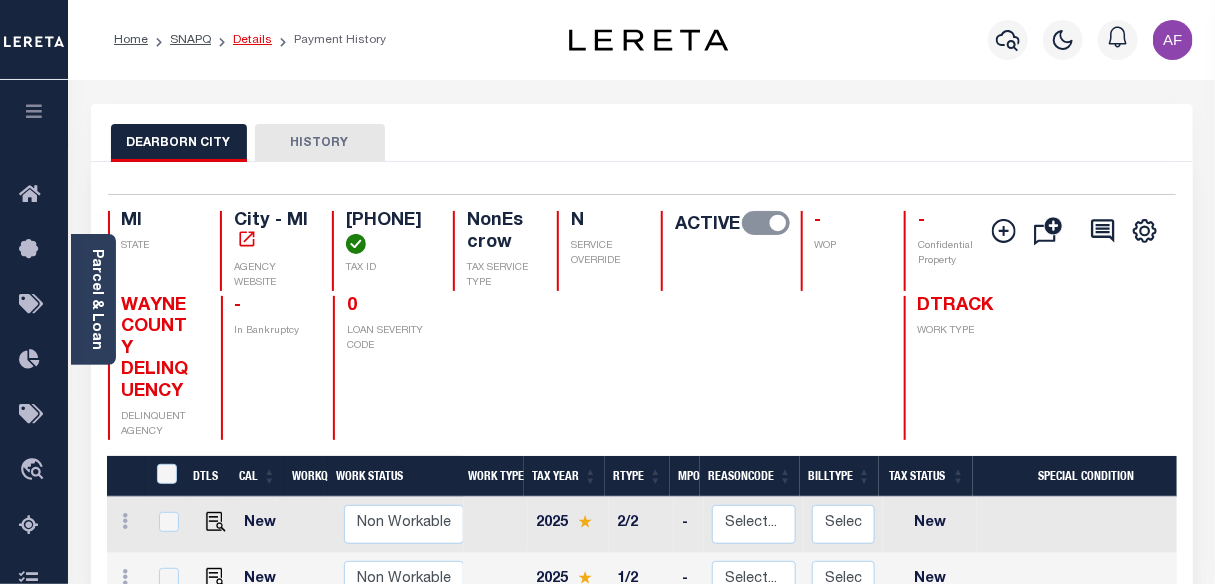 click on "Details" at bounding box center [252, 40] 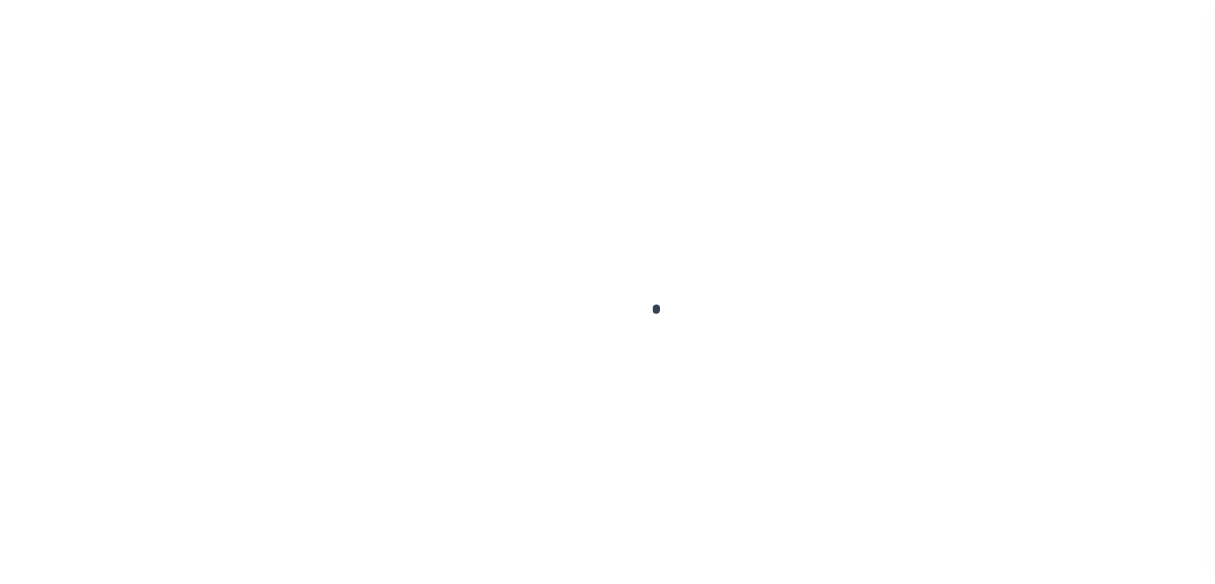 scroll, scrollTop: 0, scrollLeft: 0, axis: both 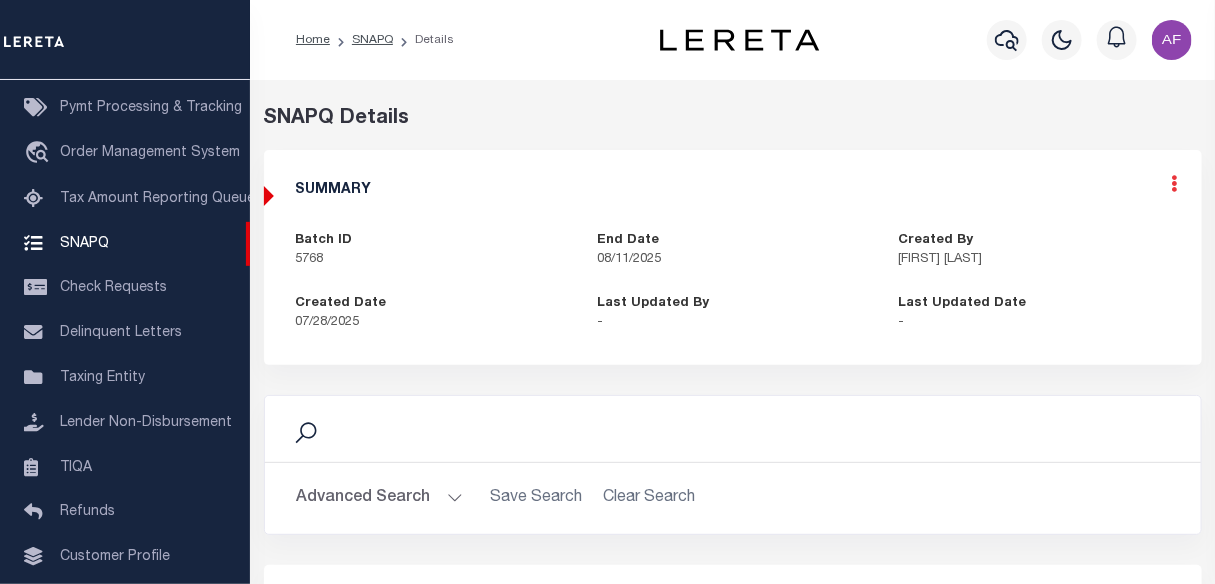 click at bounding box center [1175, 183] 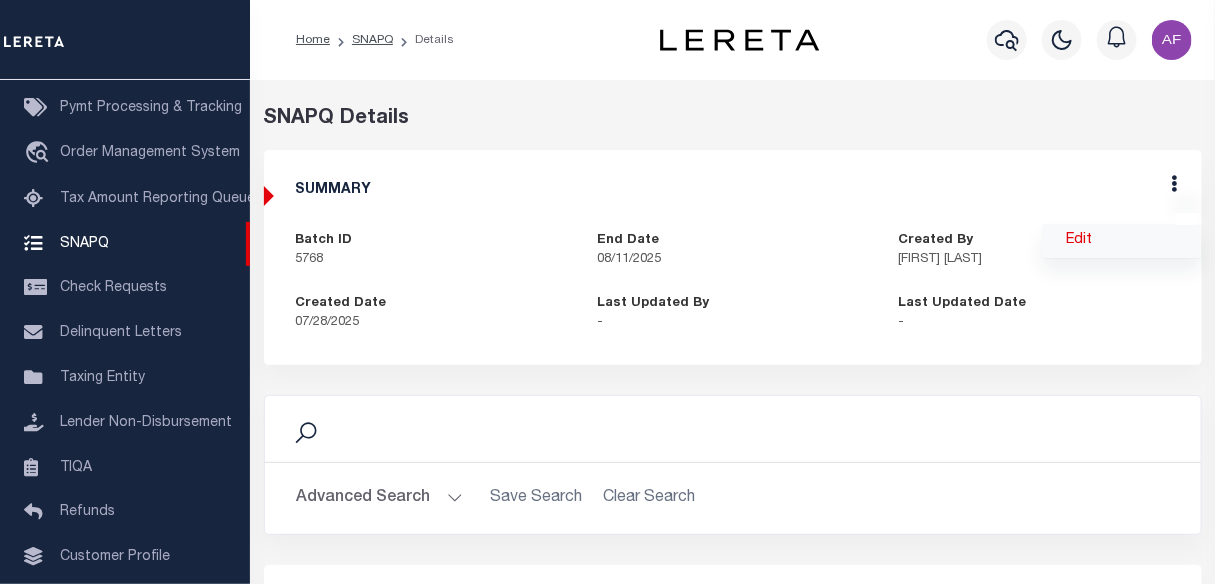 click on "Edit" at bounding box center [1122, 241] 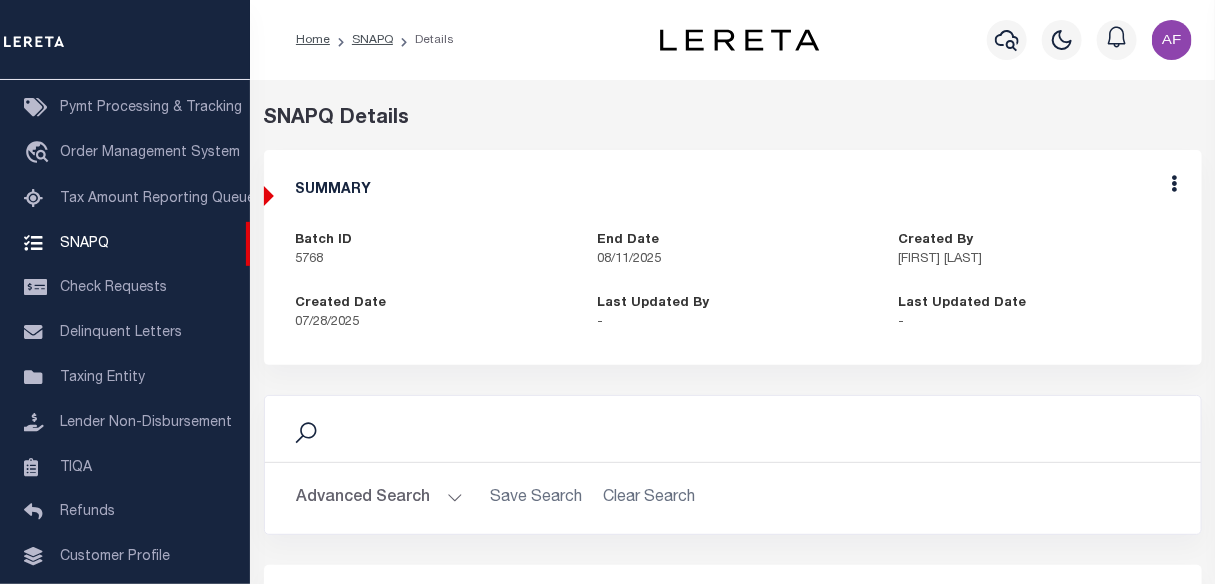 select on "OIP" 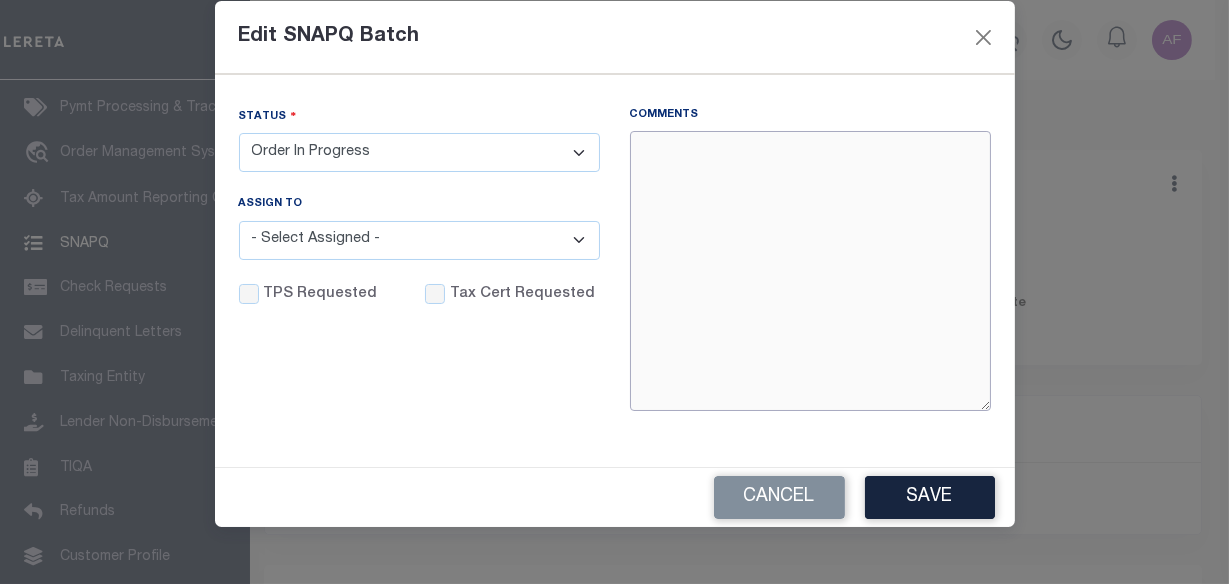 click on "Comments" at bounding box center (810, 271) 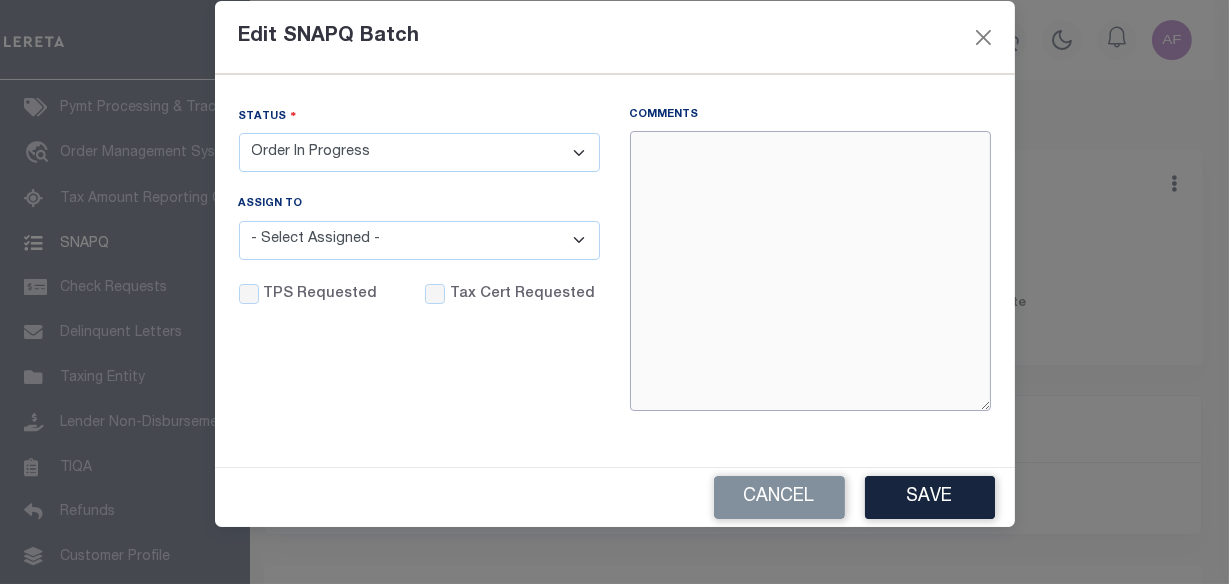 paste on "Payable to Wayne County Wayne County Treasurer
P.O. Box [POSTAL_CODE]
[CITY], [STATE] [POSTAL_CODE].
Cashier check is needed for the payment- AF" 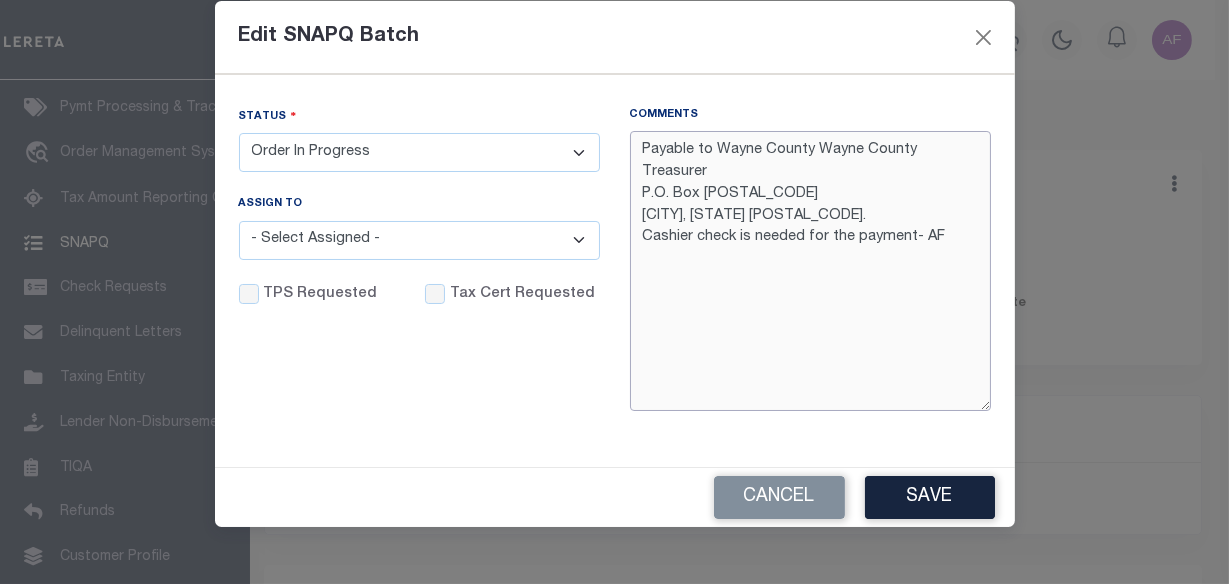 click on "Payable to Wayne County Wayne County Treasurer
P.O. Box [POSTAL_CODE]
[CITY], [STATE] [POSTAL_CODE].
Cashier check is needed for the payment- AF" at bounding box center (810, 271) 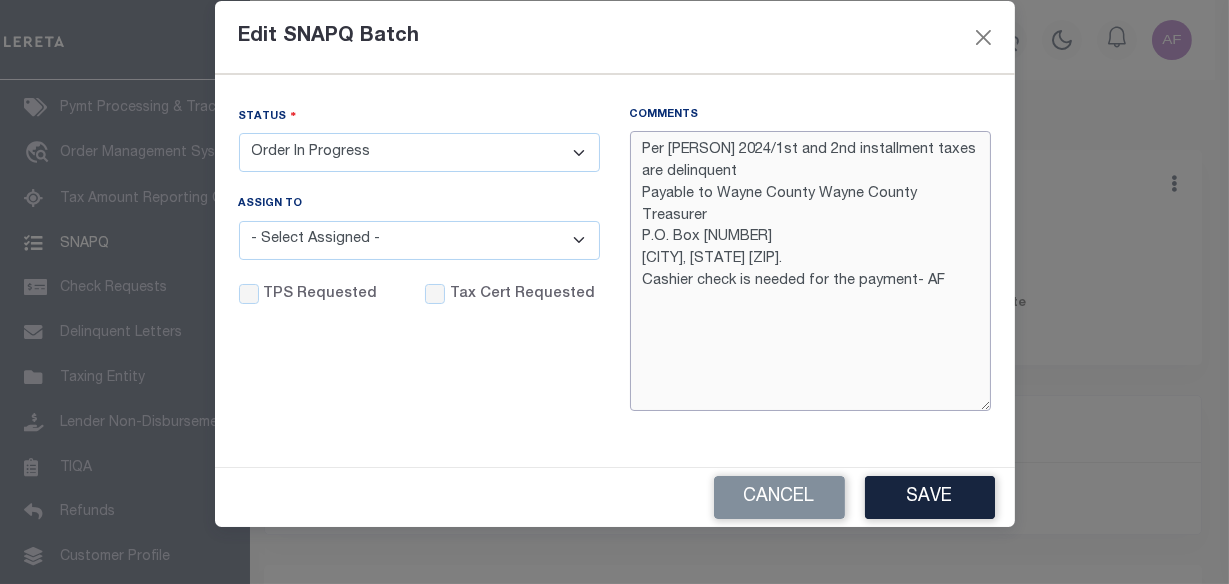 click on "Per [PERSON] 2024/1st and 2nd installment taxes are delinquent
Payable to Wayne County Wayne County Treasurer
P.O. Box [NUMBER]
[CITY], [STATE] [ZIP].
Cashier check is needed for the payment- AF" at bounding box center (810, 271) 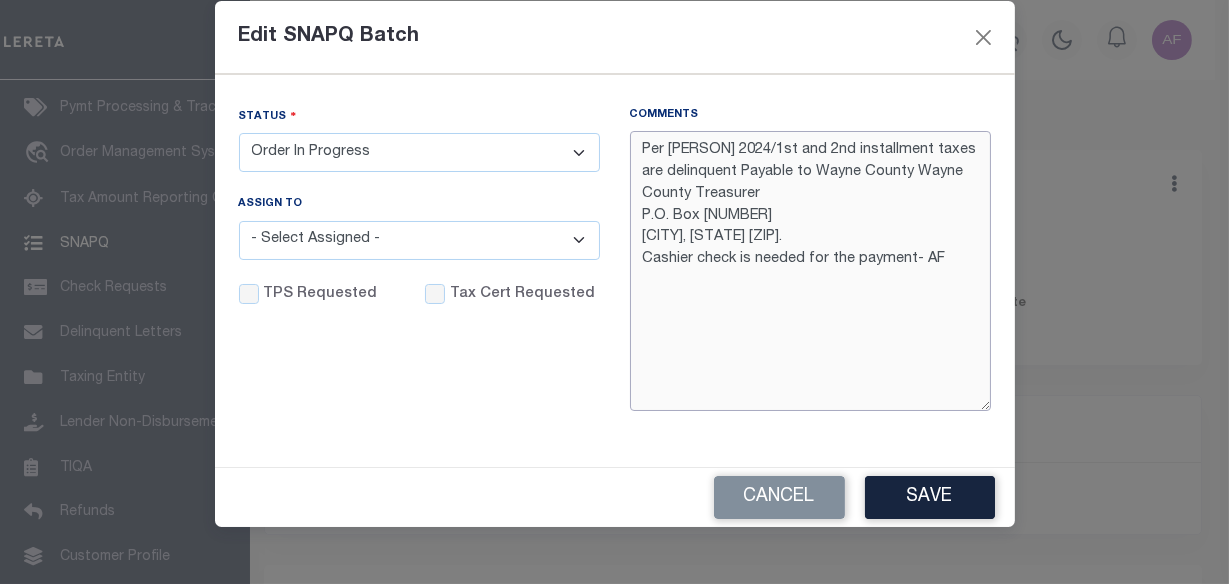 click on "Per [PERSON] 2024/1st and 2nd installment taxes are delinquent Payable to Wayne County Wayne County Treasurer
P.O. Box [NUMBER]
[CITY], [STATE] [ZIP].
Cashier check is needed for the payment- AF" at bounding box center [810, 271] 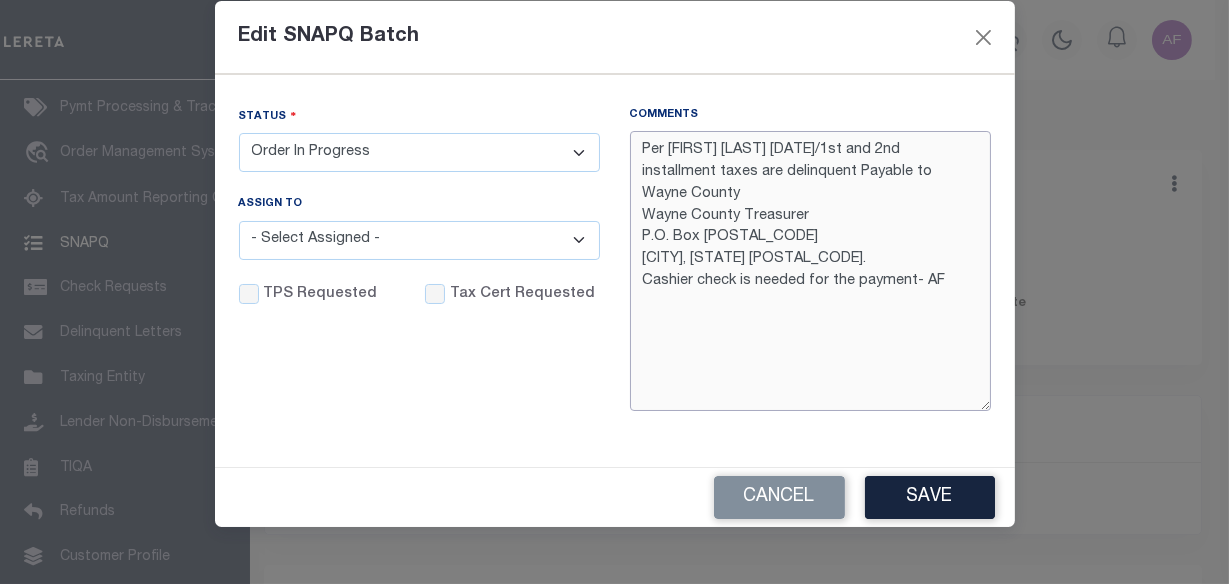 click on "Per [FIRST] [LAST] [DATE]/1st and 2nd installment taxes are delinquent Payable to Wayne County
Wayne County Treasurer
P.O. Box [POSTAL_CODE]
[CITY], [STATE] [POSTAL_CODE].
Cashier check is needed for the payment- AF" at bounding box center [810, 271] 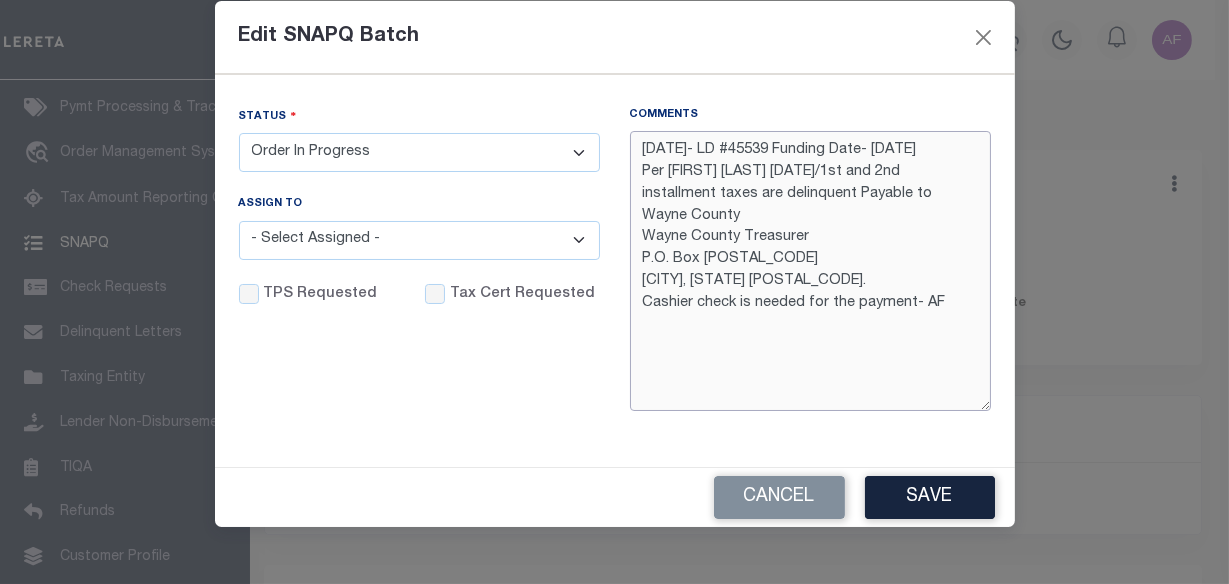 type on "[DATE]- LD #45539 Funding Date- [DATE]
Per [FIRST] [LAST] [DATE]/1st and 2nd installment taxes are delinquent Payable to Wayne County
Wayne County Treasurer
P.O. Box [POSTAL_CODE]
[CITY], [STATE] [POSTAL_CODE].
Cashier check is needed for the payment- AF" 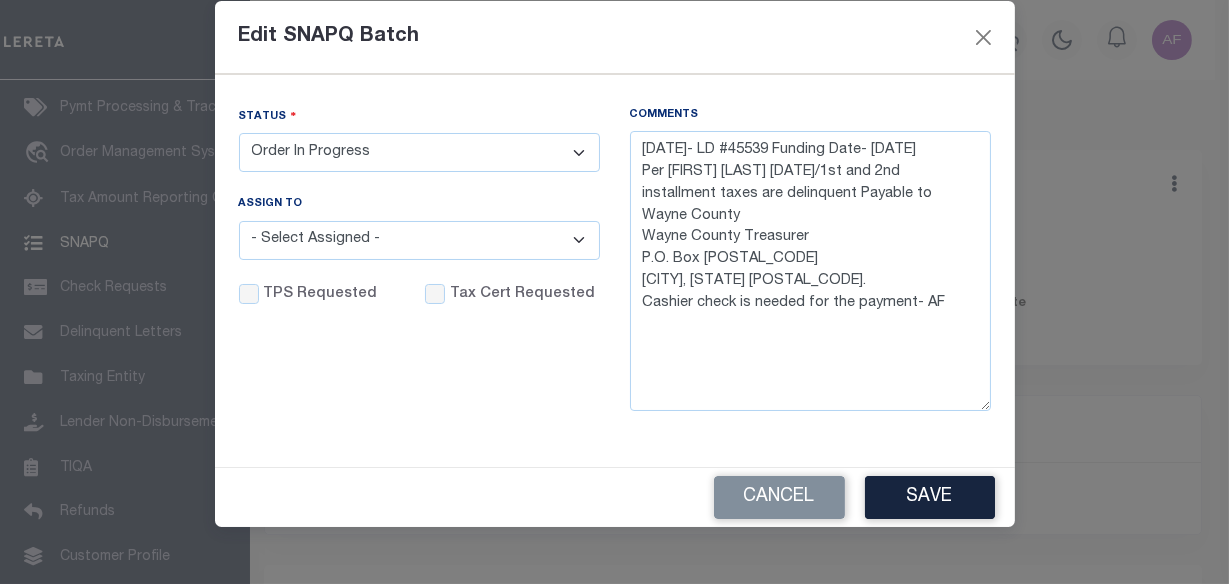 click on "- Select Status -
Order In Progress
Complete" at bounding box center (419, 152) 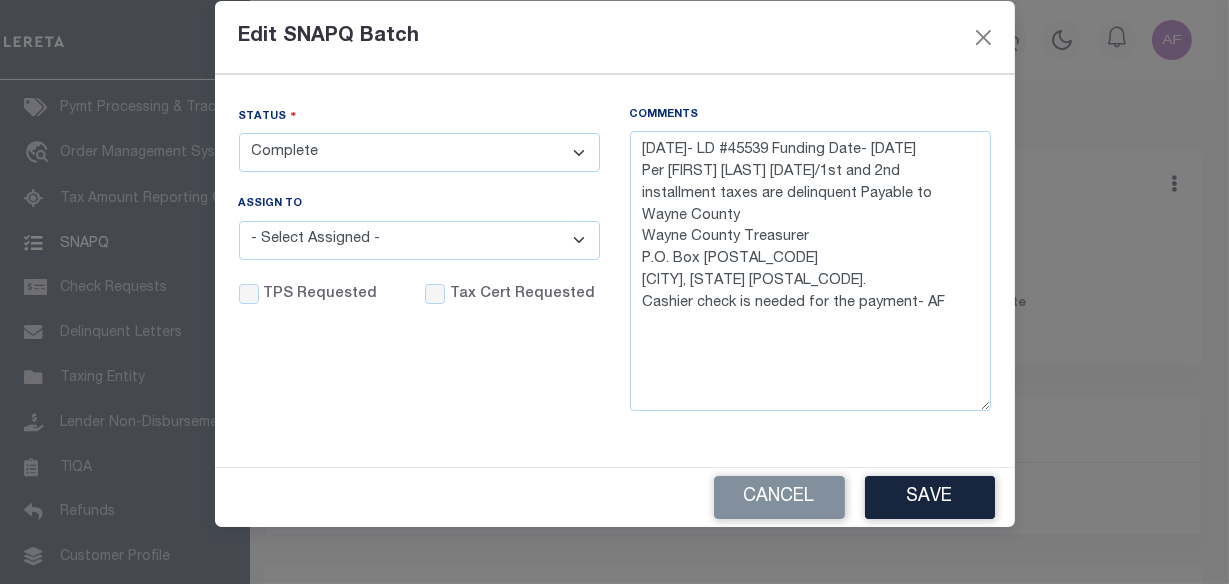 click on "- Select Status -
Order In Progress
Complete" at bounding box center [419, 152] 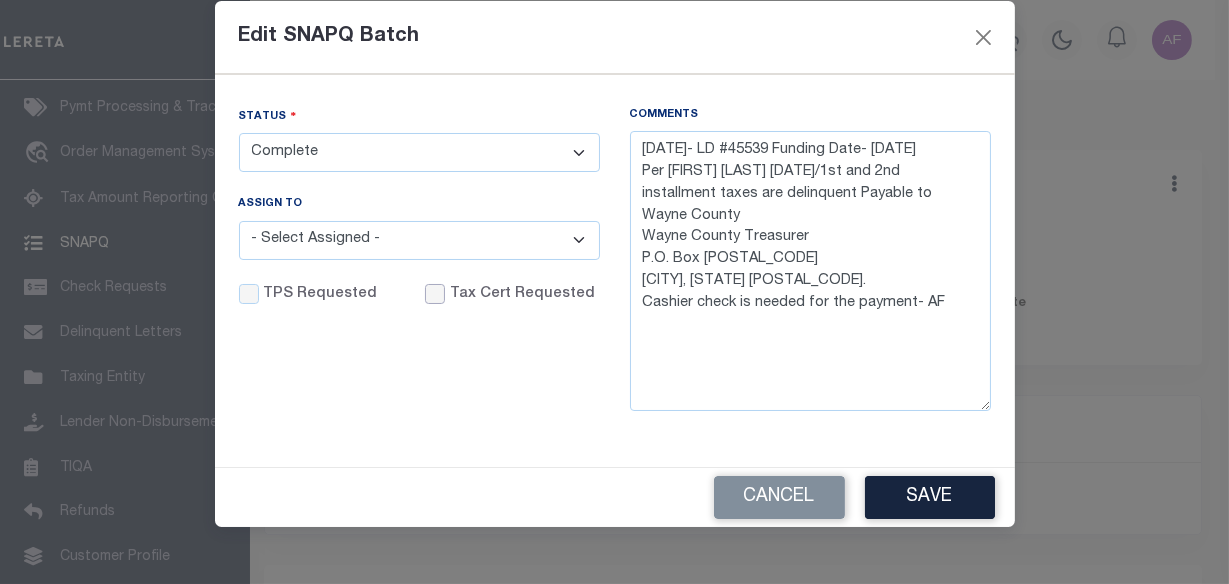 click on "Tax Cert Requested" at bounding box center (435, 294) 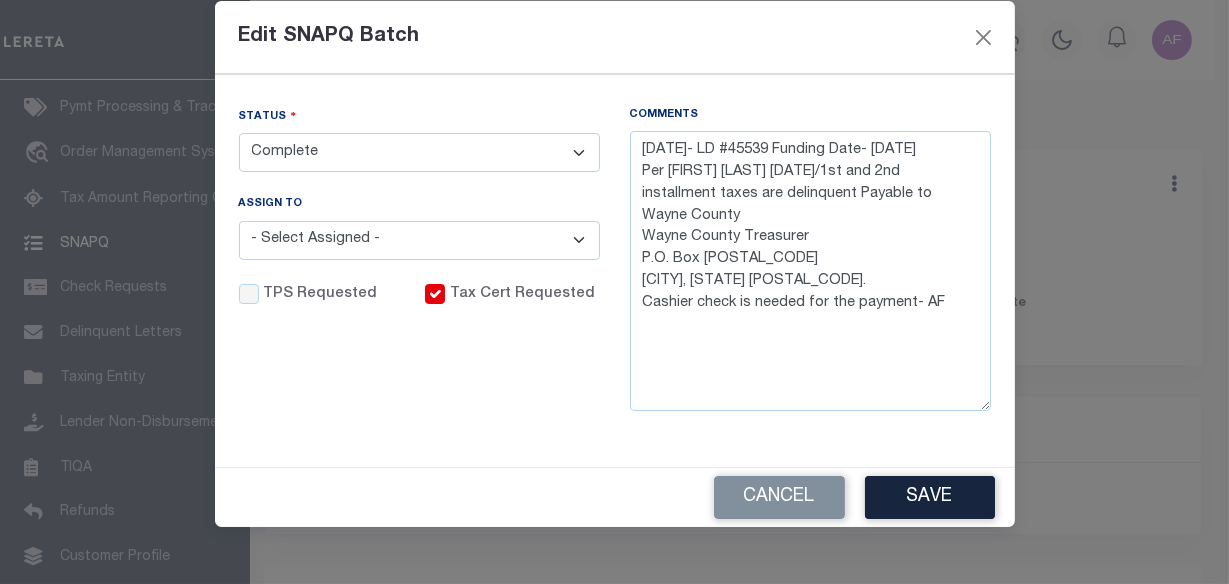 click on "Save" at bounding box center (930, 497) 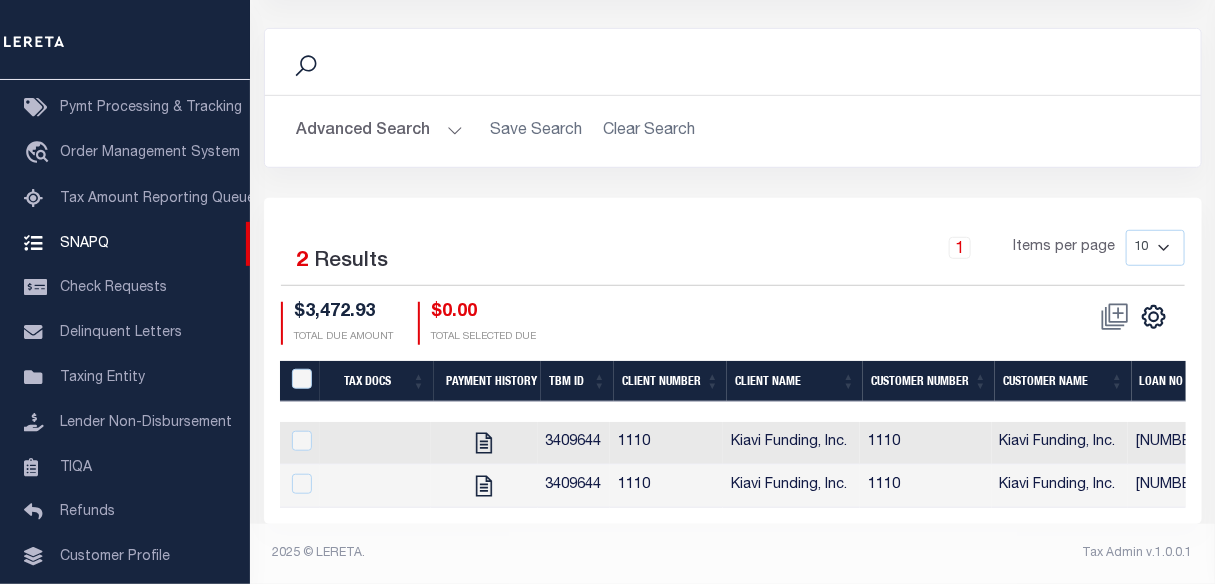 scroll, scrollTop: 383, scrollLeft: 0, axis: vertical 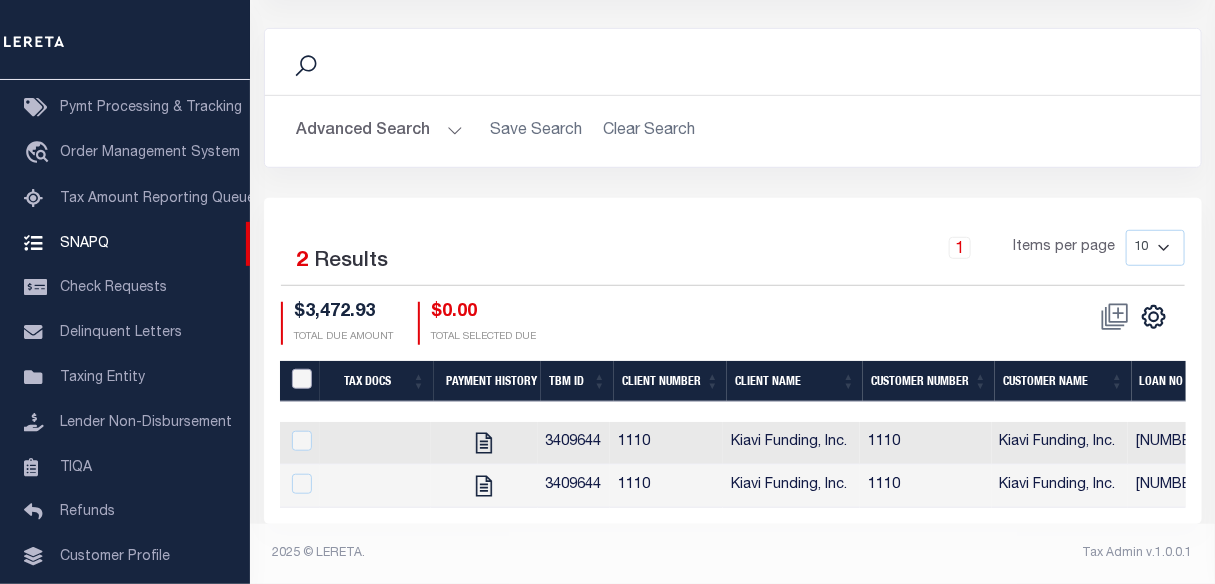 click at bounding box center (302, 379) 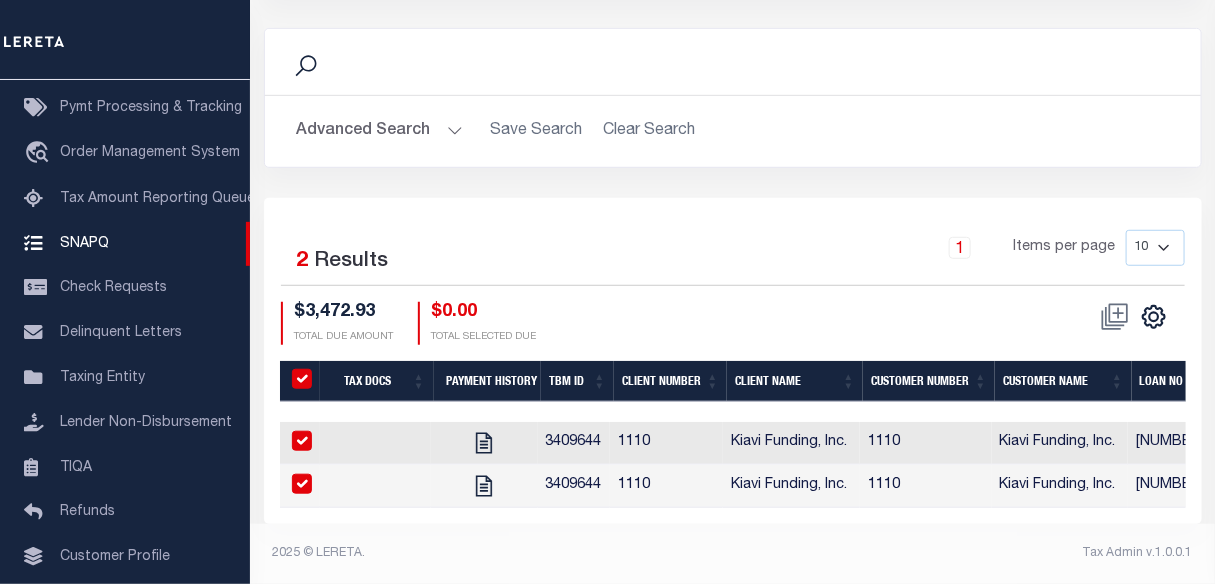 checkbox on "true" 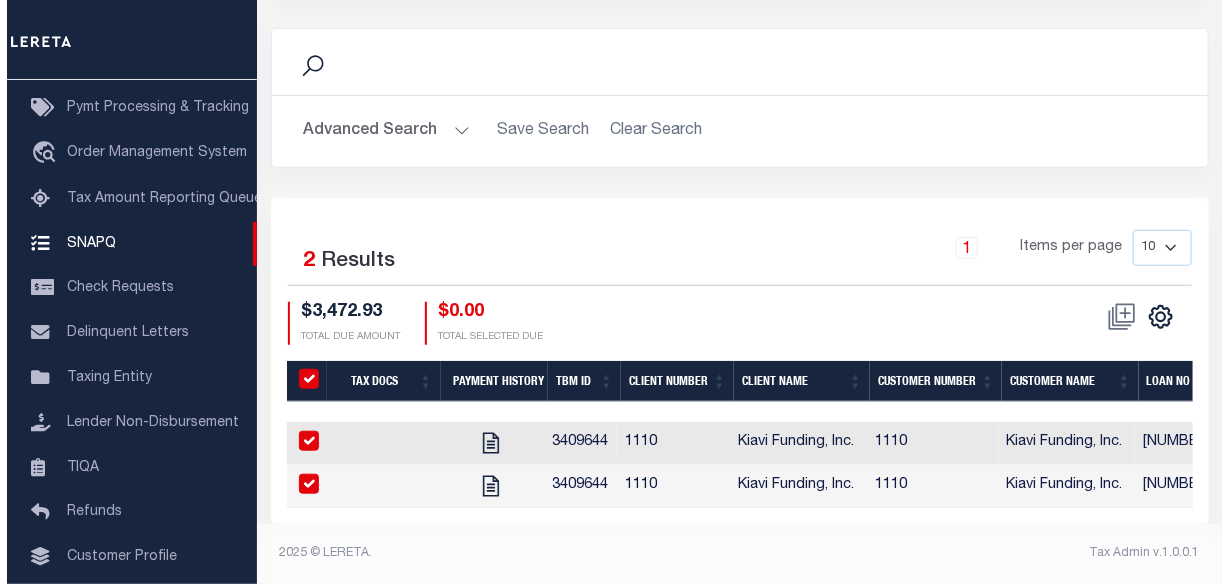 scroll, scrollTop: 379, scrollLeft: 0, axis: vertical 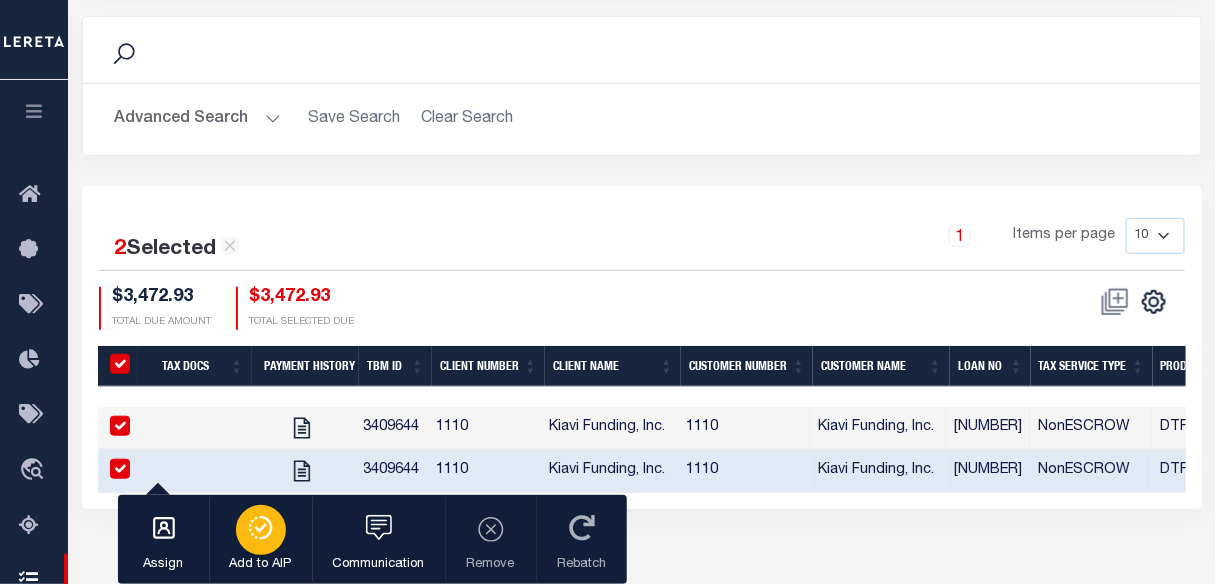 click 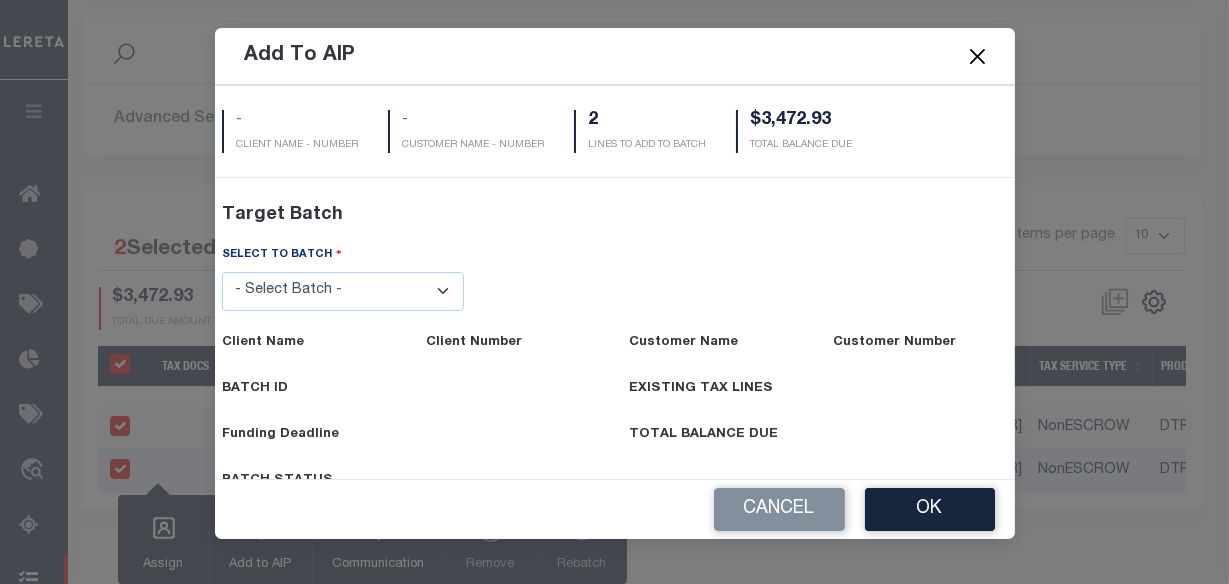 click on "- Select Batch -   40795   41171   41729   41820   42004   42111   42867   43296   45119   45394   45480   45491   45513   45532   45539" at bounding box center (343, 291) 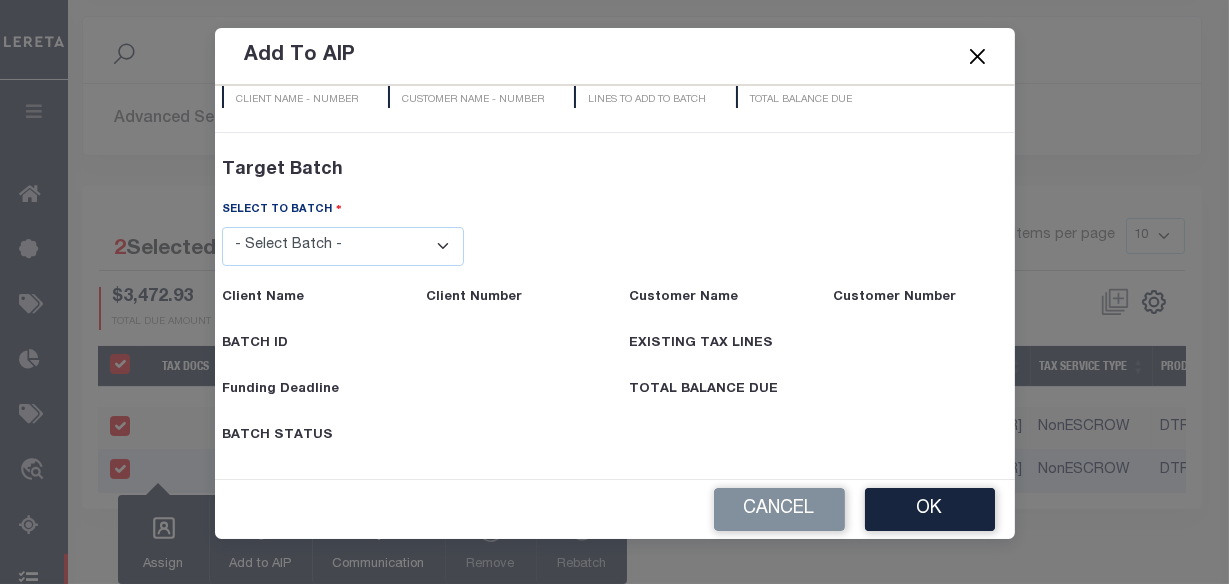 click on "- Select Batch -   40795   41171   41729   41820   42004   42111   42867   43296   45119   45394   45480   45491   45513   45532   45539" at bounding box center [343, 246] 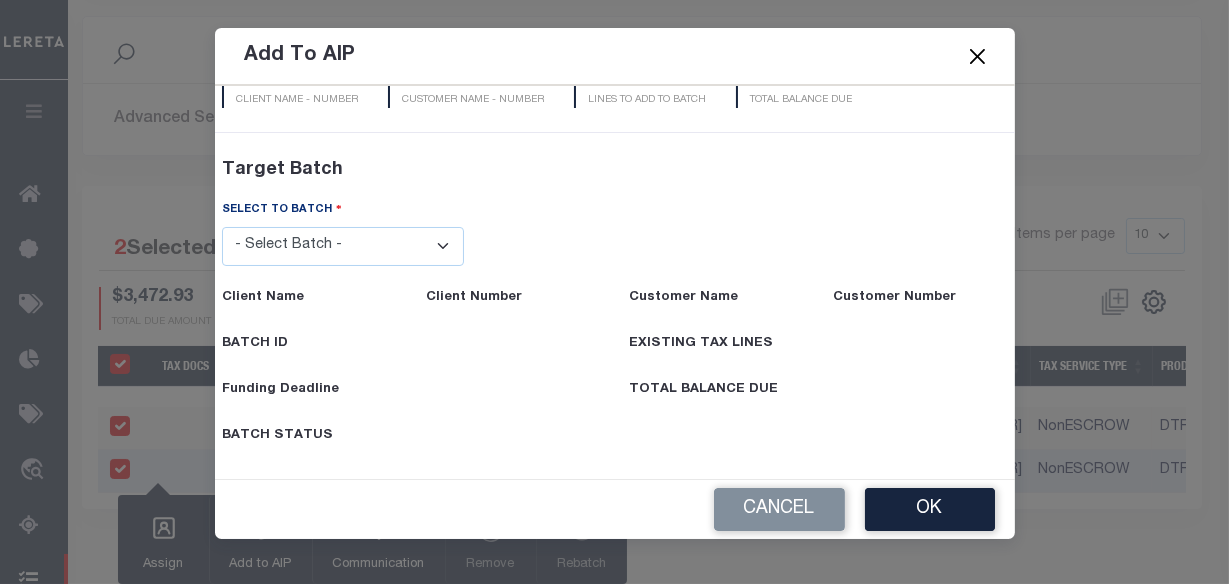 click on "- Select Batch -   40795   41171   41729   41820   42004   42111   42867   43296   45119   45394   45480   45491   45513   45532   45539" at bounding box center [343, 246] 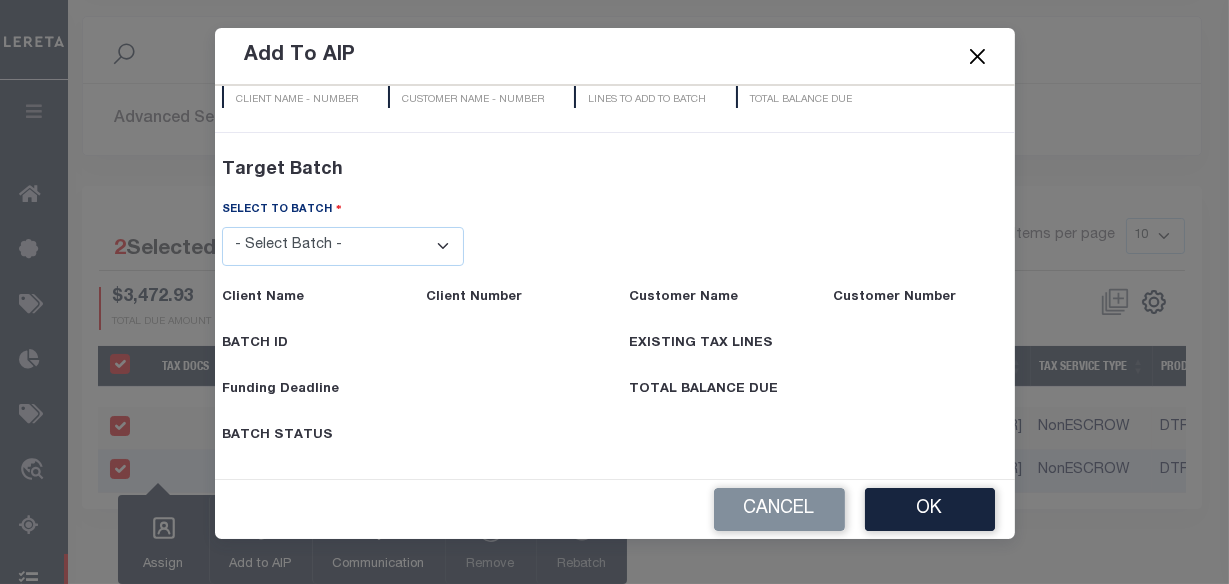 select on "45539" 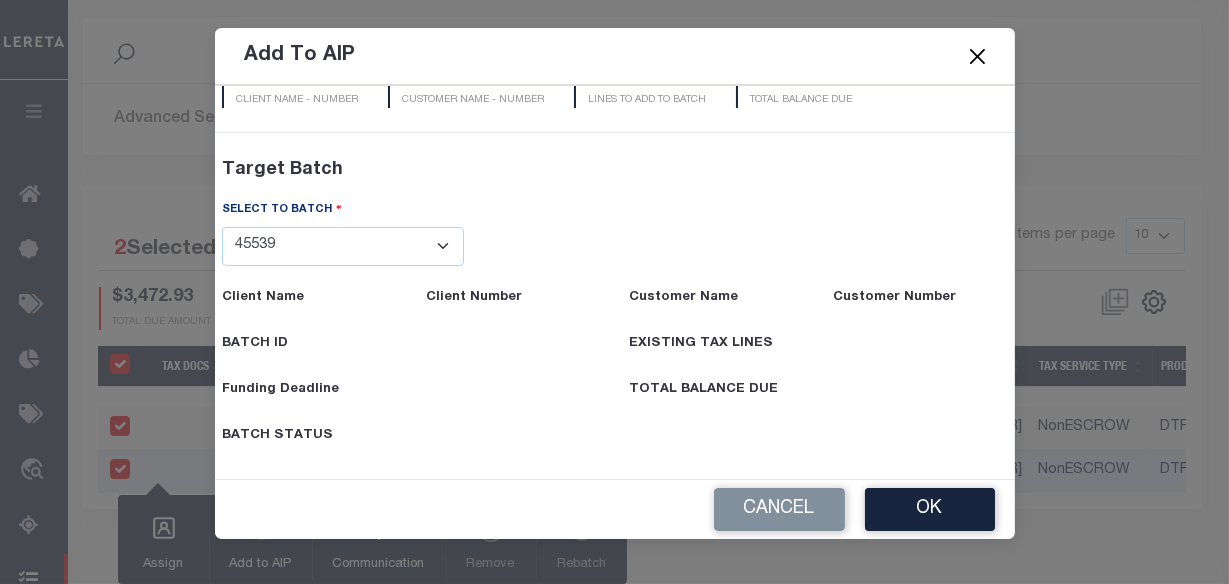 click on "- Select Batch -   40795   41171   41729   41820   42004   42111   42867   43296   45119   45394   45480   45491   45513   45532   45539" at bounding box center (343, 246) 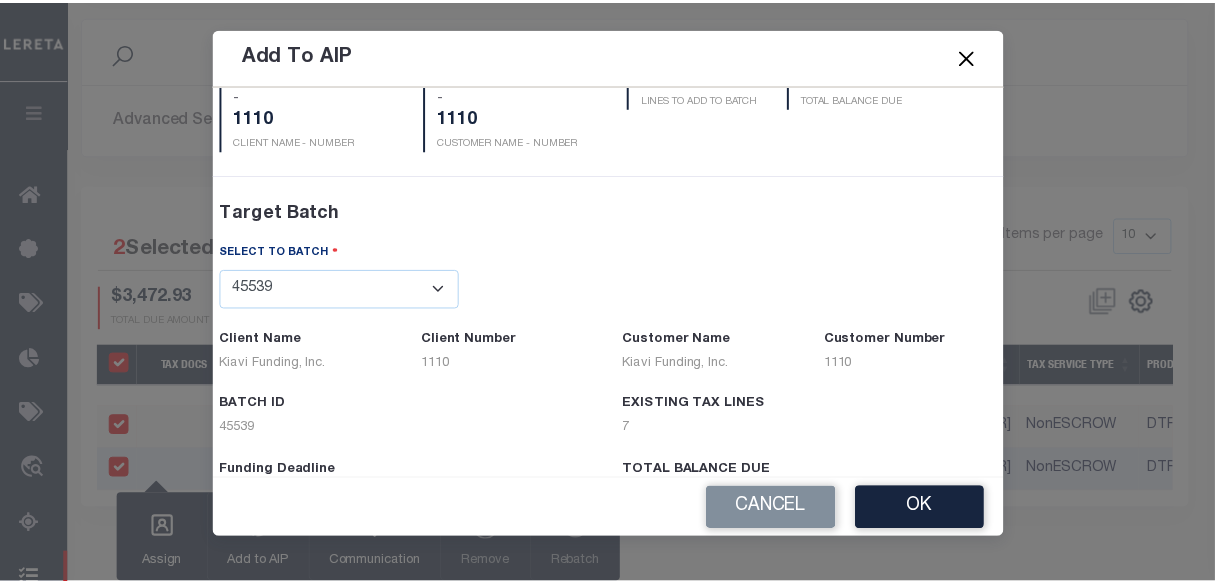 scroll, scrollTop: 88, scrollLeft: 0, axis: vertical 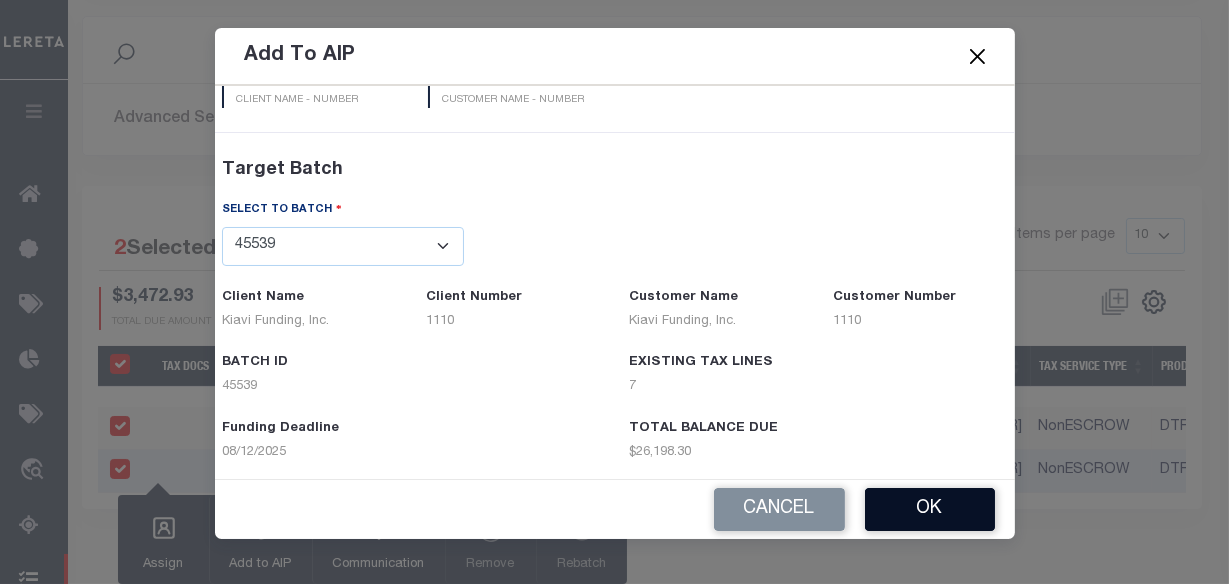 click on "OK" at bounding box center (930, 509) 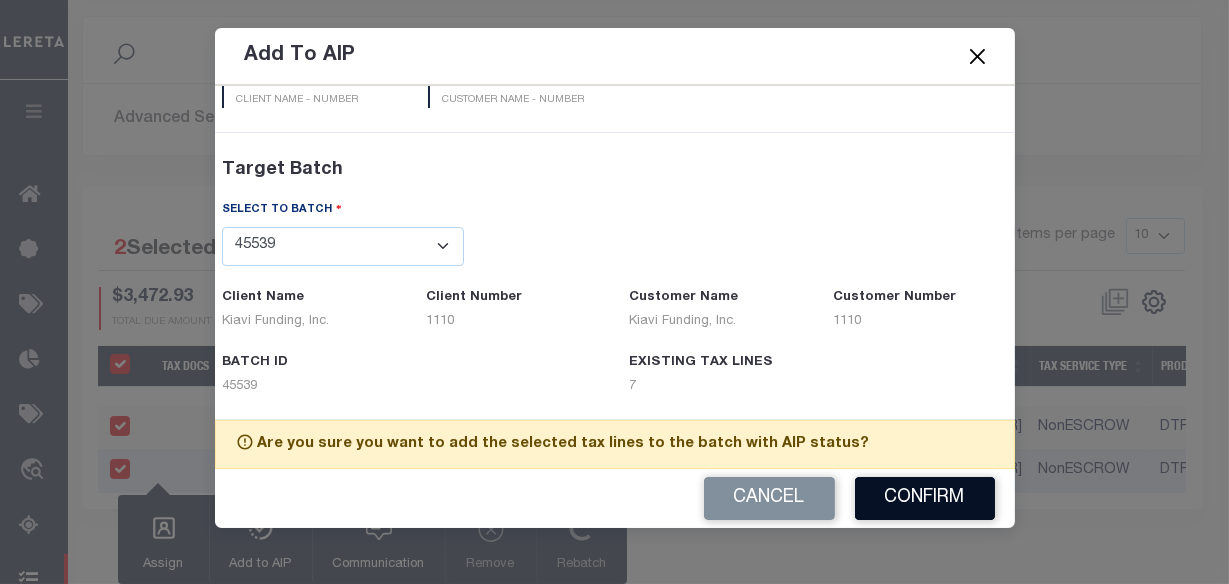 click on "Confirm" at bounding box center [925, 498] 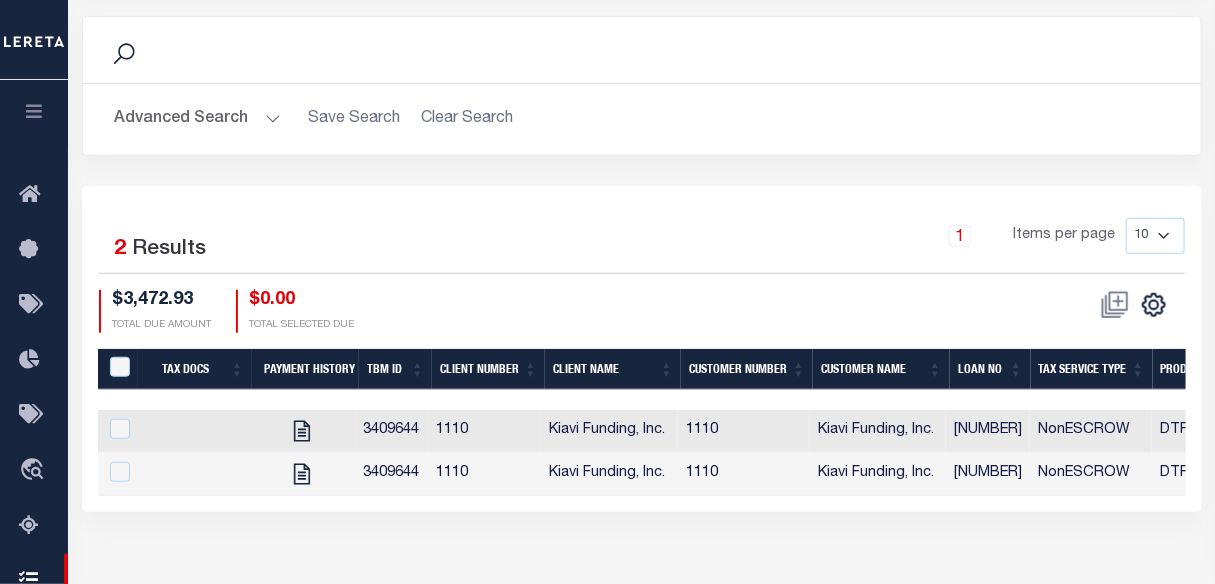 scroll, scrollTop: 0, scrollLeft: 547, axis: horizontal 